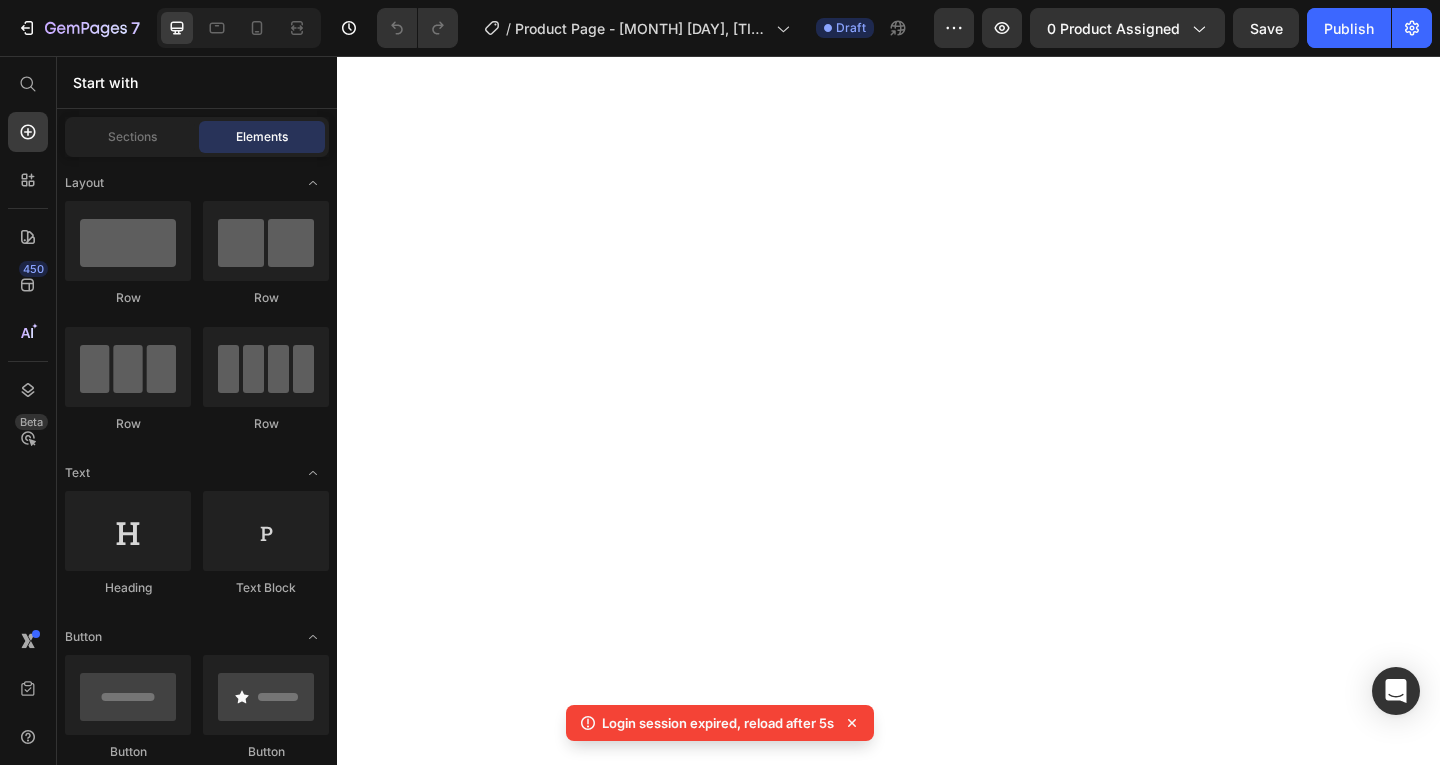 scroll, scrollTop: 0, scrollLeft: 0, axis: both 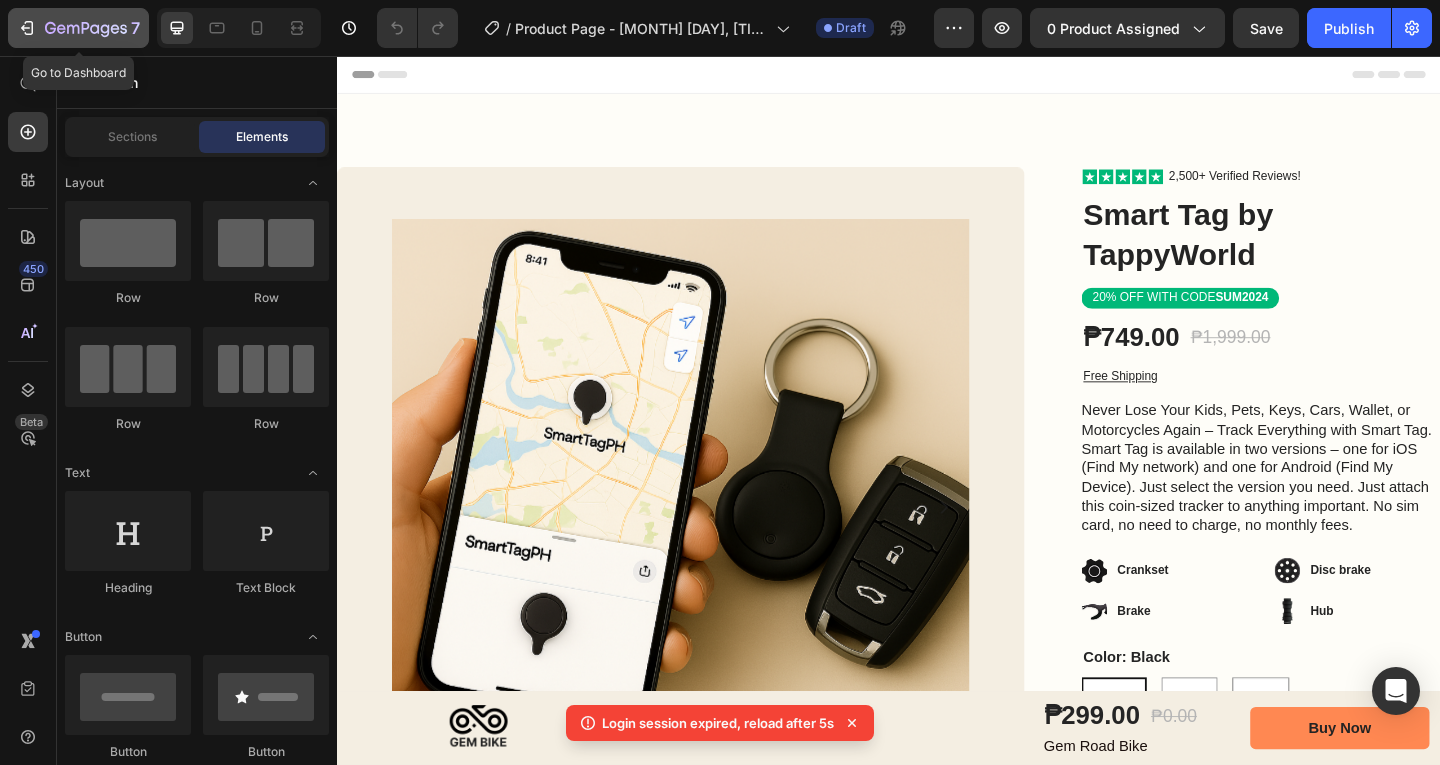 click 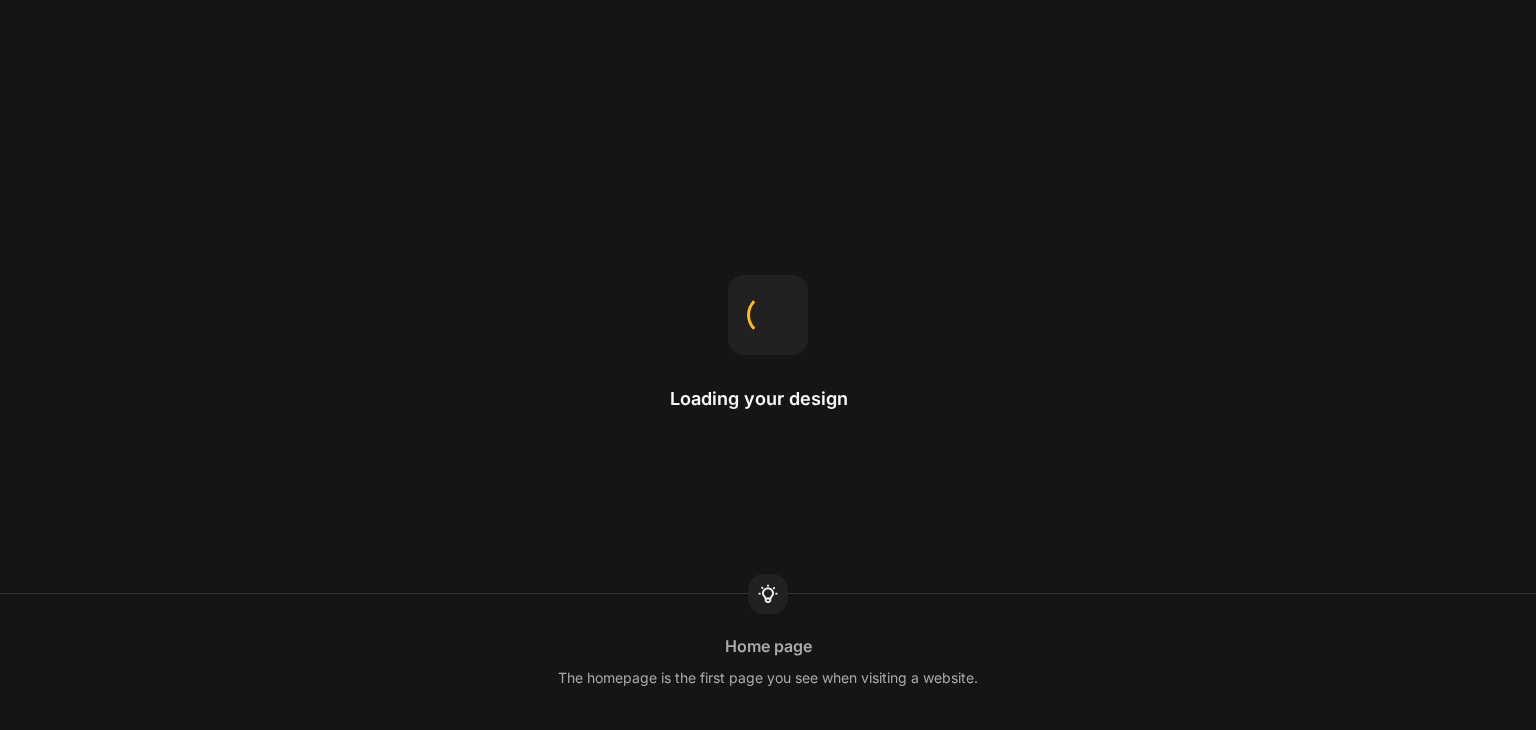 scroll, scrollTop: 0, scrollLeft: 0, axis: both 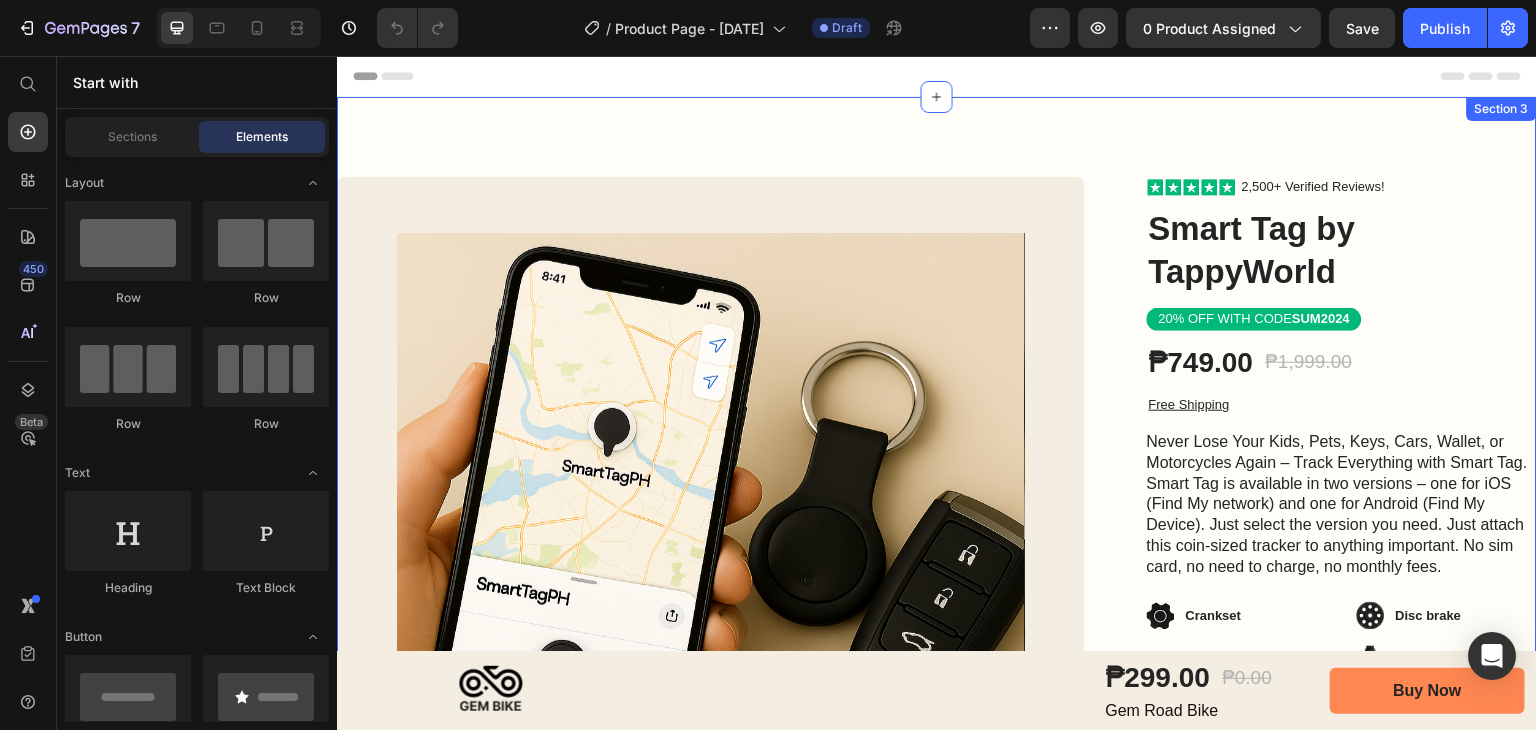 click on "Image Row Icon Icon Icon Icon Icon Icon Icon List 2,500+ Verified Reviews! Text Block Row Smart Tag by TappyWorld Product Title 20% OFF WITH CODE SUM2024 Text Block ₱749.00 Product Price ₱1,999.00 Product Price Row Free Shipping Text Block Never Lose Your Kids, Pets, Keys, Cars, Wallet, or Motorcycles Again – Track Everything with Smart Tag. Smart Tag is available in two versions – one for iOS (Find My network) and one for Android (Find My Device). Just select the version you need. Just attach this coin-sized tracker to anything important. No sim card, no need to charge, no monthly fees. Text Block Crankset Item List Disc brake Item List Row" at bounding box center (937, 626) 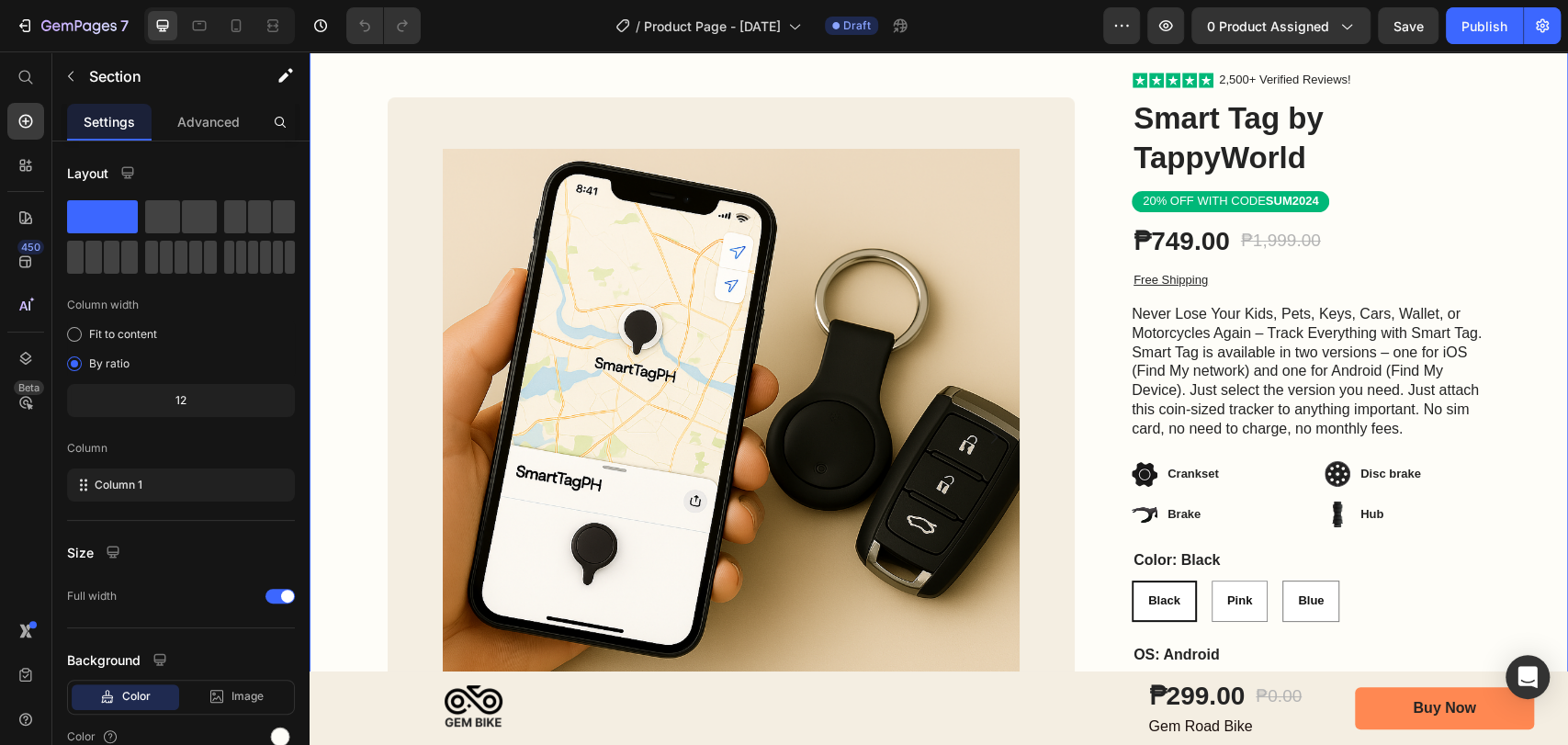 scroll, scrollTop: 0, scrollLeft: 0, axis: both 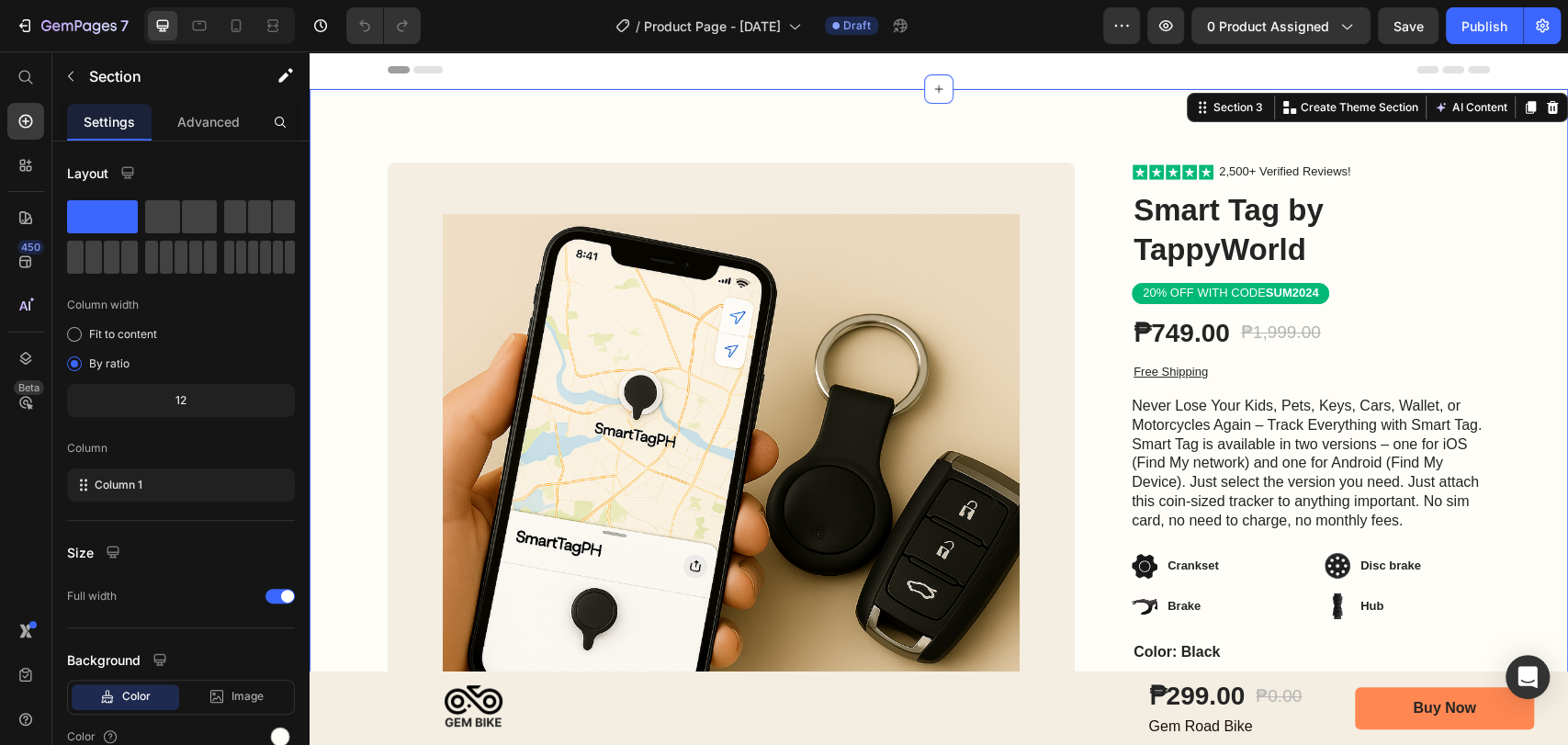 click on "Image Row
Product Images Row Row
Icon
Icon
Icon
Icon
Icon Icon List 2,500+ Verified Reviews! Text Block Row Smart Tag by TappyWorld Product Title 20% OFF WITH CODE  SUM2024 Text Block ₱749.00 Product Price ₱1,999.00 Product Price Row Free Shipping Text Block Never Lose Your Kids, Pets, Keys, Cars, Wallet, or Motorcycles Again – Track Everything with Smart Tag. Smart Tag is available in two versions – one for iOS (Find My network) and one for Android (Find My Device). Just select the version you need. Just attach this coin-sized tracker to anything important. No sim card, no need to charge, no monthly fees. Text Block
Crankset Item List
Disc brake Item List Row" at bounding box center [939, 575] 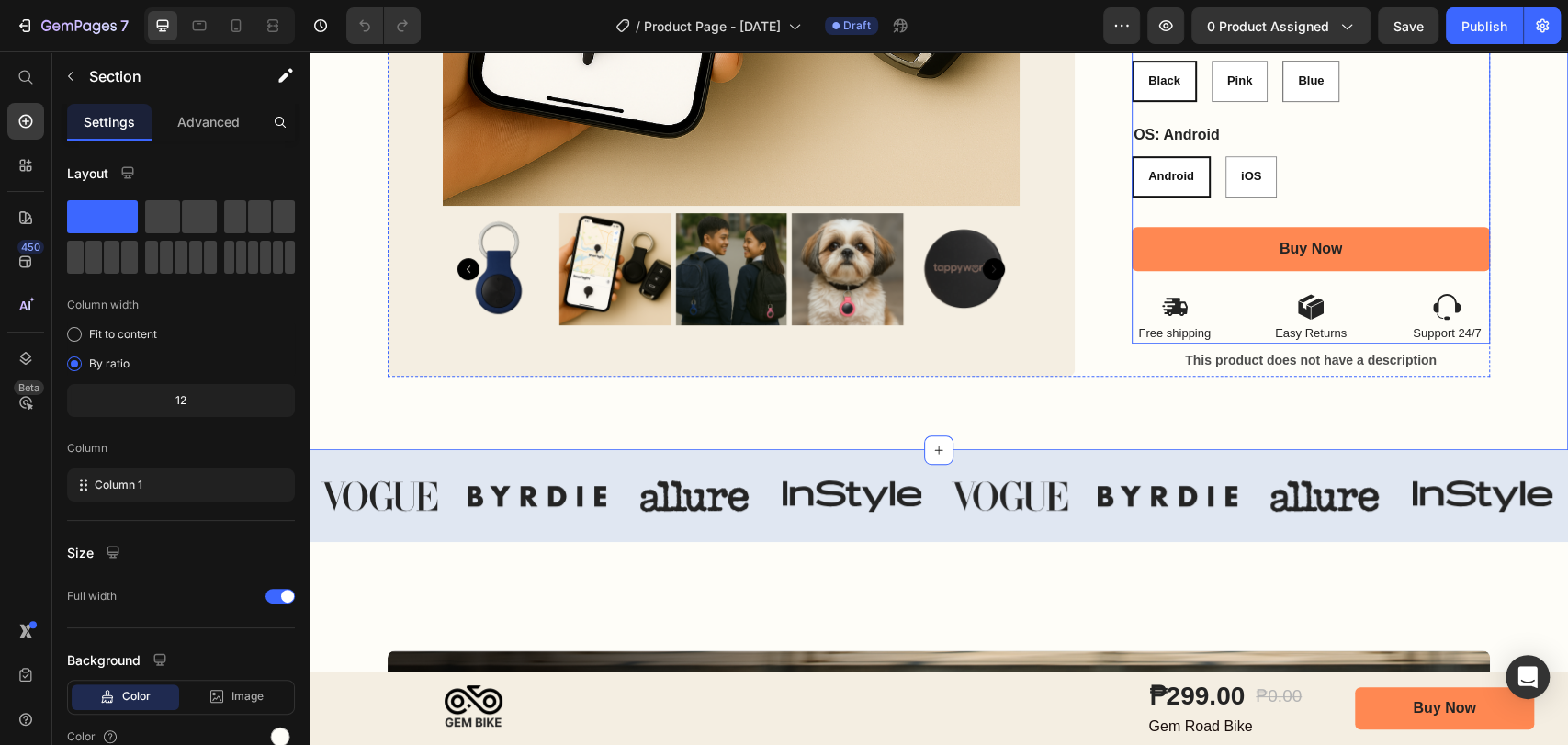 scroll, scrollTop: 0, scrollLeft: 0, axis: both 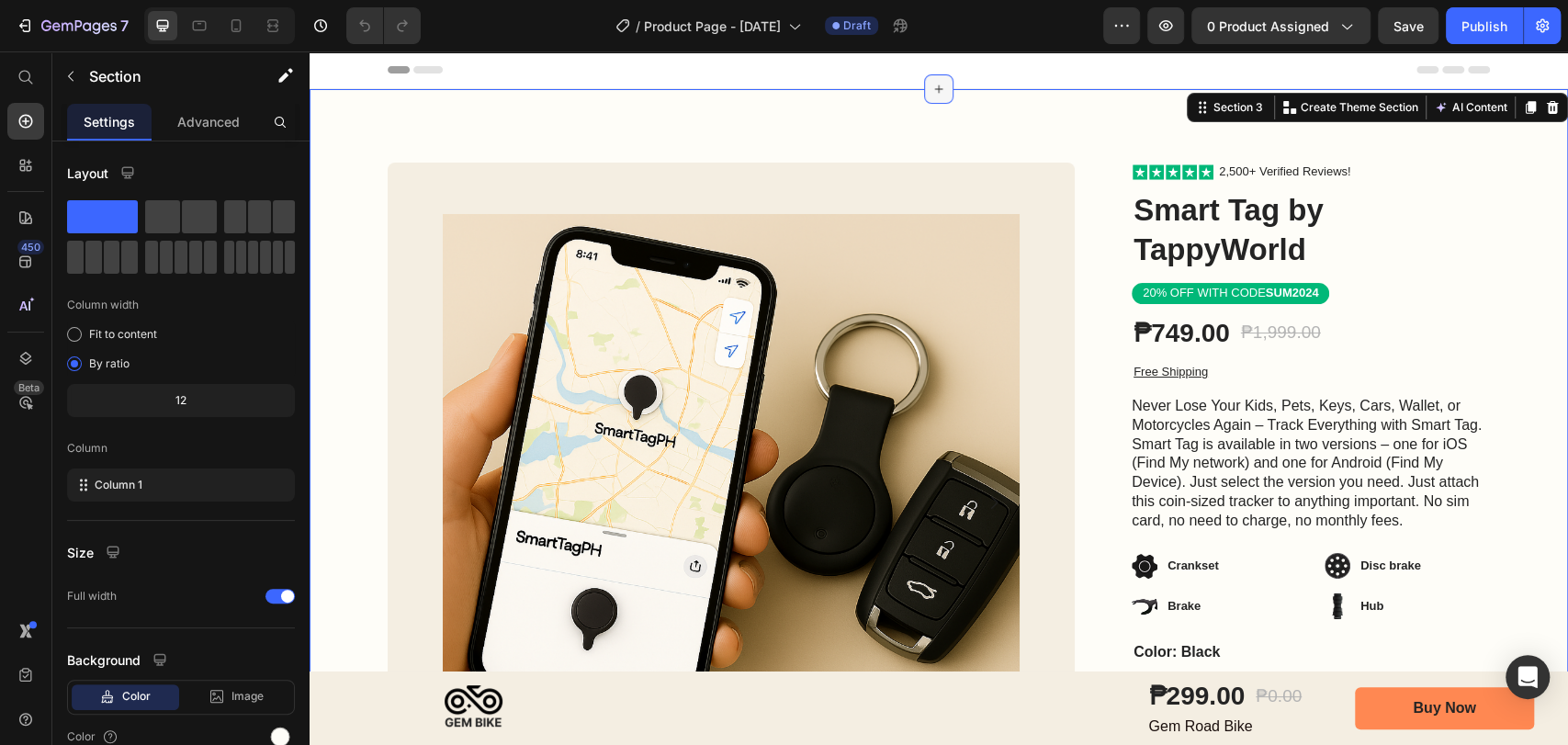 click at bounding box center (939, 89) 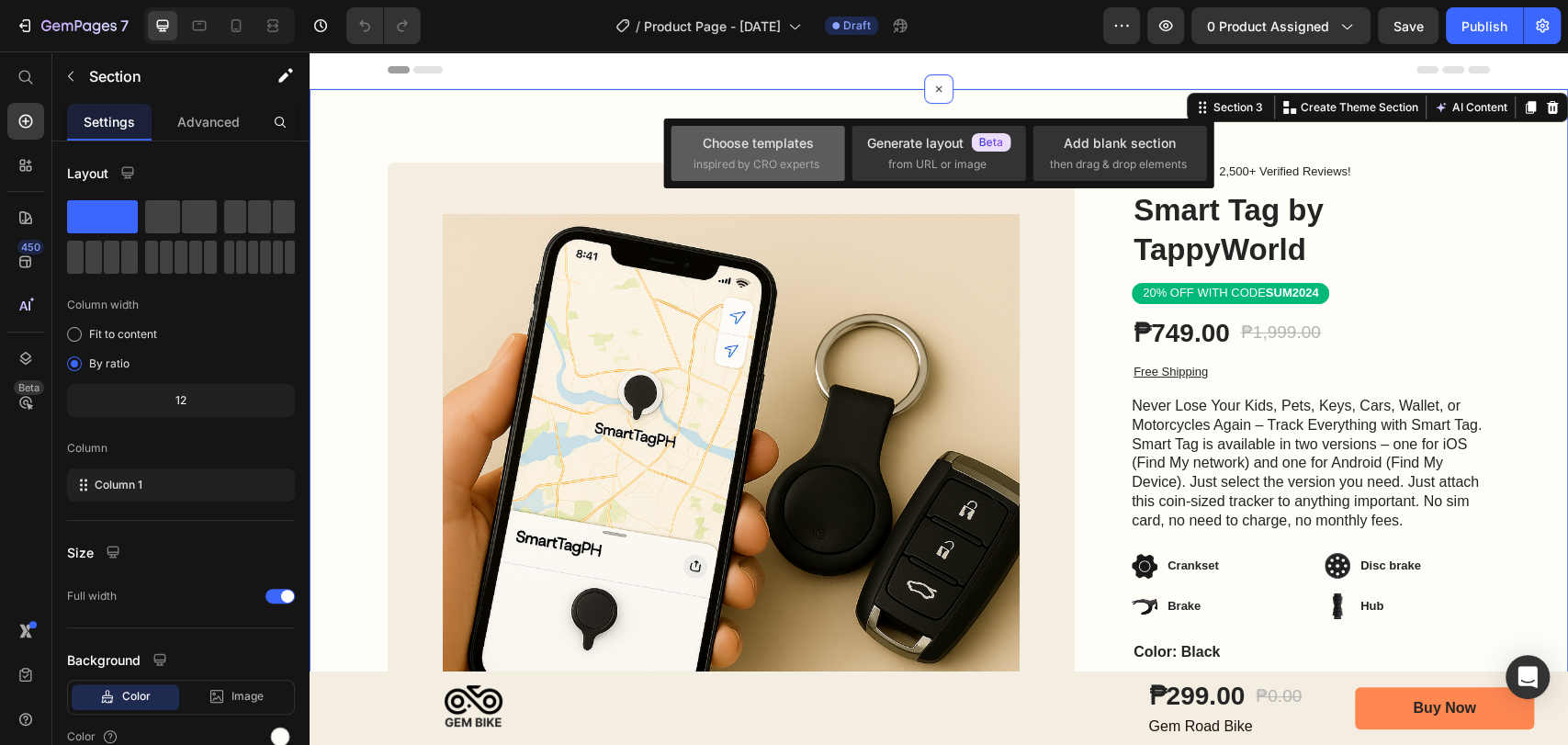 click on "Choose templates  inspired by CRO experts" at bounding box center (758, 152) 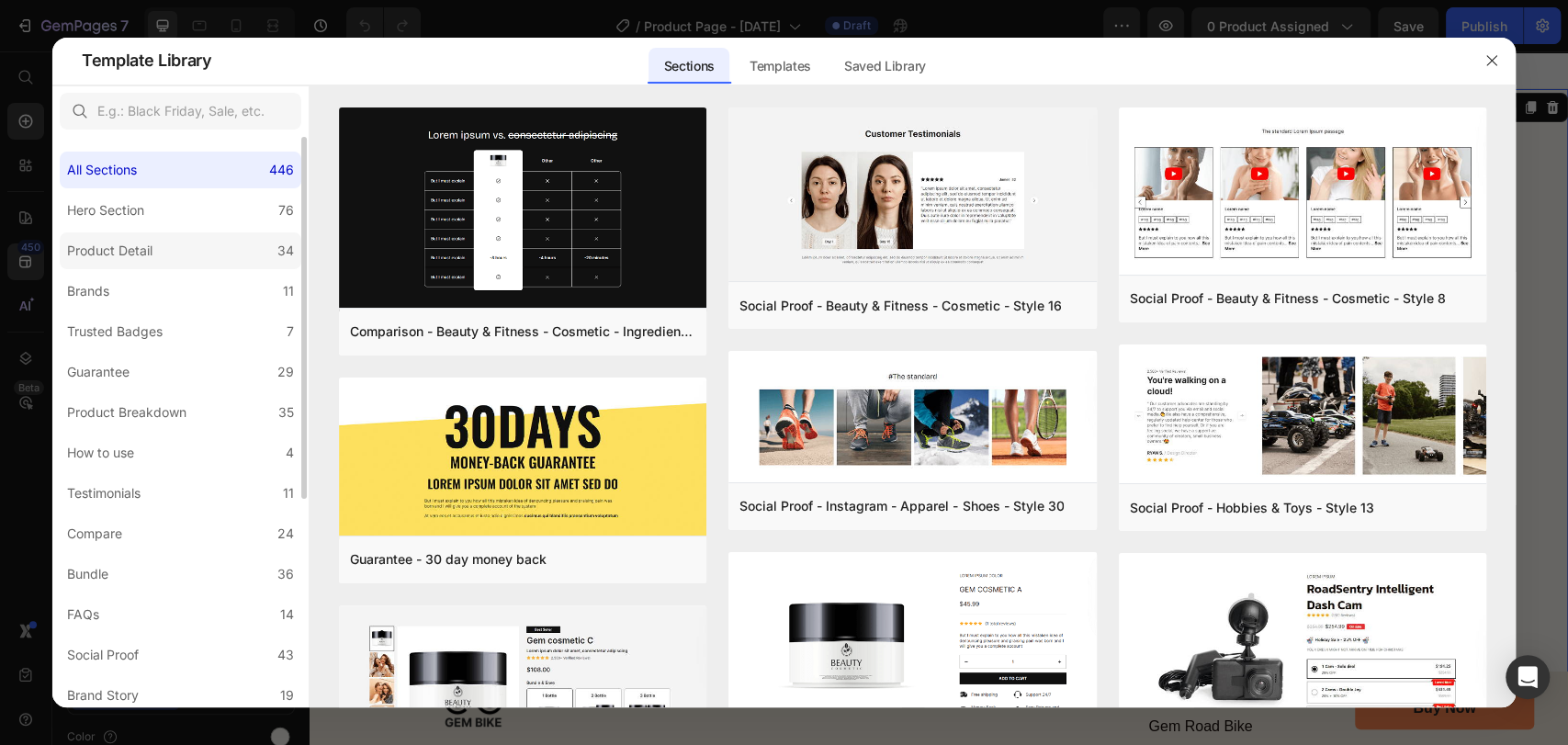 click on "Product Detail 34" 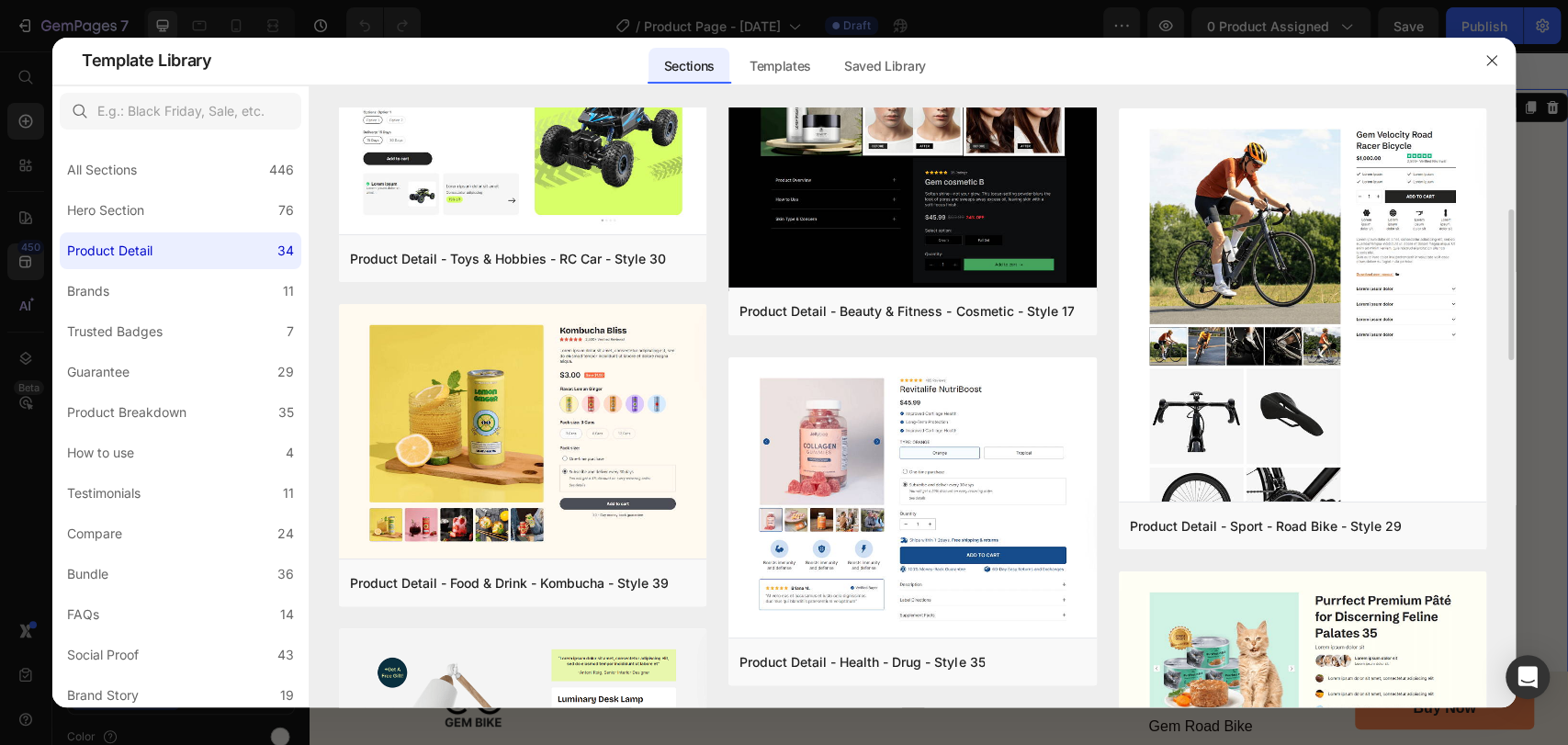 scroll, scrollTop: 612, scrollLeft: 0, axis: vertical 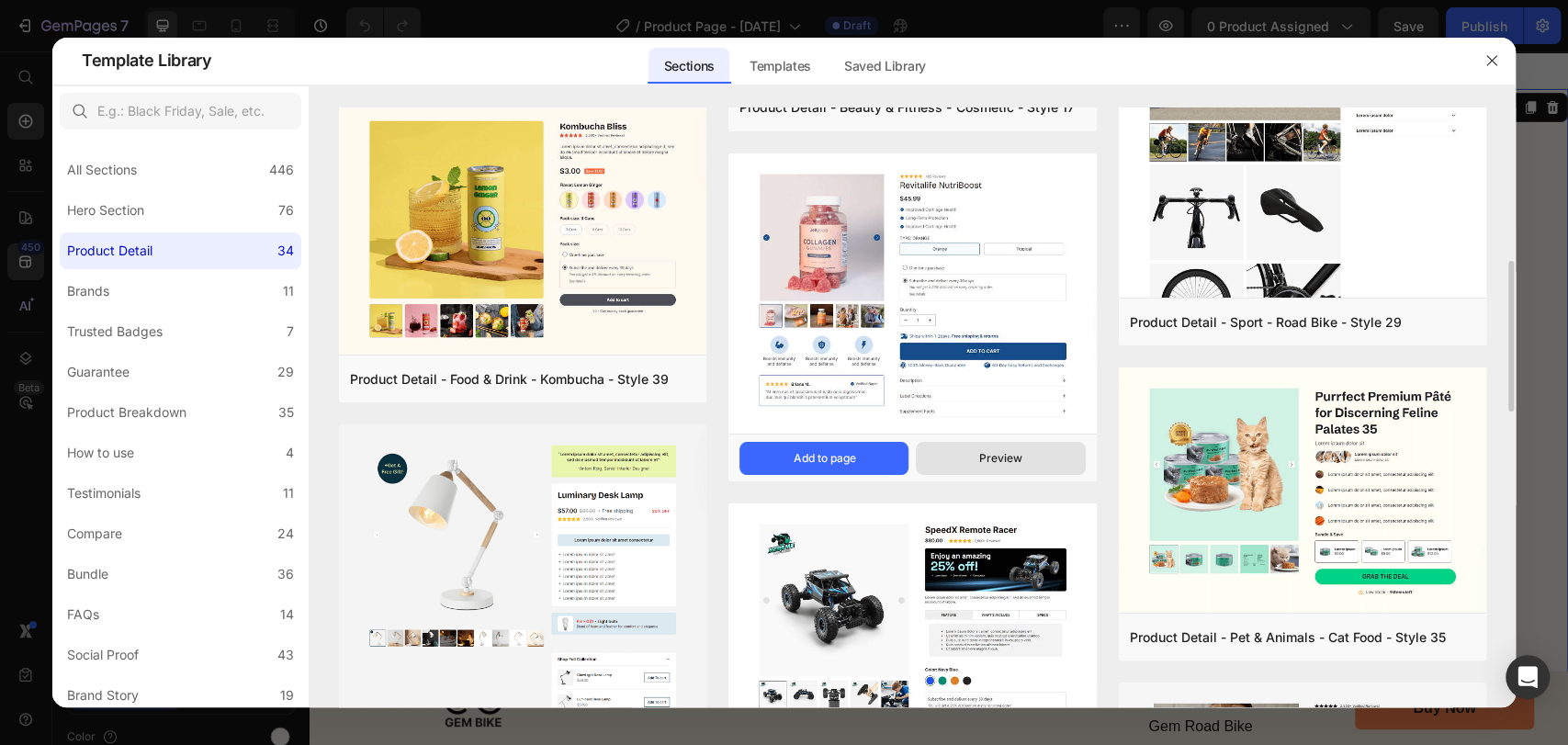 click on "Preview" at bounding box center [1000, 458] 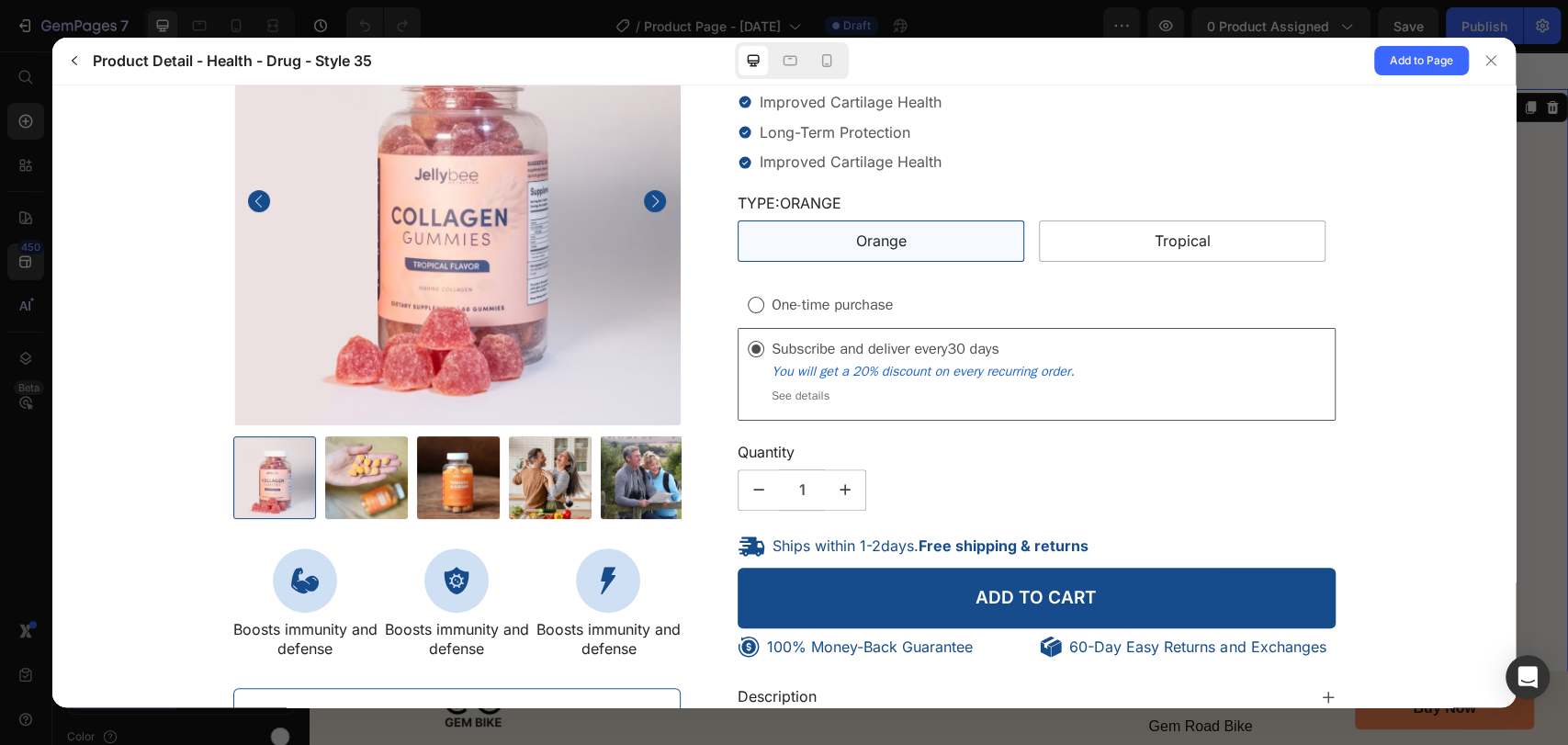 scroll, scrollTop: 386, scrollLeft: 0, axis: vertical 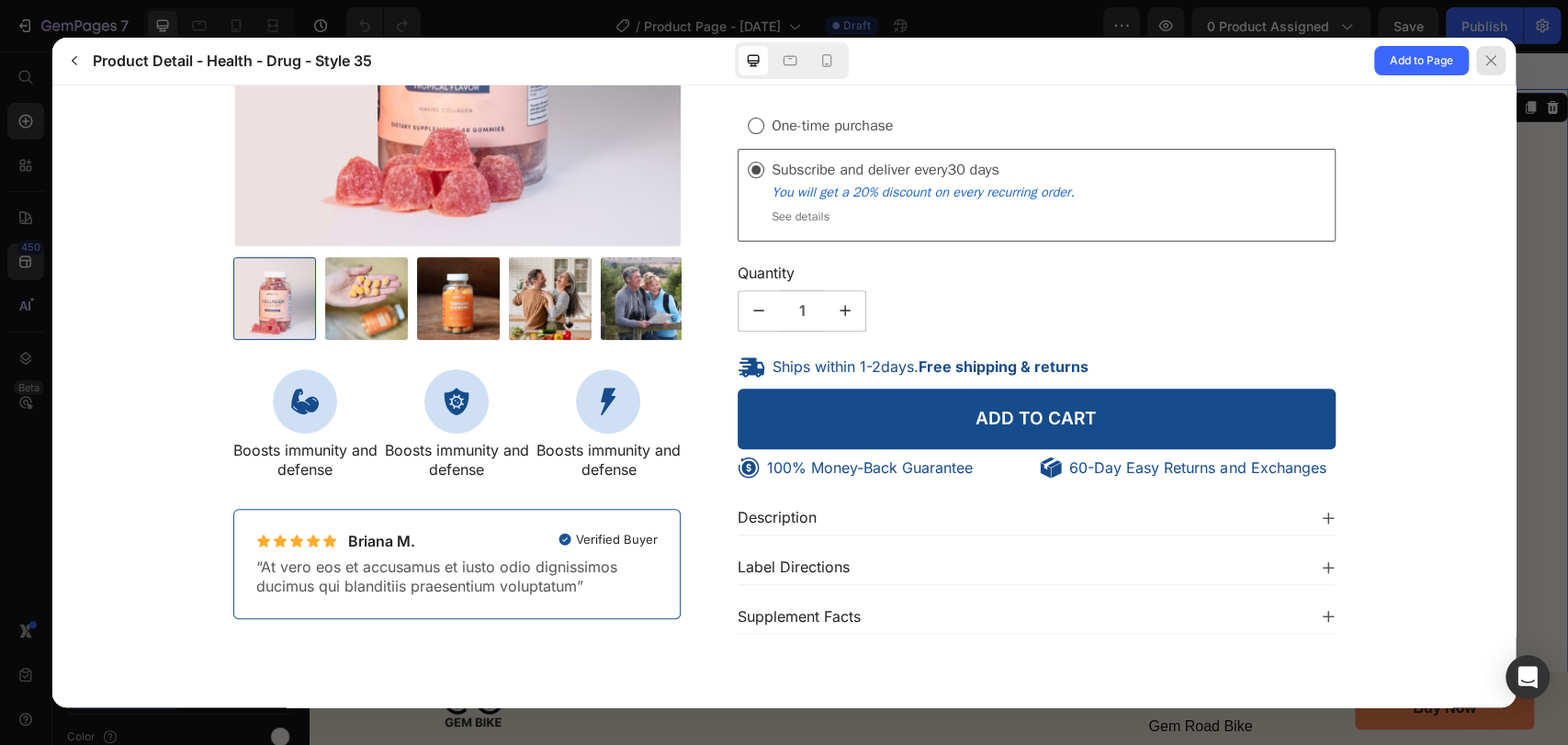 click at bounding box center (1491, 61) 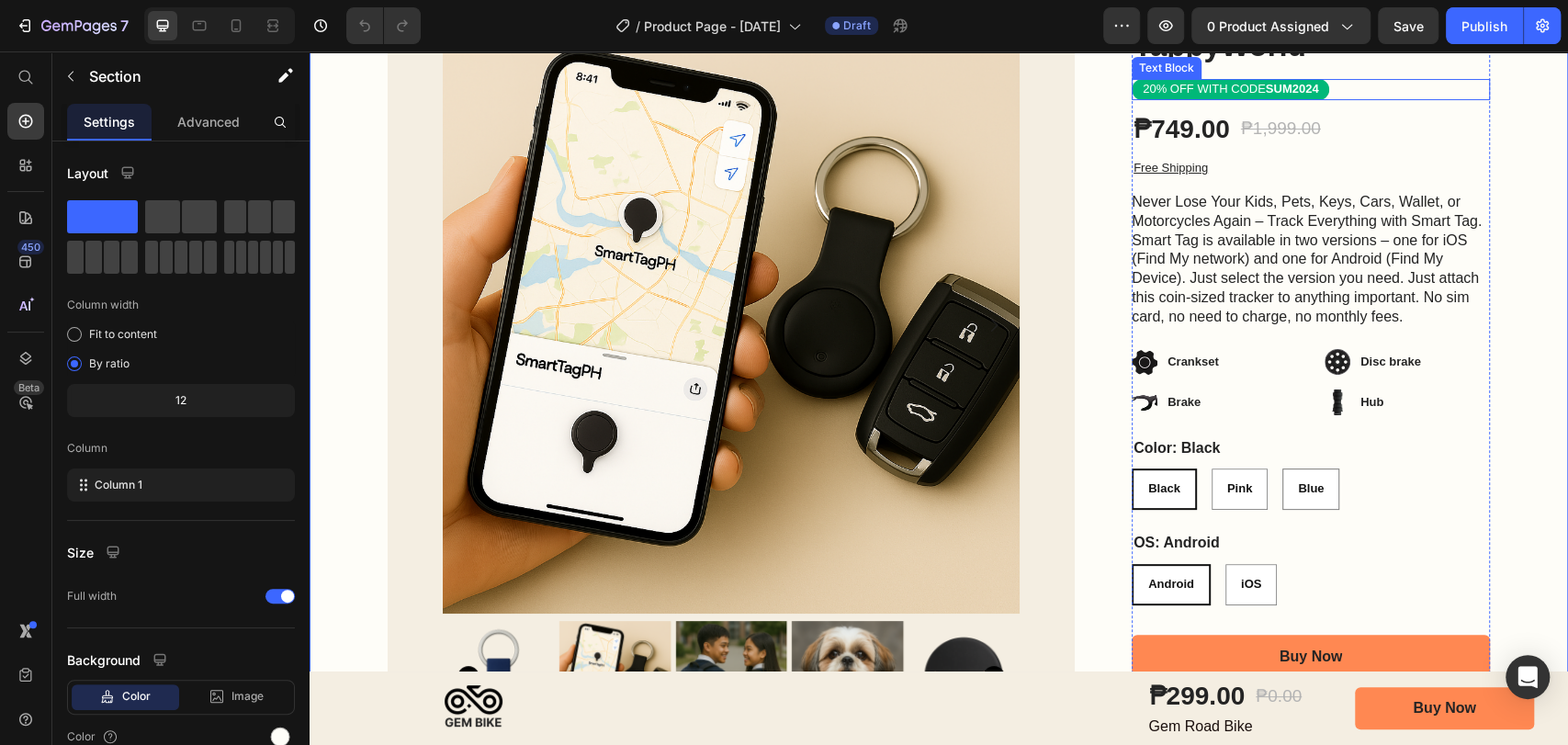 scroll, scrollTop: 0, scrollLeft: 0, axis: both 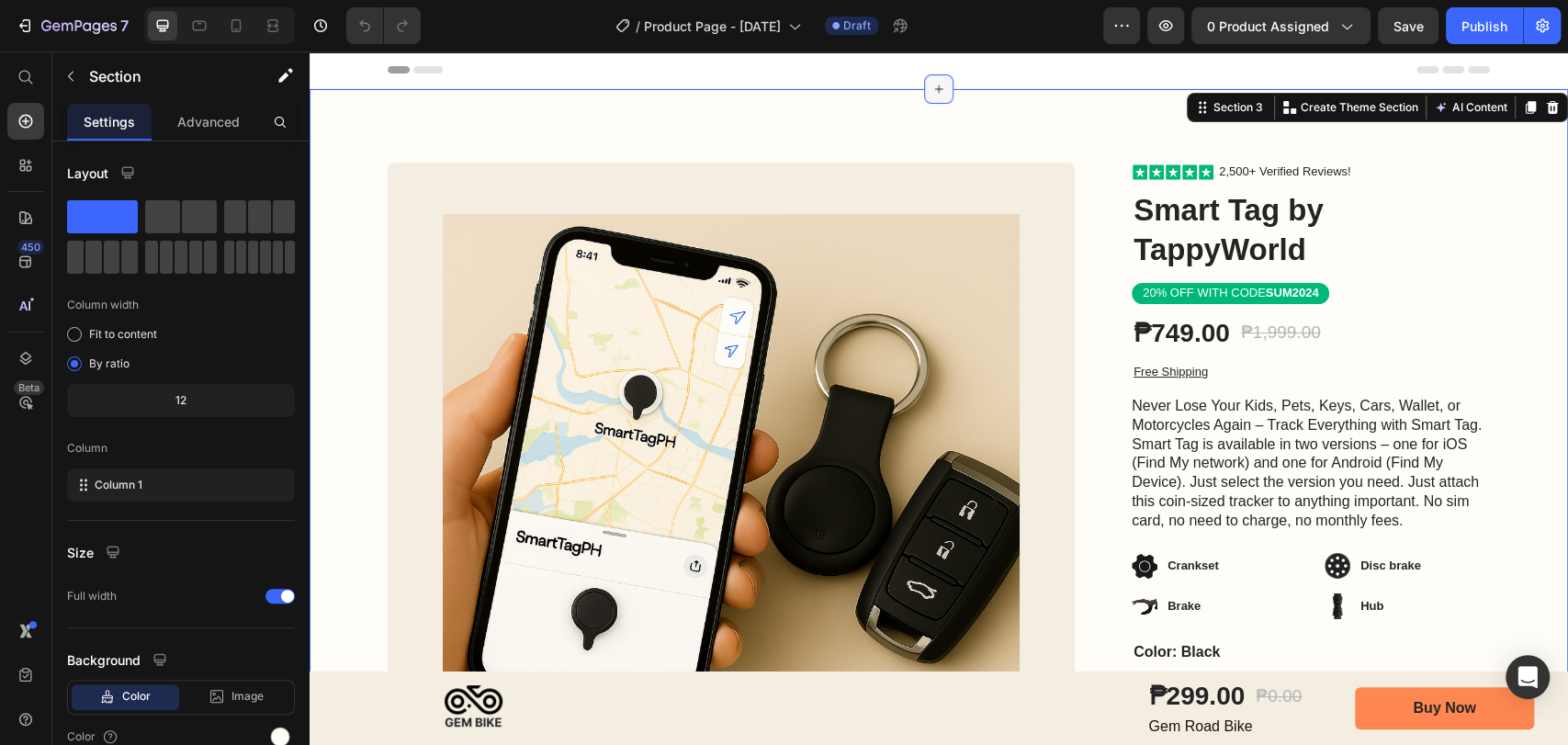 click 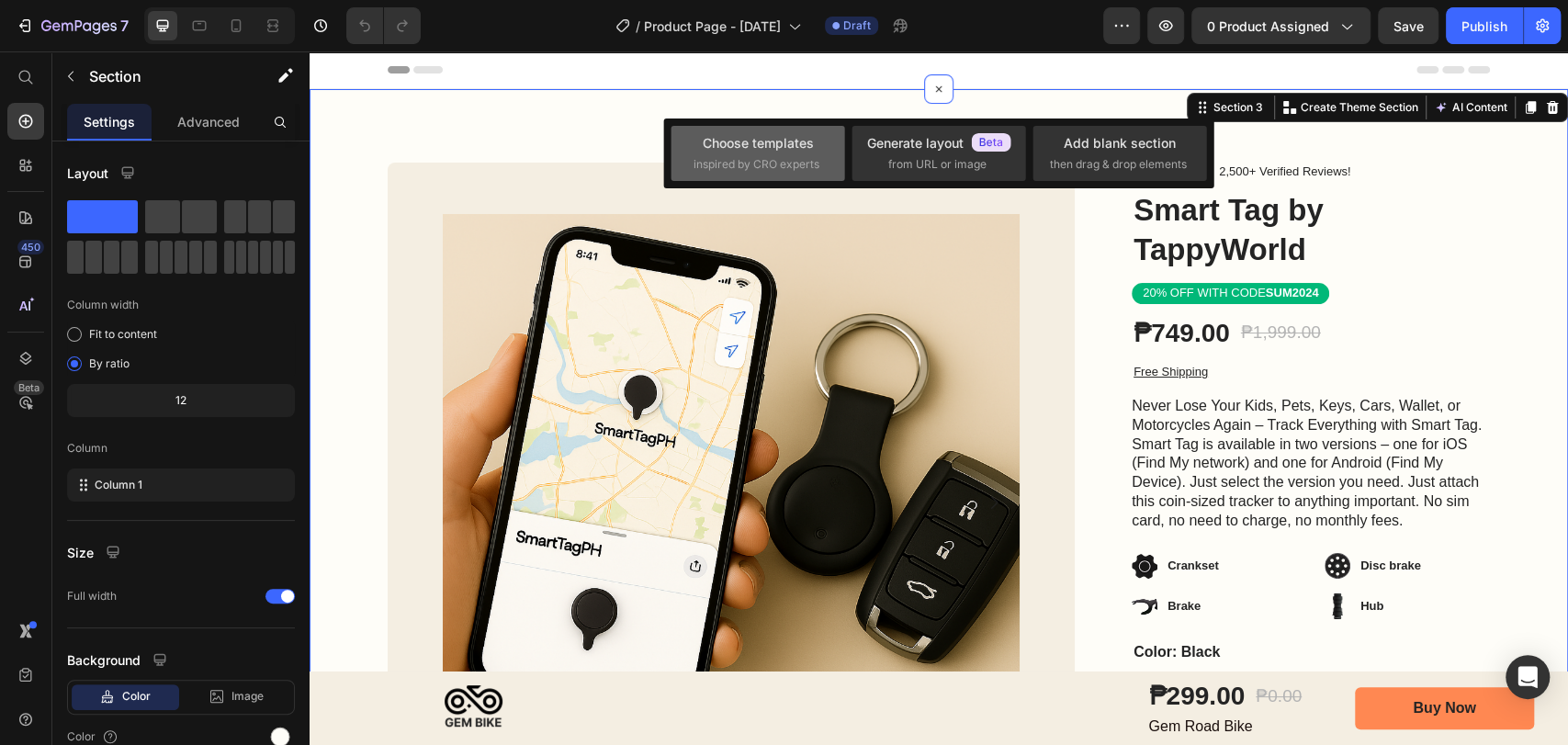 click on "Choose templates" at bounding box center (758, 142) 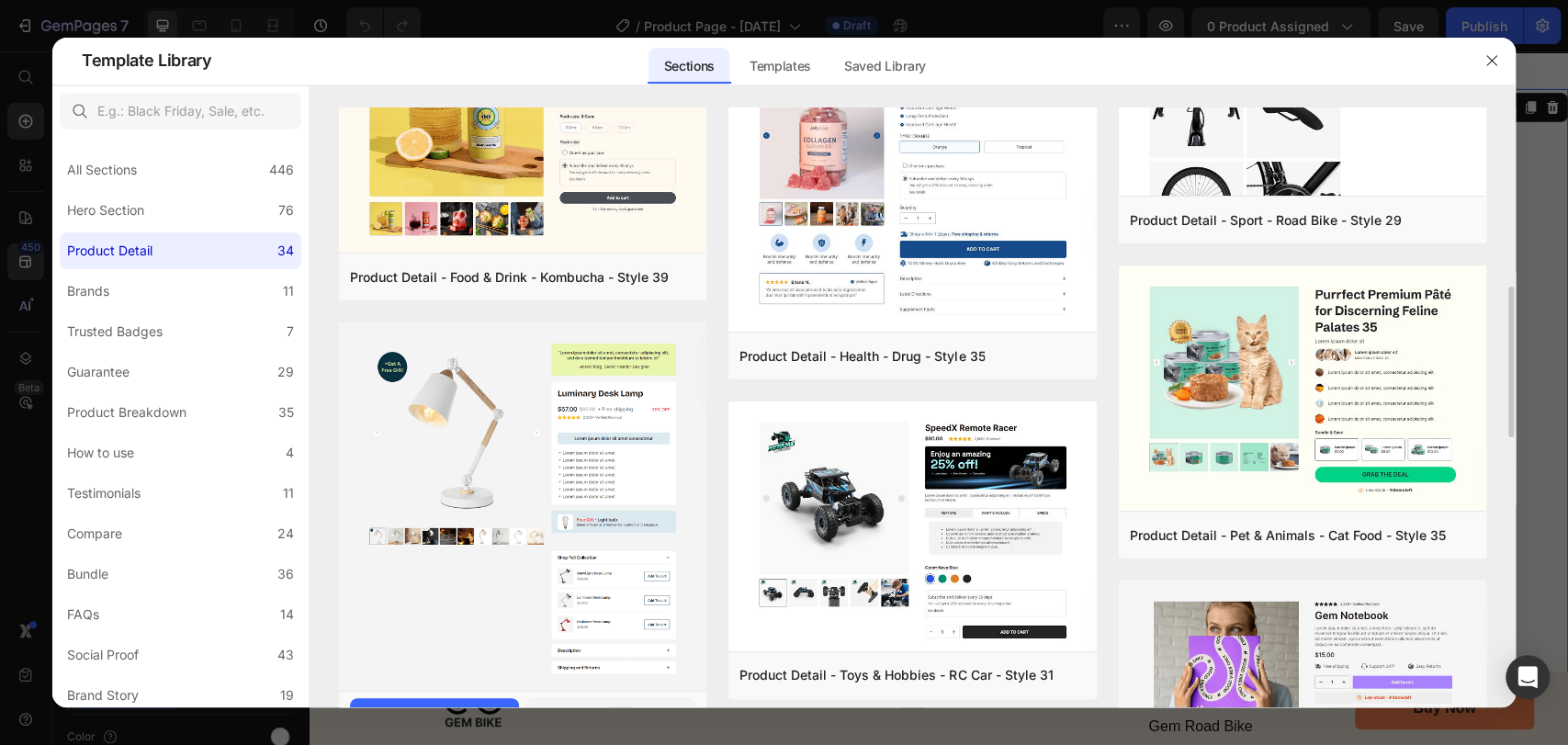 scroll, scrollTop: 816, scrollLeft: 0, axis: vertical 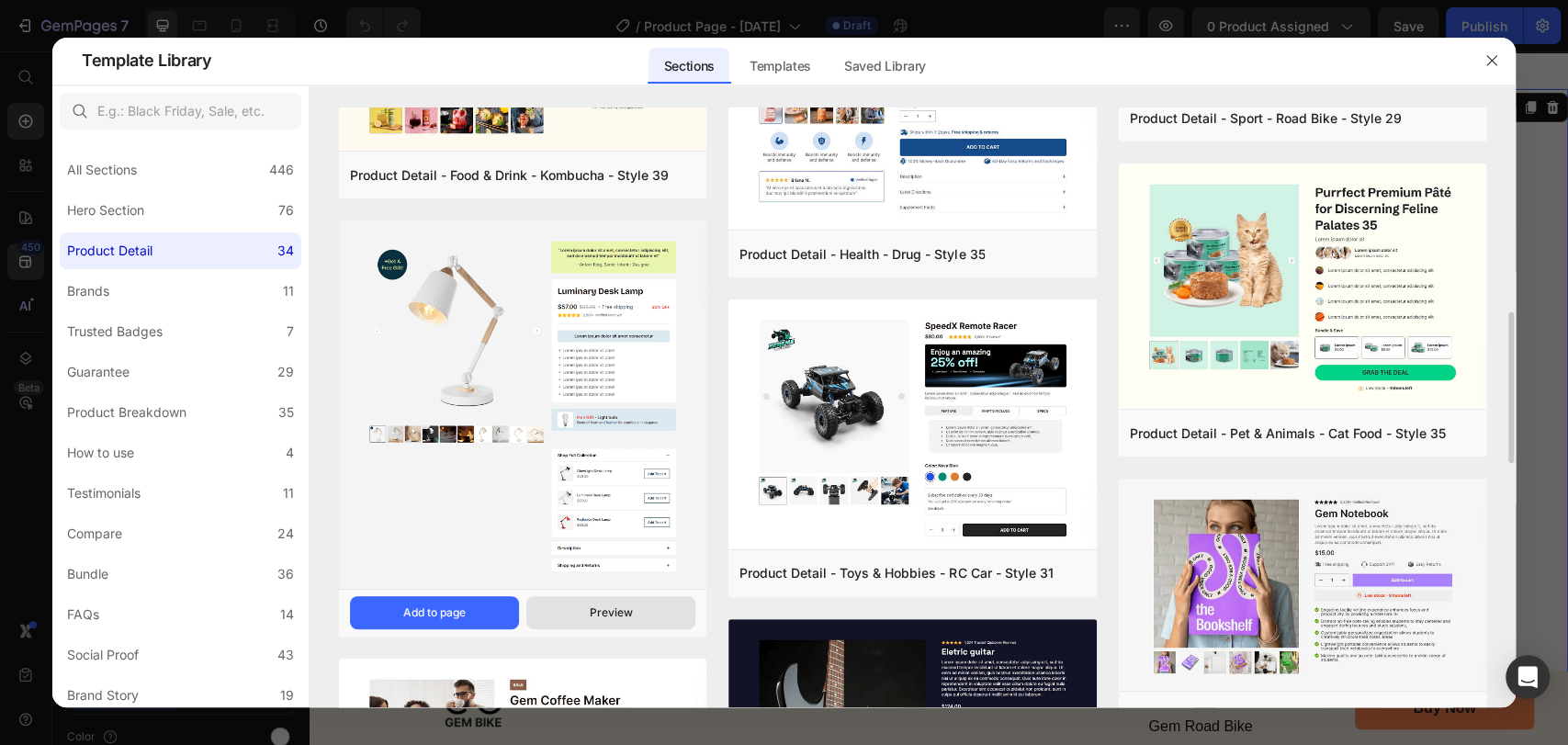click on "Preview" at bounding box center [611, 613] 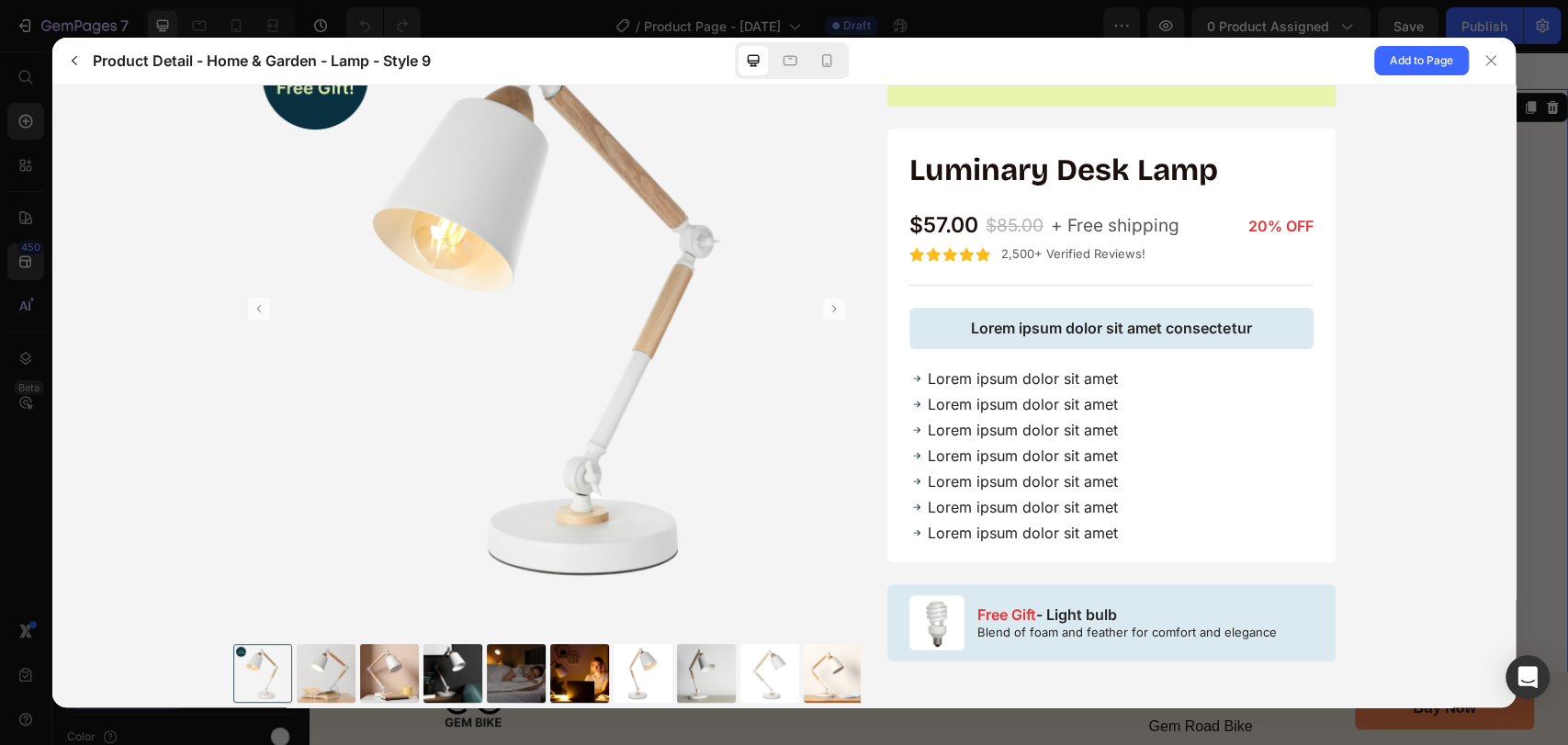 scroll, scrollTop: 0, scrollLeft: 0, axis: both 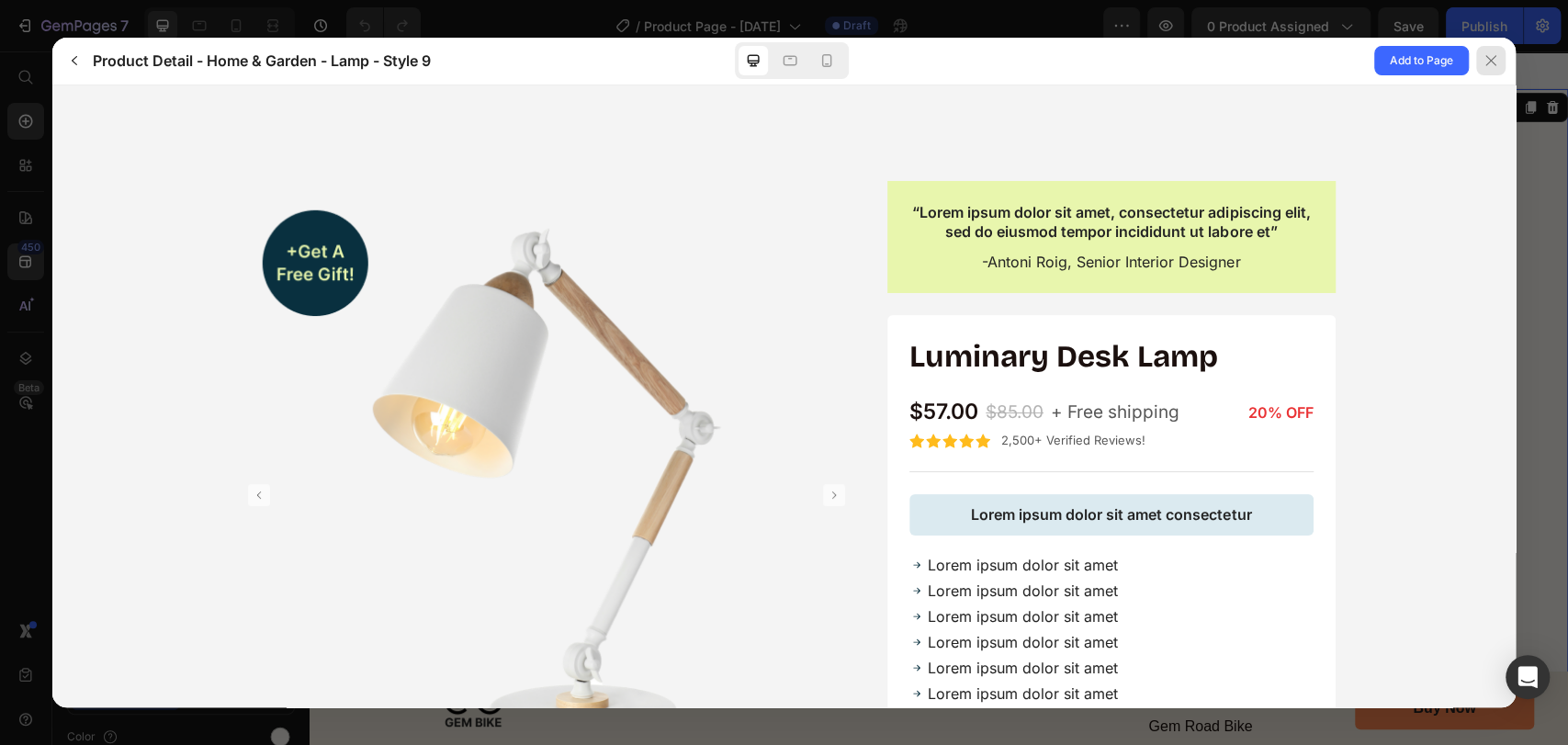 click 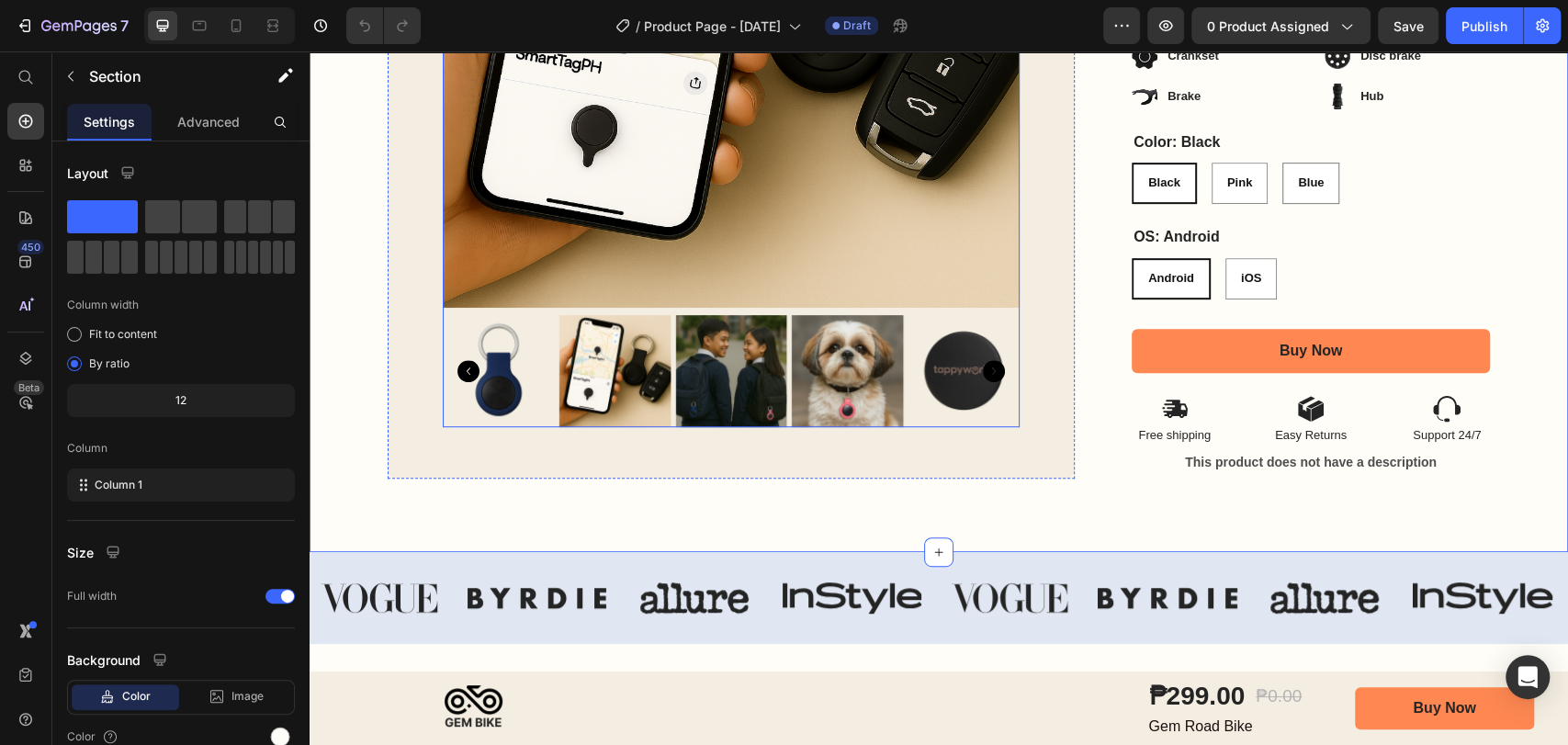 scroll, scrollTop: 0, scrollLeft: 0, axis: both 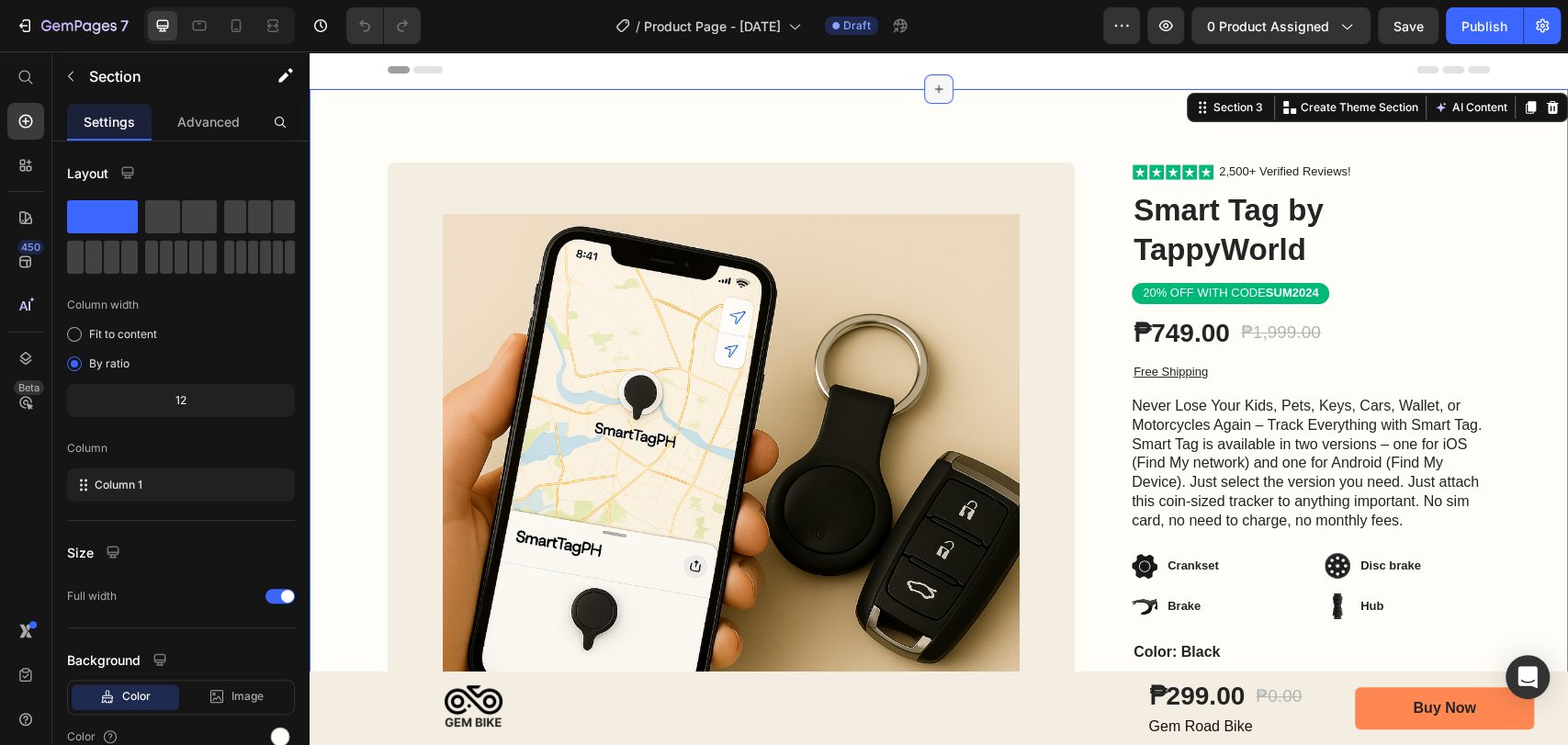 click 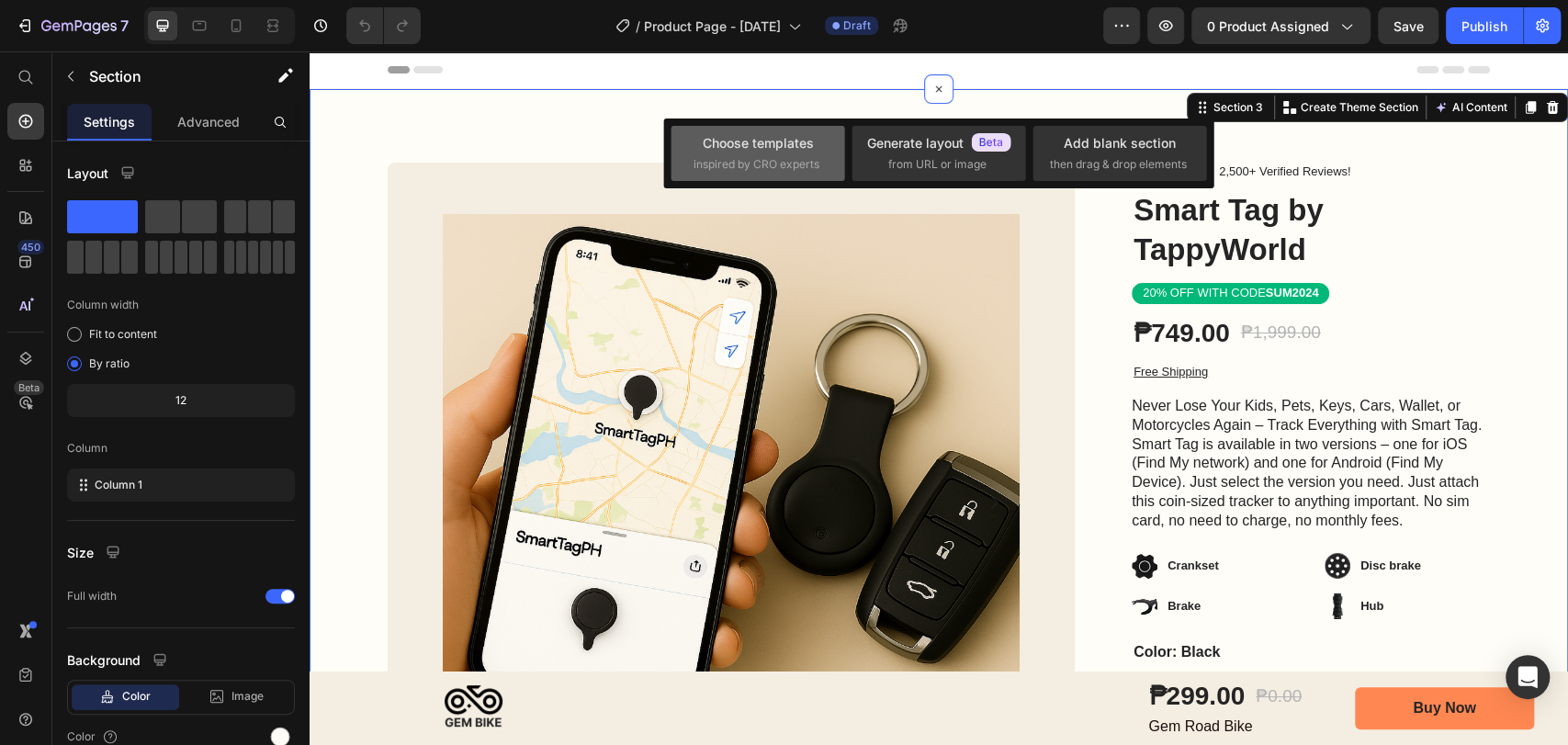 click on "inspired by CRO experts" at bounding box center (756, 164) 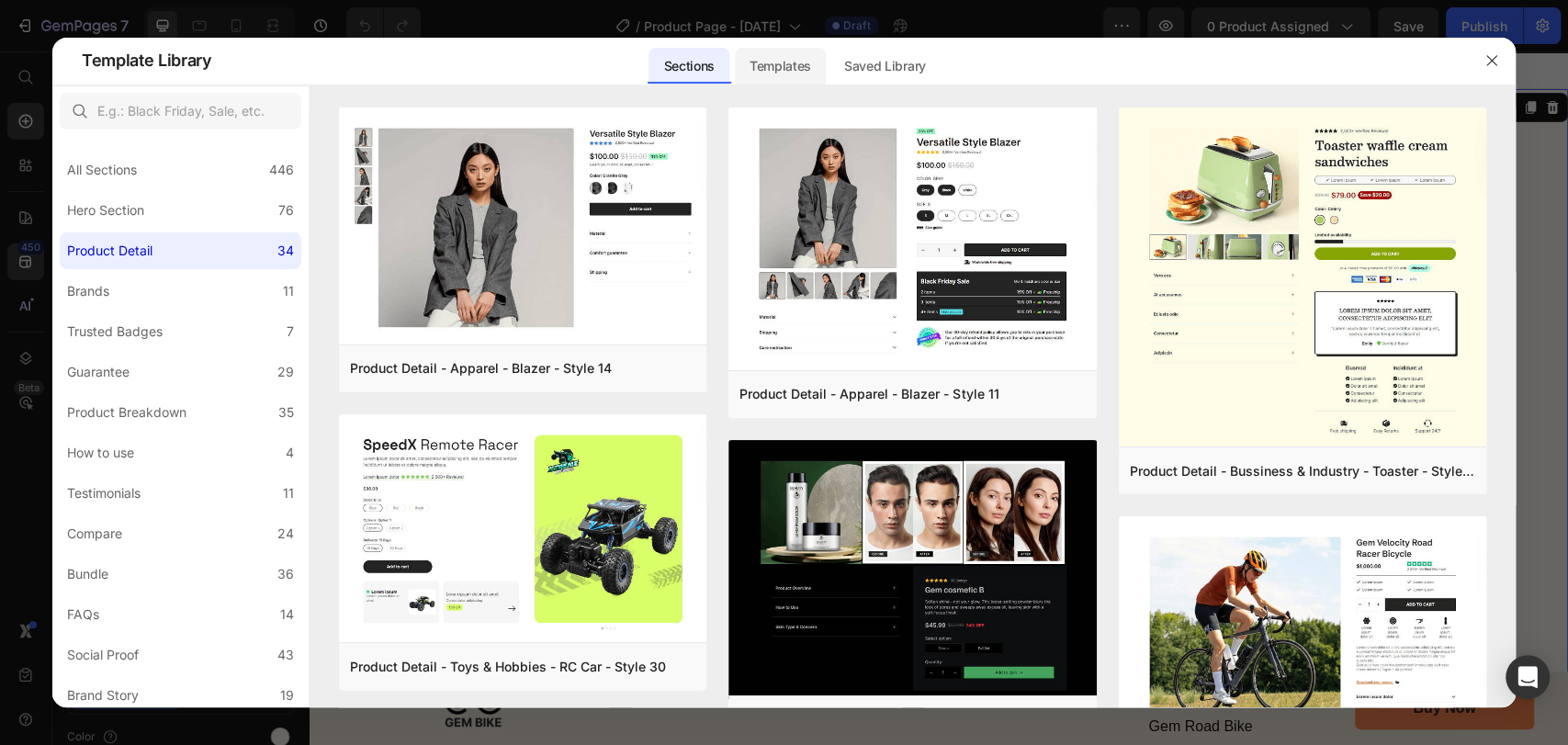 click on "Templates" 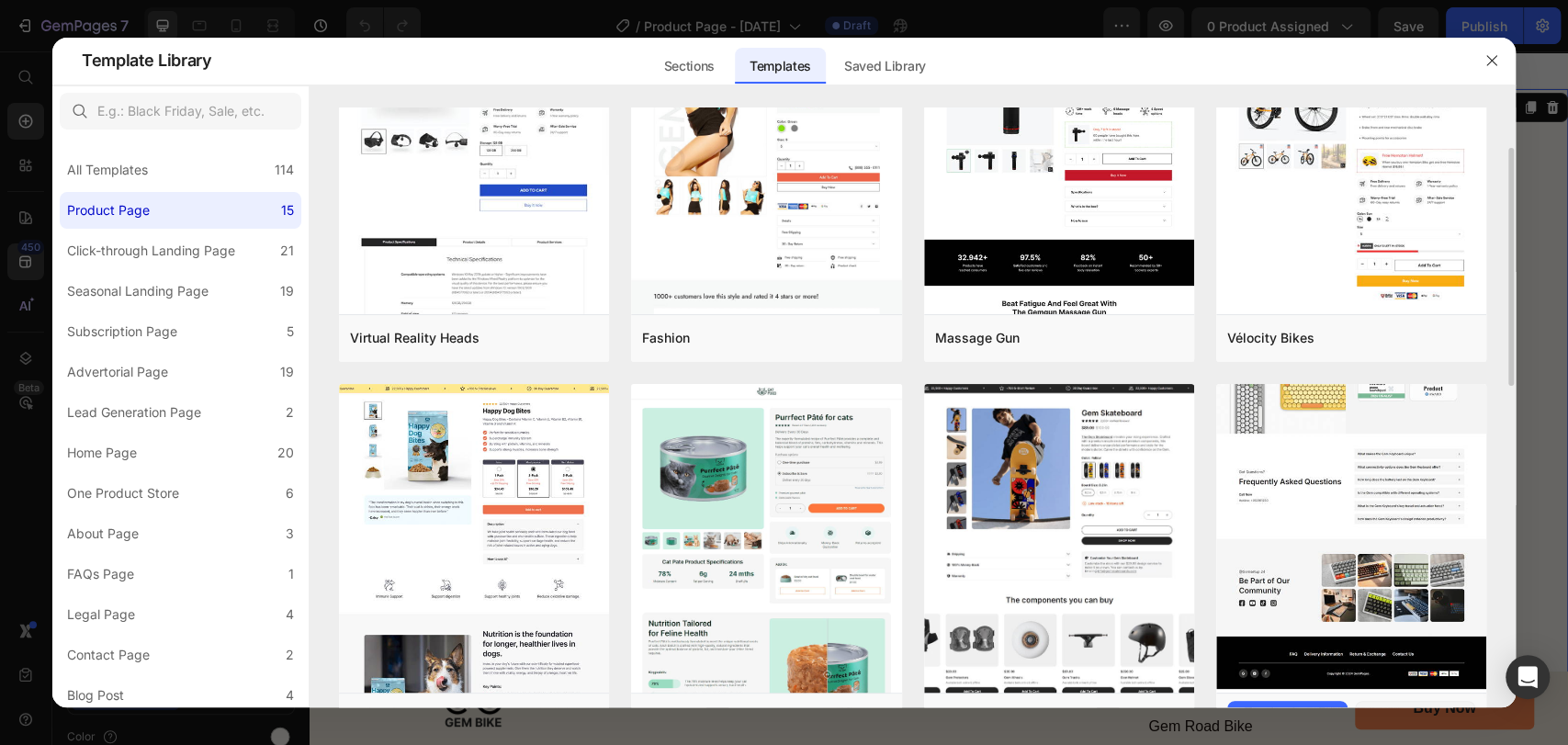 scroll, scrollTop: 204, scrollLeft: 0, axis: vertical 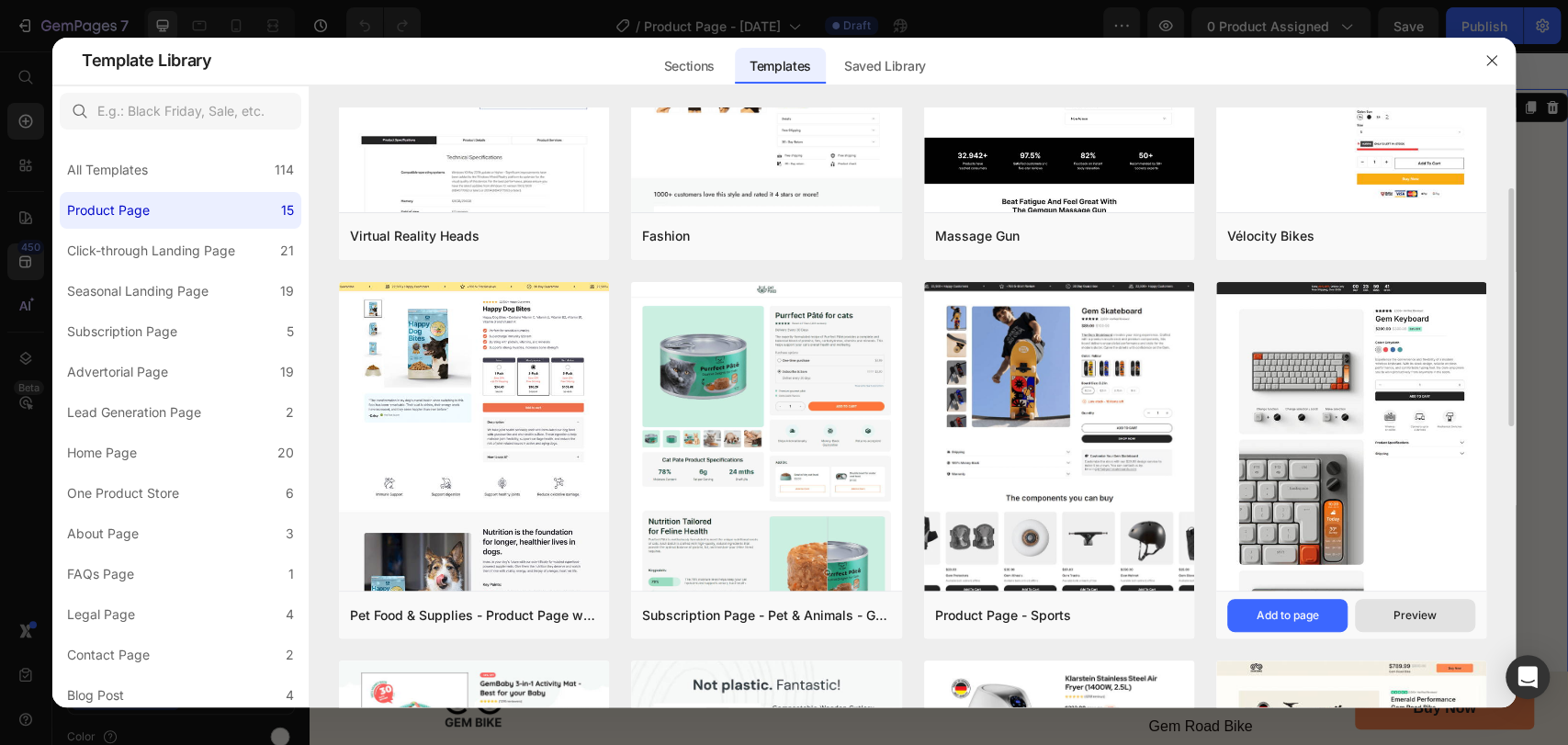 click on "Preview" at bounding box center (1415, 615) 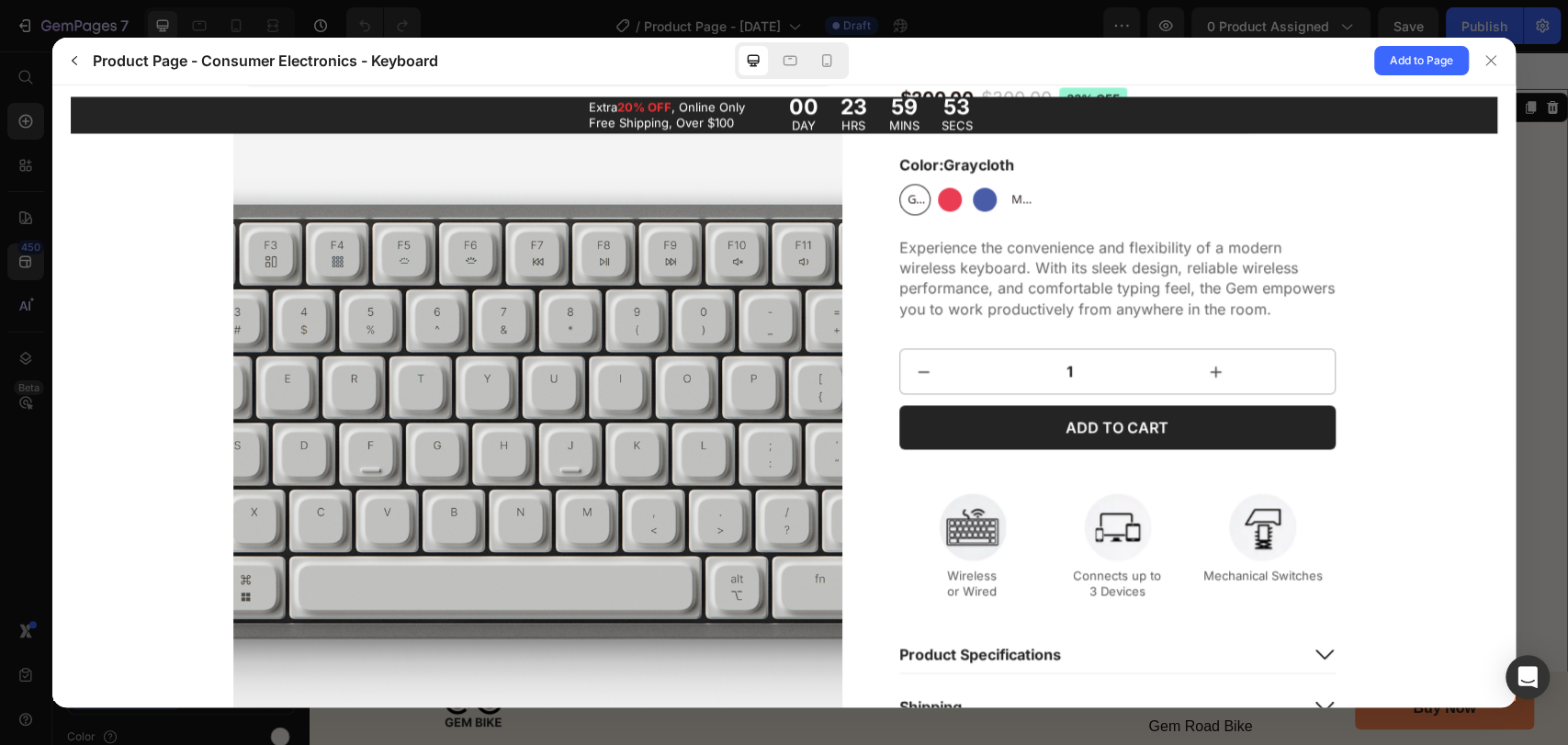 scroll, scrollTop: 1530, scrollLeft: 0, axis: vertical 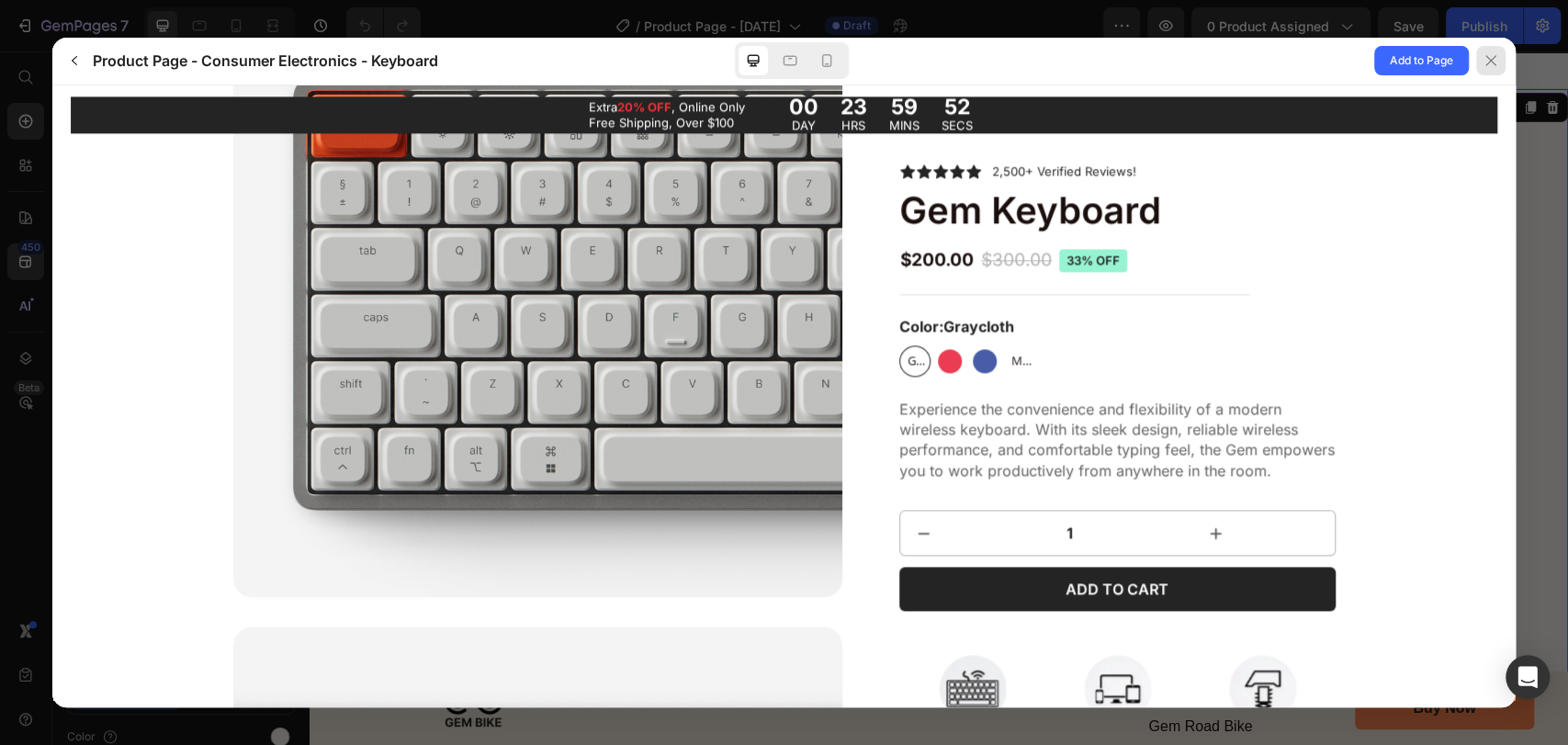click 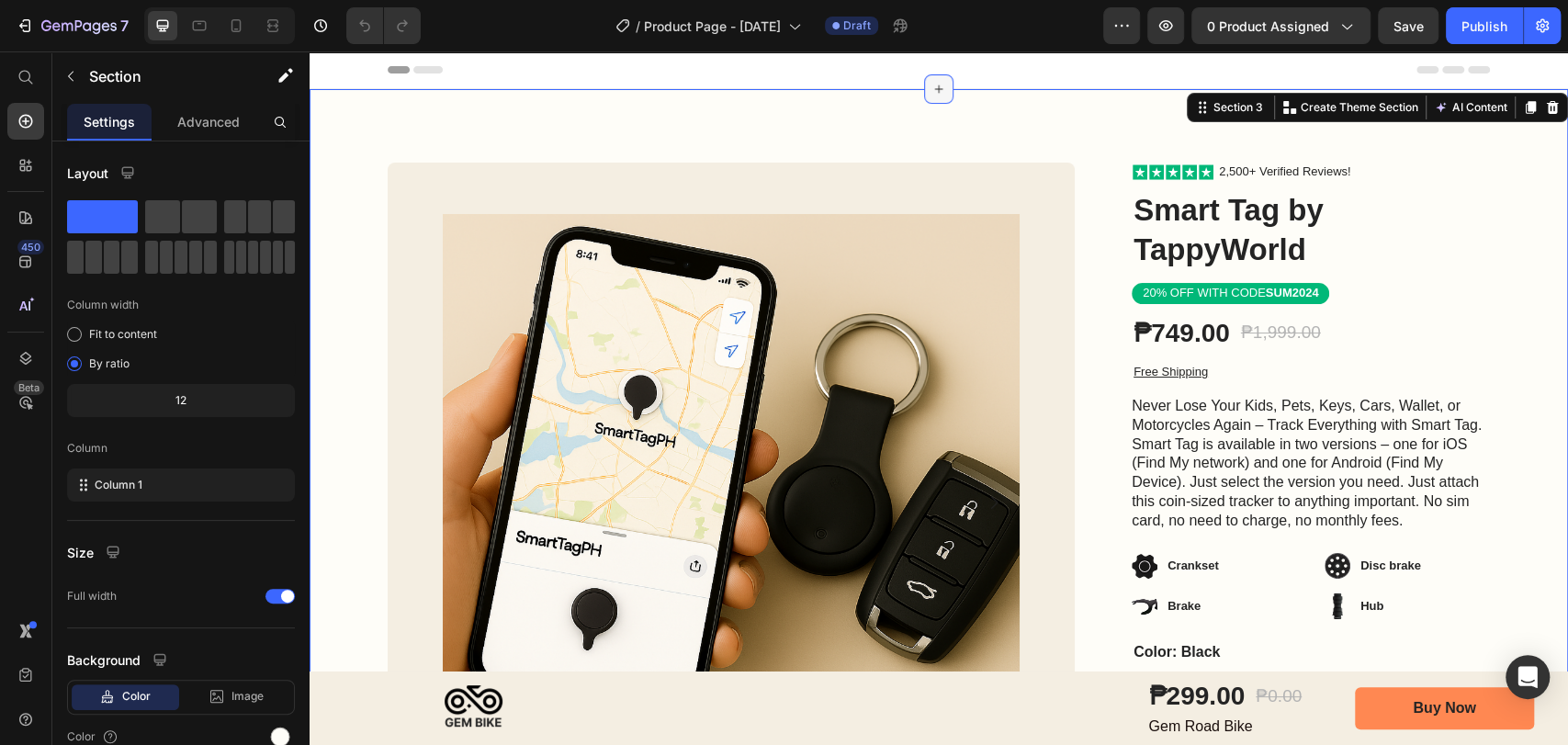 click 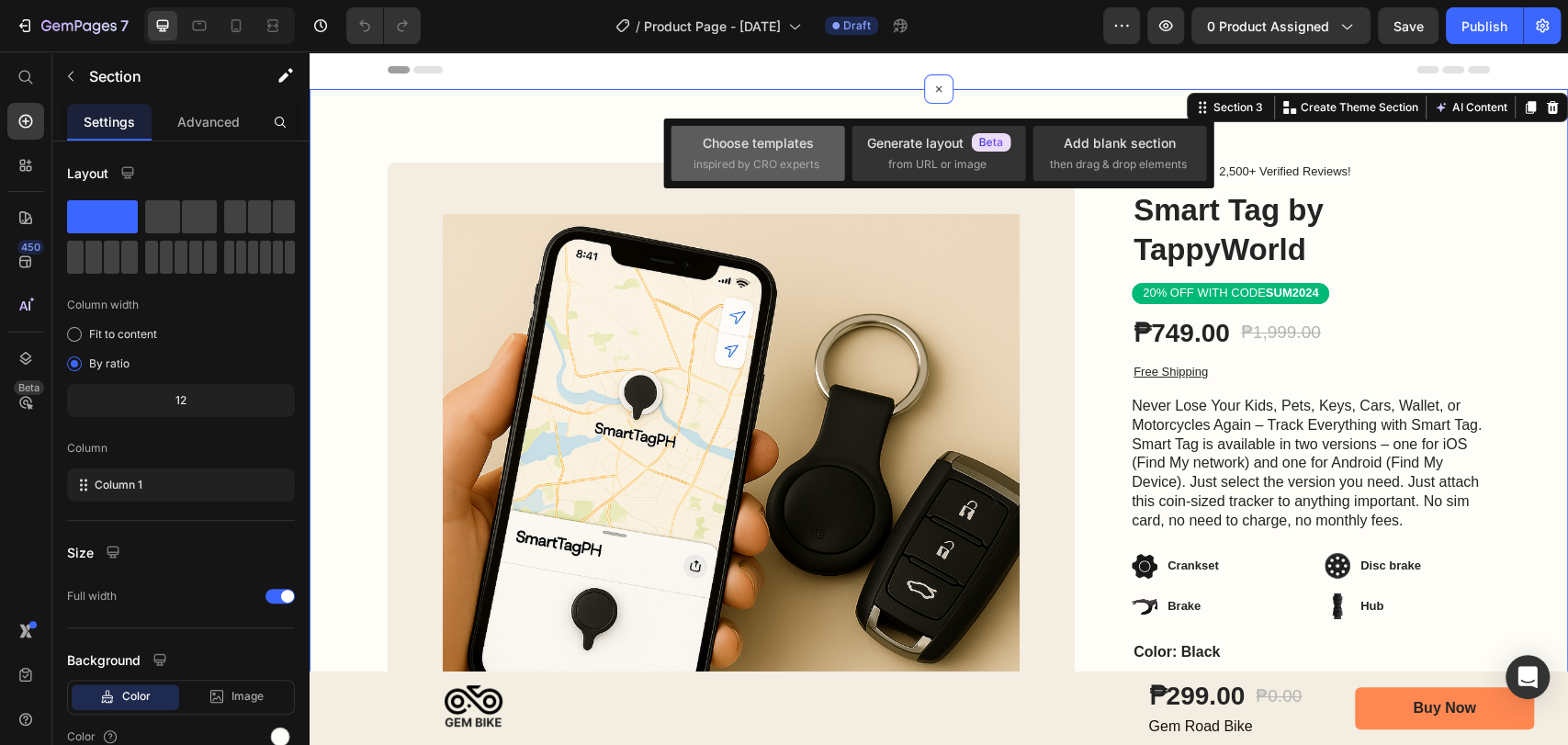 click on "Choose templates" at bounding box center [758, 142] 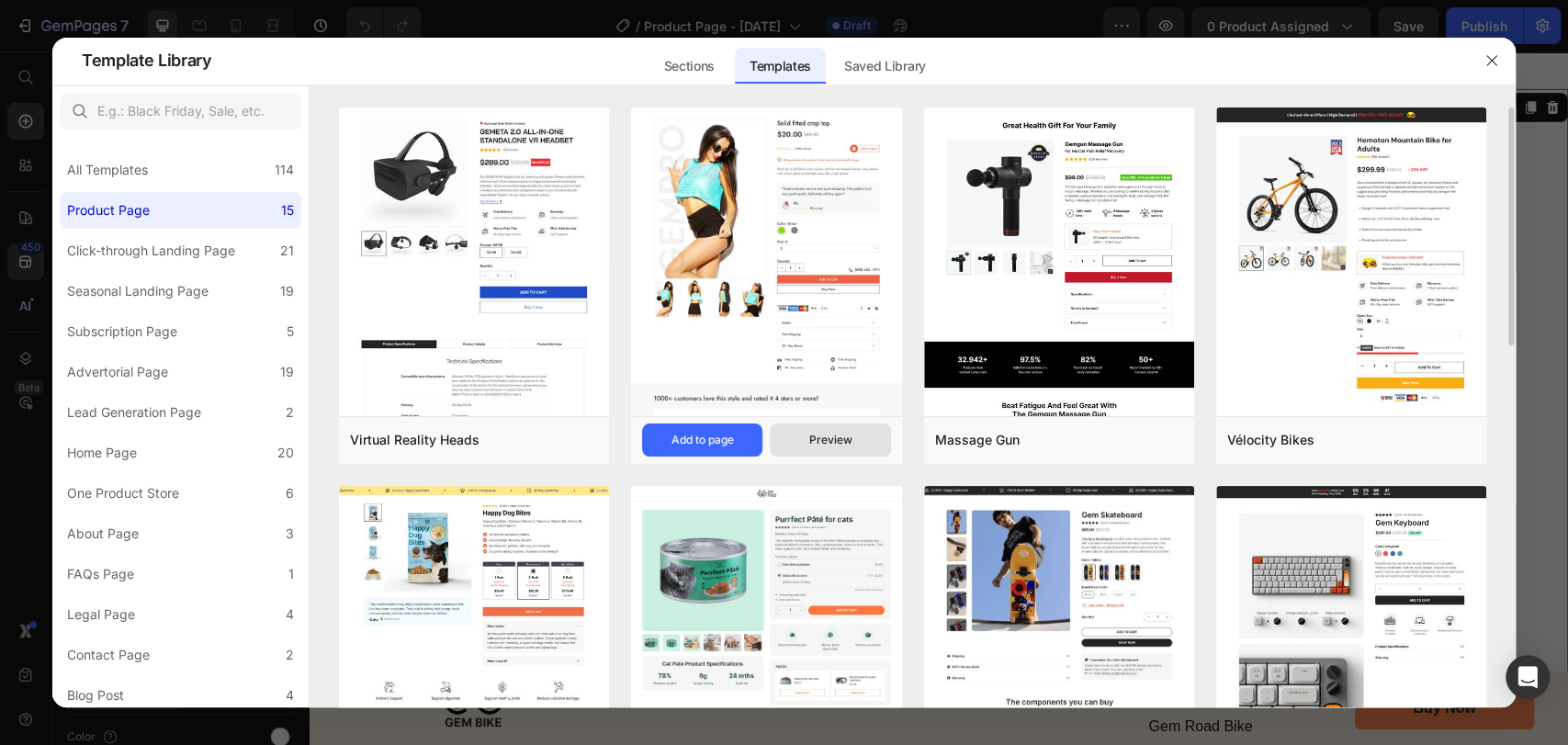 click on "Preview" at bounding box center [829, 440] 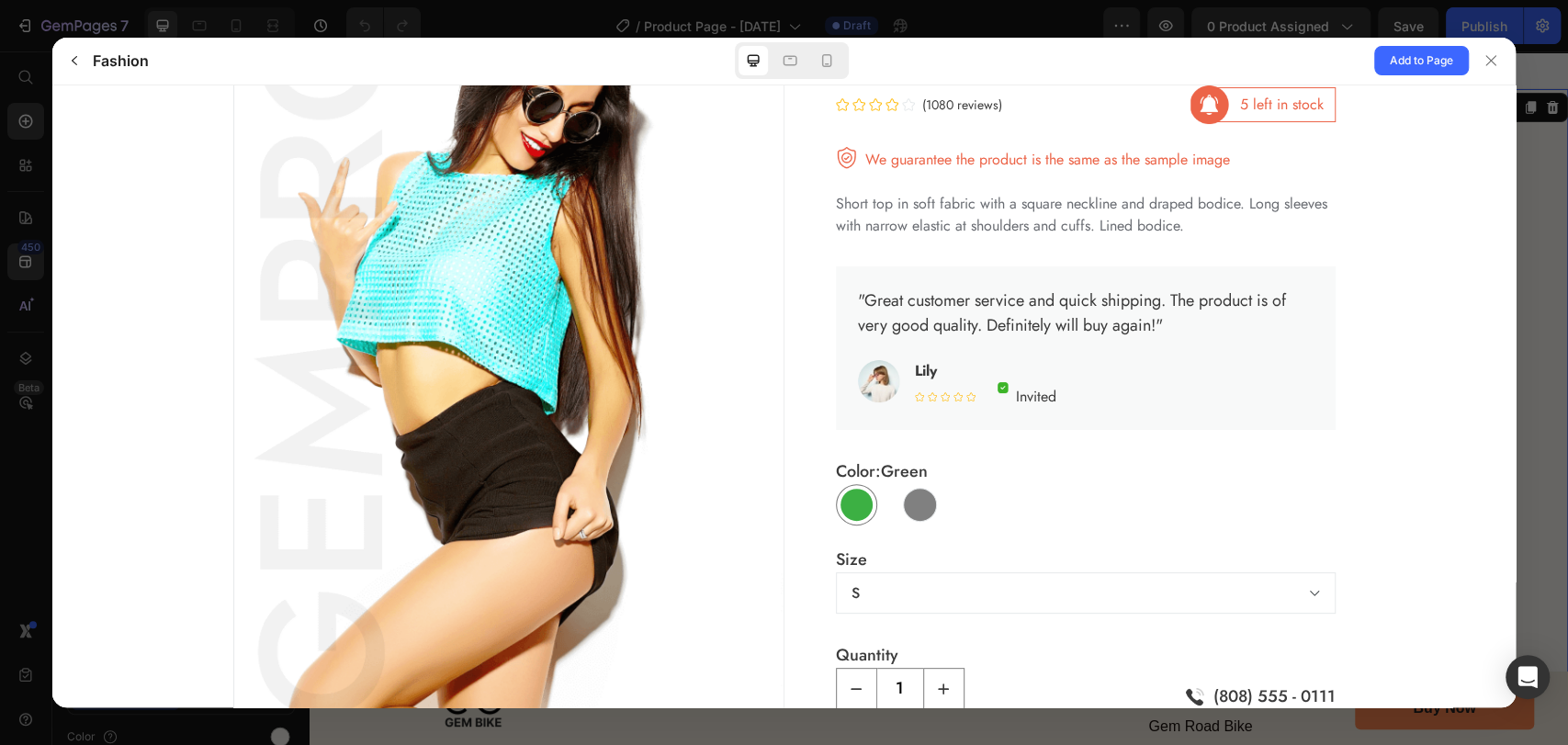scroll, scrollTop: 0, scrollLeft: 0, axis: both 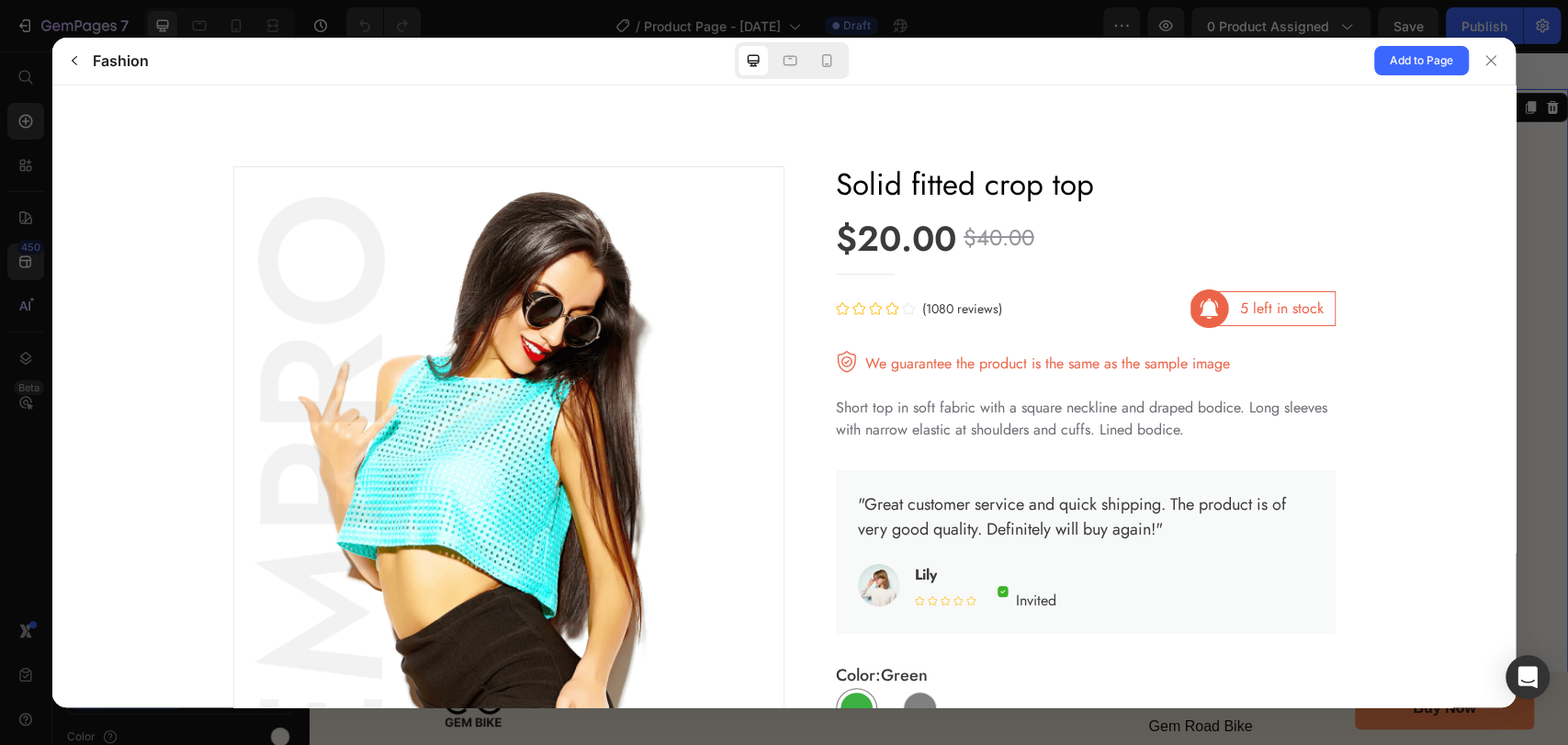 click on "Fashion" at bounding box center (120, 61) 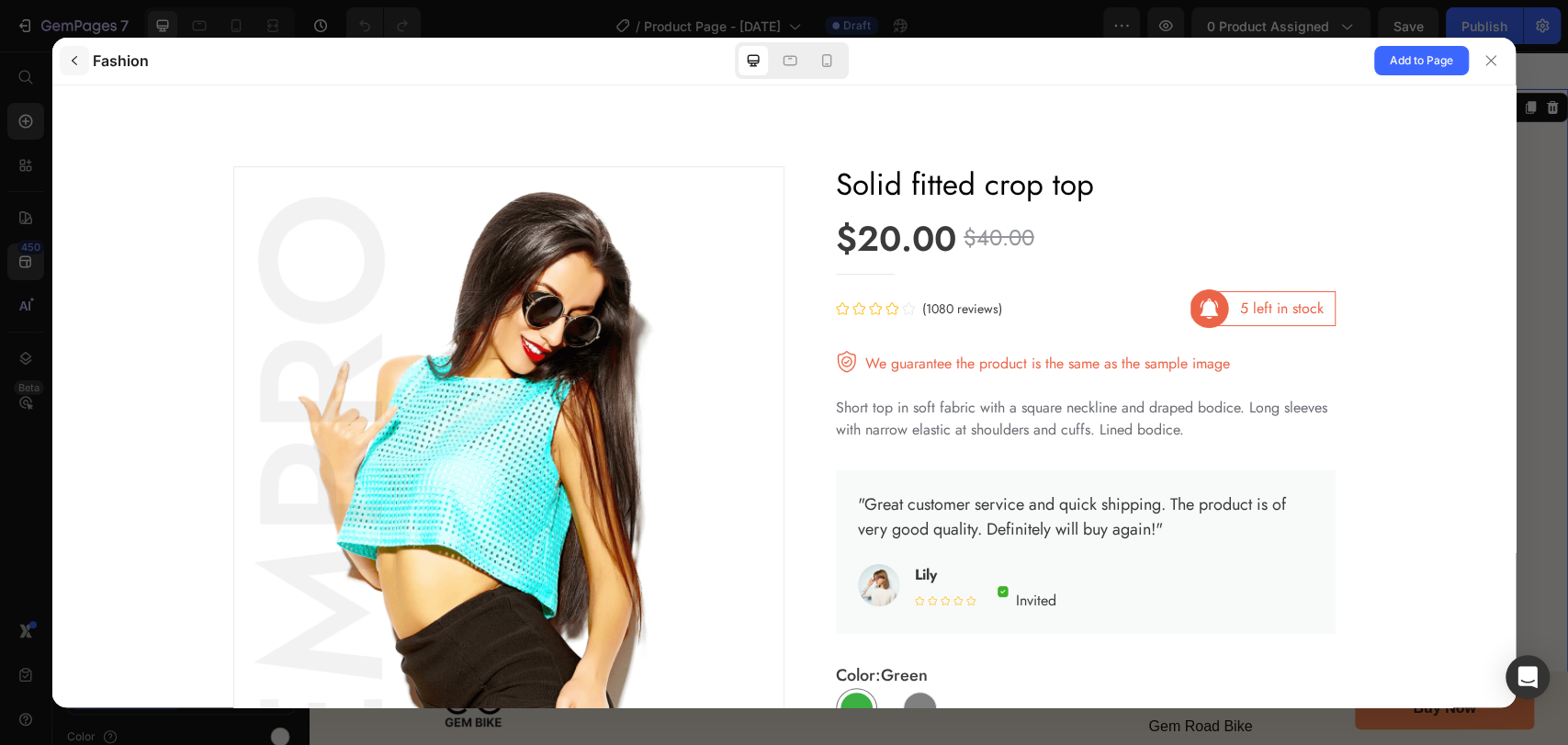 click 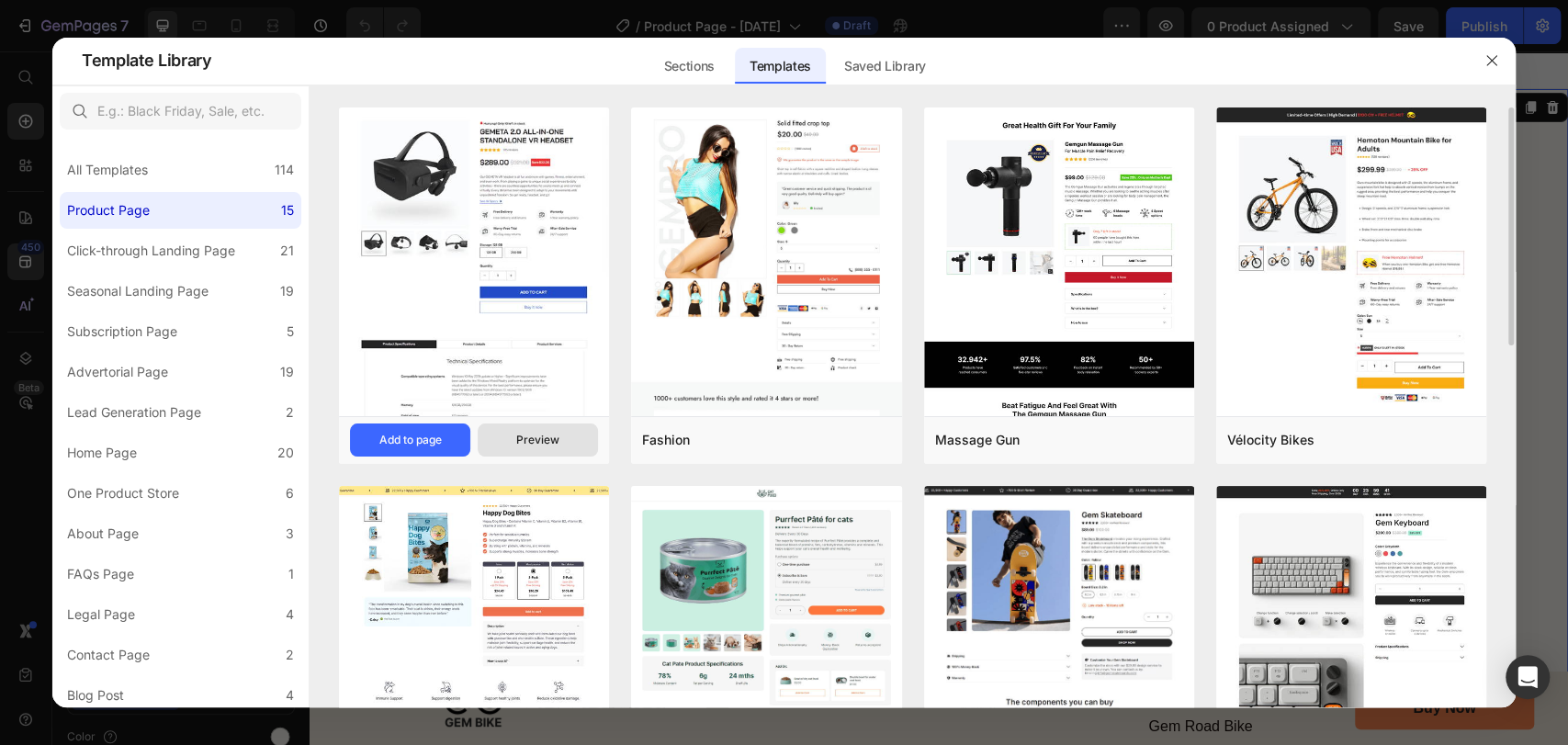 click on "Preview" at bounding box center [537, 440] 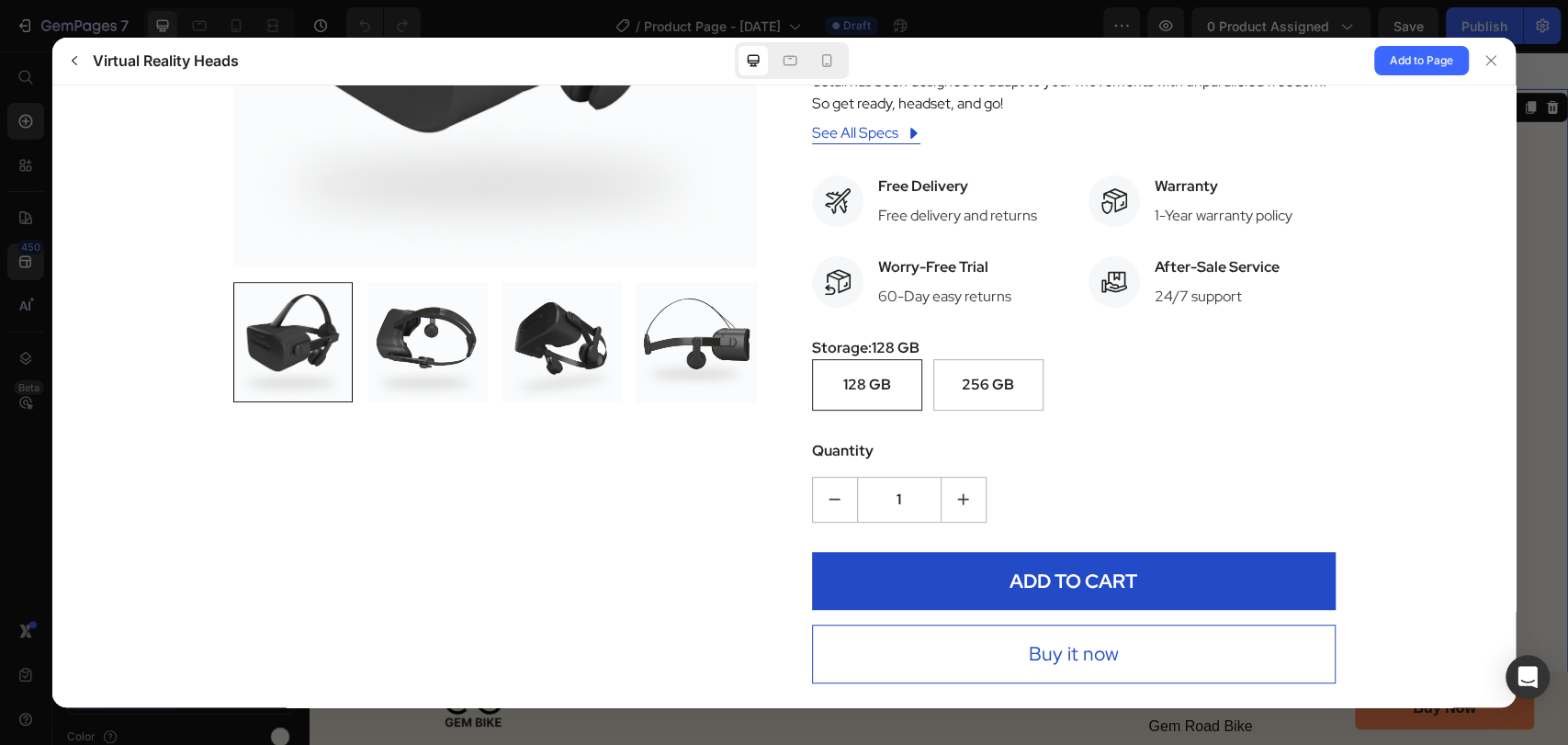 scroll, scrollTop: 0, scrollLeft: 0, axis: both 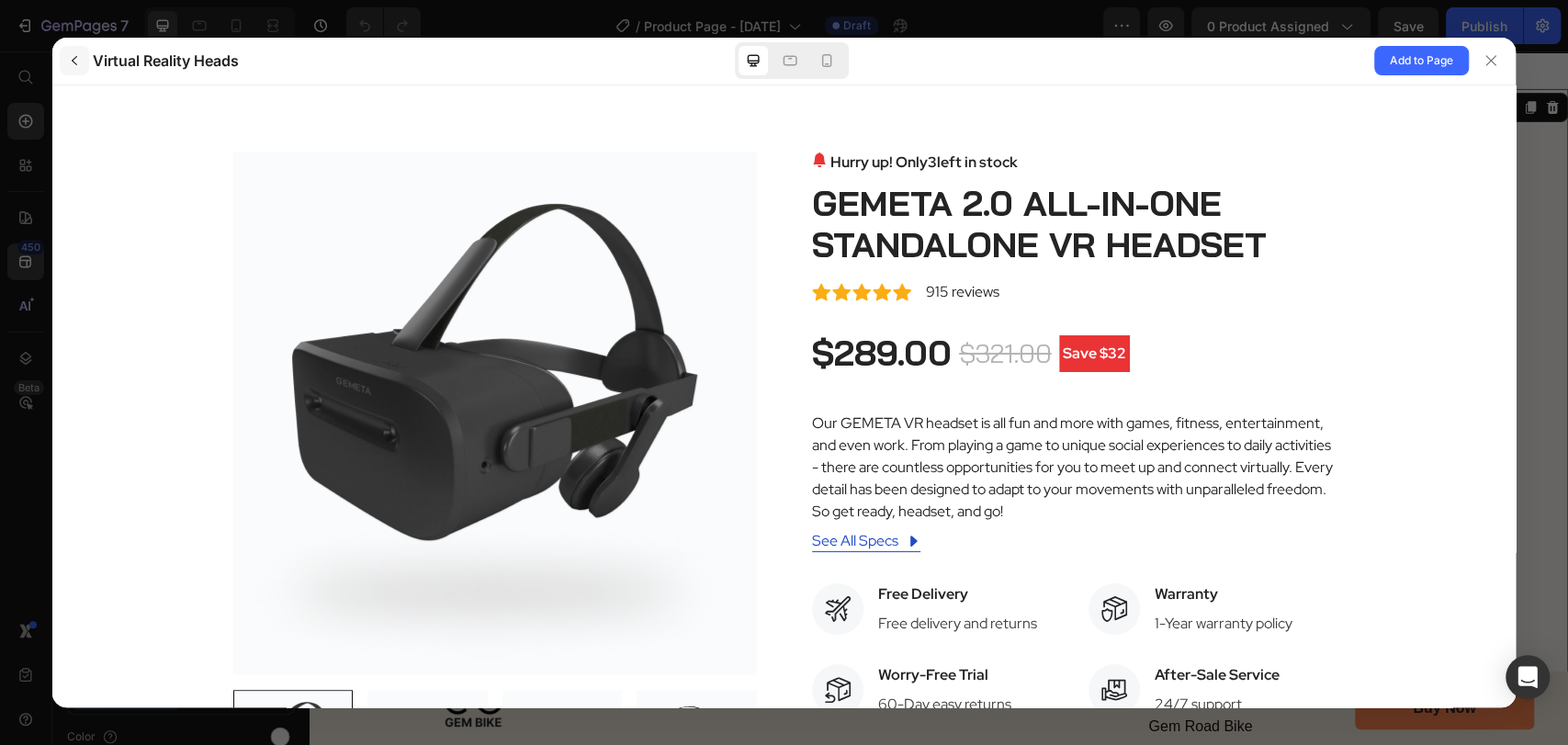 click 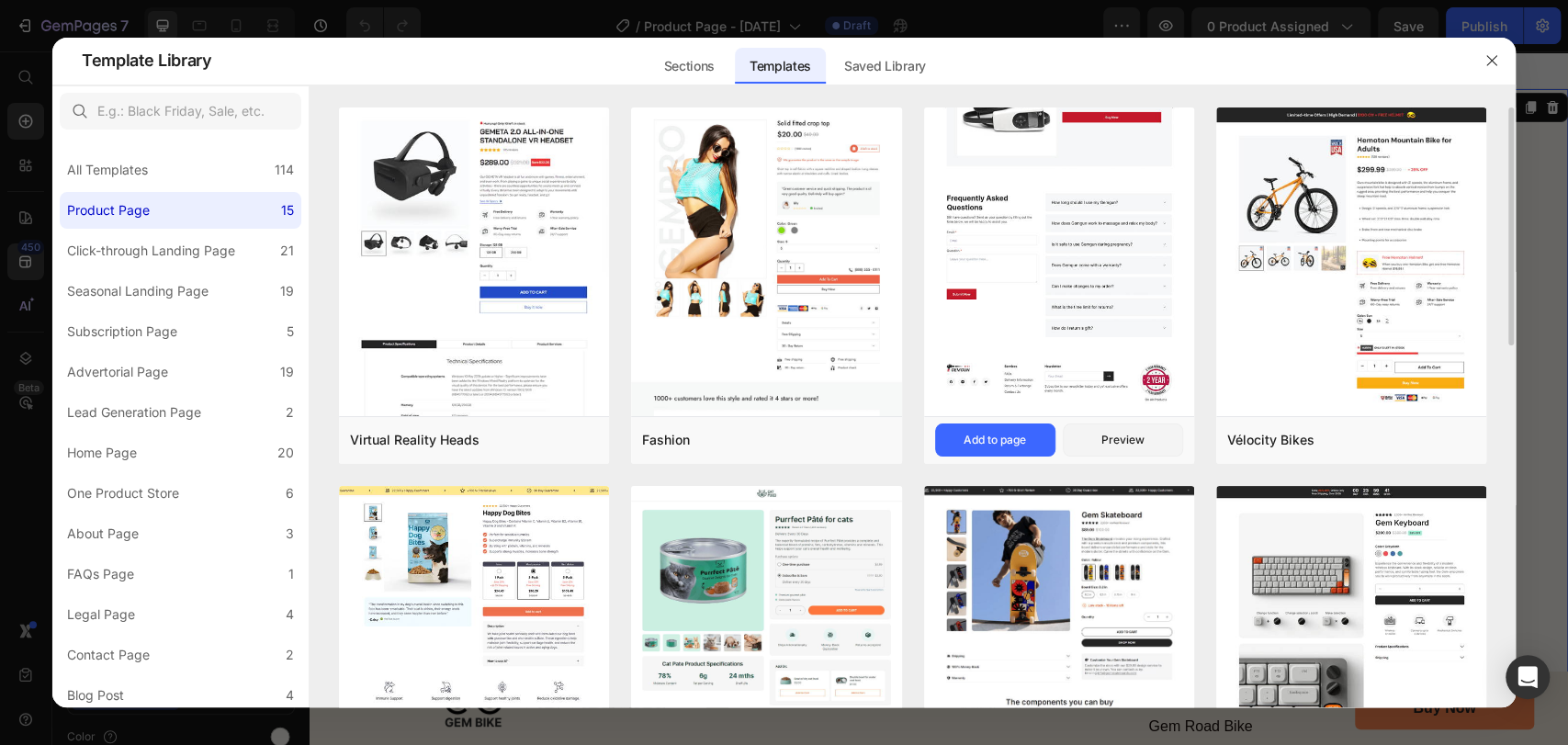 scroll, scrollTop: 204, scrollLeft: 0, axis: vertical 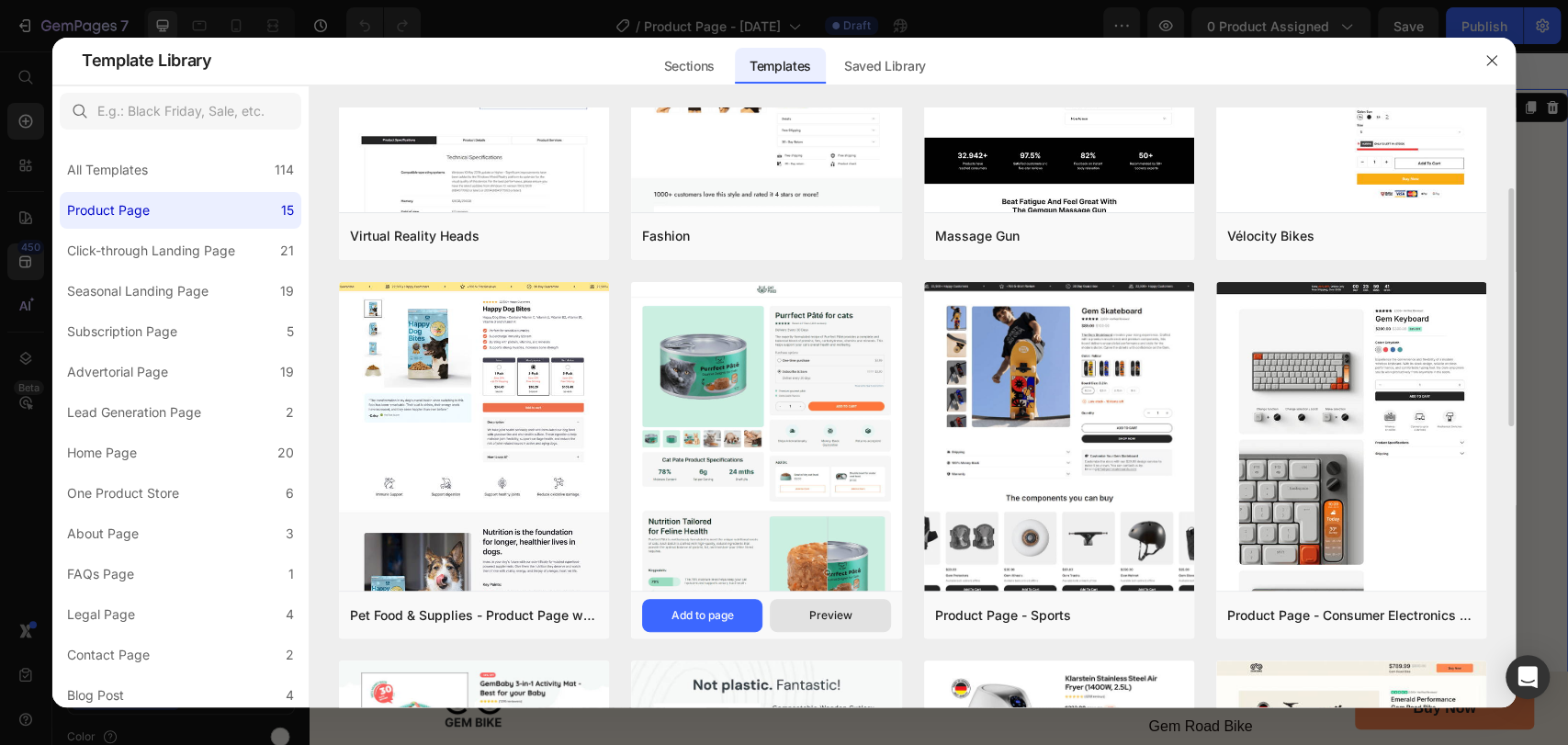 click on "Preview" at bounding box center (829, 615) 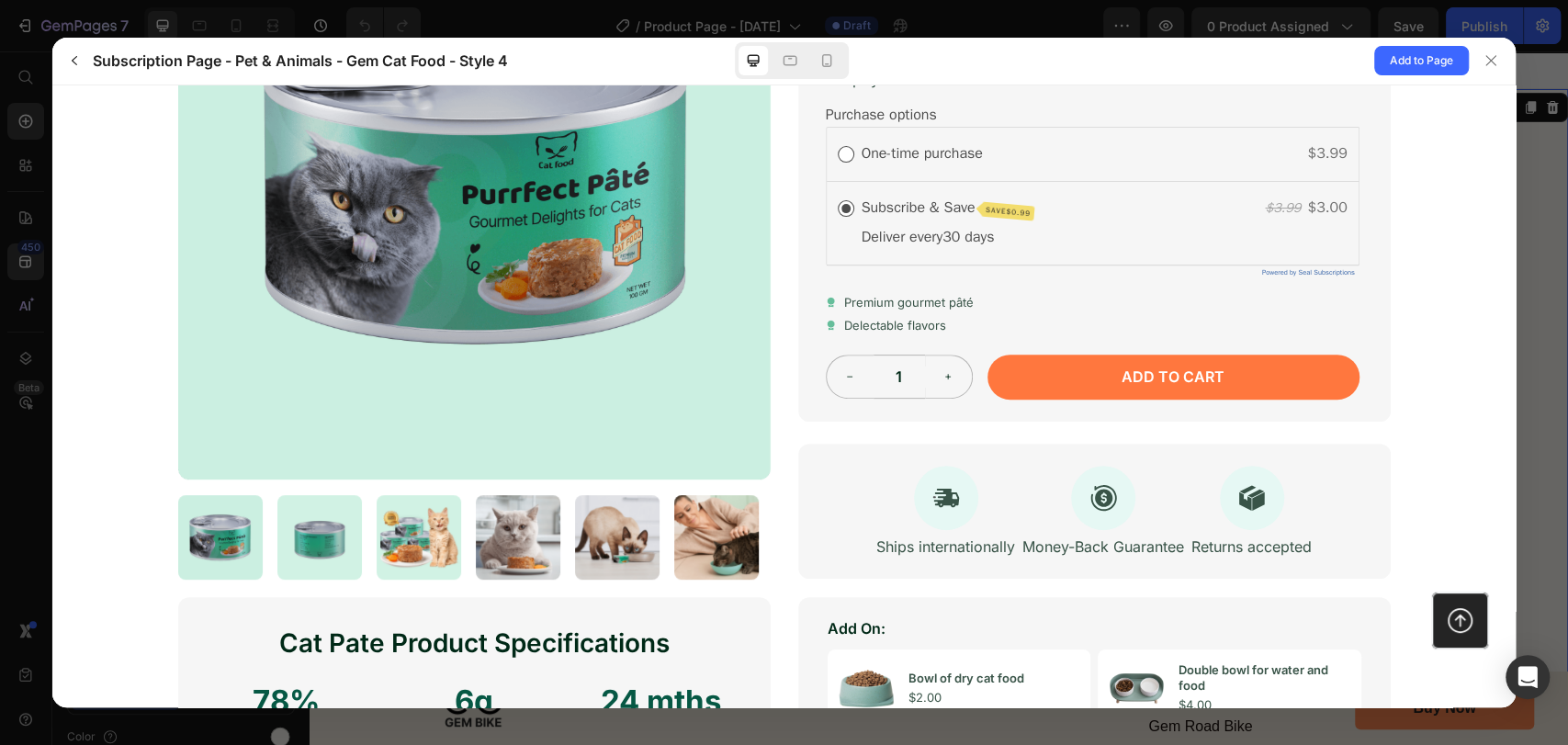 scroll, scrollTop: 0, scrollLeft: 0, axis: both 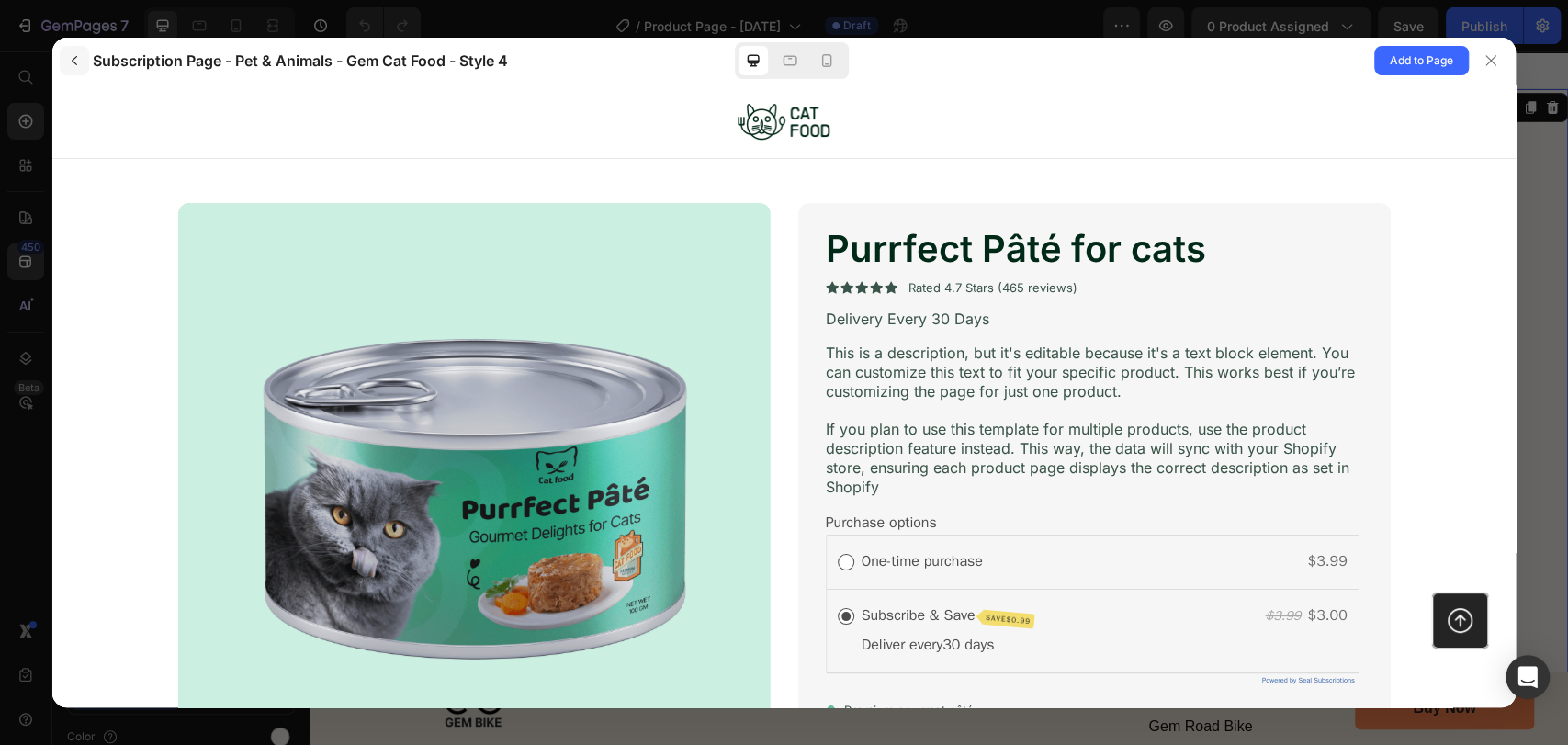click 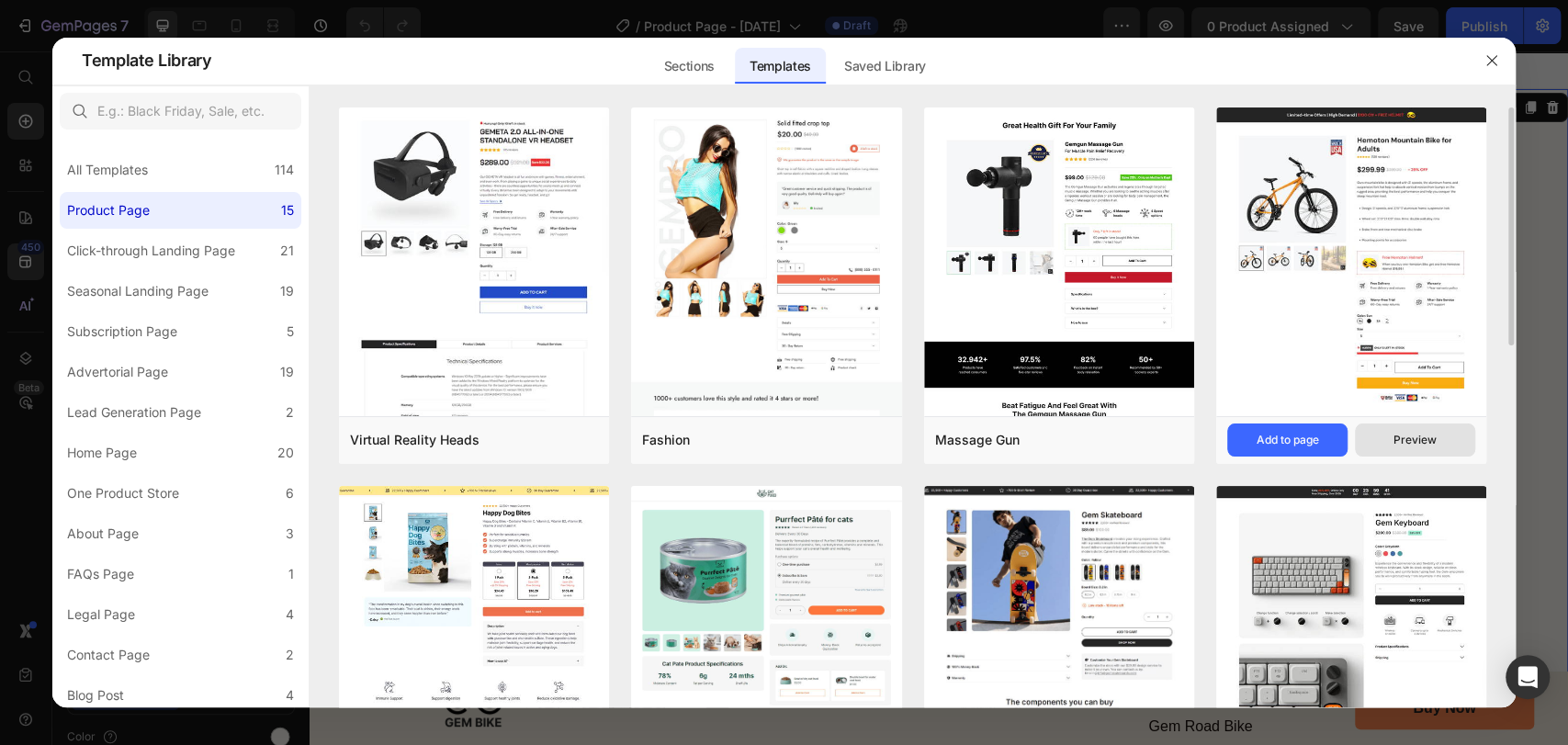click on "Preview" at bounding box center (1415, 440) 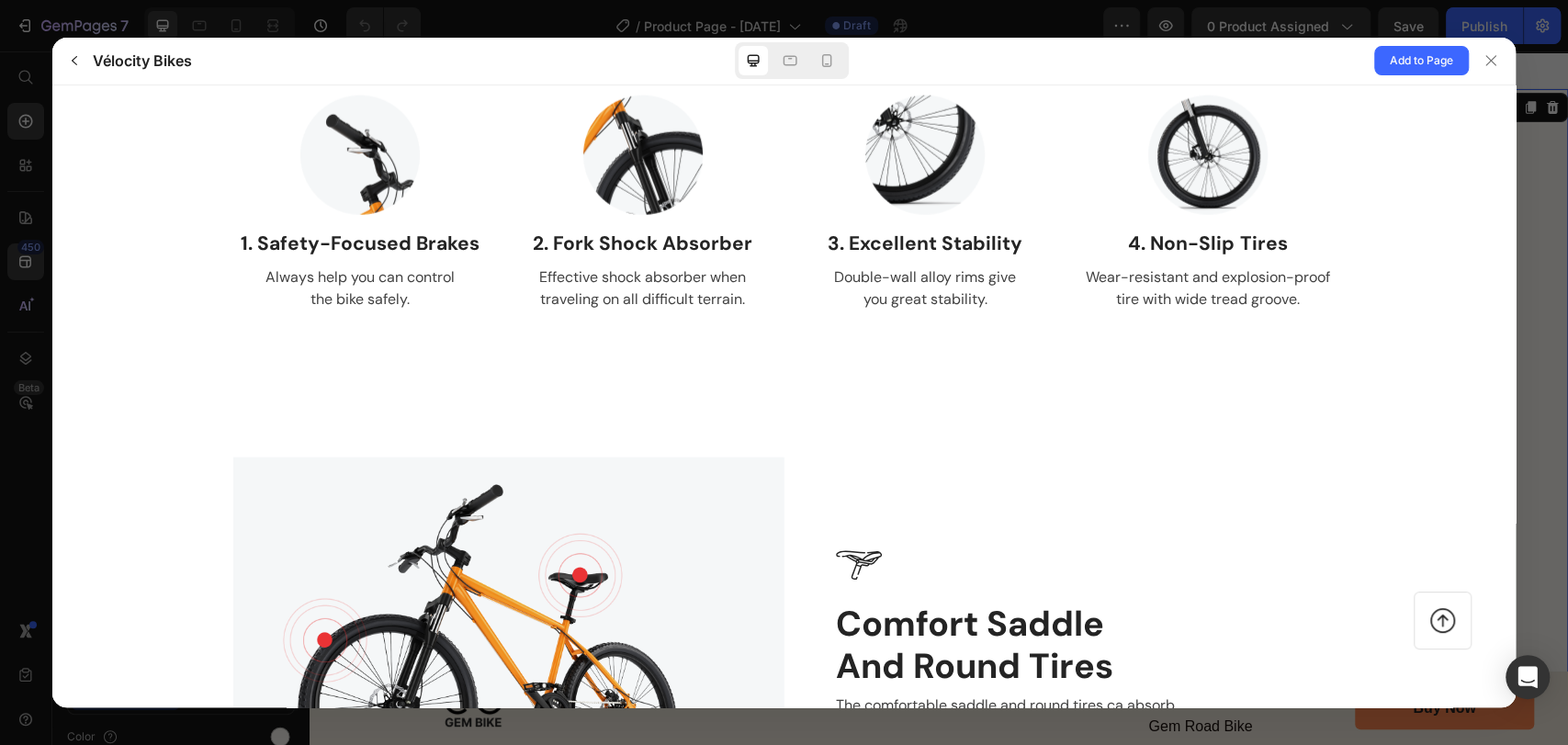scroll, scrollTop: 3674, scrollLeft: 0, axis: vertical 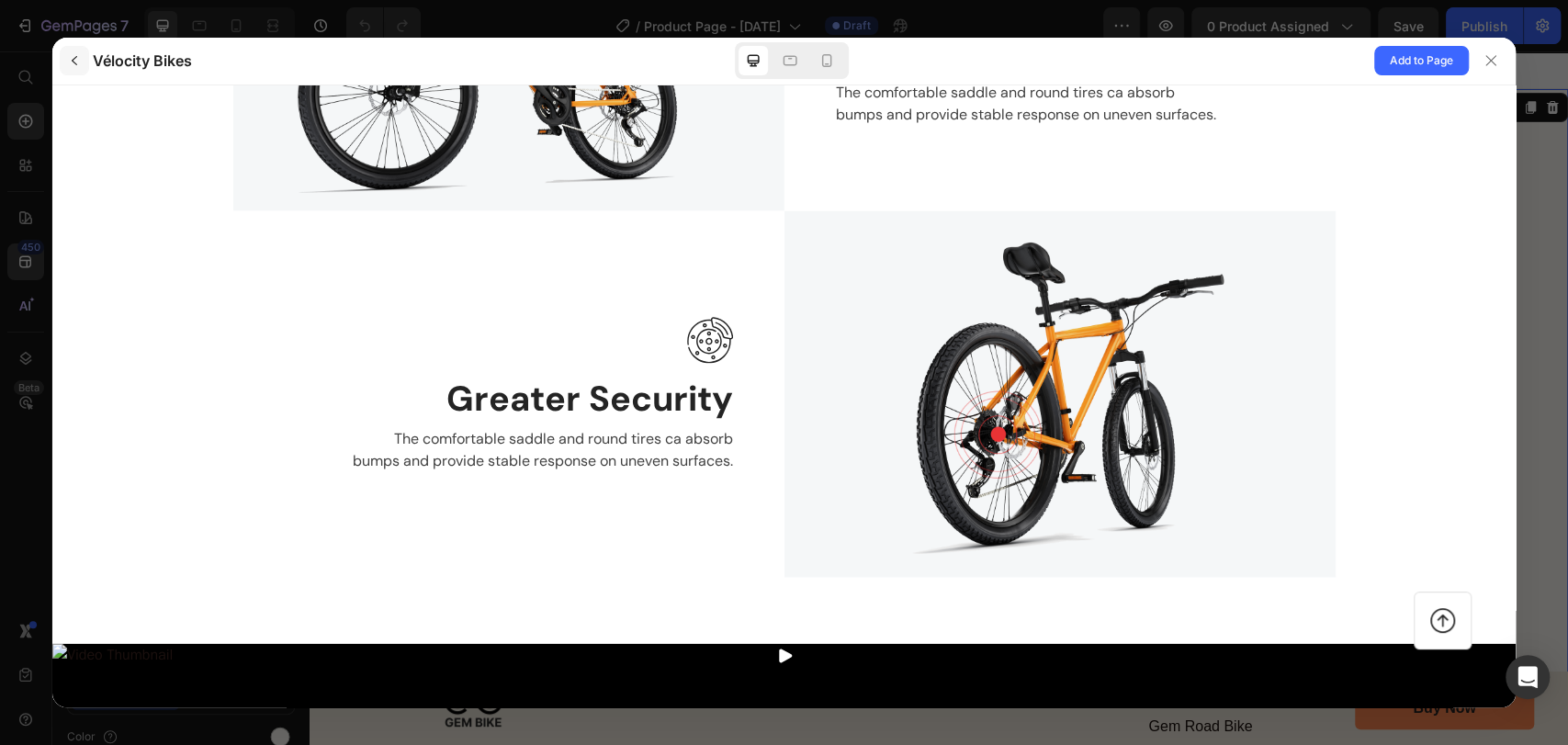 click 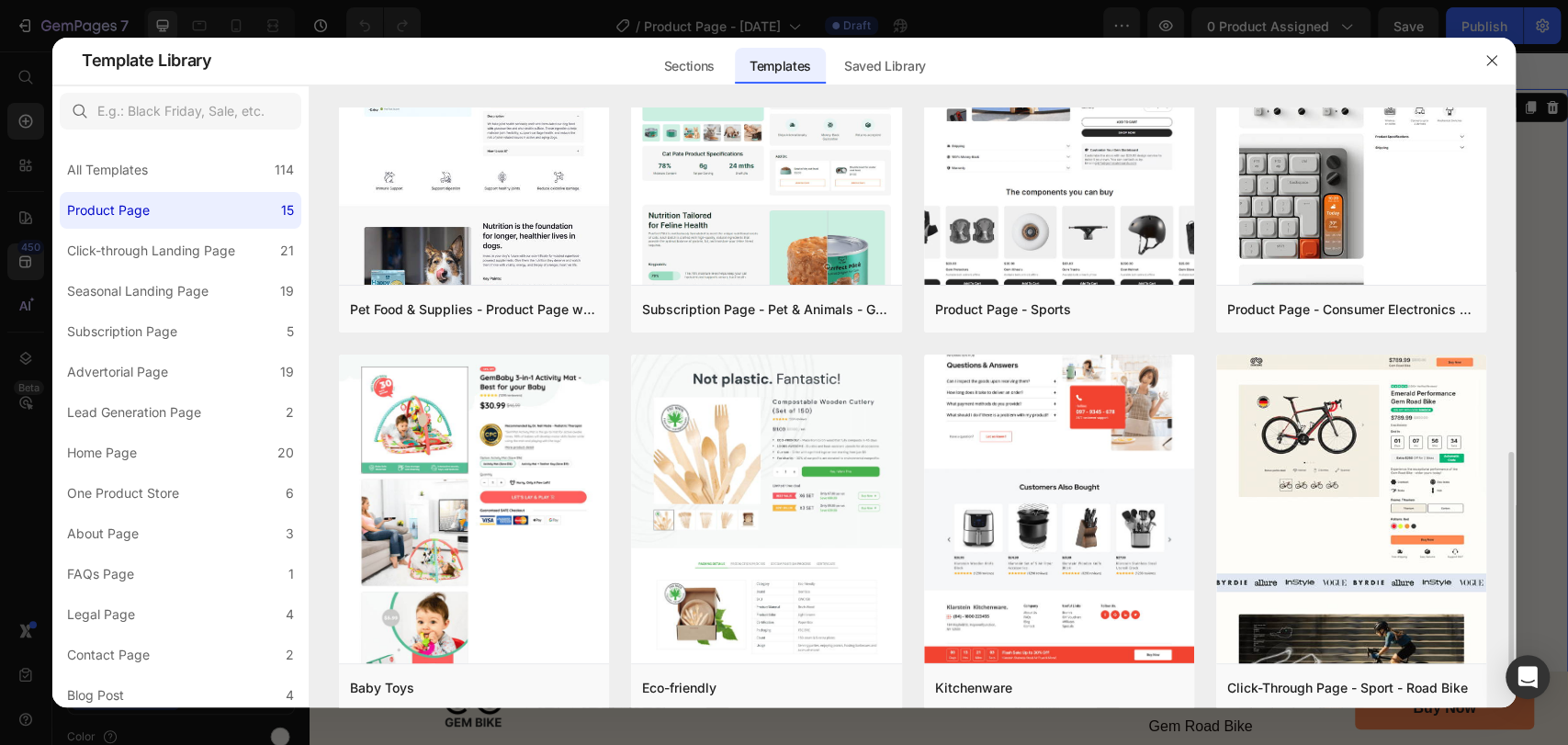 scroll, scrollTop: 612, scrollLeft: 0, axis: vertical 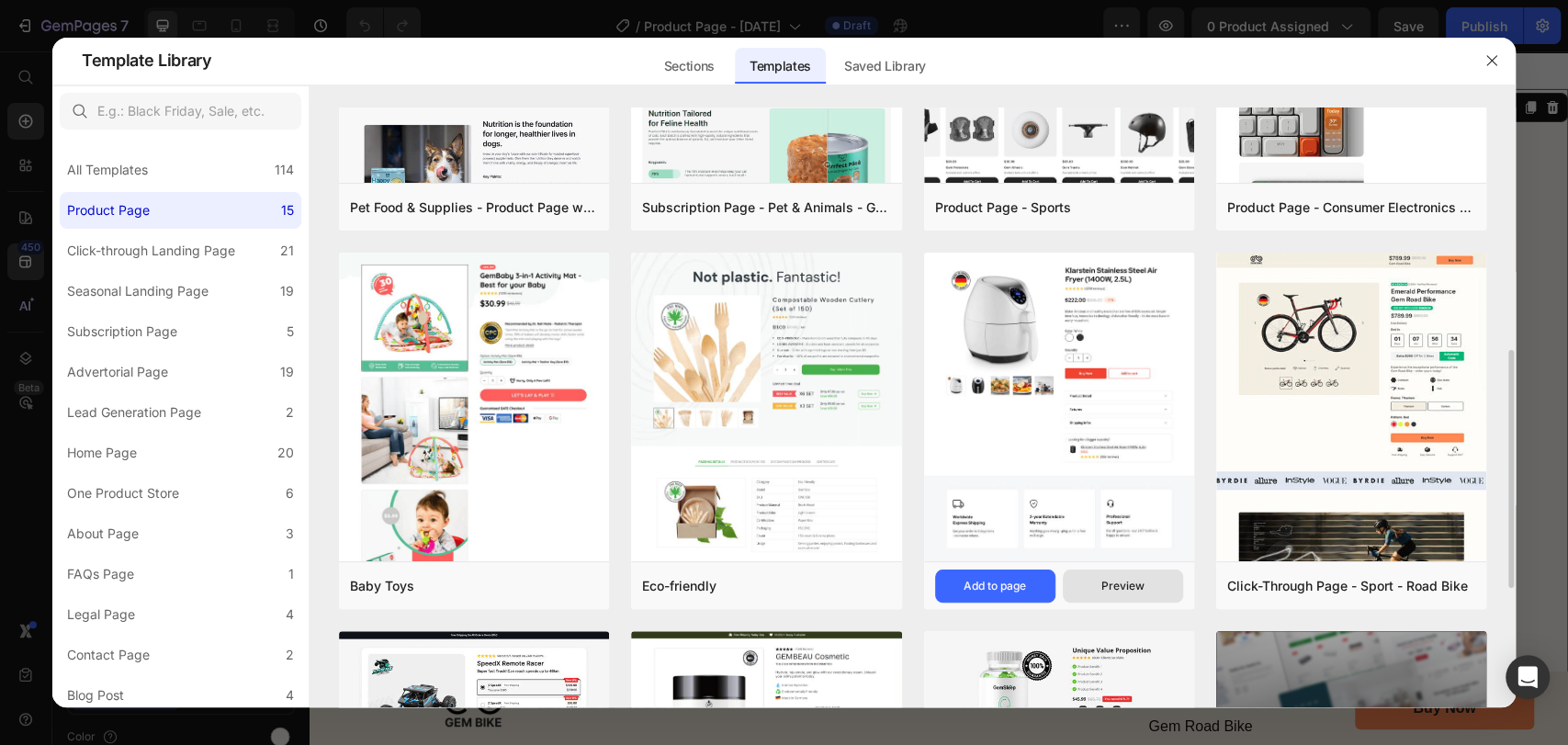 click on "Preview" at bounding box center (1122, 586) 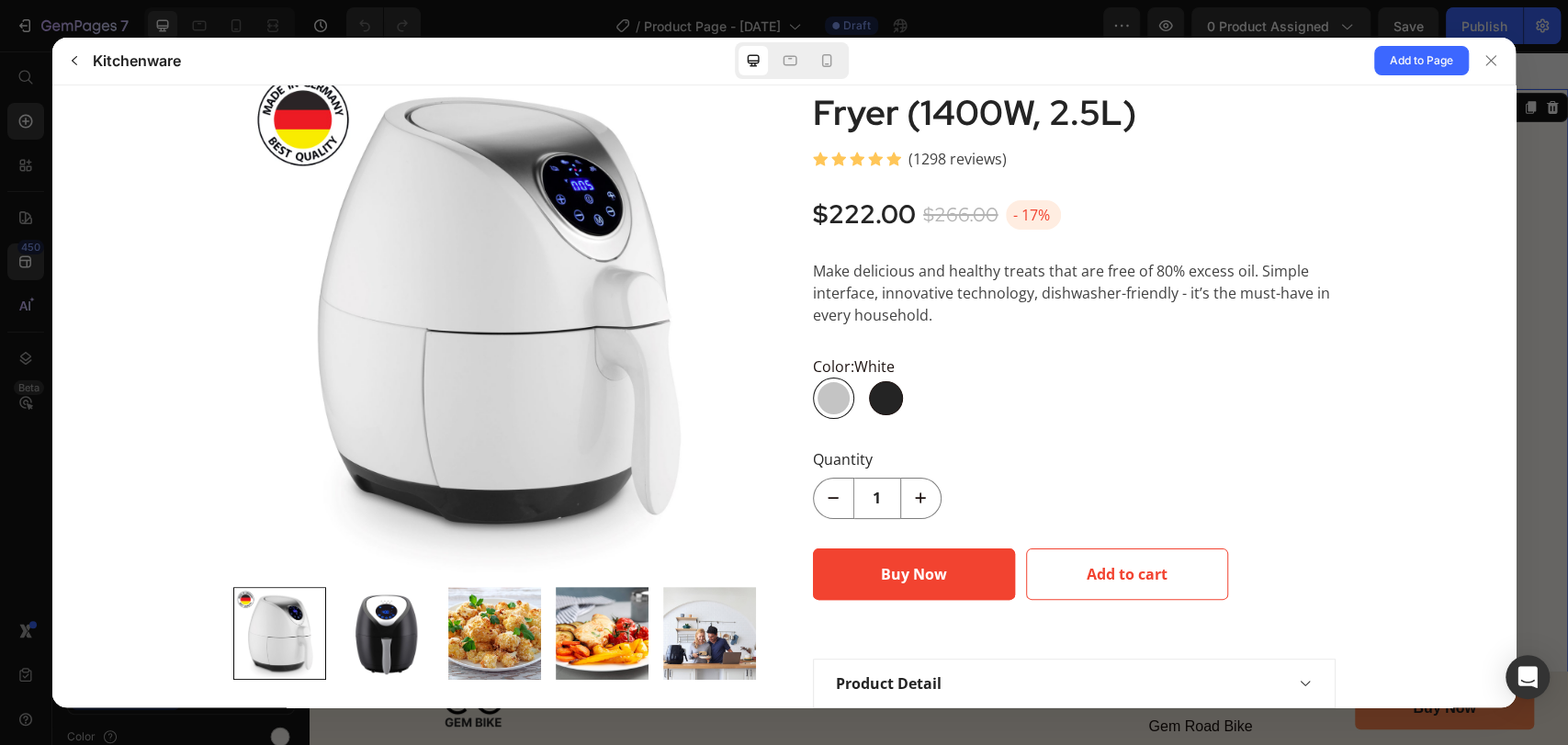 scroll, scrollTop: 0, scrollLeft: 0, axis: both 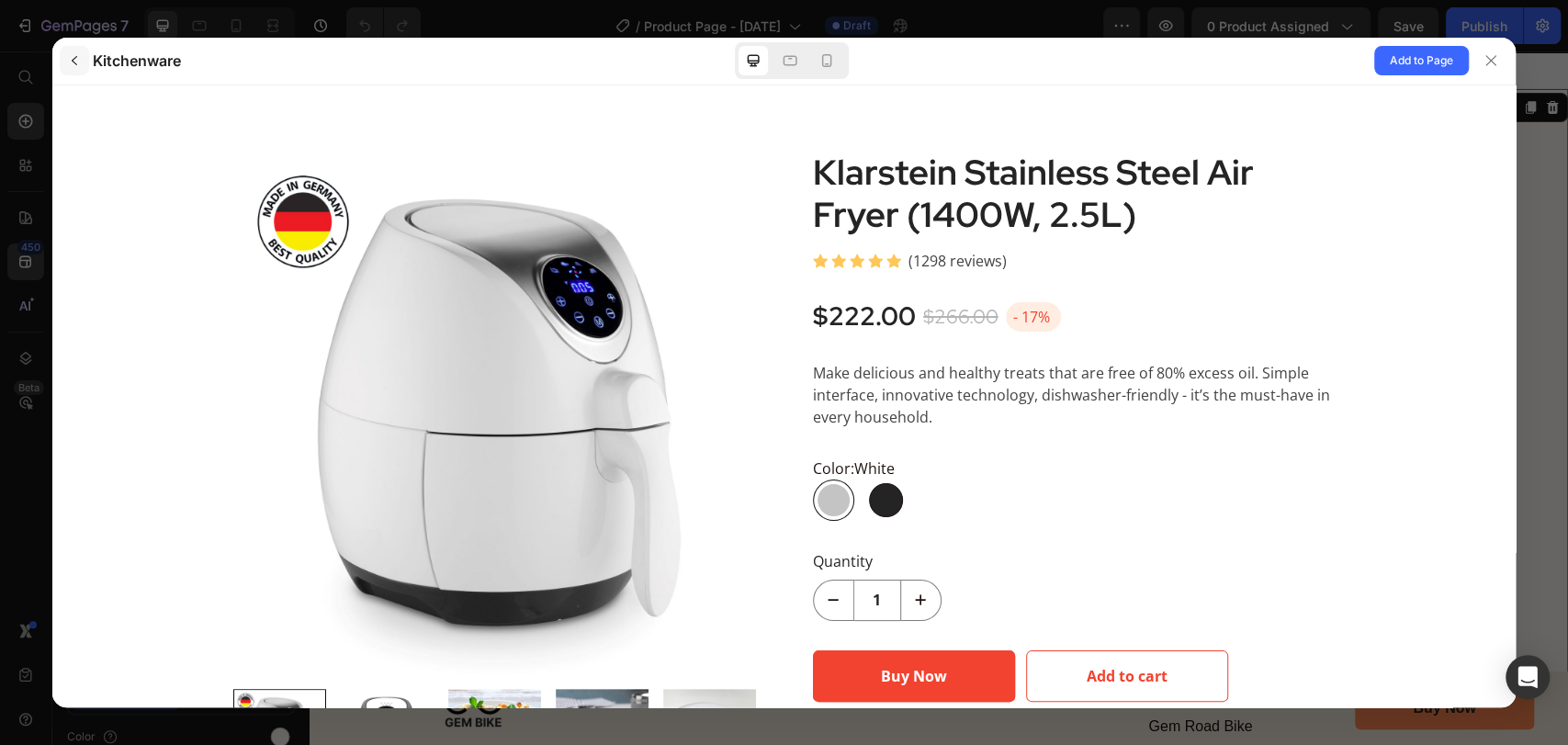 click at bounding box center [74, 61] 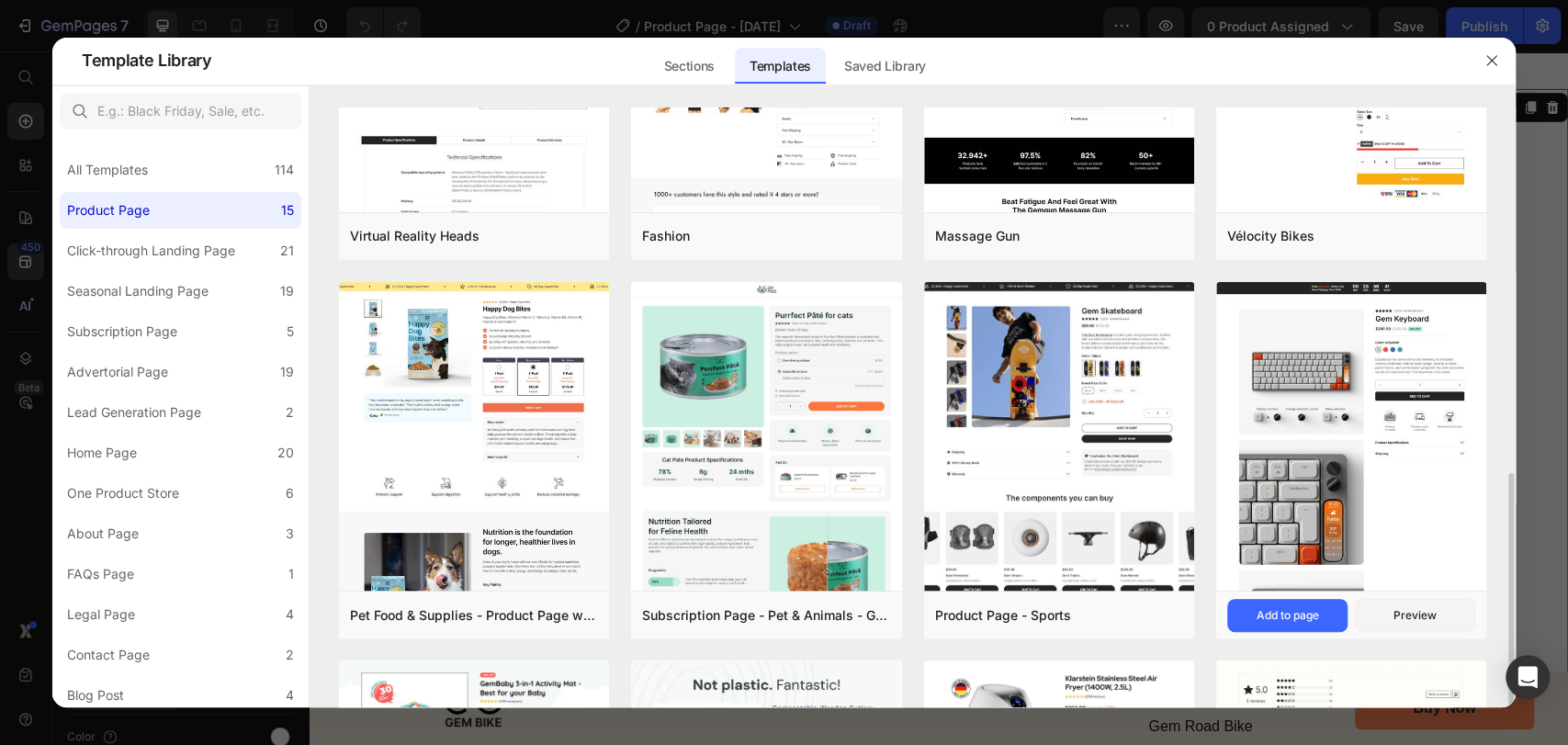 scroll, scrollTop: 408, scrollLeft: 0, axis: vertical 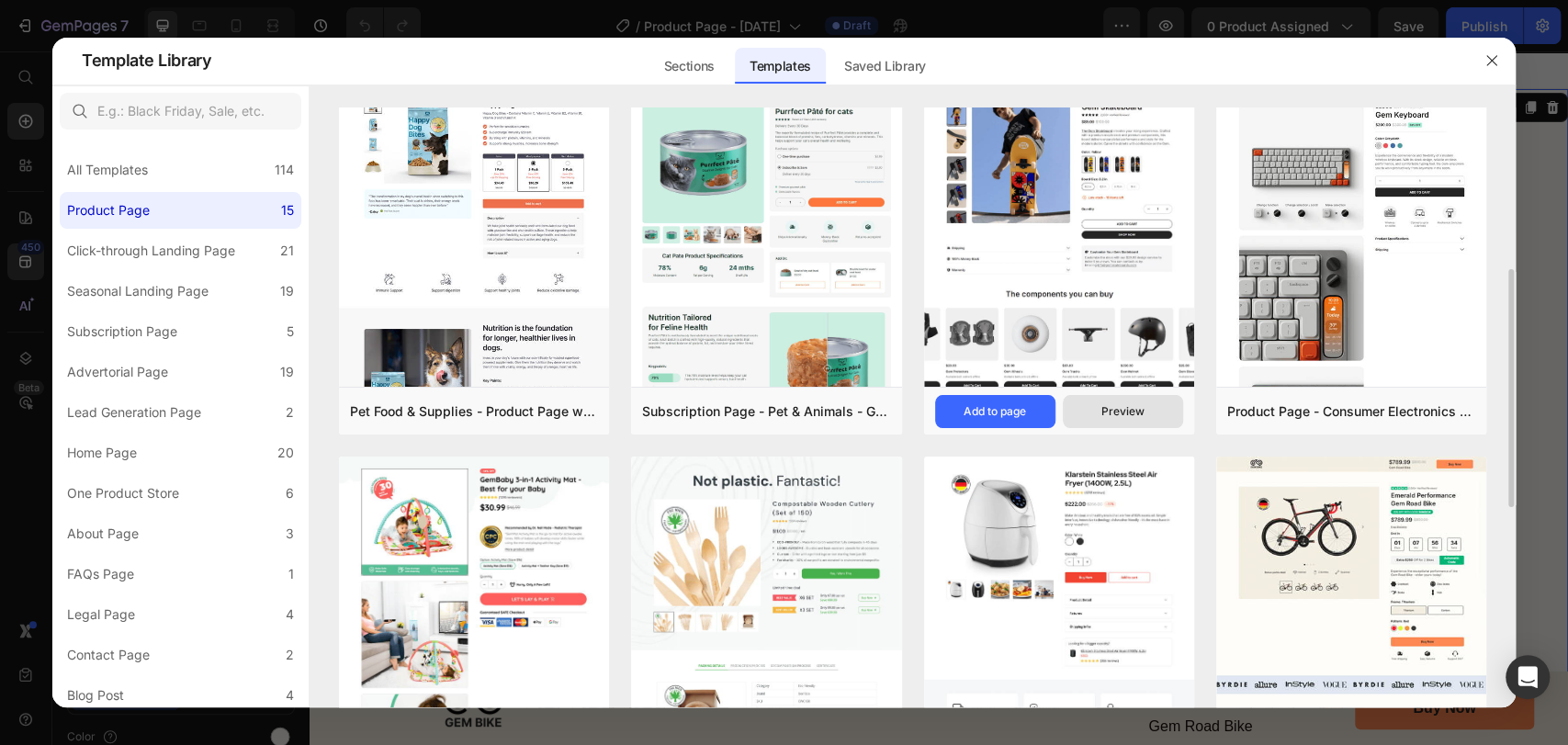 click on "Preview" at bounding box center (1122, 412) 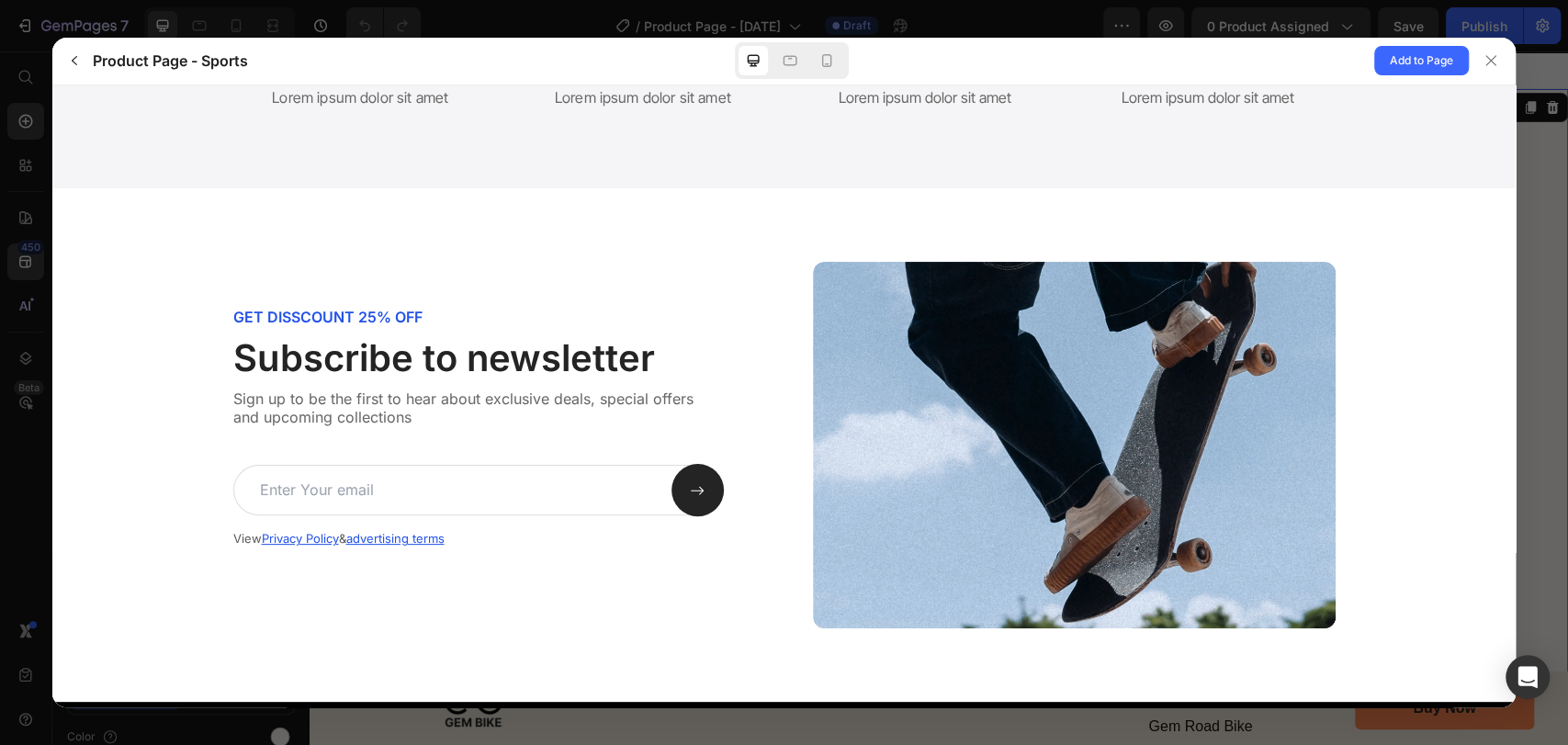 scroll, scrollTop: 5179, scrollLeft: 0, axis: vertical 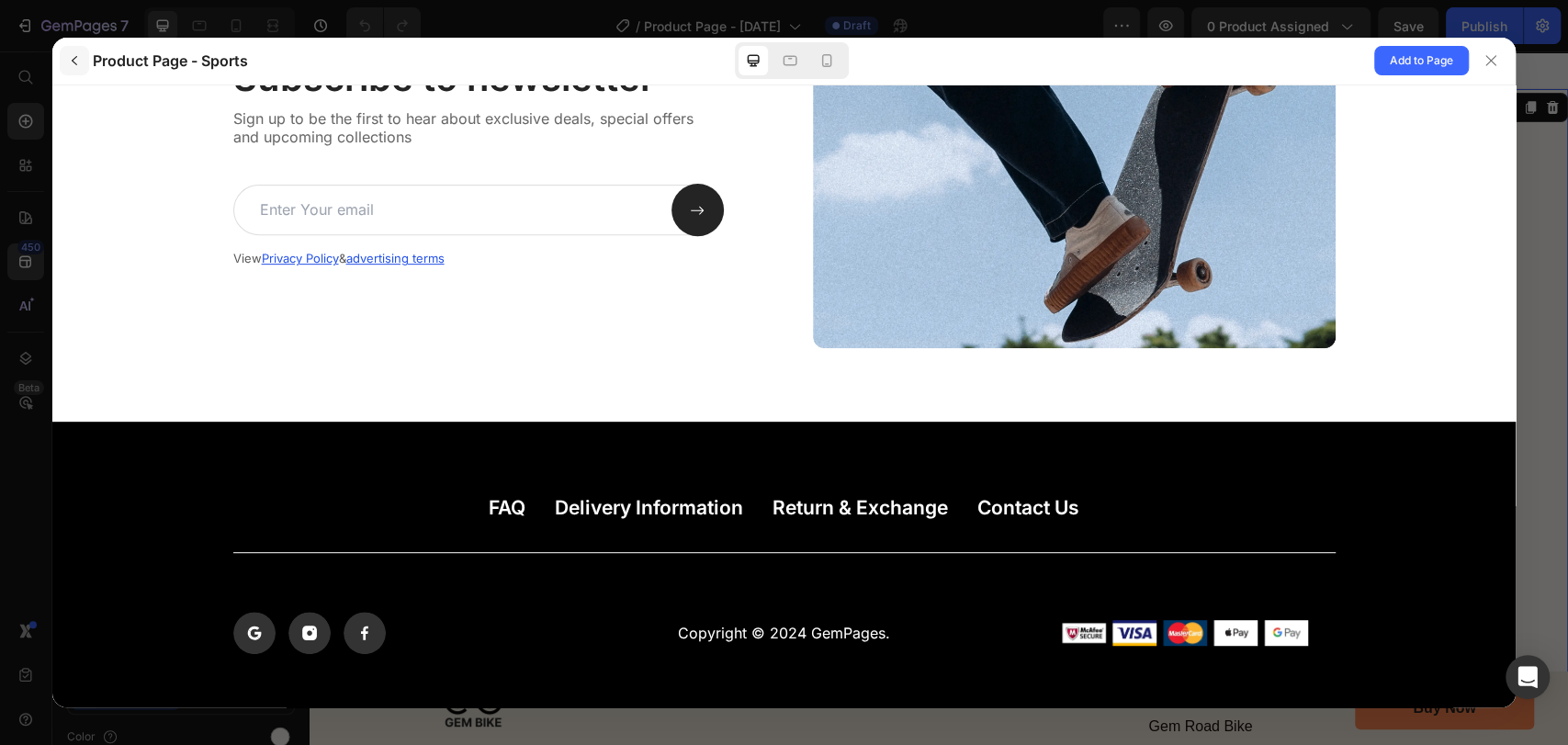 click 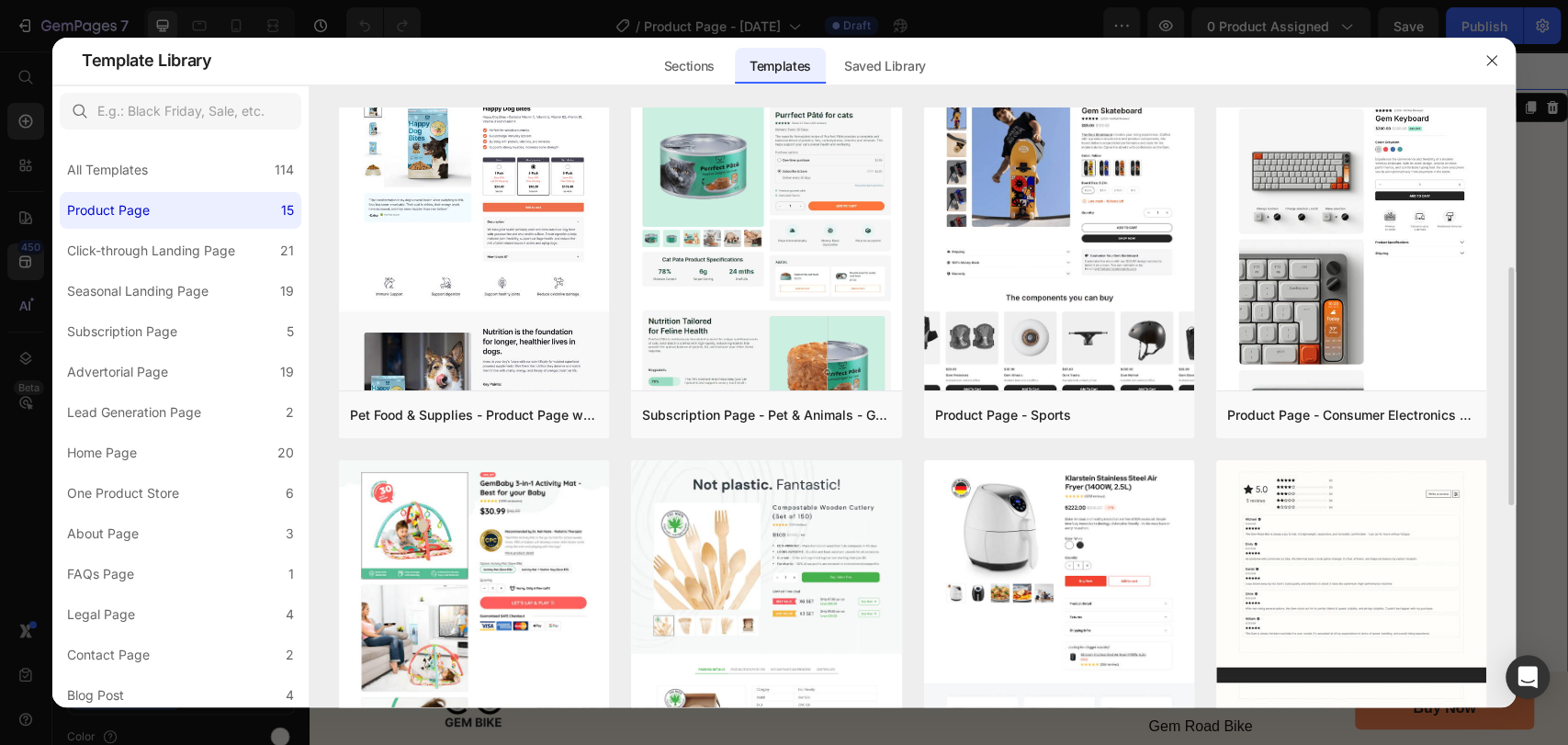 scroll, scrollTop: 0, scrollLeft: 0, axis: both 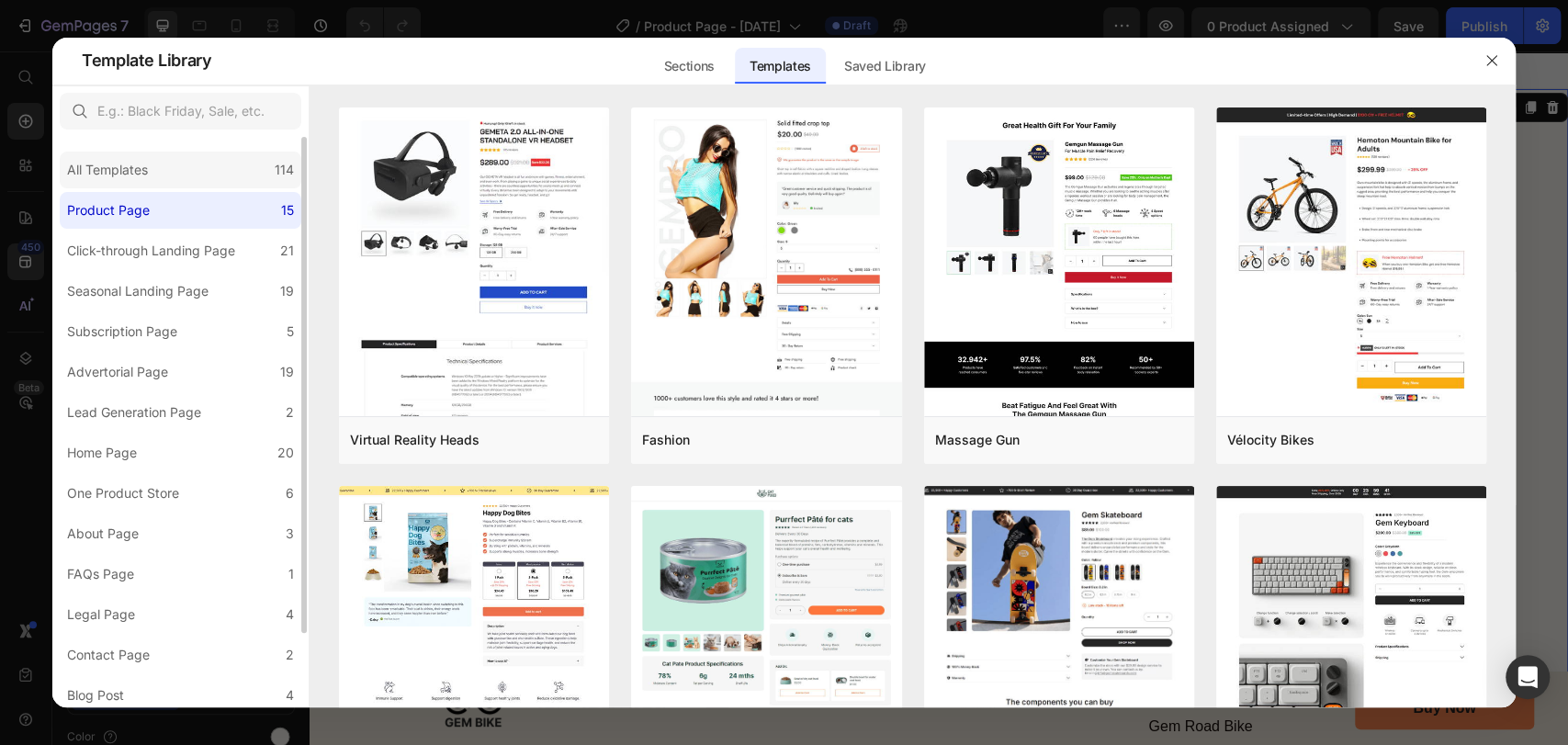 click on "All Templates" at bounding box center [107, 170] 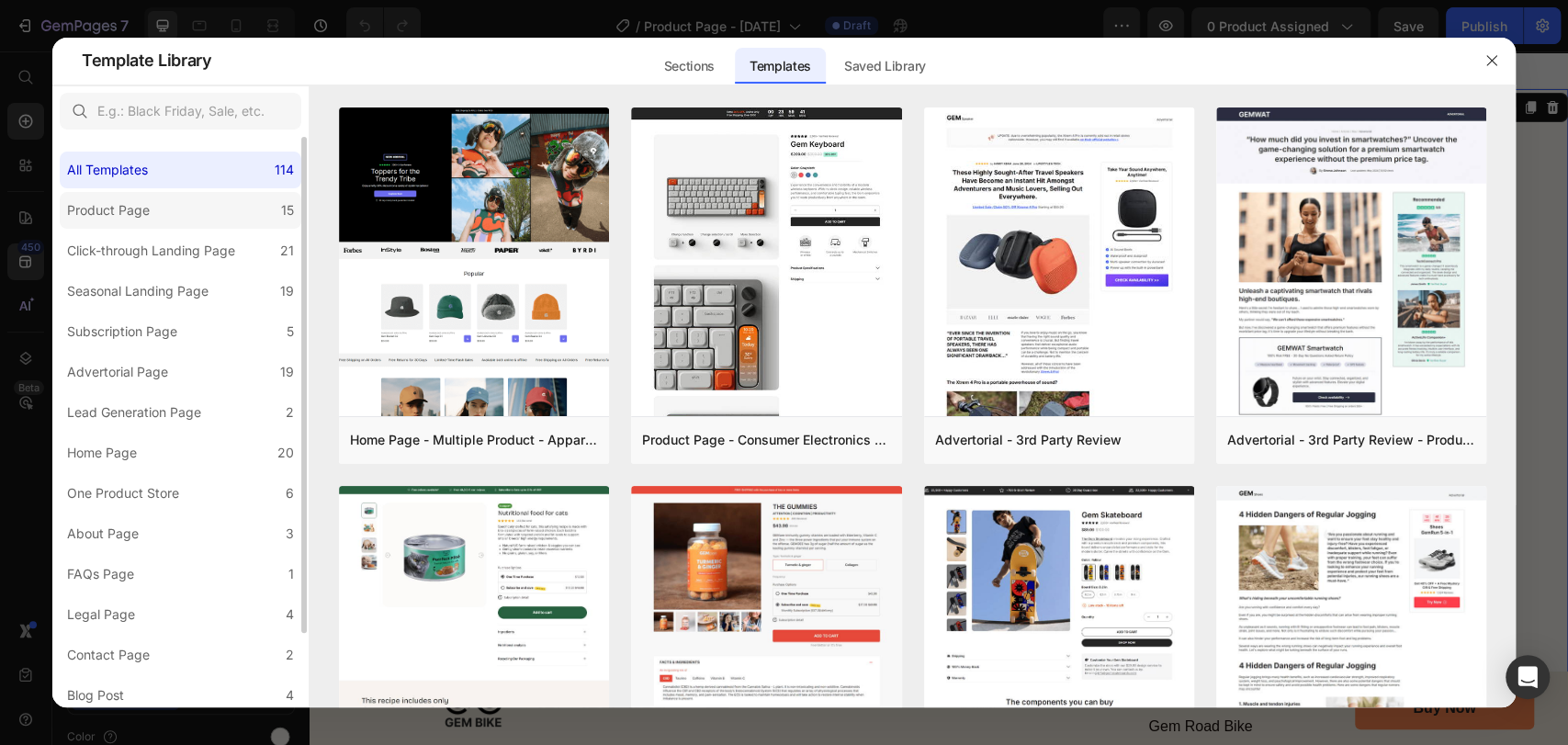 click on "Product Page 15" 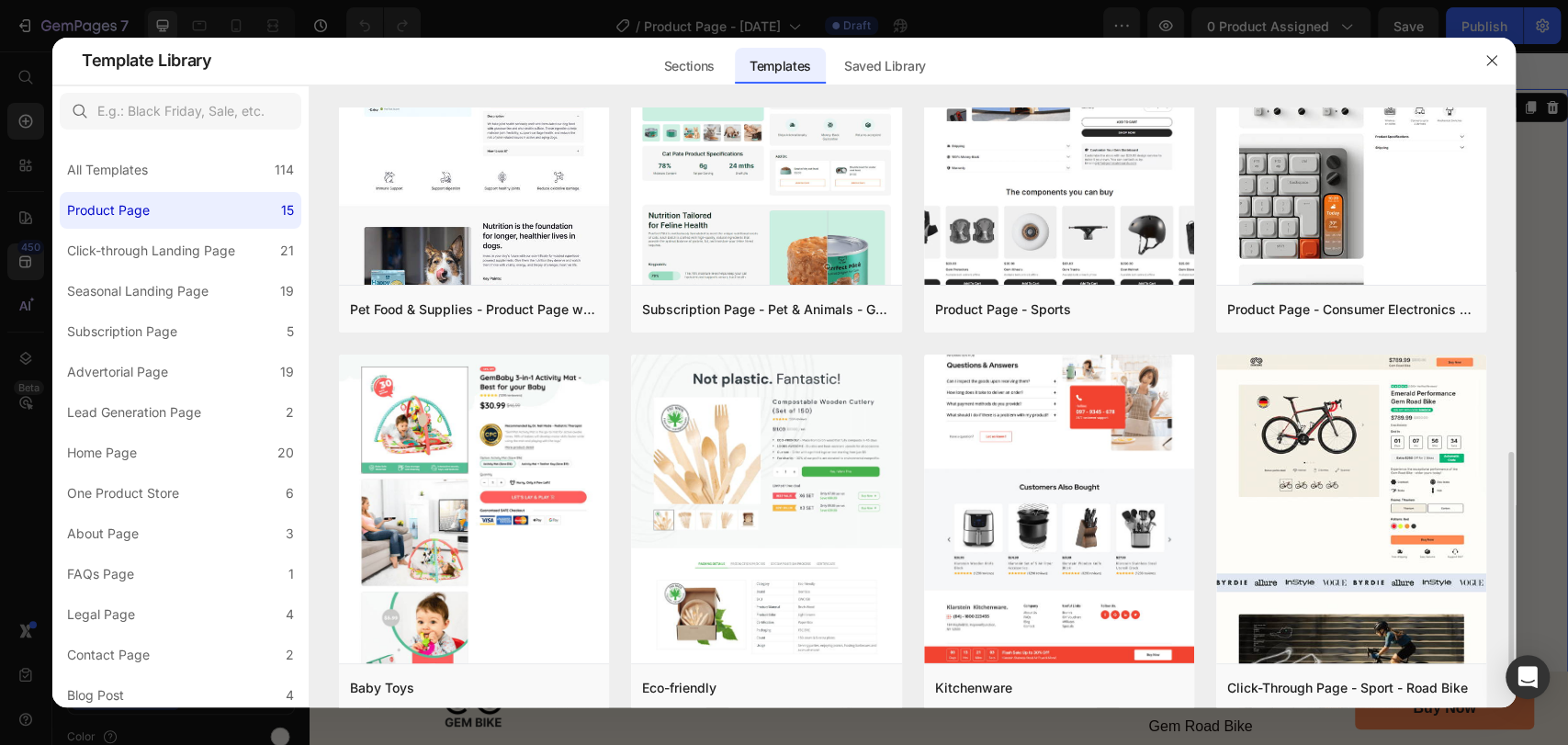 scroll, scrollTop: 714, scrollLeft: 0, axis: vertical 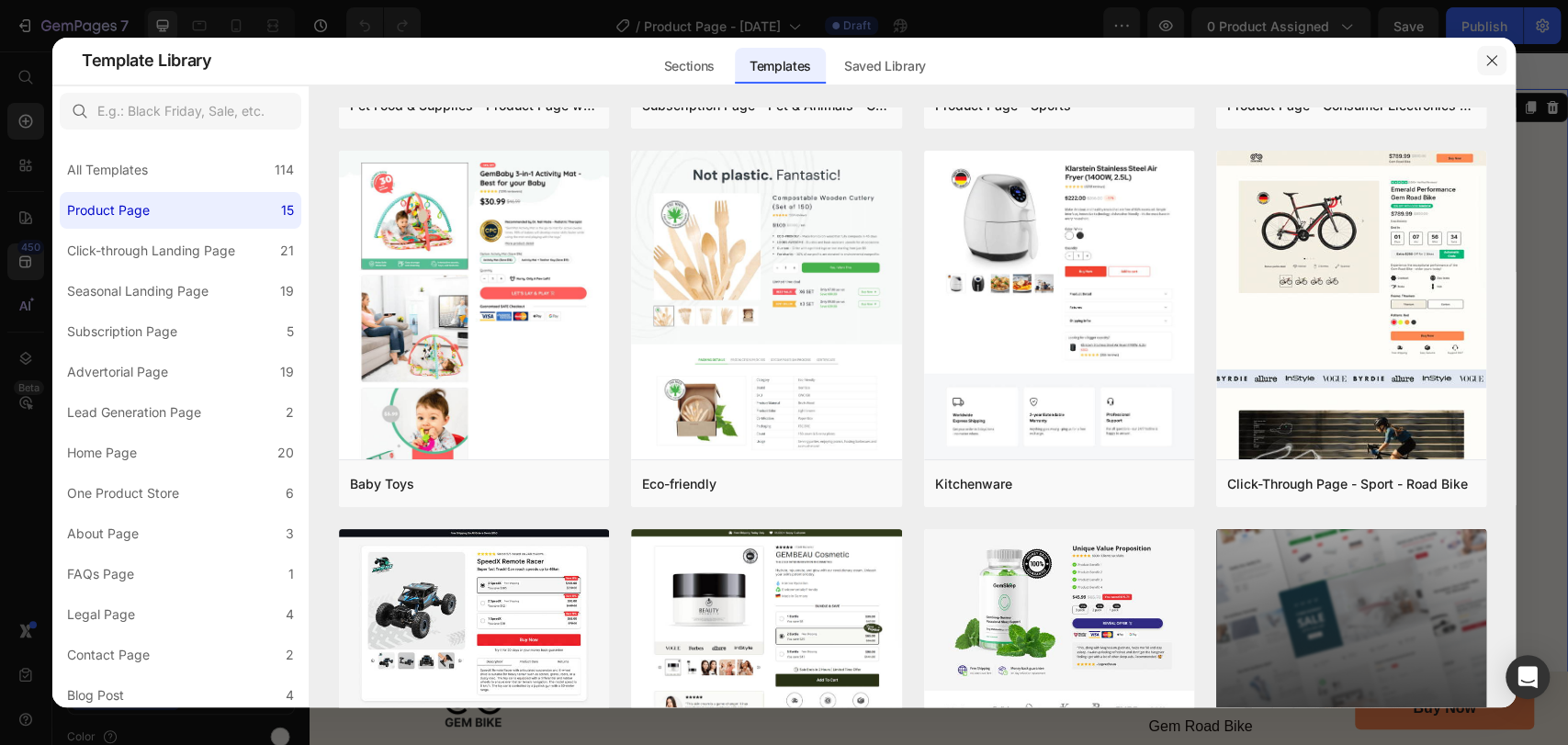 click 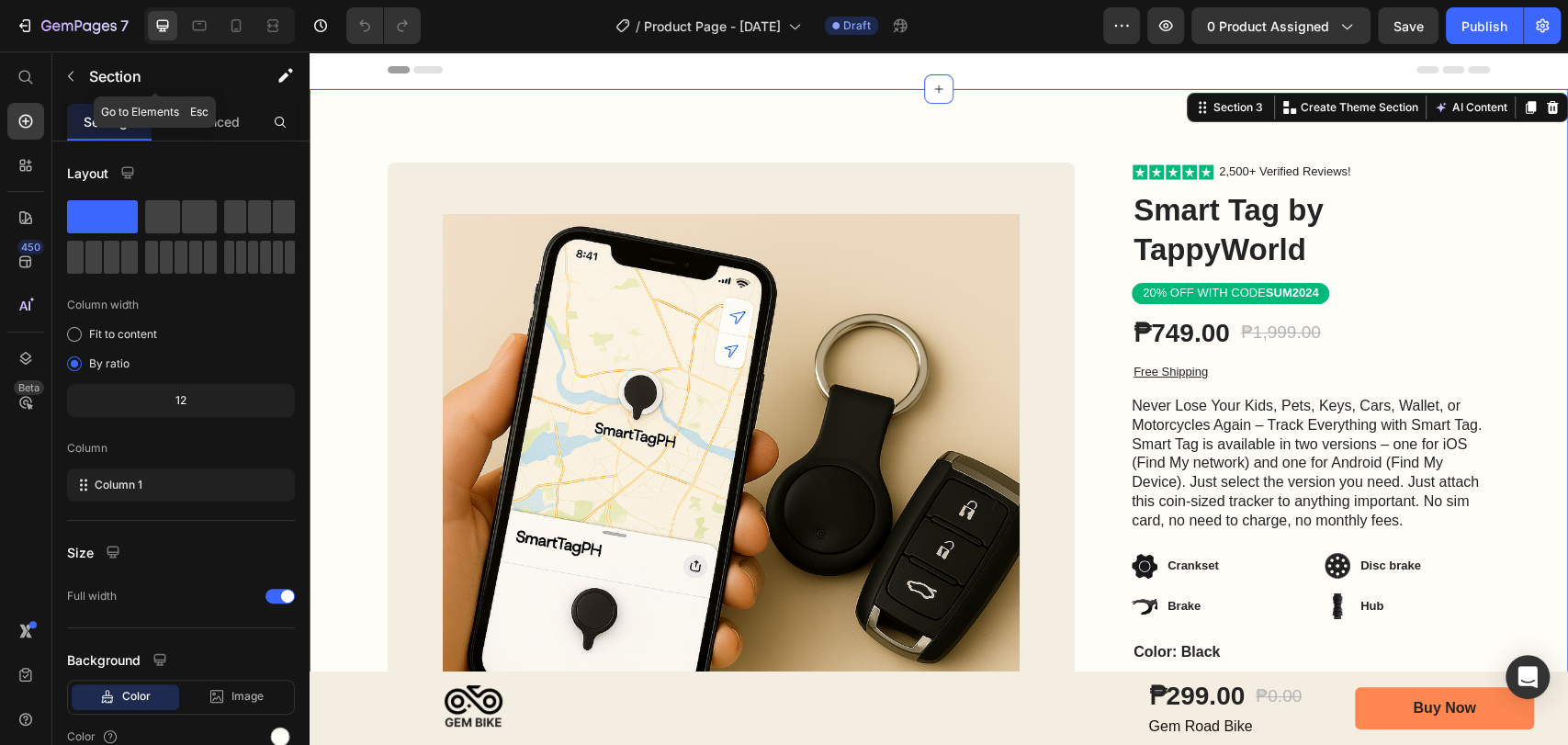 click on "Section" at bounding box center (172, 76) 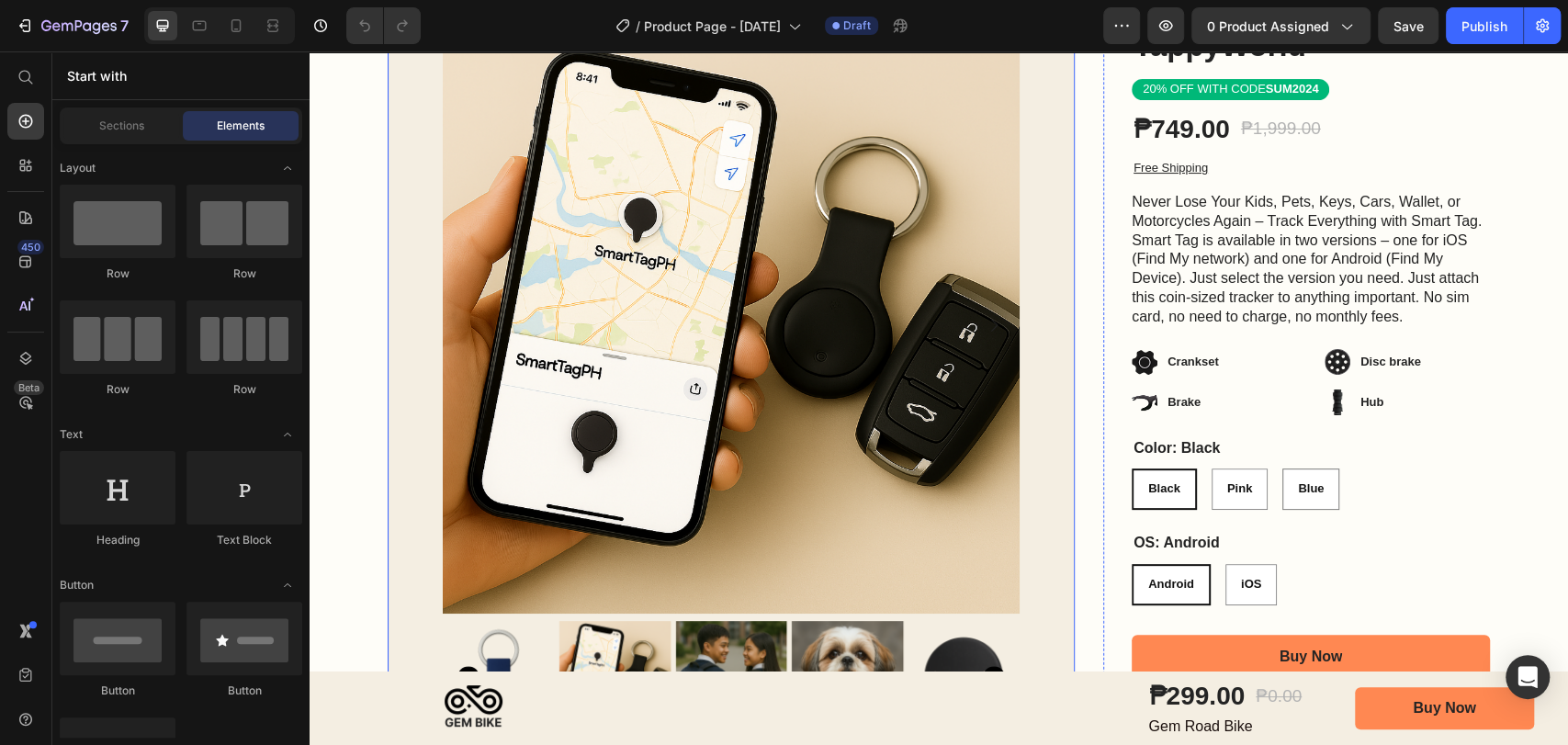 scroll, scrollTop: 0, scrollLeft: 0, axis: both 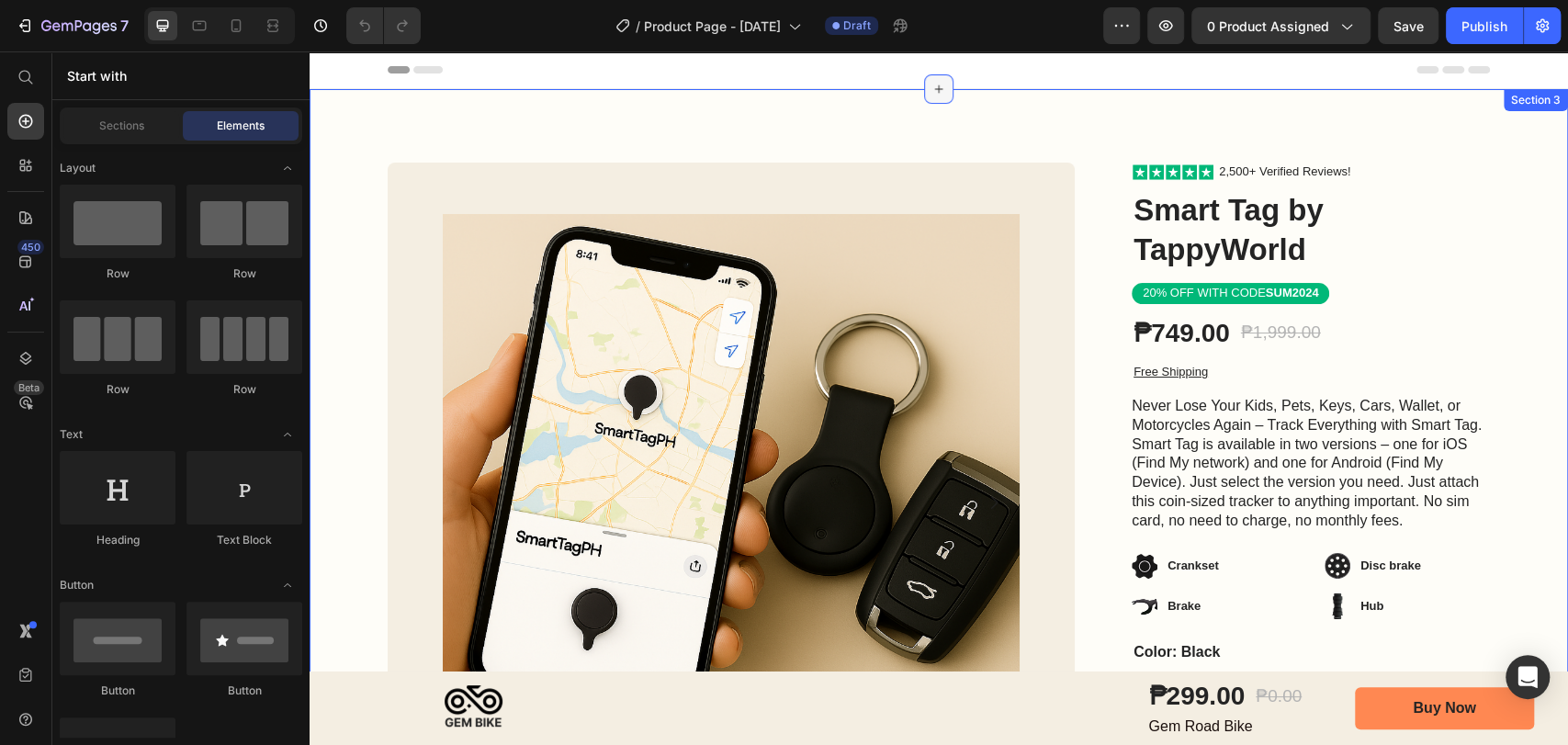 click 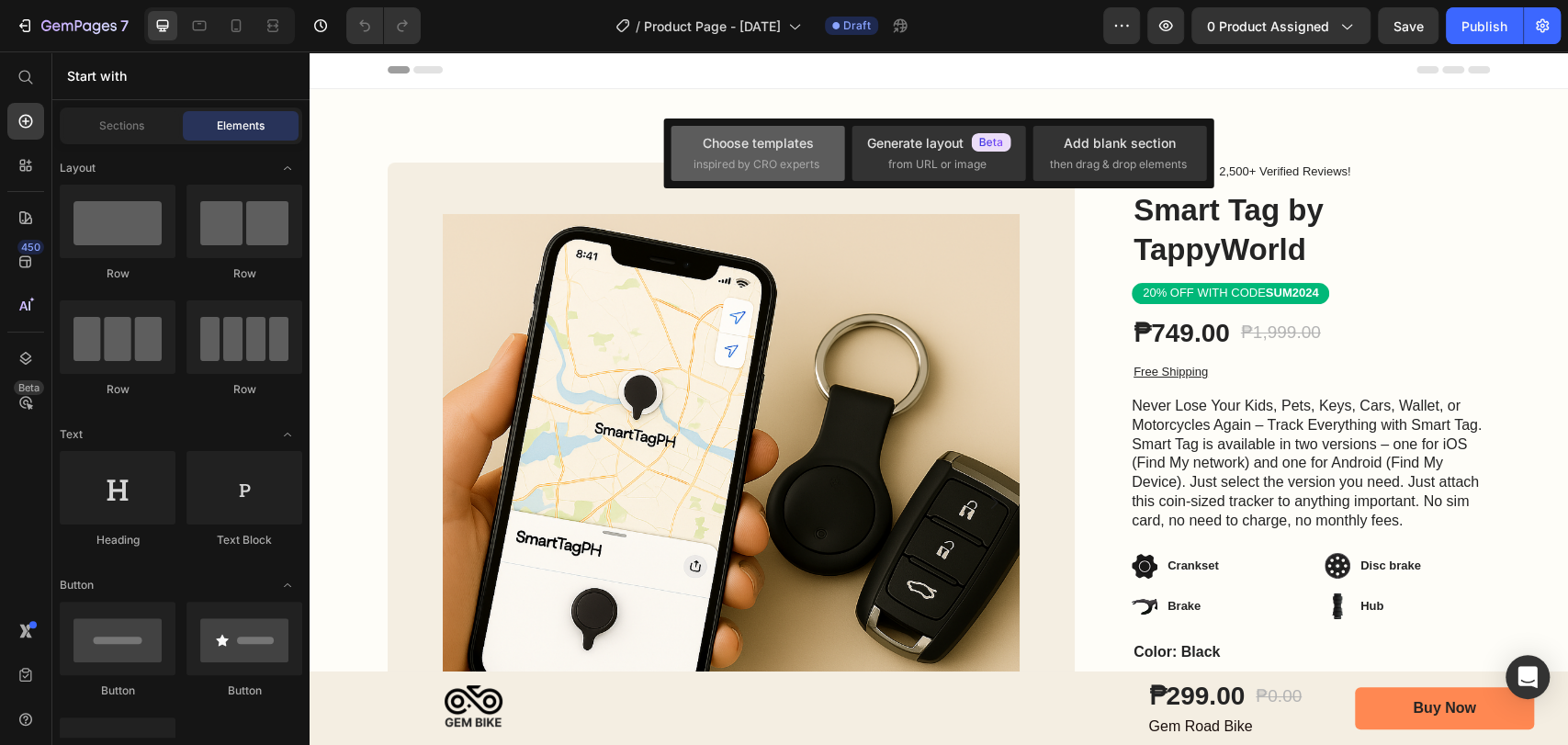 click on "Choose templates  inspired by CRO experts" at bounding box center (758, 152) 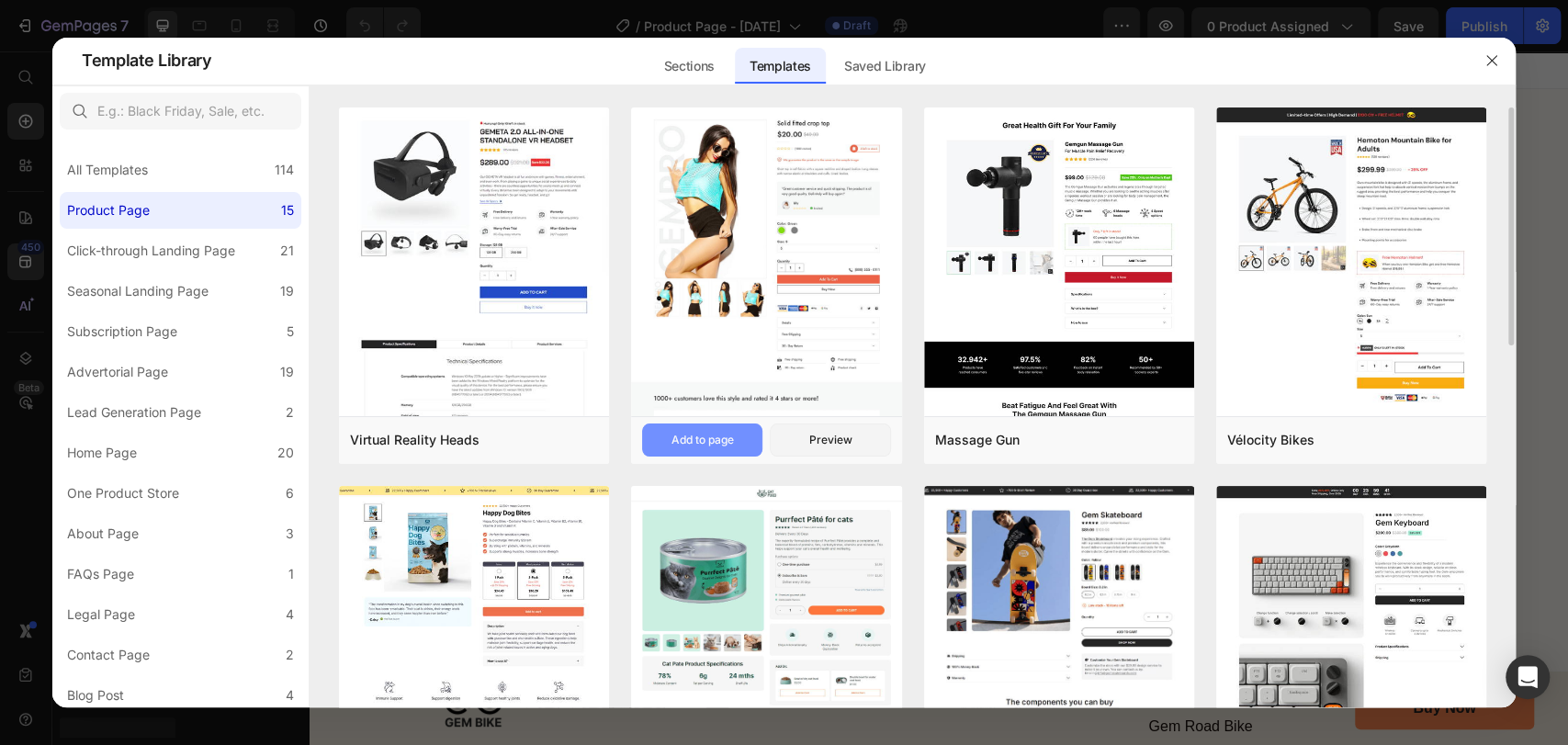 click on "Add to page" at bounding box center [703, 440] 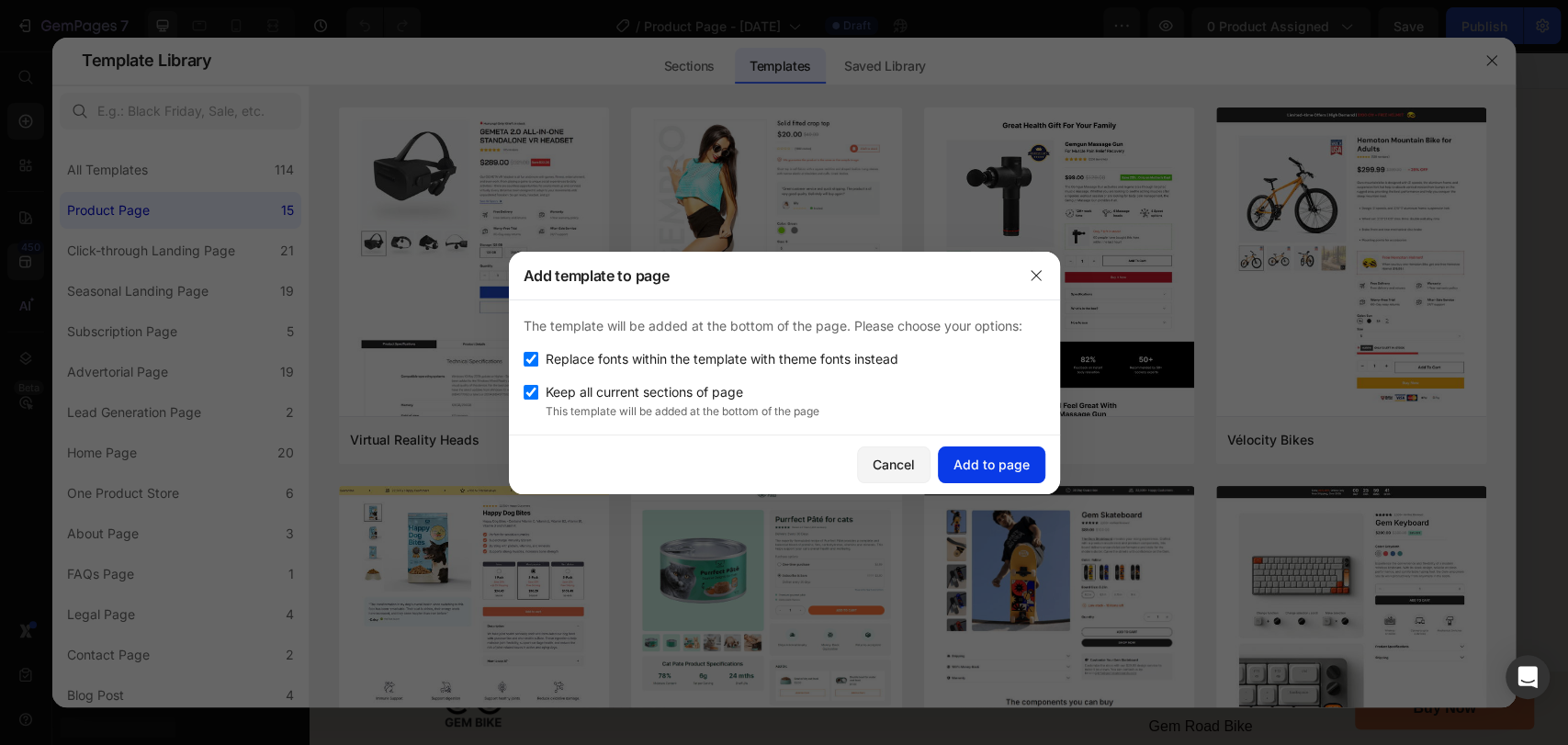 click on "Add to page" at bounding box center [991, 464] 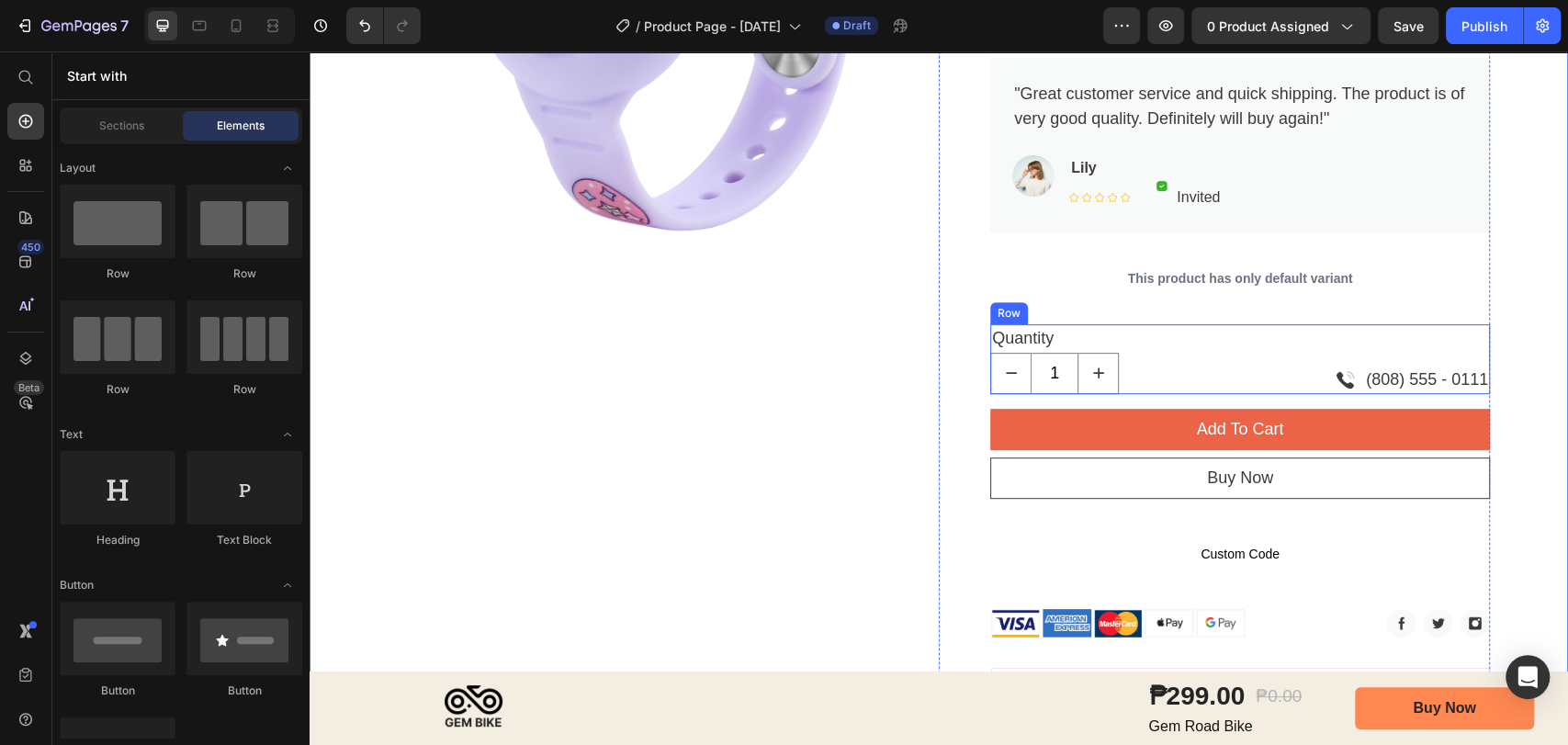 scroll, scrollTop: 0, scrollLeft: 0, axis: both 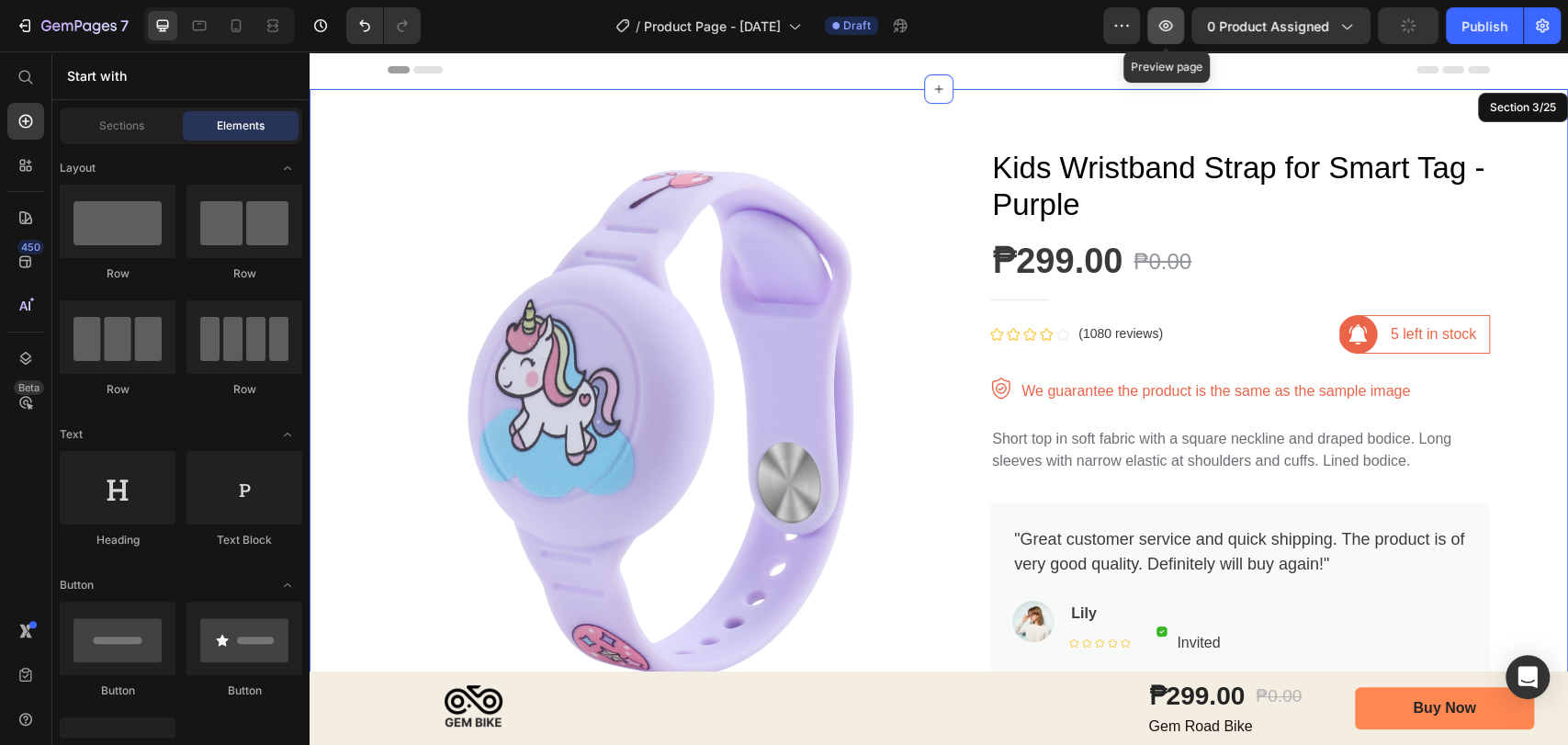 click 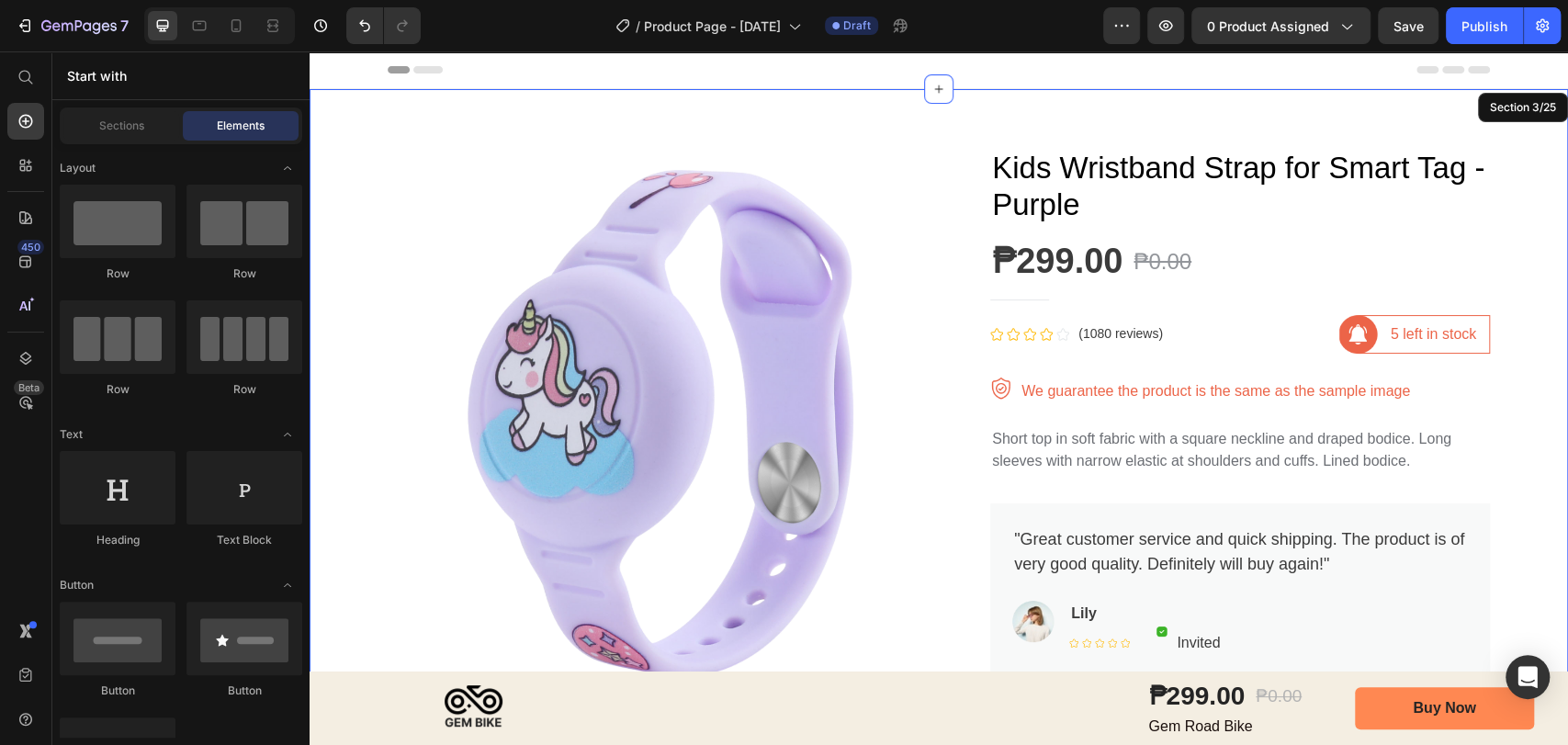 click on "Product Images Kids Wristband Strap for Smart Tag - Purple Product Title ₱299.00 Product Price ₱0.00 Product Price Row                Title Line
Icon
Icon
Icon
Icon
Icon Icon List Hoz (1080 reviews) Text block Row Image 5 left in stock Text block Row Row Row Short top in soft fabric with a square neckline and draped bodice. Long sleeves with narrow elastic at shoulders and cuffs. Lined bodice. Text block Image We guarantee the product is the same as the sample image Text block Row Short top in soft fabric with a square neckline and draped bodice. Long sleeves with narrow elastic at shoulders and cuffs. Lined bodice. Text block "Great customer service and quick shipping. The product is of very good quality. Definitely will buy again!" Text block Image Lily Text block
Icon
Icon
Icon
Icon
Icon Icon List Hoz Image Invited Text block Row Row Row Row 1" at bounding box center (939, 766) 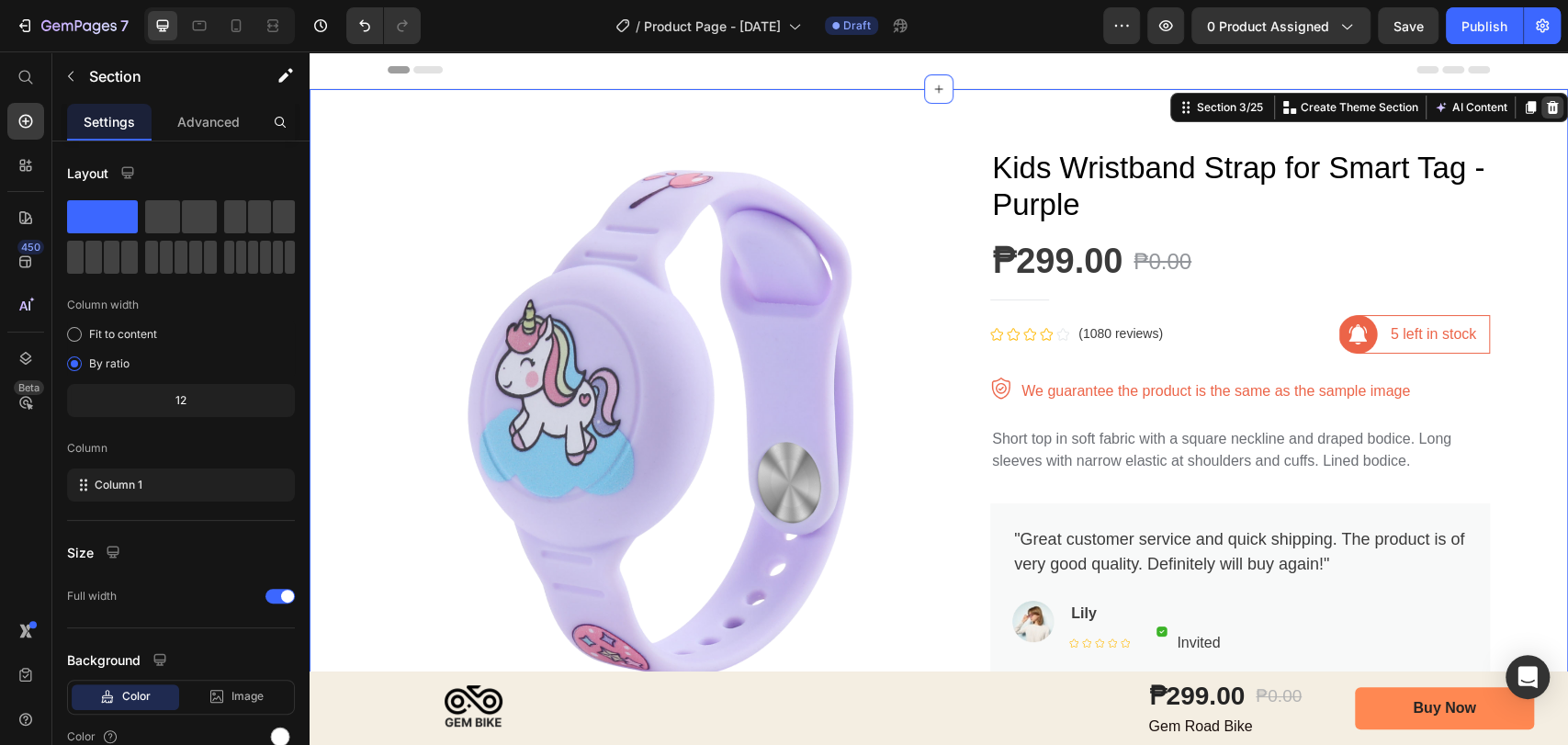 click 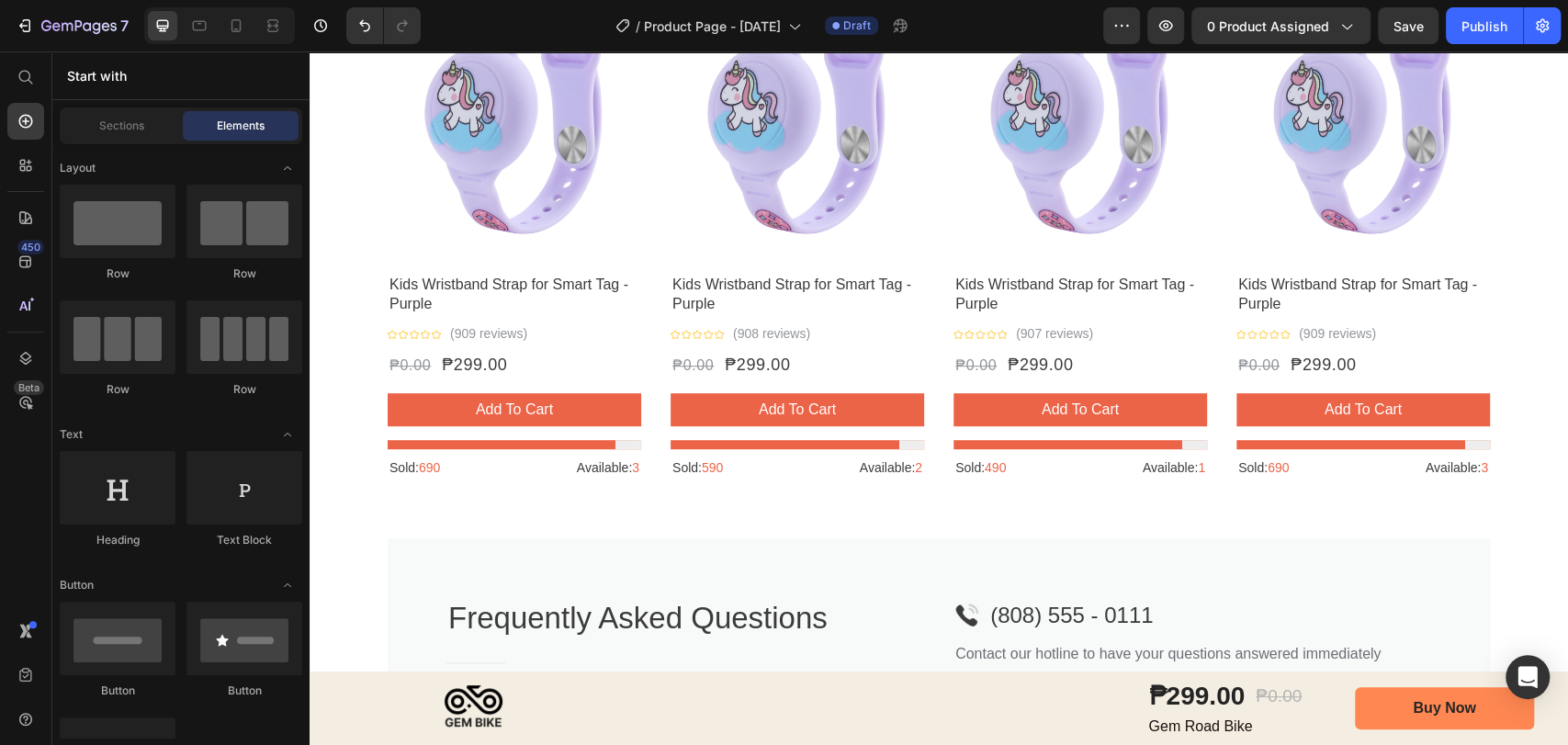 scroll, scrollTop: 0, scrollLeft: 0, axis: both 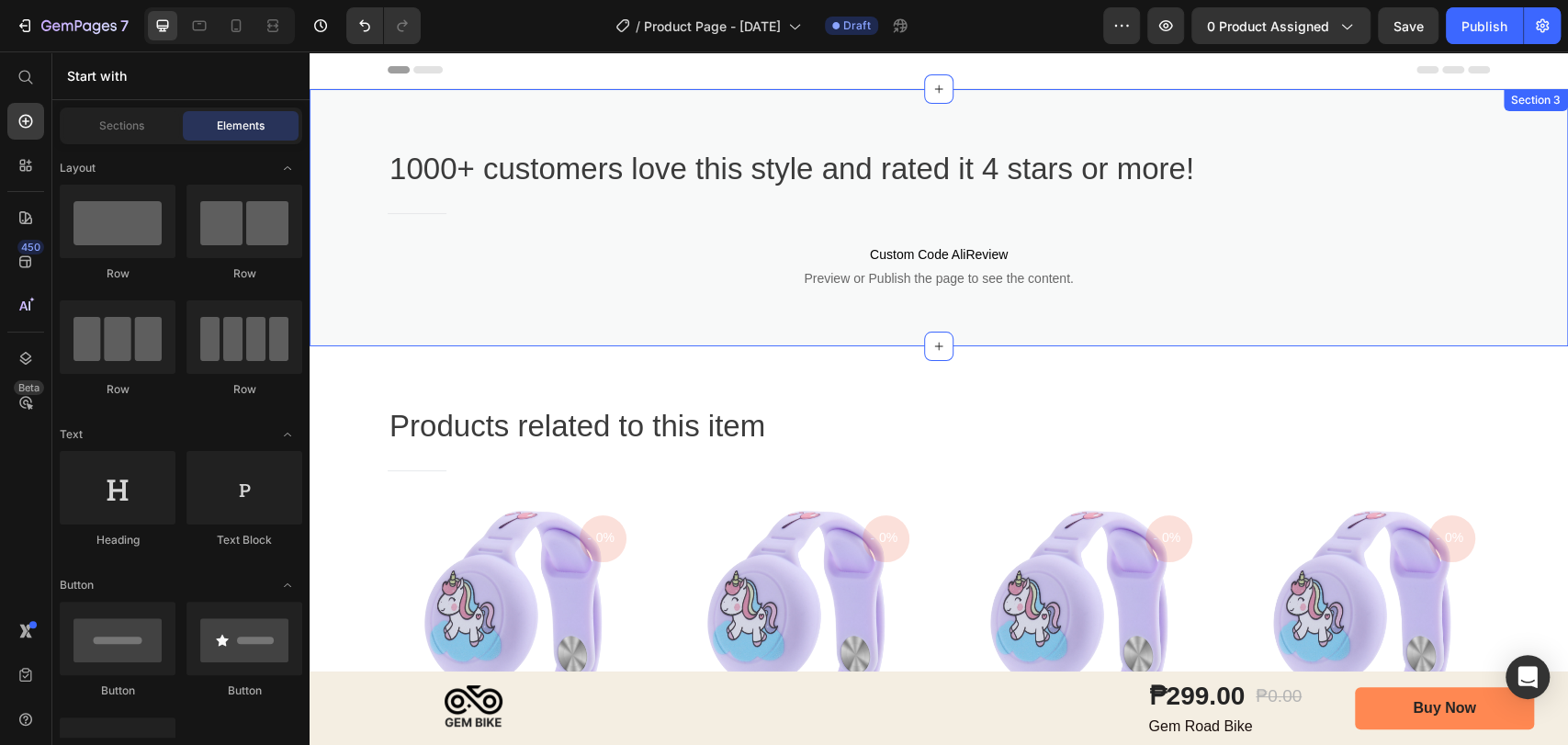 click on "1000+ customers love this style and rated it 4 stars or more! Heading                Title Line
Custom Code AliReview
Preview or Publish the page to see the content. Custom Code AliReview Row Section 3" at bounding box center (939, 218) 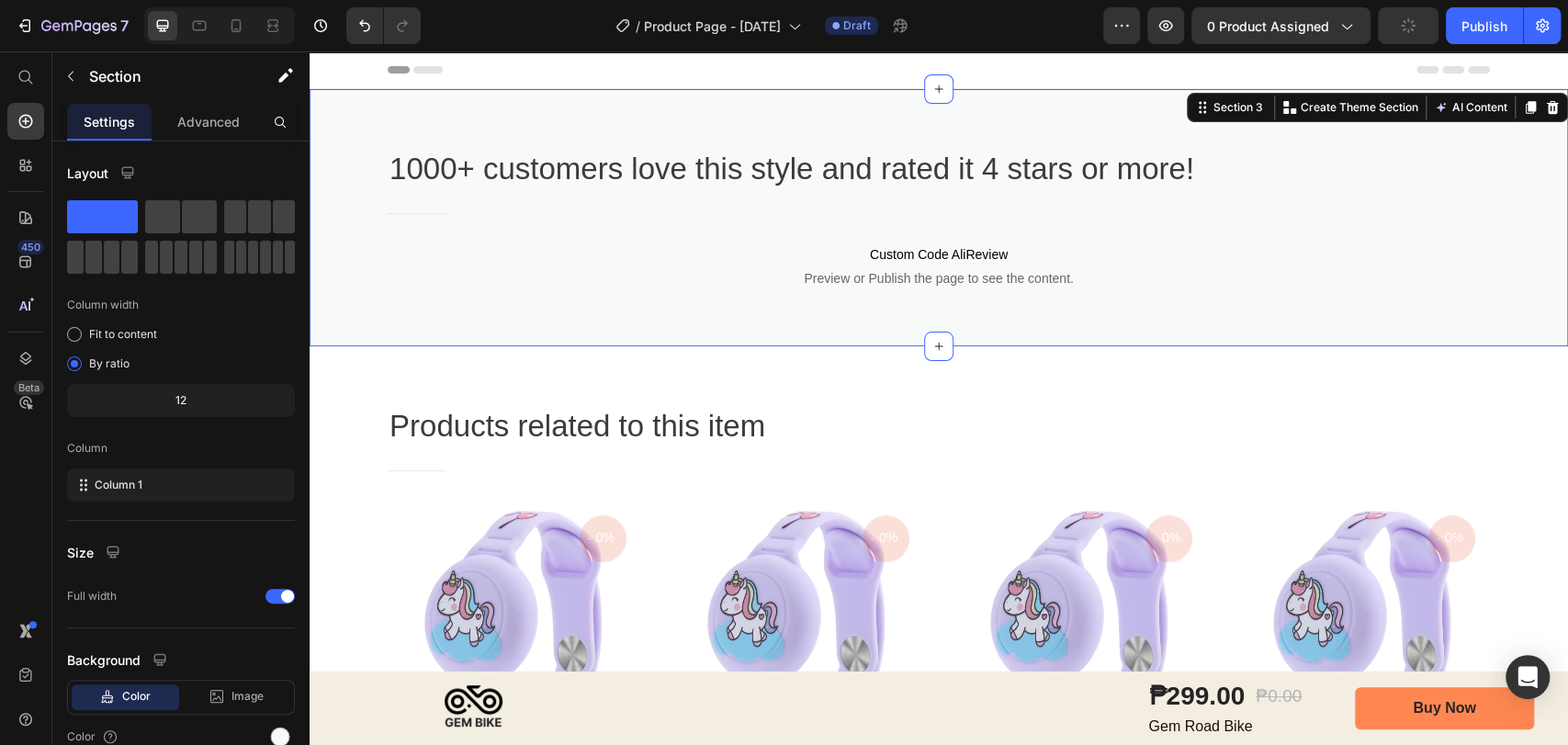 click at bounding box center (1552, 107) 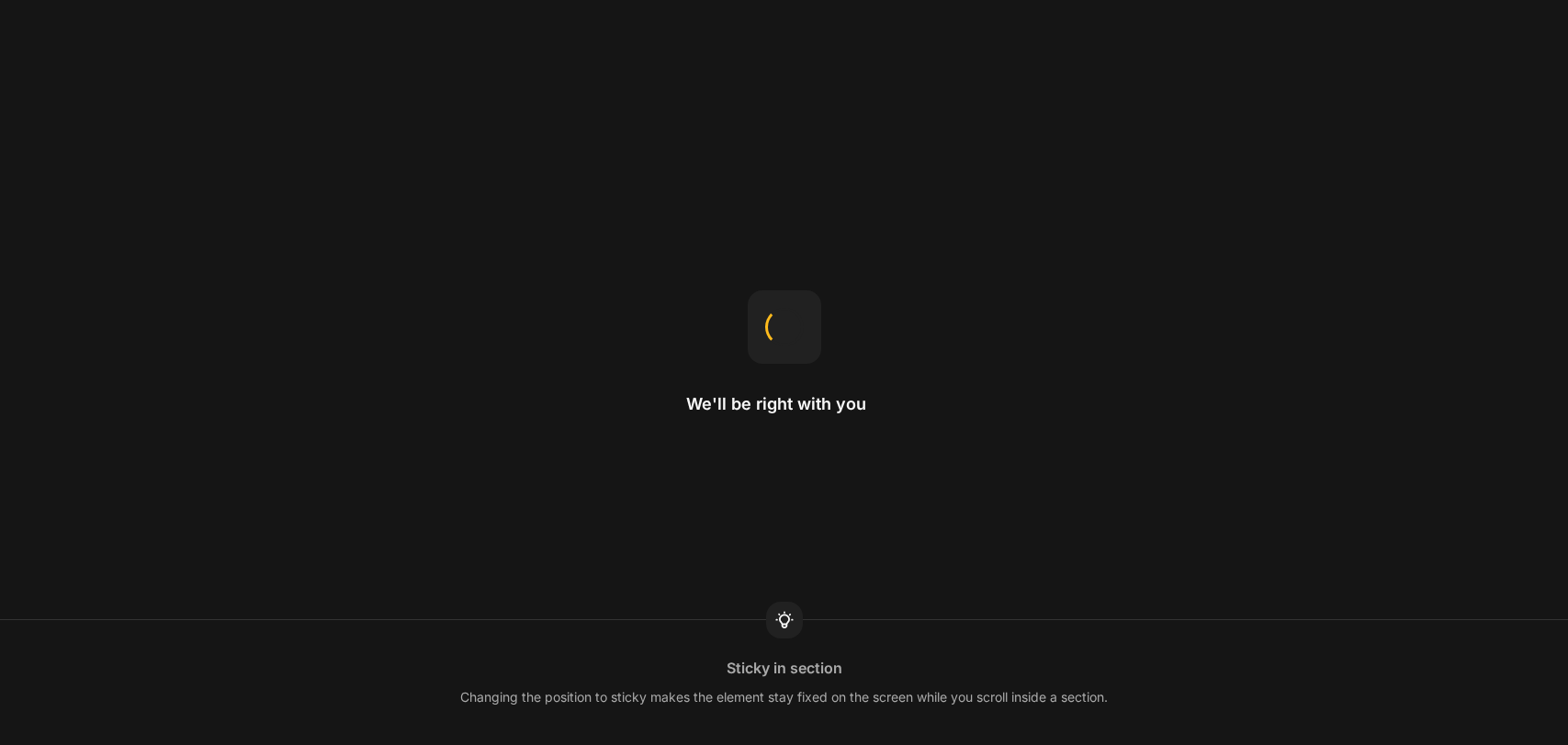 scroll, scrollTop: 0, scrollLeft: 0, axis: both 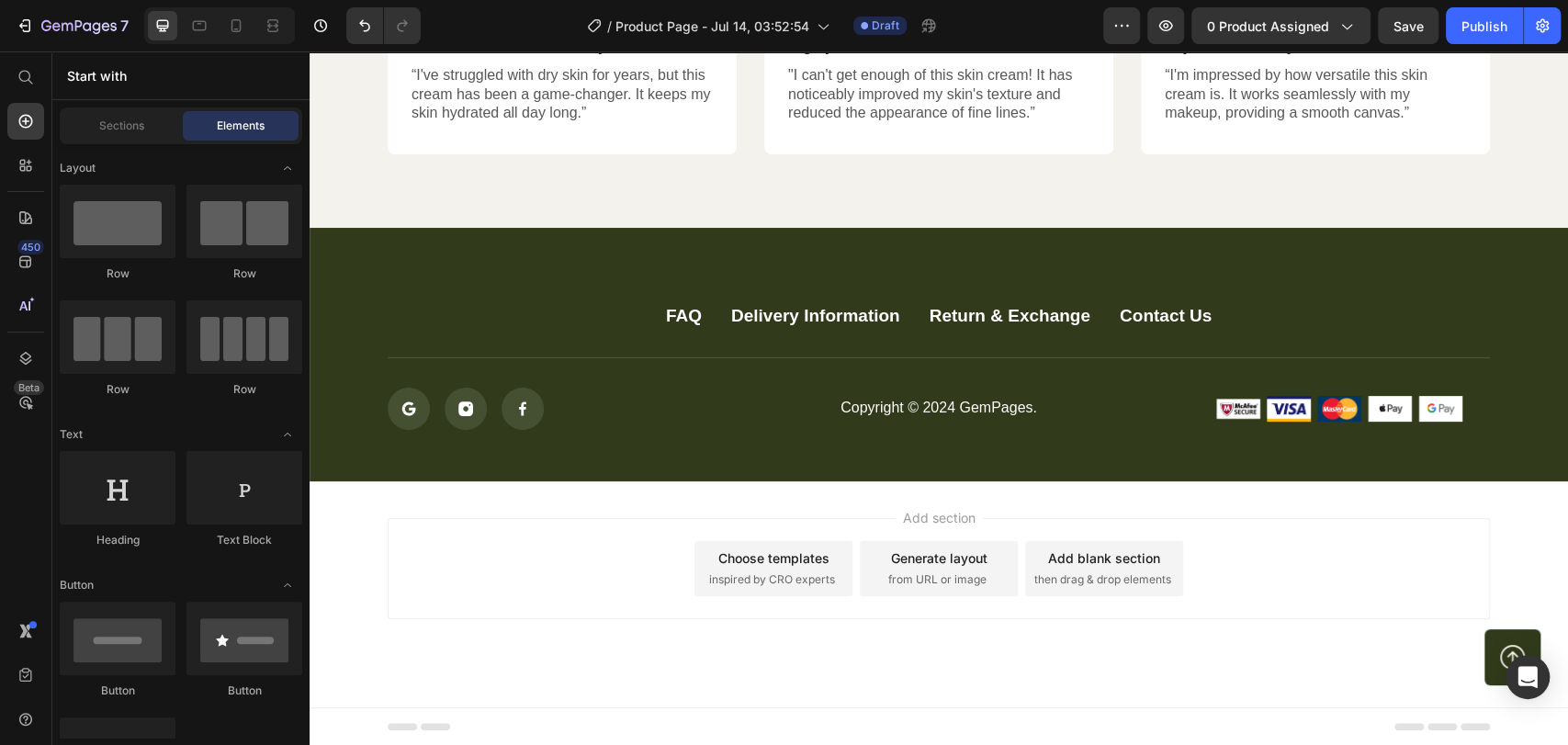 click on "inspired by CRO experts" at bounding box center (772, 580) 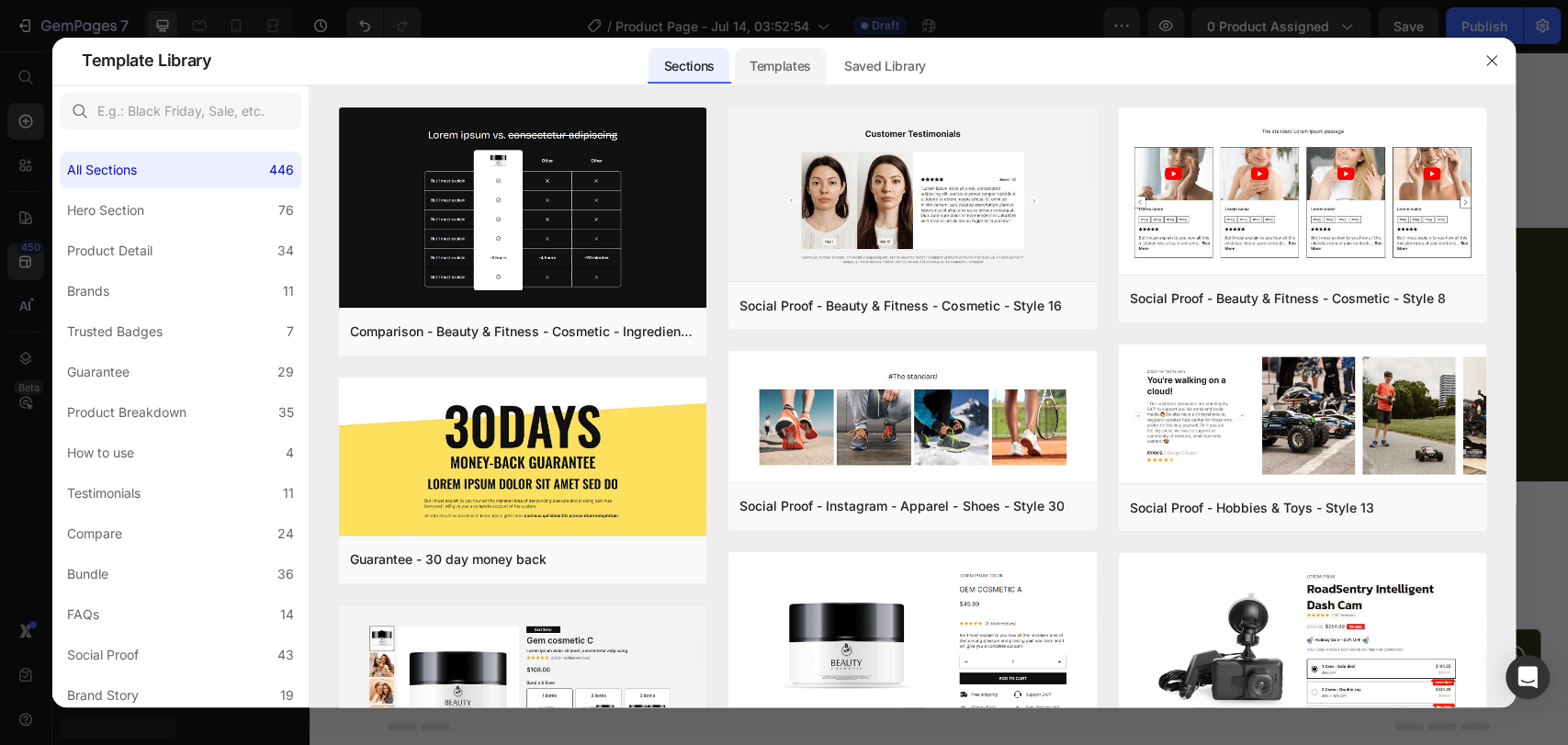 click on "Templates" 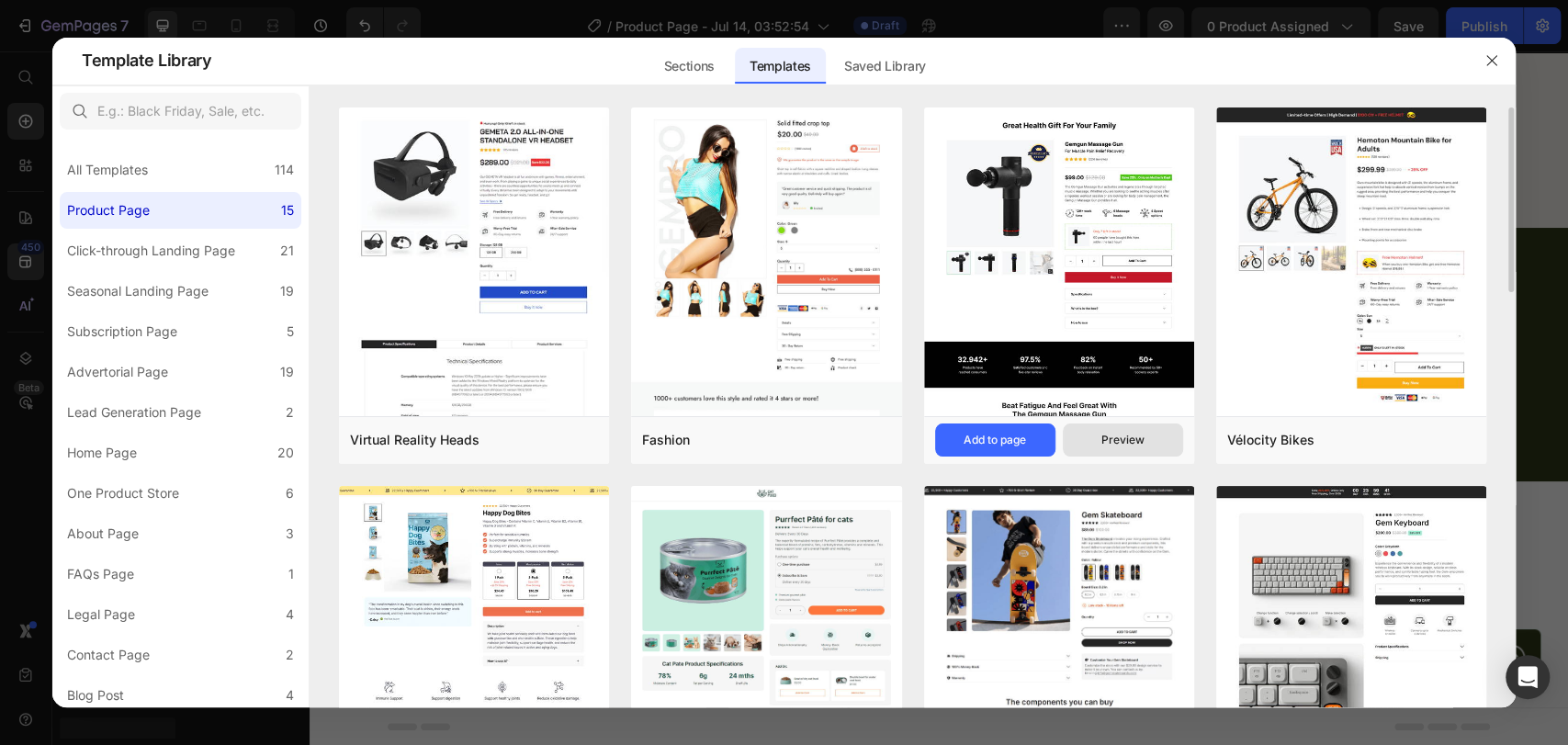 click on "Preview" at bounding box center (1122, 440) 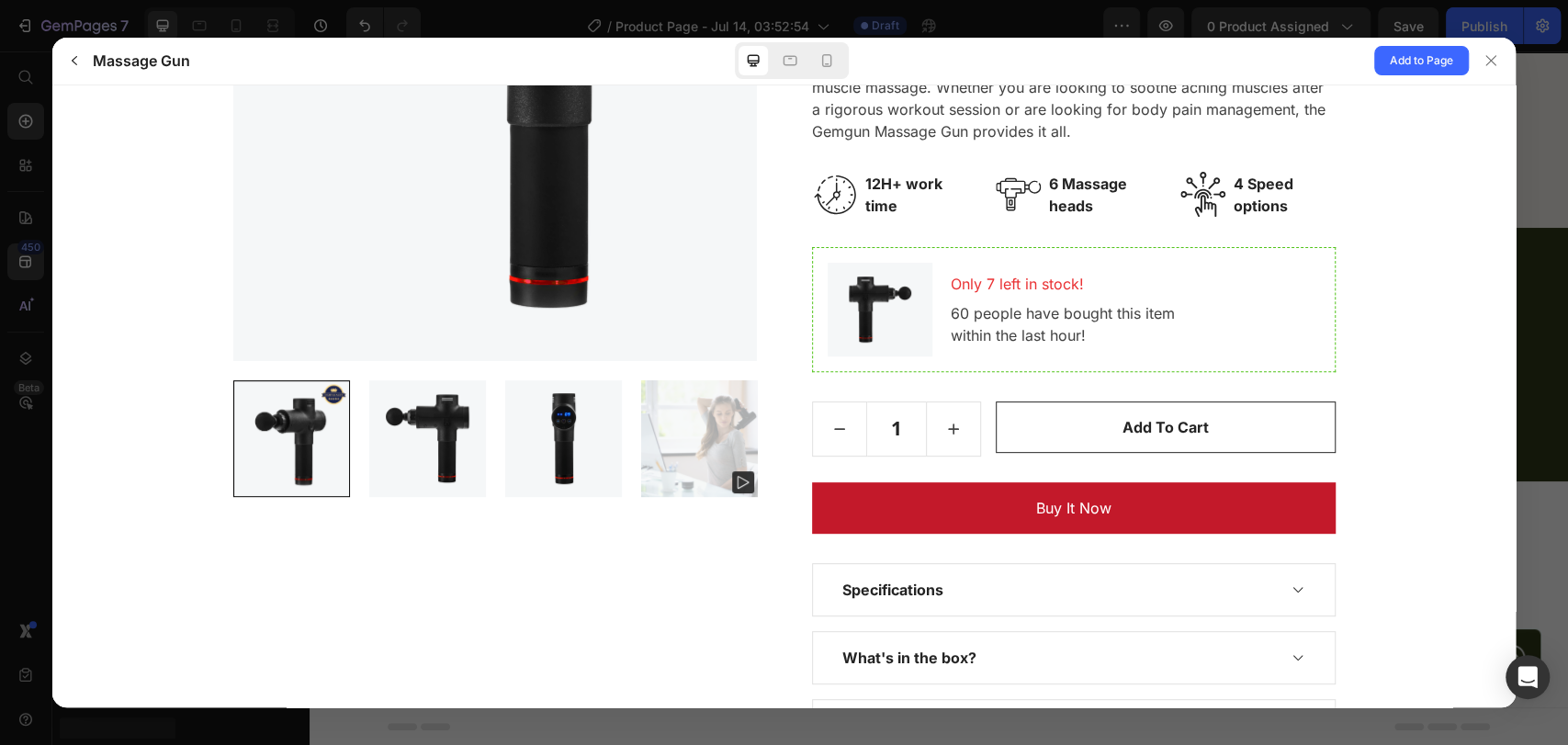 scroll, scrollTop: 0, scrollLeft: 0, axis: both 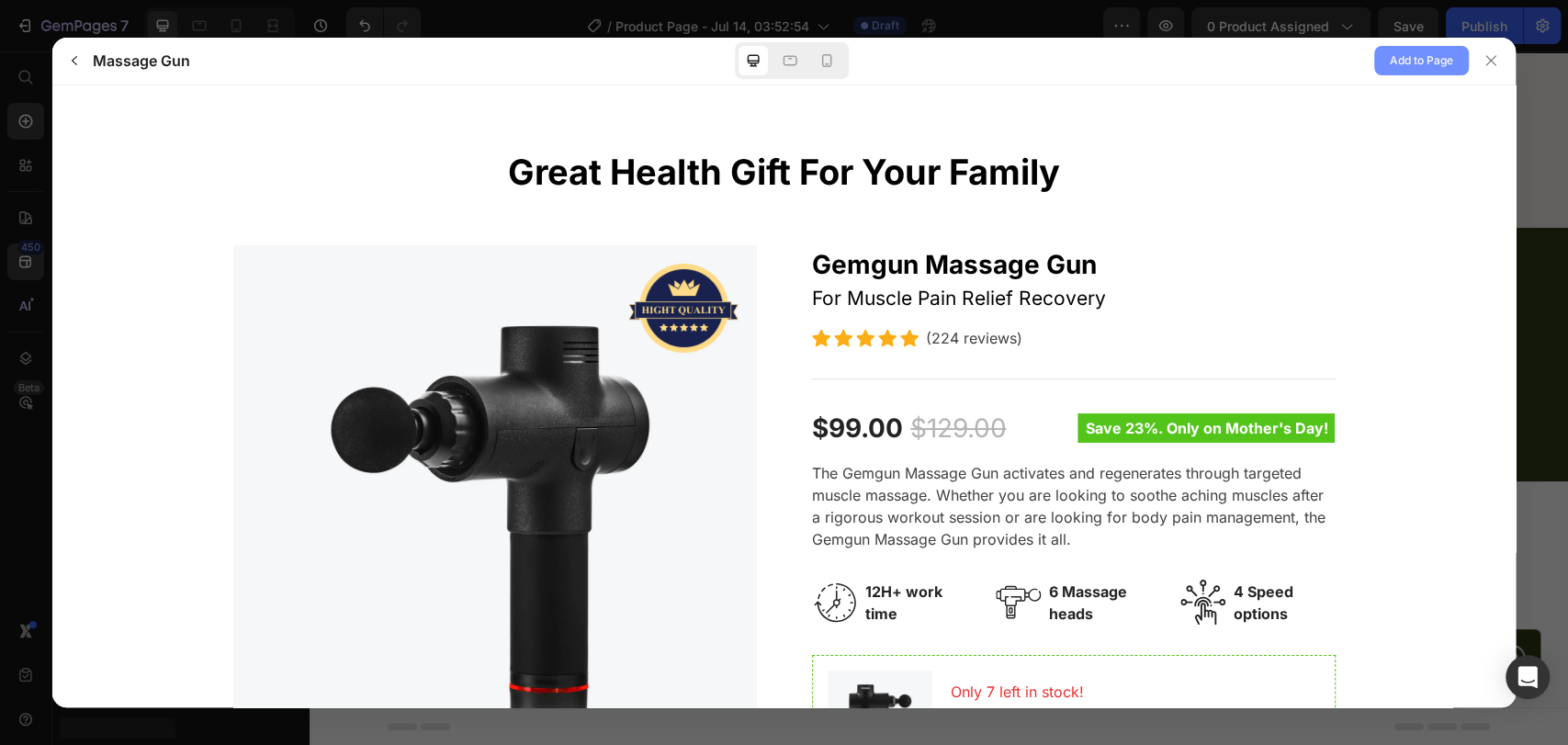 click on "Add to Page" 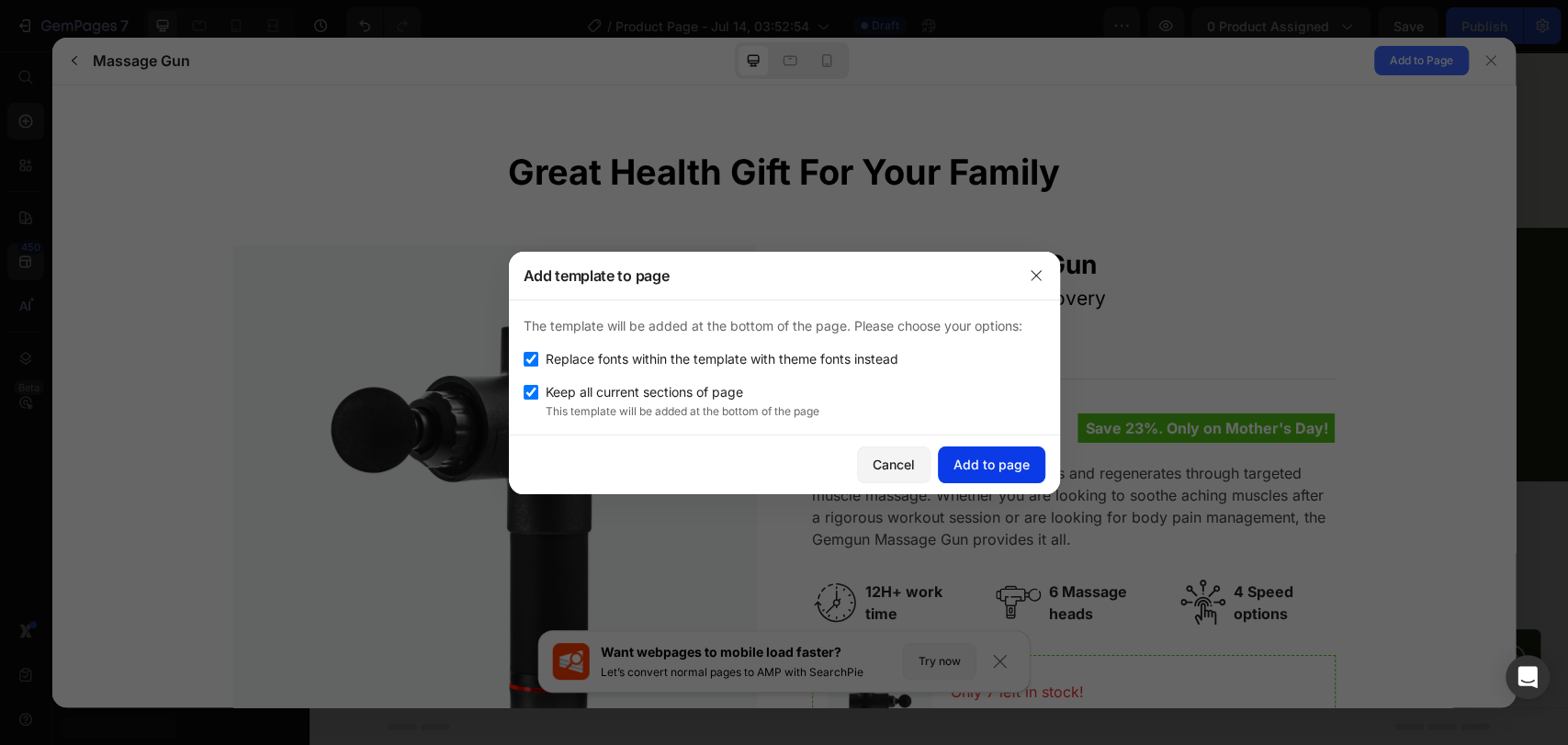 click on "Add to page" at bounding box center (991, 464) 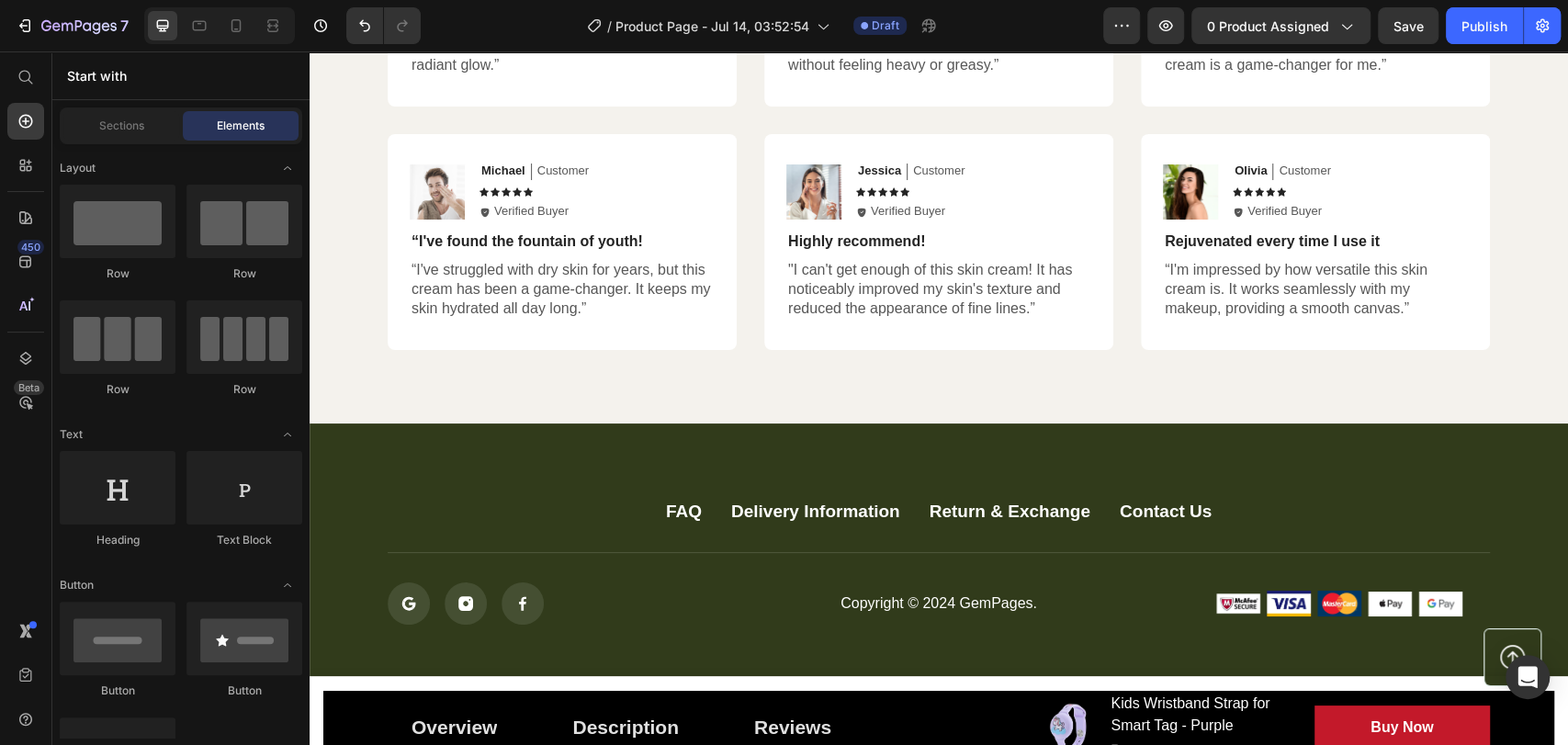 scroll, scrollTop: 4833, scrollLeft: 0, axis: vertical 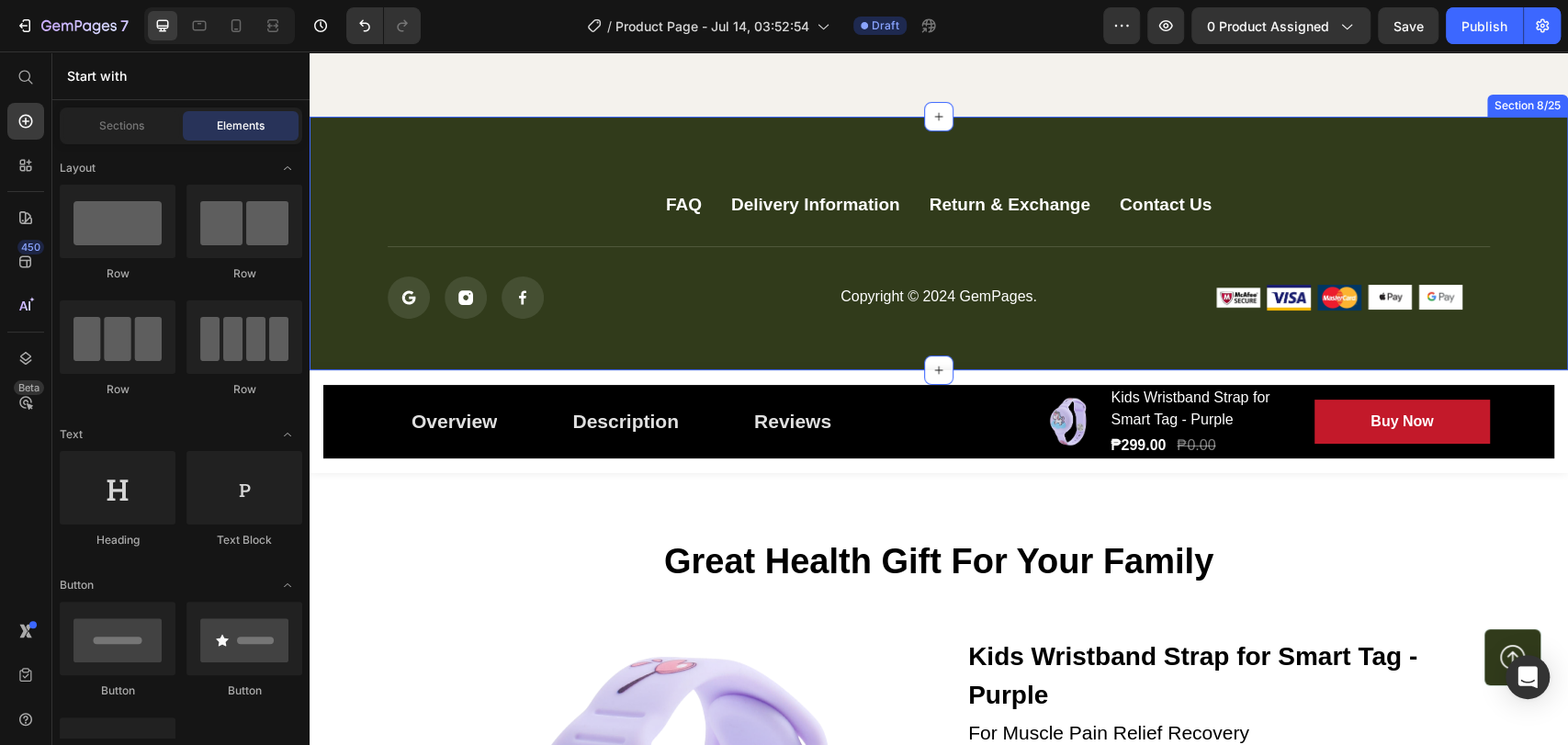 click on "Overview Button Description Button Reviews Button Row Product Images Kids Wristband Strap for Smart Tag - Purple (P) Title ₱299.00 (P) Price ₱0.00 (P) Price Row Buy Now (P) Cart Button Row Row Product Sticky" at bounding box center [939, 422] 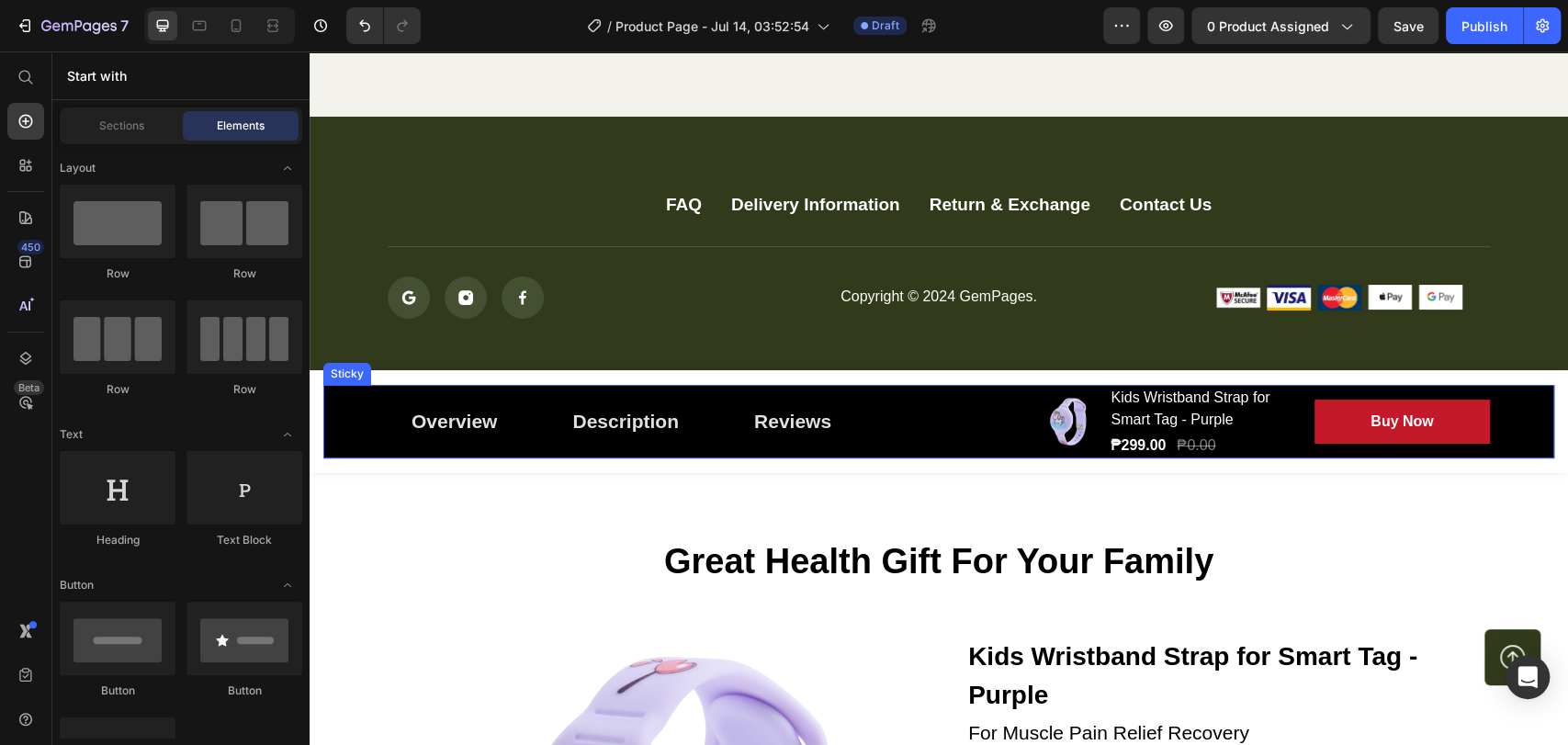 click on "Overview Button Description Button Reviews Button Row Product Images Kids Wristband Strap for Smart Tag - Purple (P) Title ₱299.00 (P) Price ₱0.00 (P) Price Row Buy Now (P) Cart Button Row Row Product" at bounding box center (939, 422) 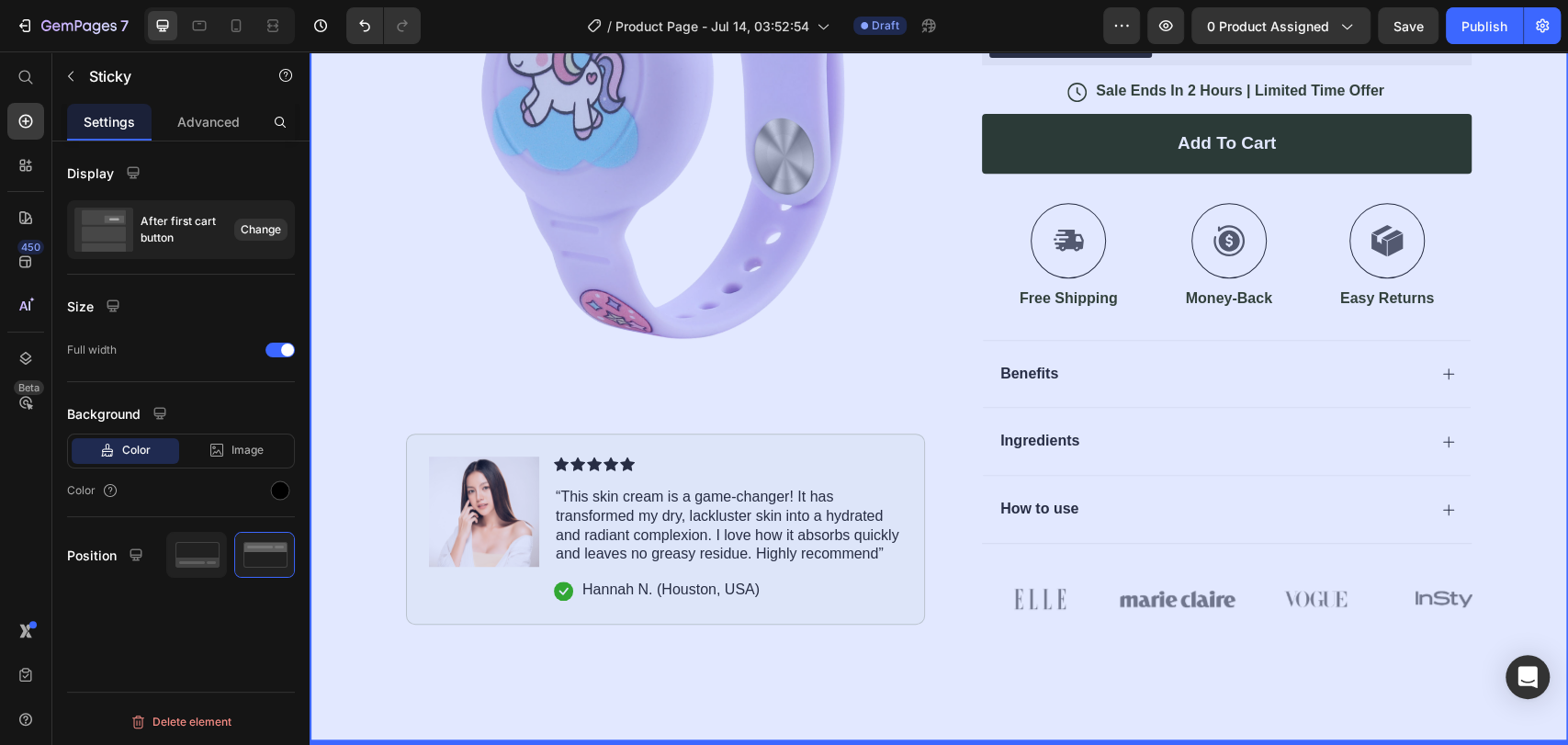 scroll, scrollTop: 636, scrollLeft: 0, axis: vertical 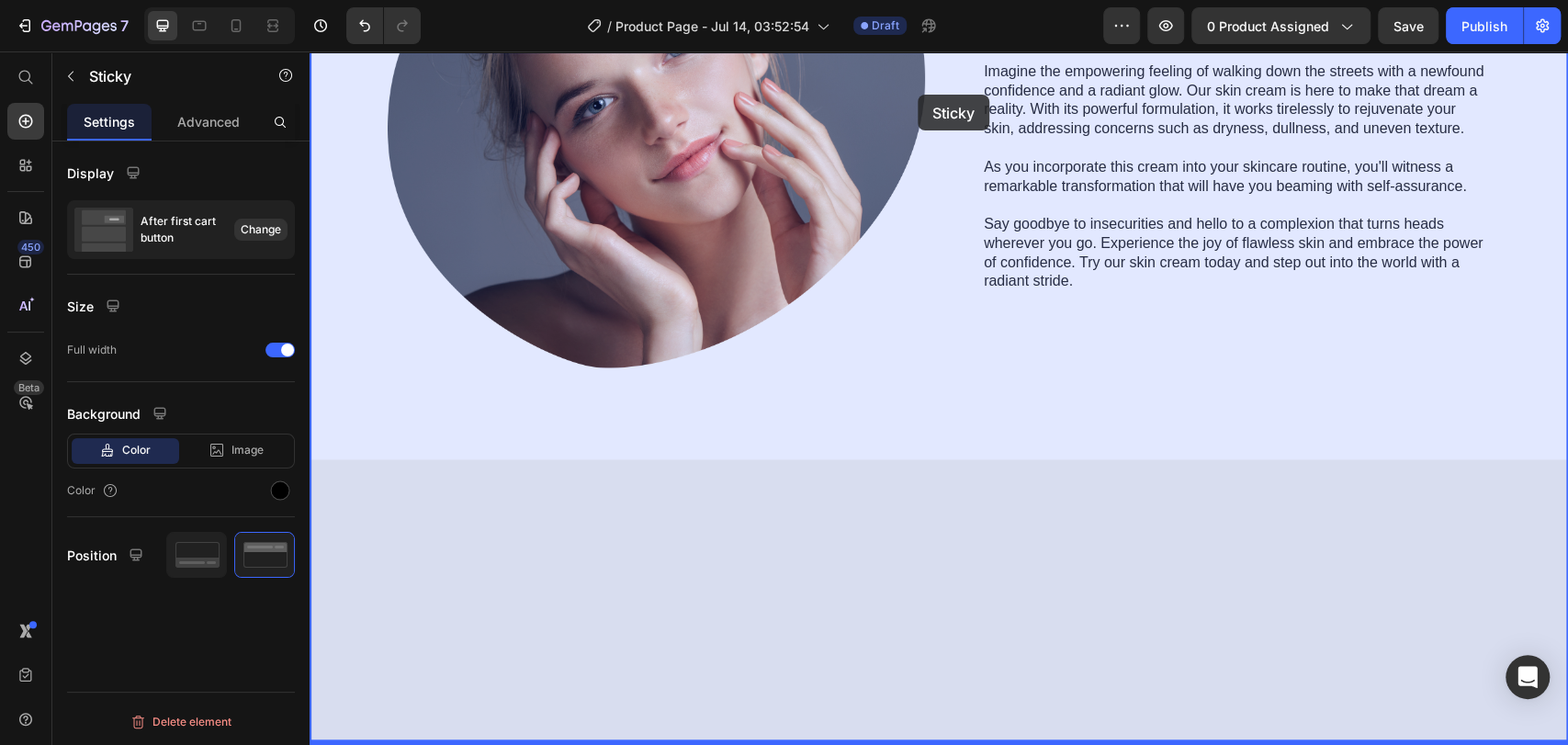 drag, startPoint x: 342, startPoint y: 367, endPoint x: 918, endPoint y: 95, distance: 636.9929 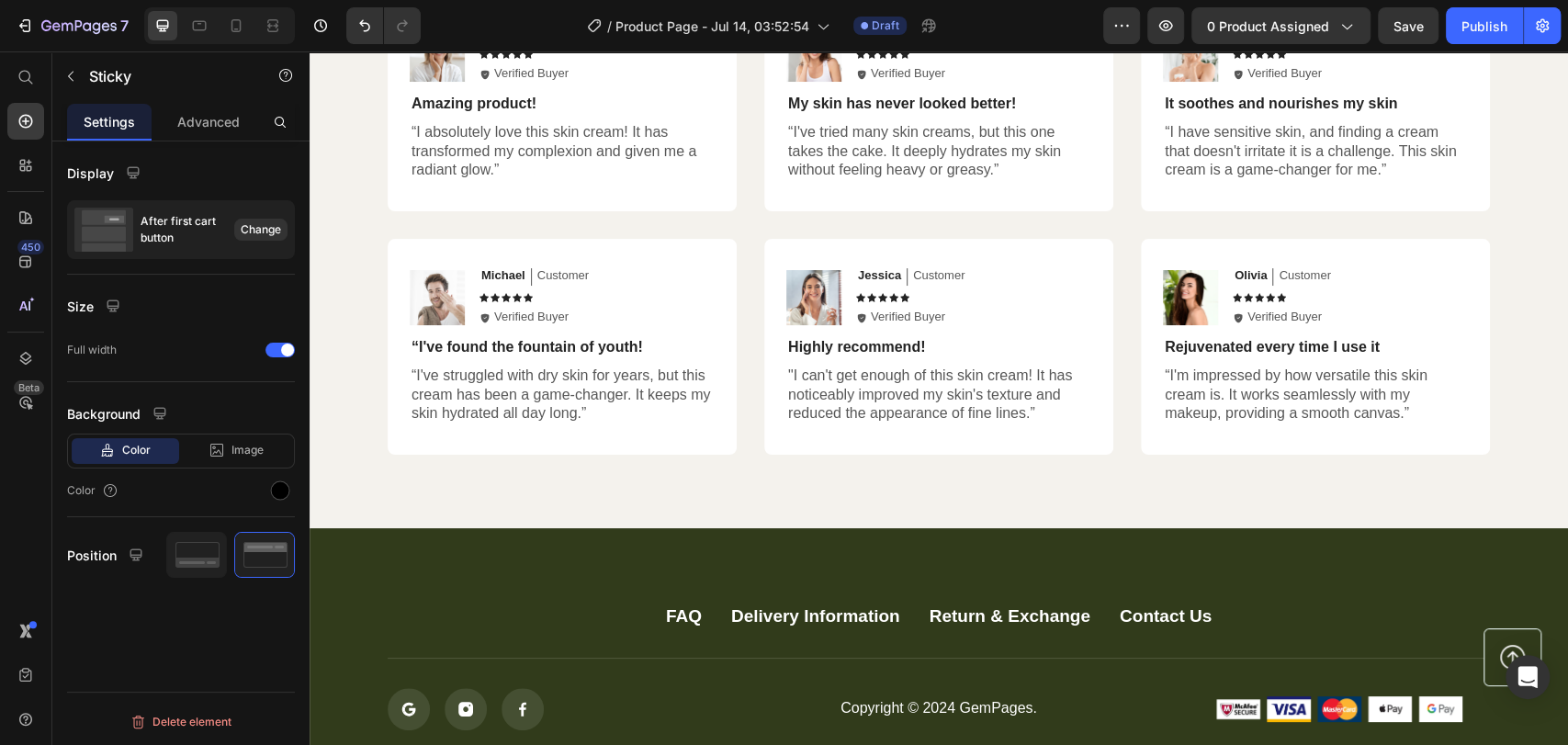 scroll, scrollTop: 5020, scrollLeft: 0, axis: vertical 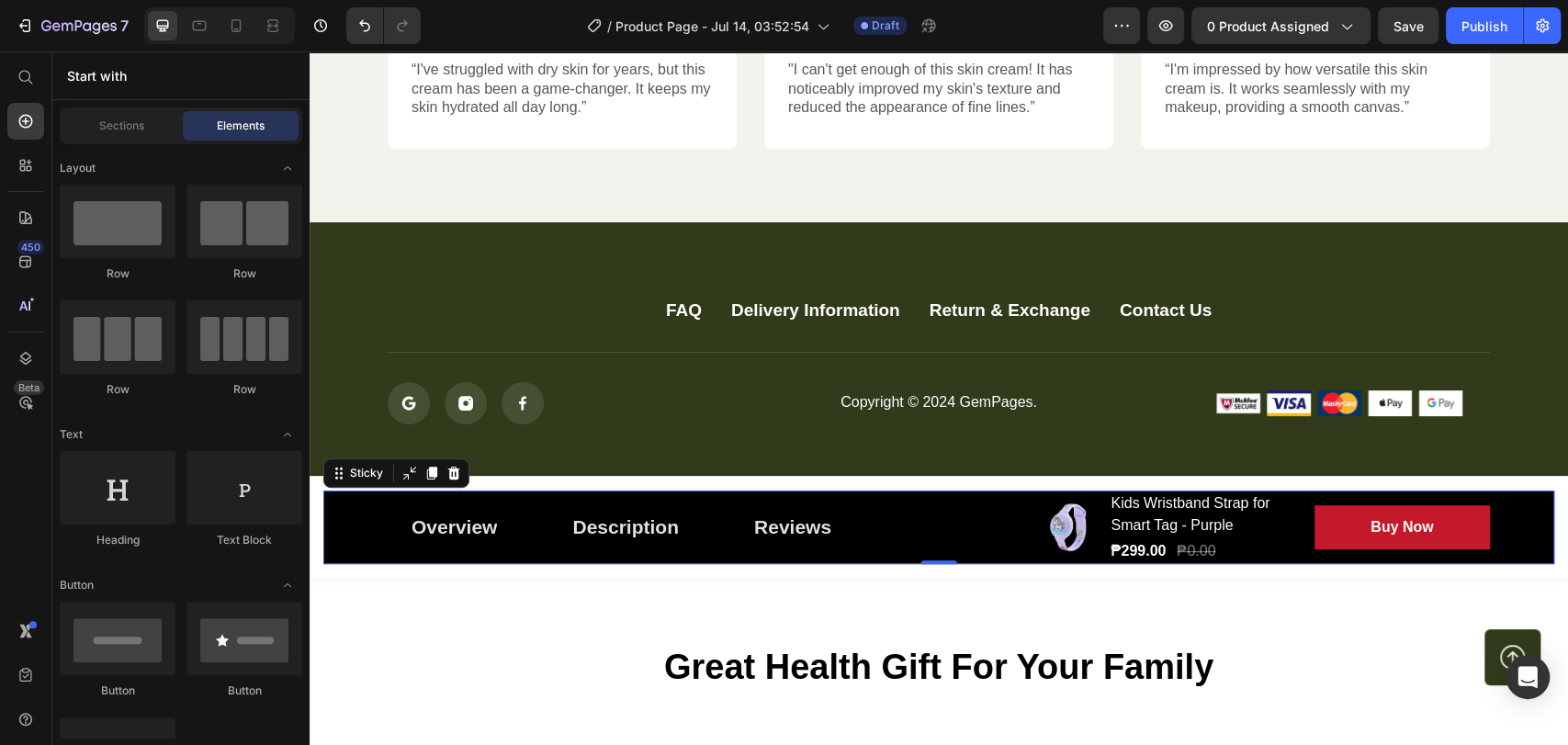 click on "Overview Button Description Button Reviews Button Row Product Images Kids Wristband Strap for Smart Tag - Purple (P) Title ₱299.00 (P) Price ₱0.00 (P) Price Row Buy Now (P) Cart Button Row Row Product Sticky   0" at bounding box center [939, 527] 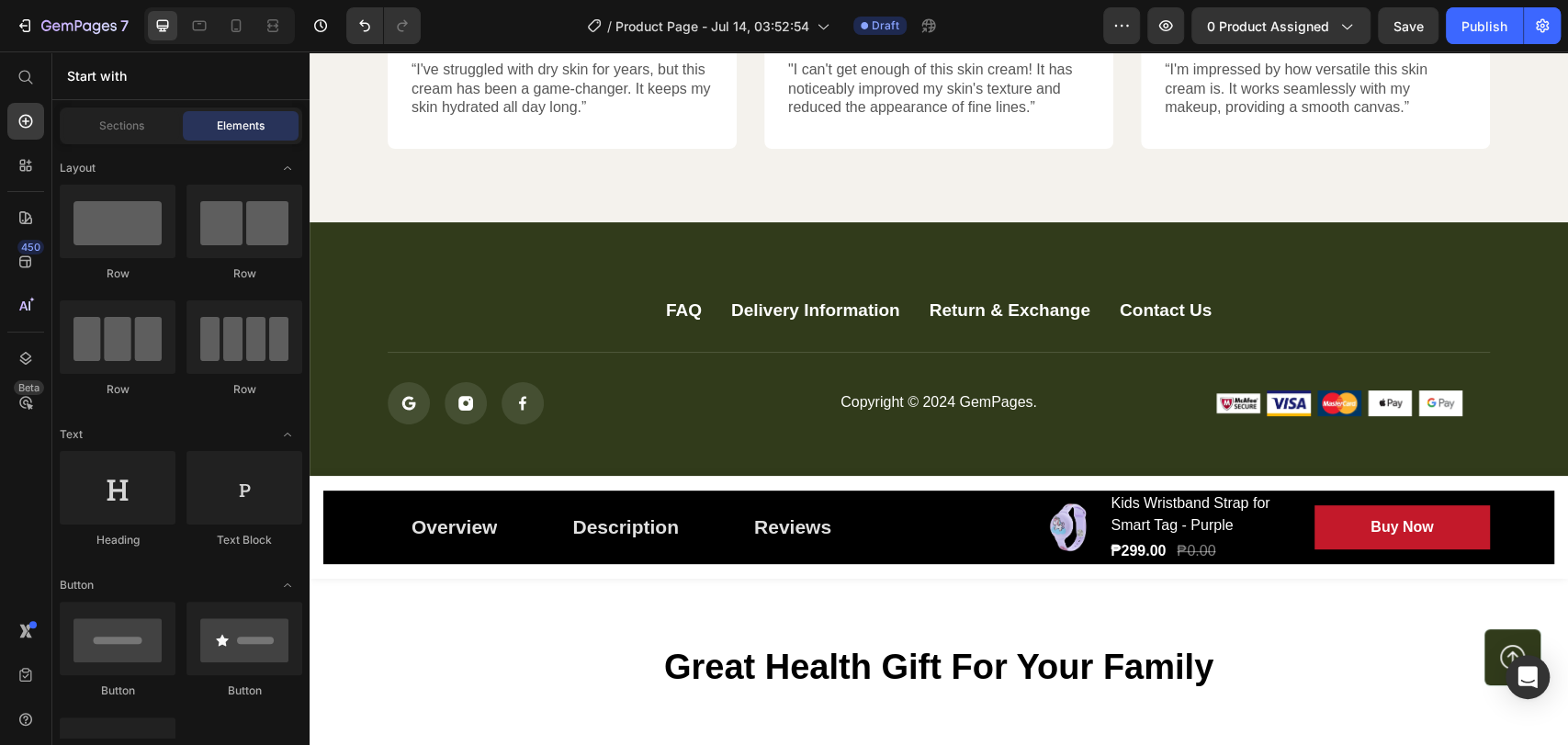 click on "Overview Button Description Button Reviews Button Row Product Images Kids Wristband Strap for Smart Tag - Purple (P) Title ₱299.00 (P) Price ₱0.00 (P) Price Row Buy Now (P) Cart Button Row Row Product Sticky" at bounding box center [939, 527] 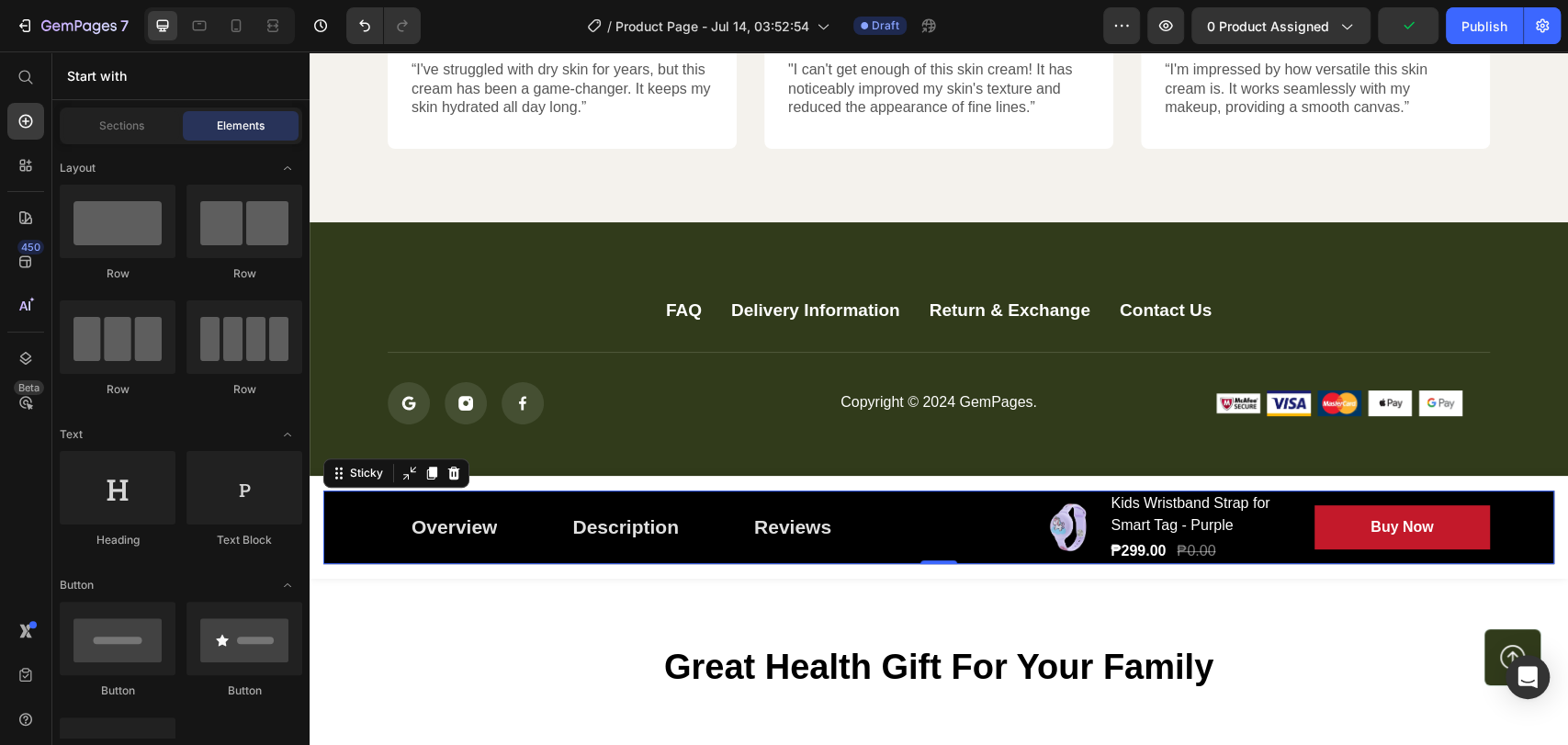 click on "Overview Button Description Button Reviews Button Row Product Images Kids Wristband Strap for Smart Tag - Purple (P) Title ₱299.00 (P) Price ₱0.00 (P) Price Row Buy Now (P) Cart Button Row Row Product" at bounding box center [939, 527] 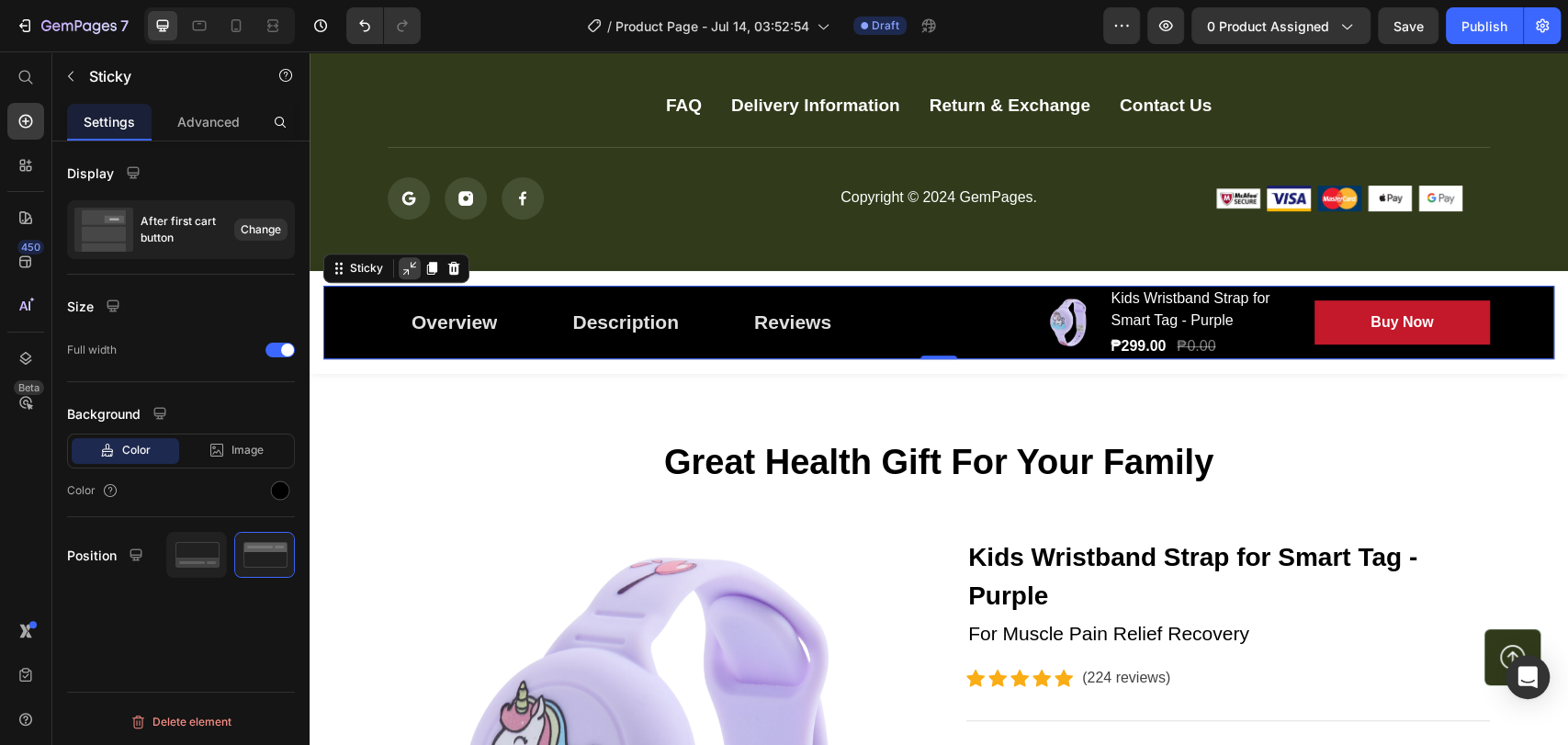 scroll, scrollTop: 5020, scrollLeft: 0, axis: vertical 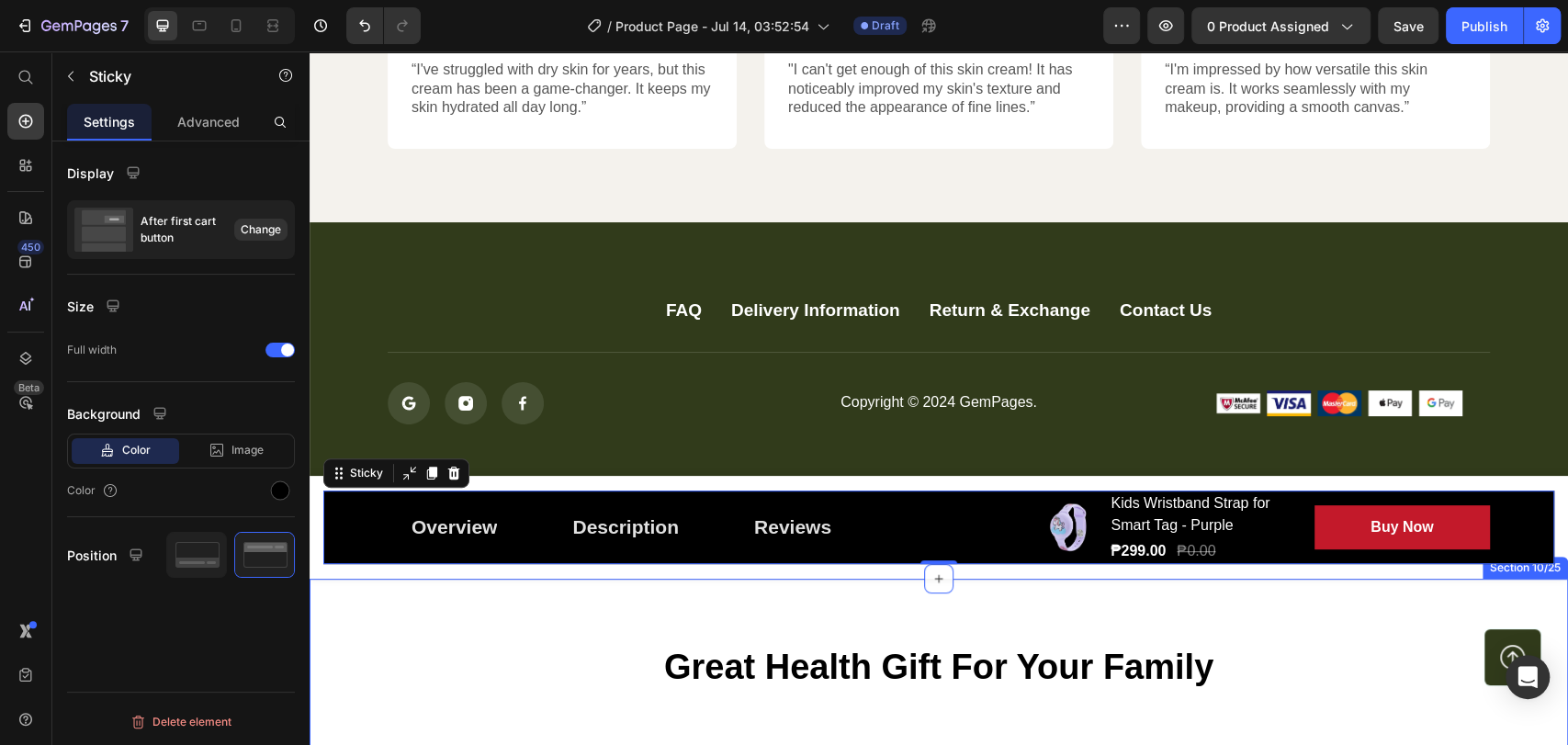 click on "Great Health Gift For Your Family Heading Row Product Images Kids Wristband Strap for Smart Tag - Purple (P) Title For Muscle Pain Relief Recovery Text block                Icon                Icon                Icon                Icon                Icon Icon List Hoz (224 reviews) Text block Row                Title Line ₱299.00 (P) Price ₱0.00 (P) Price Row Save 0% . Only on Mother’s Day! (P) Tag Row This product does not have a description (P) Description Image 12H+ work time Text block Row Image 6 Massage heads  Text block Row Image 4 Speed options Text block Row Row Image Only 7 left in stock! Text block 60 people have bought this item within the last hour! Text block Row 1 (P) Quantity add to cart (P) Cart Button Row buy it now (P) Dynamic Checkout
Specifications
What's in the box?
How to use Accordion Product Section 10/25" at bounding box center (939, 1156) 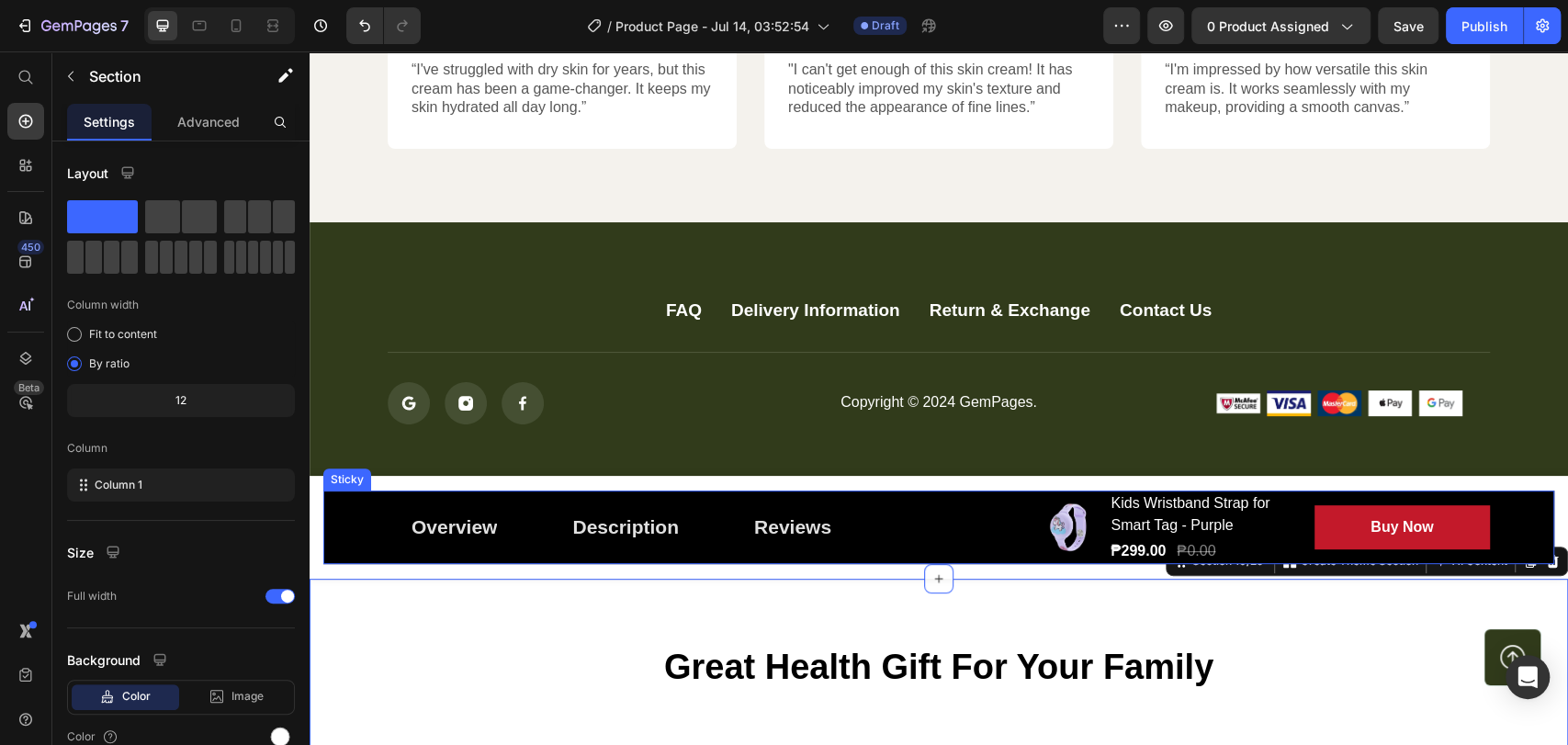 click on "Overview Button Description Button Reviews Button Row Product Images Kids Wristband Strap for Smart Tag - Purple (P) Title ₱299.00 (P) Price ₱0.00 (P) Price Row Buy Now (P) Cart Button Row Row Product" at bounding box center (939, 527) 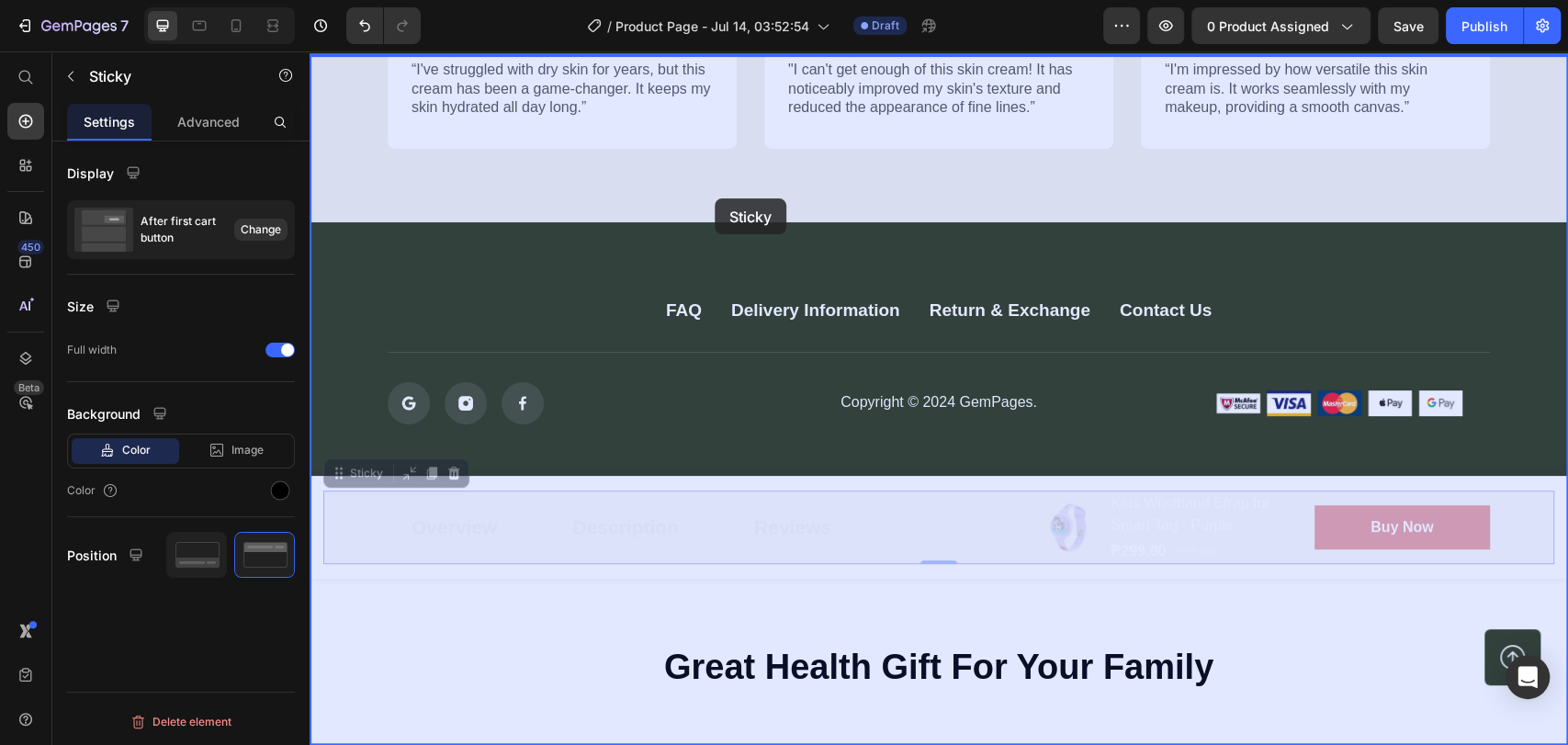 drag, startPoint x: 352, startPoint y: 480, endPoint x: 715, endPoint y: 198, distance: 459.6662 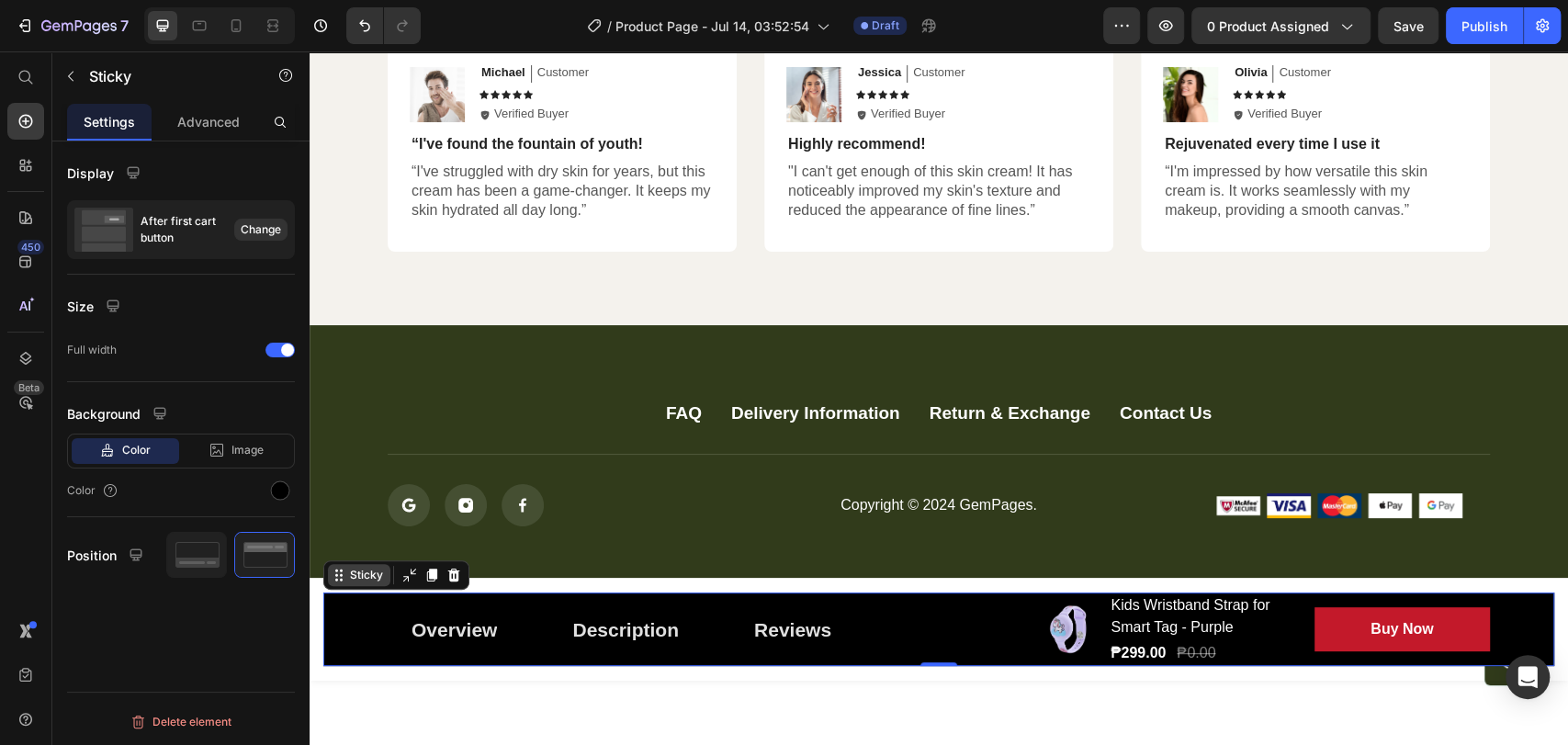scroll, scrollTop: 5429, scrollLeft: 0, axis: vertical 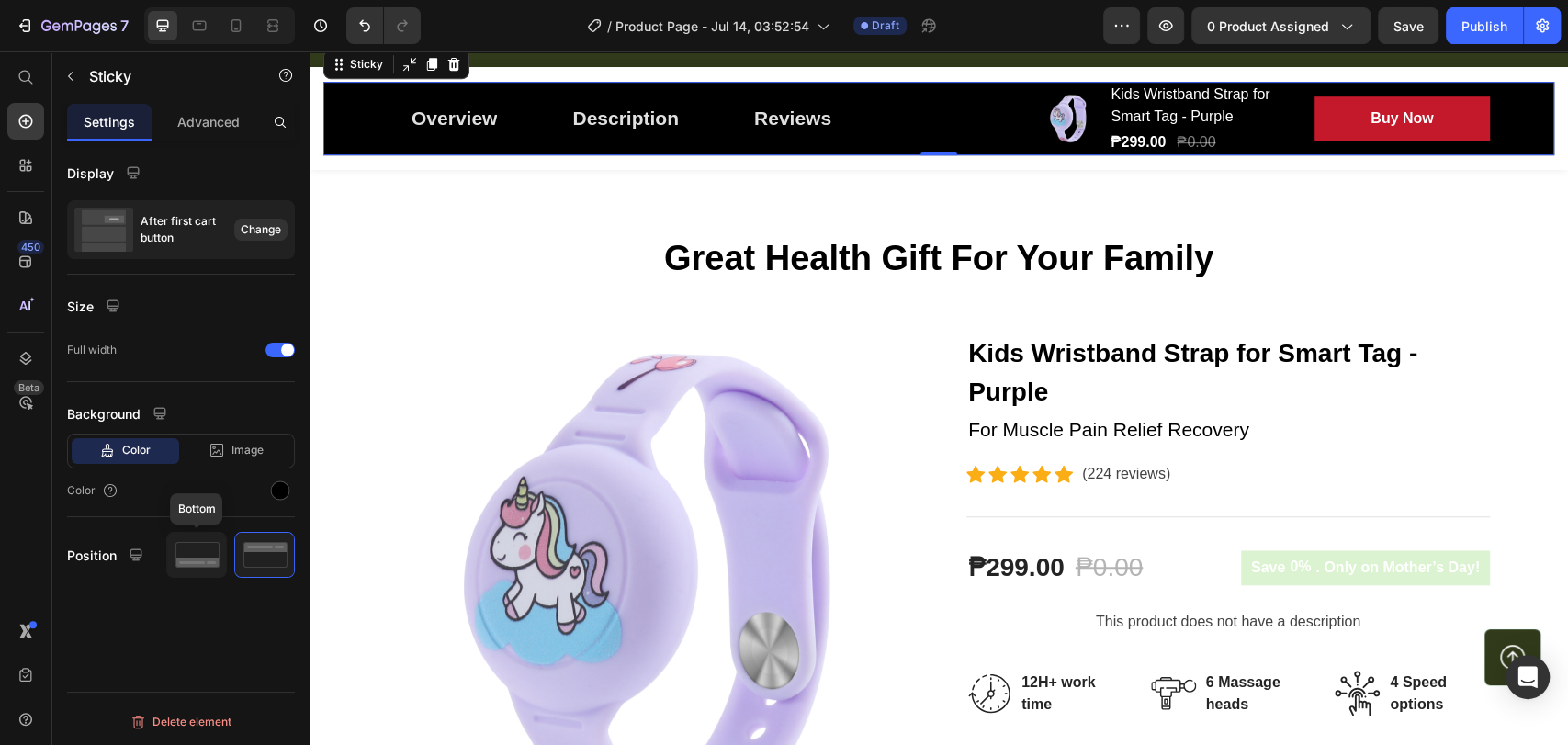 click 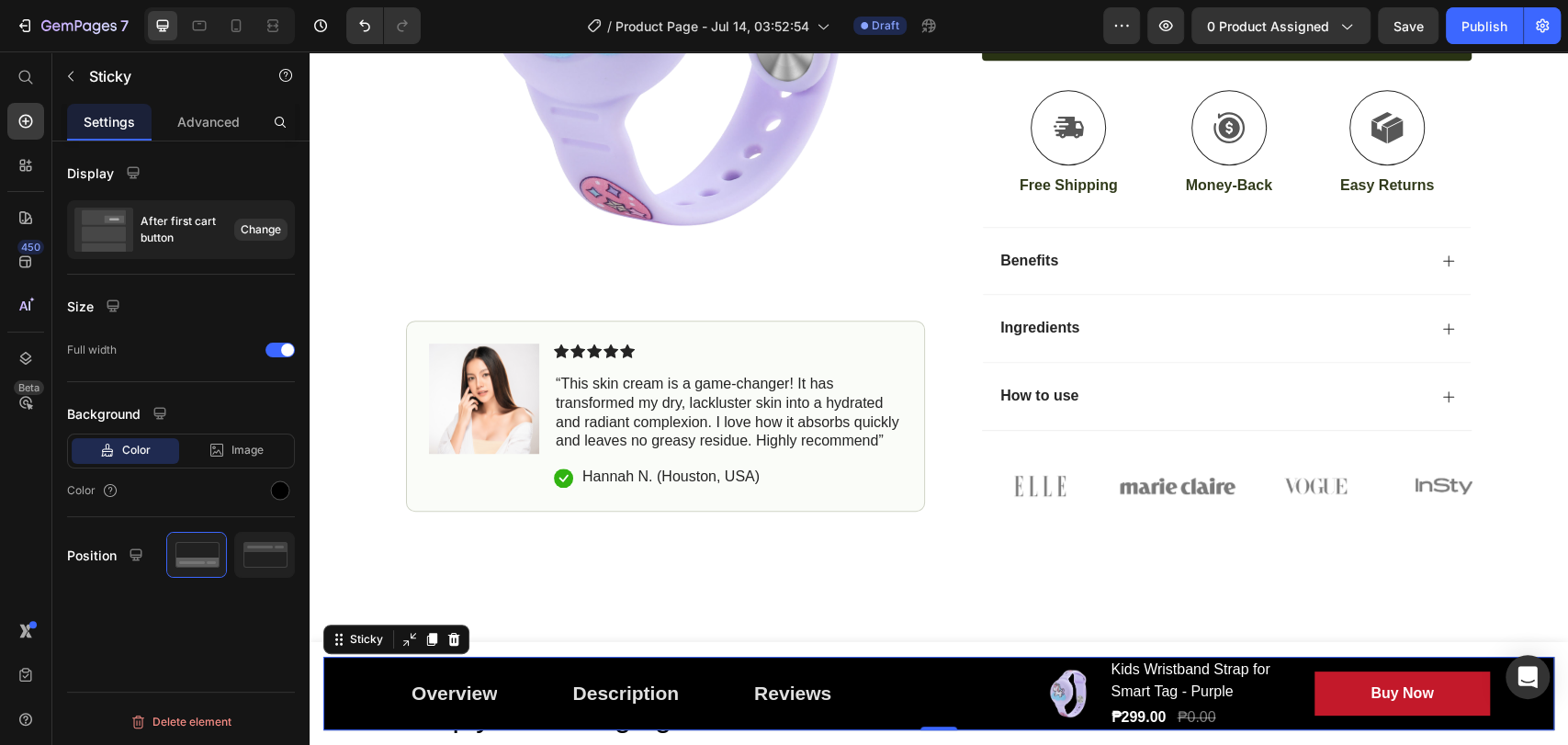 scroll, scrollTop: 0, scrollLeft: 0, axis: both 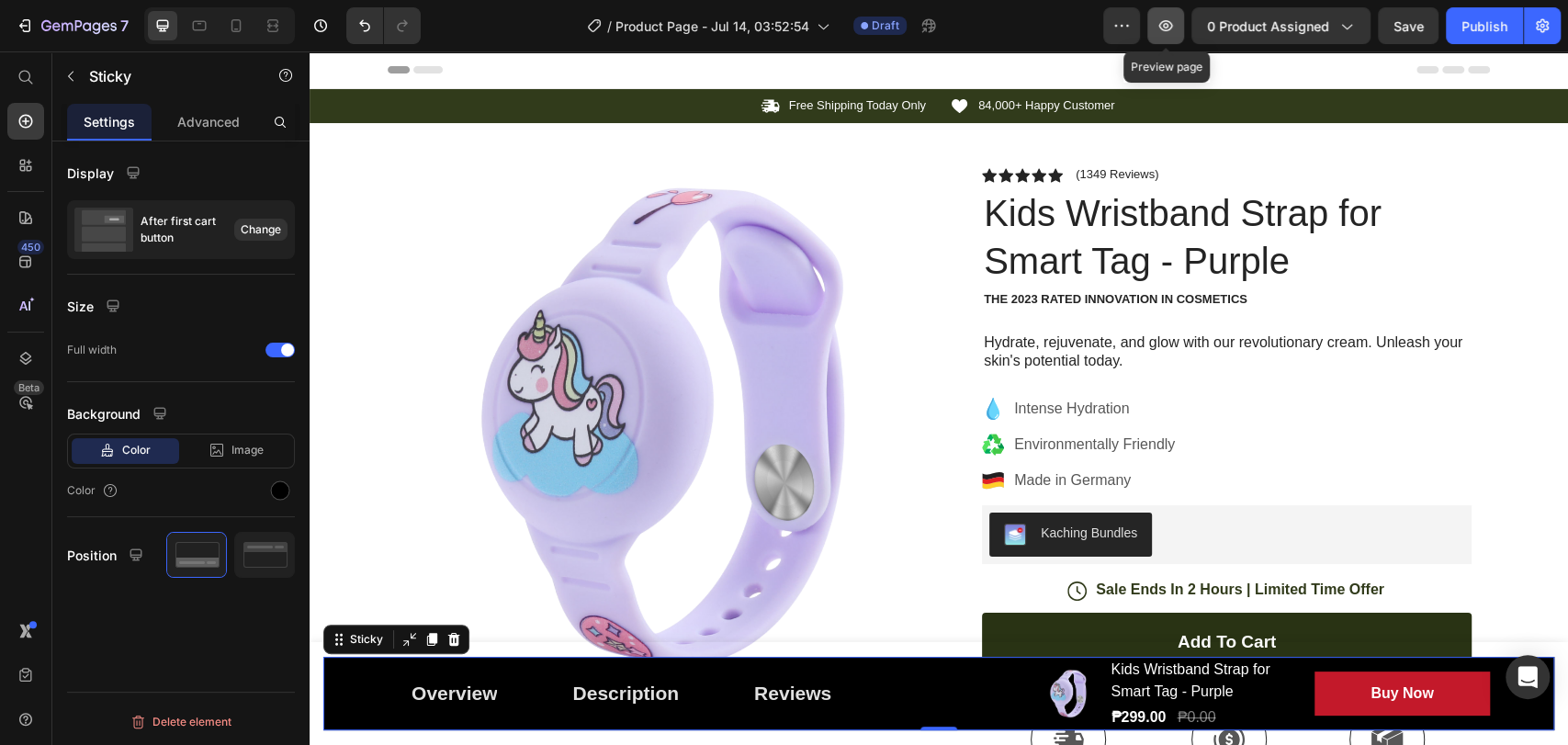 click 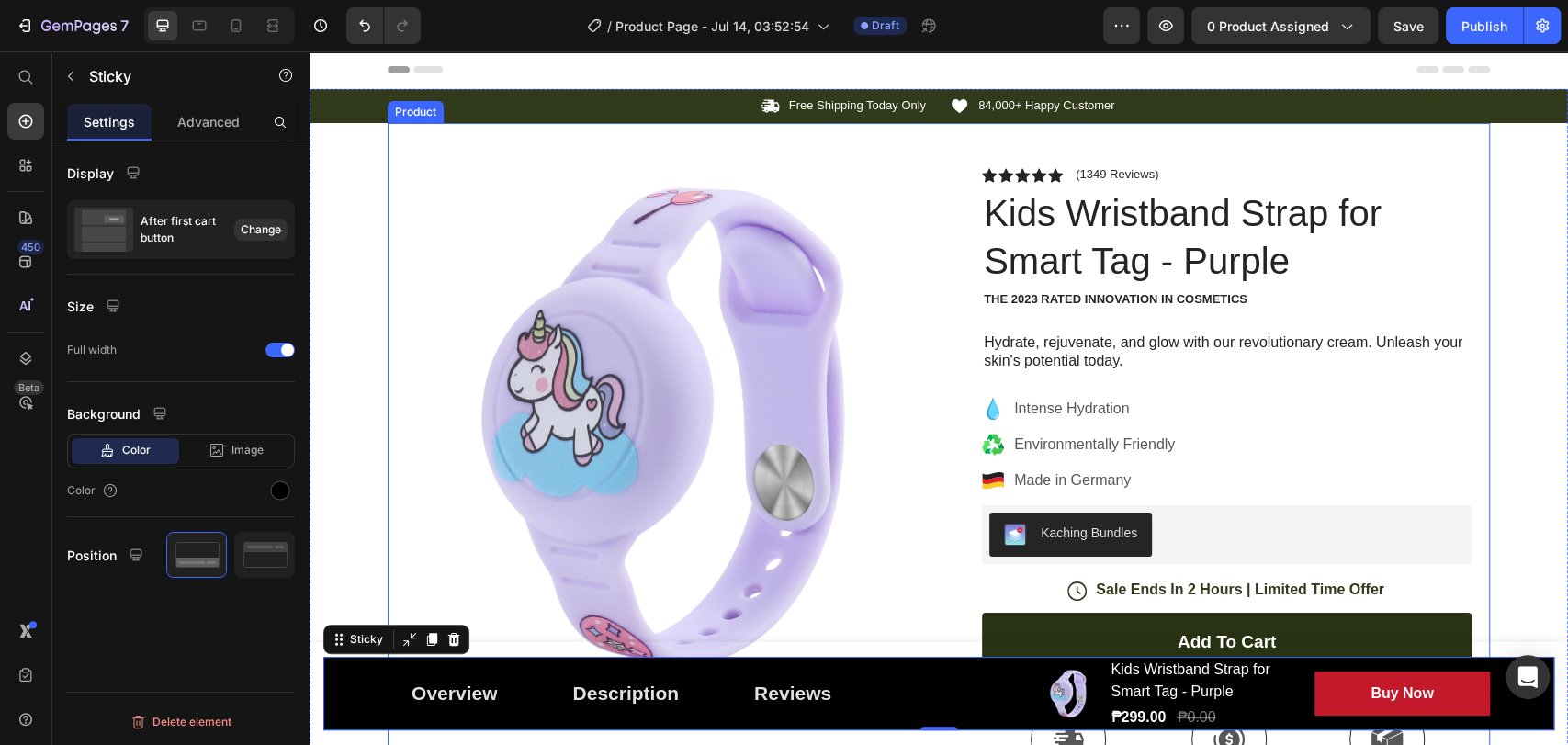 click on "Product Images Image Icon Icon Icon Icon Icon Icon List “This skin cream is a game-changer! It has transformed my dry, lackluster skin into a hydrated and radiant complexion. I love how it absorbs quickly and leaves no greasy residue. Highly recommend” Text Block
Icon [FIRST] [LAST]. ([CITY], [COUNTRY]) Text Block Row Row Row Icon Icon Icon Icon Icon Icon List (1349 Reviews) Text Block Row Kids Wristband Strap for Smart Tag - Purple Product Title The 2023 Rated Innovation in Cosmetics Text Block Hydrate, rejuvenate, and glow with our revolutionary cream. Unleash your skin's potential today. Text Block
Intense Hydration
Environmentally Friendly
Made in Germany Item List Kaching Bundles Kaching Bundles
Icon Sale Ends In 2 Hours | Limited Time Offer Text Block Row add to cart Add to Cart
Icon Free Shipping Text Block
Icon Money-Back Text Block
Icon Easy Returns Text Block Row Image Icon Icon Icon" at bounding box center [939, 623] 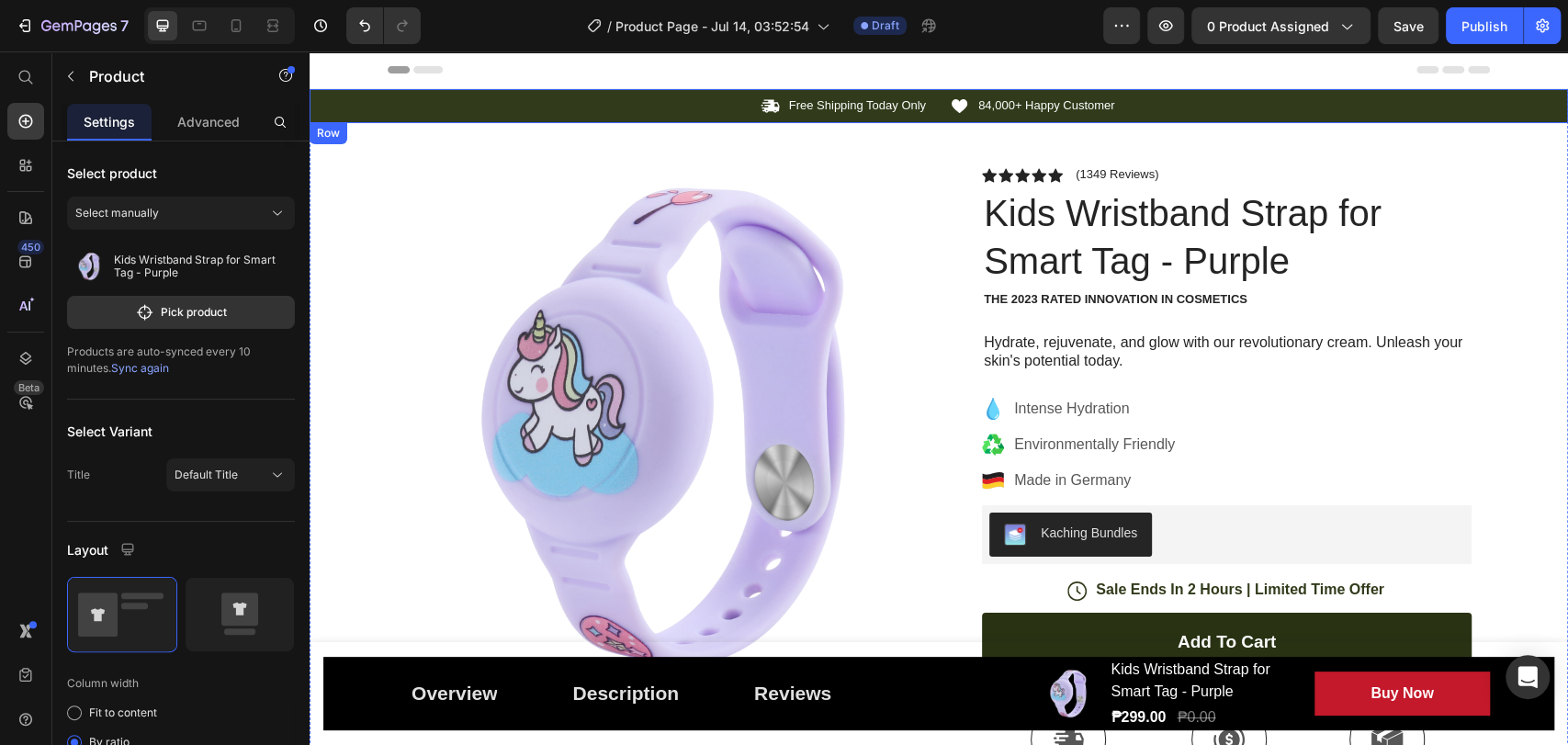 click on "Icon Free Shipping Today Only Text Block Row
Icon 84,000+ Happy Customer Text Block Row Carousel Row" at bounding box center (939, 106) 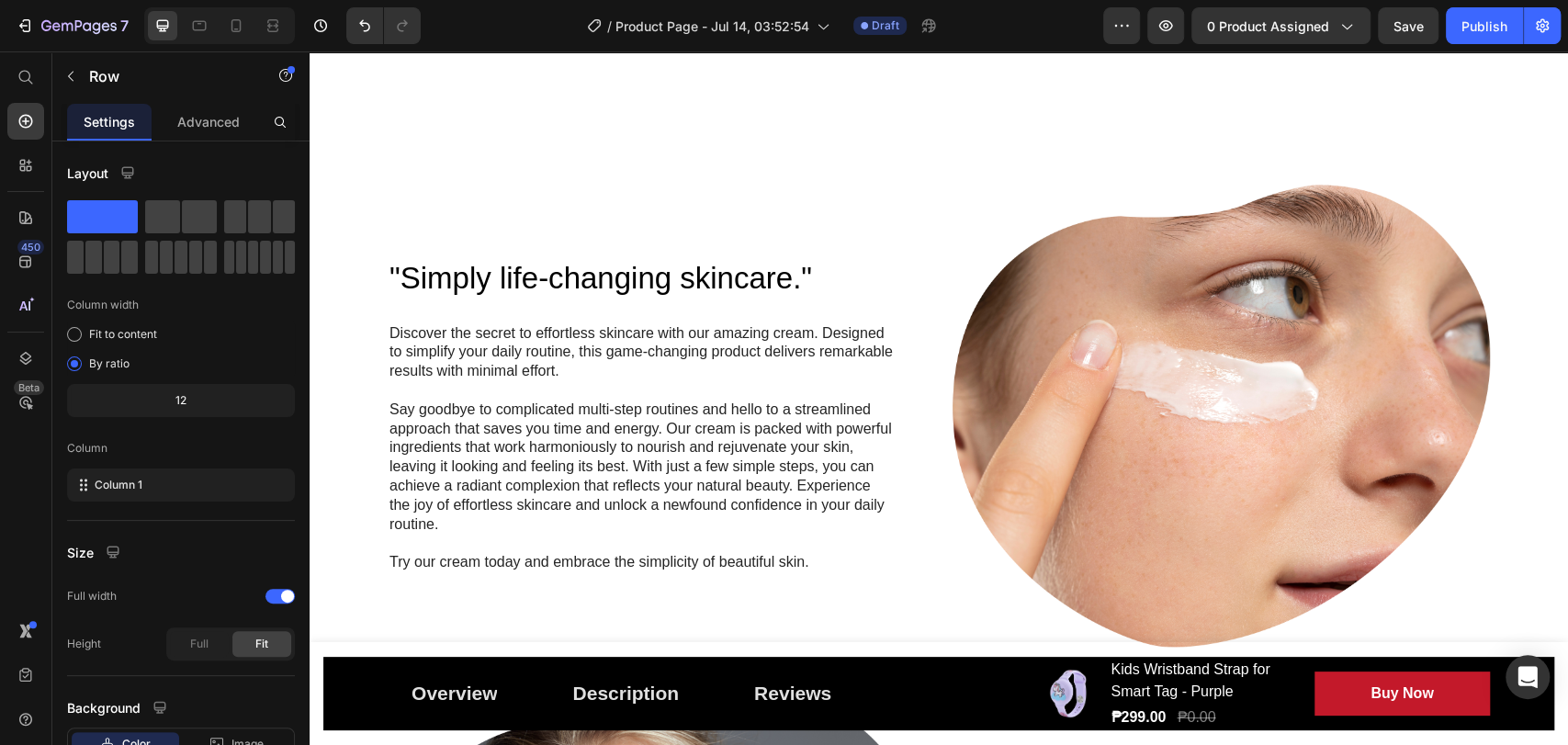 scroll, scrollTop: 816, scrollLeft: 0, axis: vertical 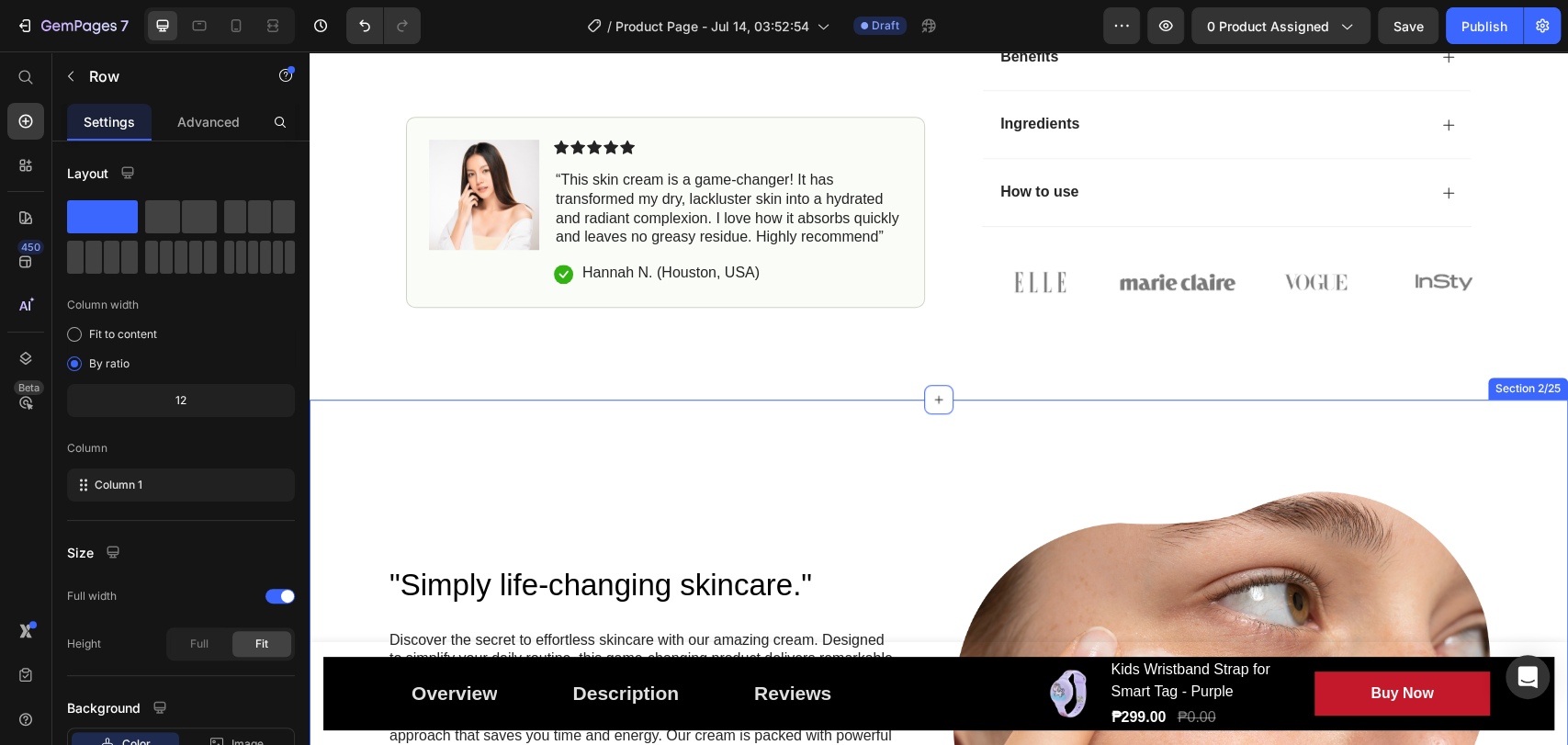 click on "Simply life-changing skincare." Heading Discover the secret to effortless skincare with our amazing cream. Designed to simplify your daily routine, this game-changing product delivers remarkable results with minimal effort.   Say goodbye to complicated multi-step routines and hello to a streamlined approach that saves you time and energy. Our cream is packed with powerful ingredients that work harmoniously to nourish and rejuvenate your skin, leaving it looking and feeling its best. With just a few simple steps, you can achieve a radiant complexion that reflects your natural beauty. Experience the joy of effortless skincare and unlock a newfound confidence in your daily routine.   Try our cream today and embrace the simplicity of beautiful skin. Text Block Row Image Row ...and the best part is, you'll confidently strut the streets with radiant and flawless skin Heading     Text Block Row Image Row Section 2/25" at bounding box center [939, 976] 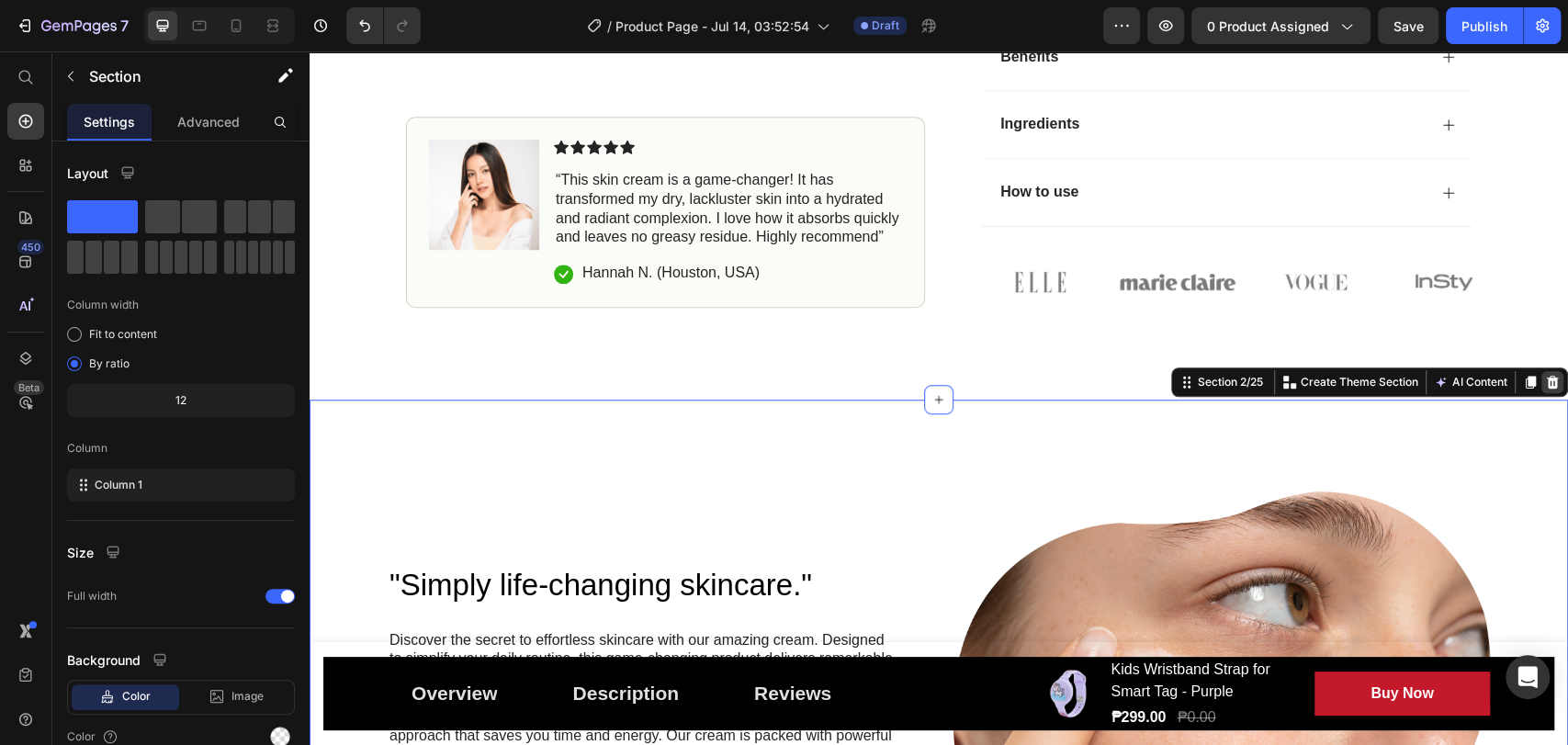 click 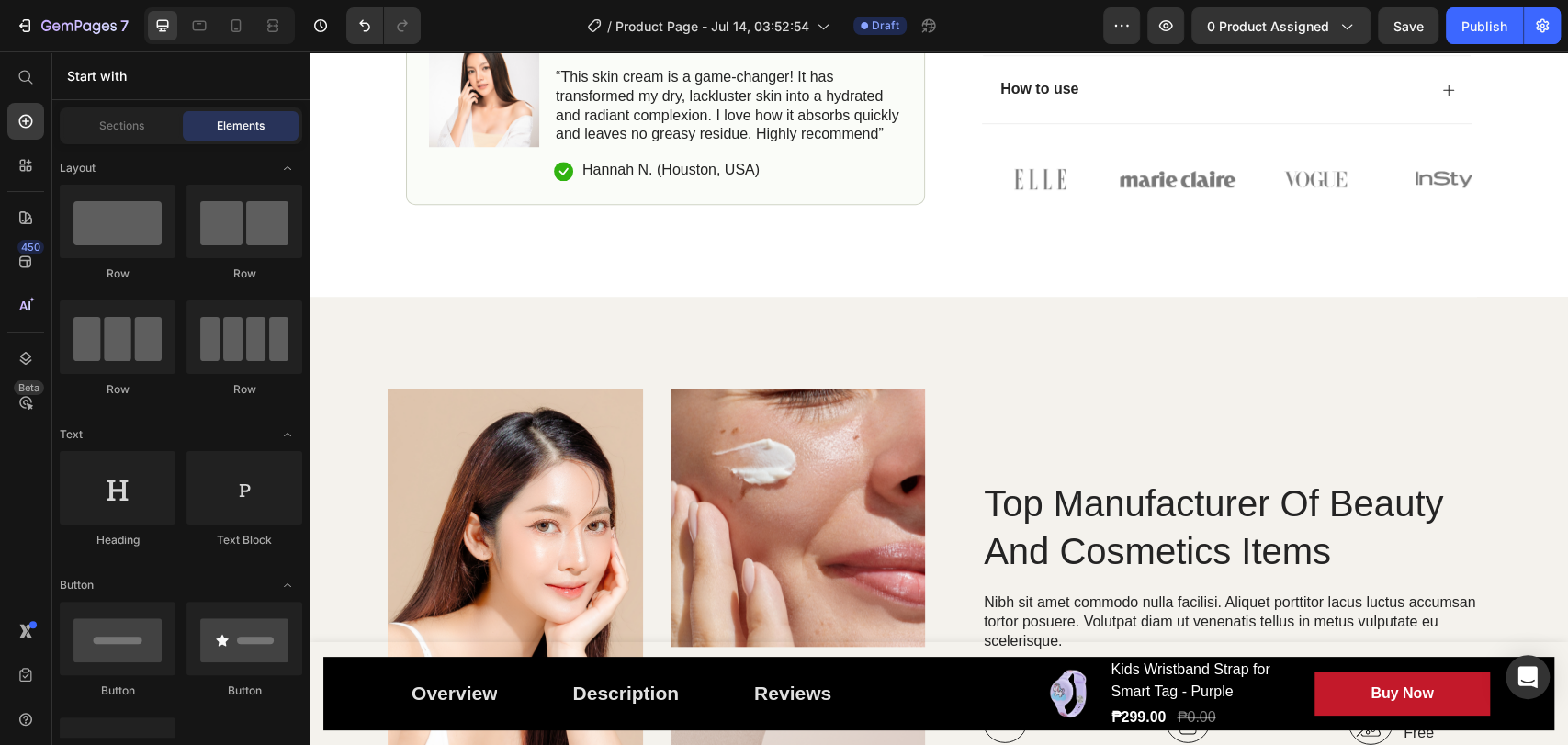 scroll, scrollTop: 1021, scrollLeft: 0, axis: vertical 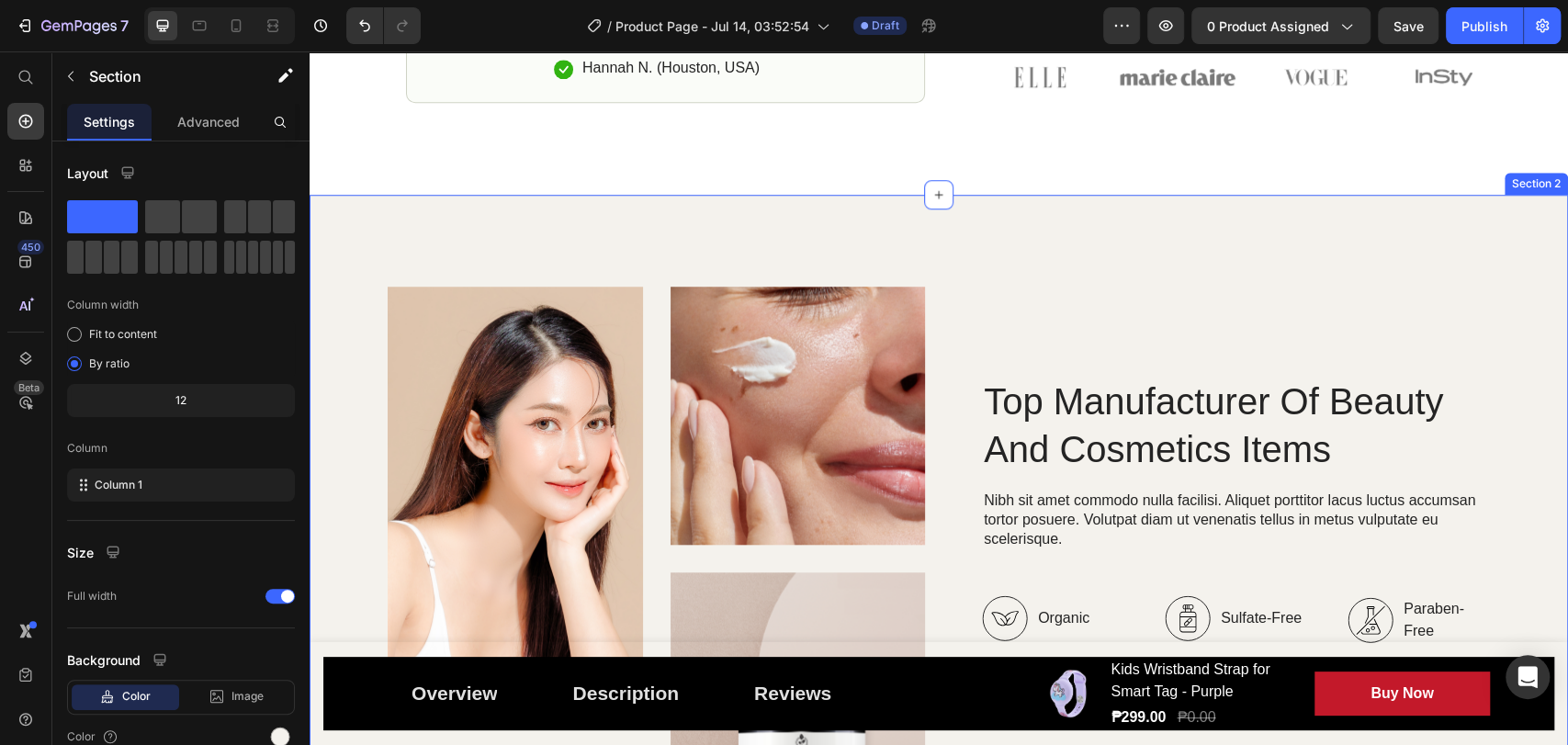 click on "Top Manufacturer Of Beauty And Cosmetics Items Heading Nibh sit amet commodo nulla facilisi. Aliquet porttitor lacus luctus accumsan tortor posuere. Volutpat diam ut venenatis tellus in metus vulputate eu scelerisque.  Text Block
Organic
Sulfate-Free
Paraben-Free Item List
100% Vegan
Cruelty Free
Lab-Tested Item List Row
Organic
100% Vegan Item List
Sulfate-Free
Cruelty Free Item List
Paraben-Free
Lab-Tested Item List Row buy it now Button
Icon Chat Us Anytime Text Block +00 [PHONE] Text Block Row Row Row Row Section 2" at bounding box center [939, 594] 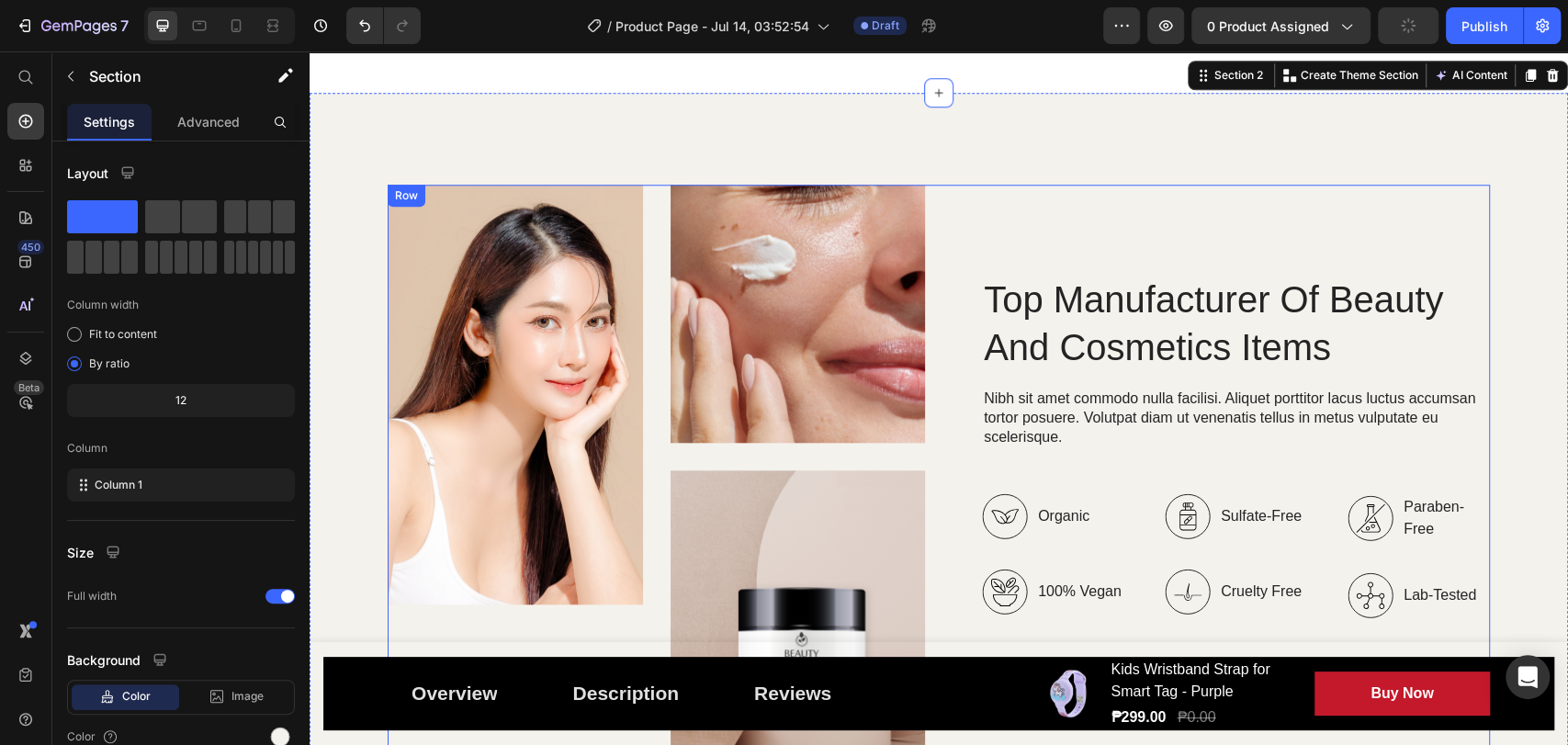 scroll, scrollTop: 1021, scrollLeft: 0, axis: vertical 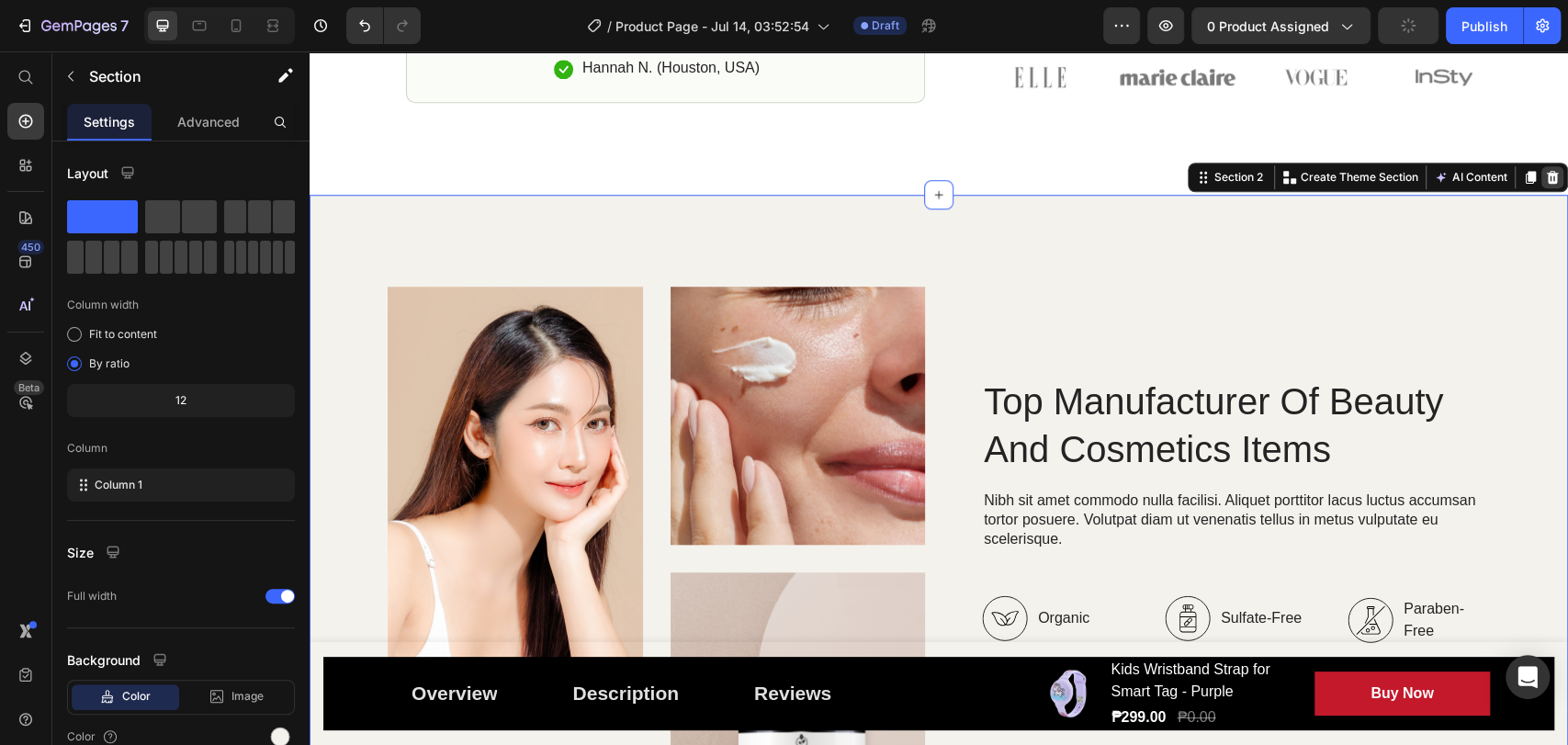 click 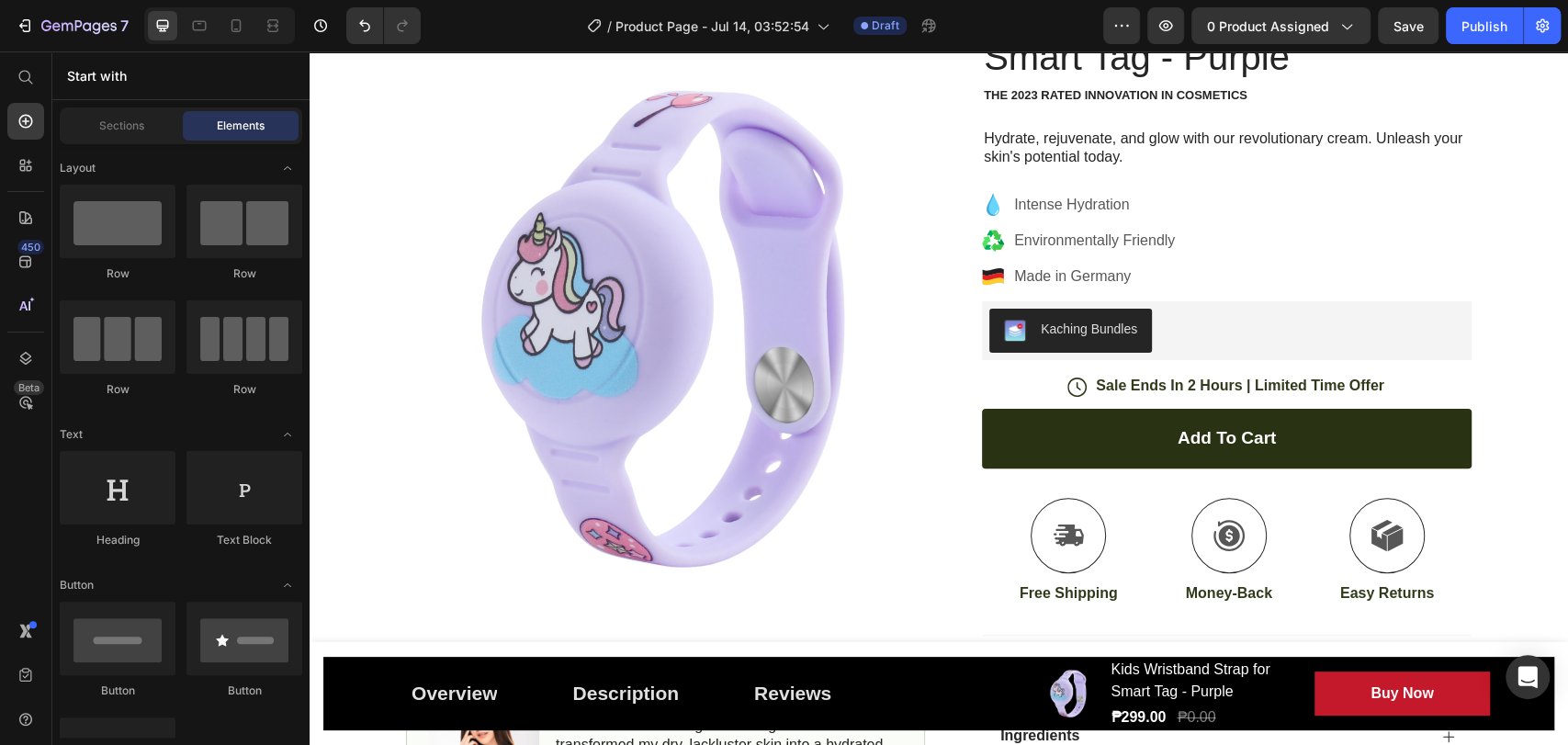 scroll, scrollTop: 0, scrollLeft: 0, axis: both 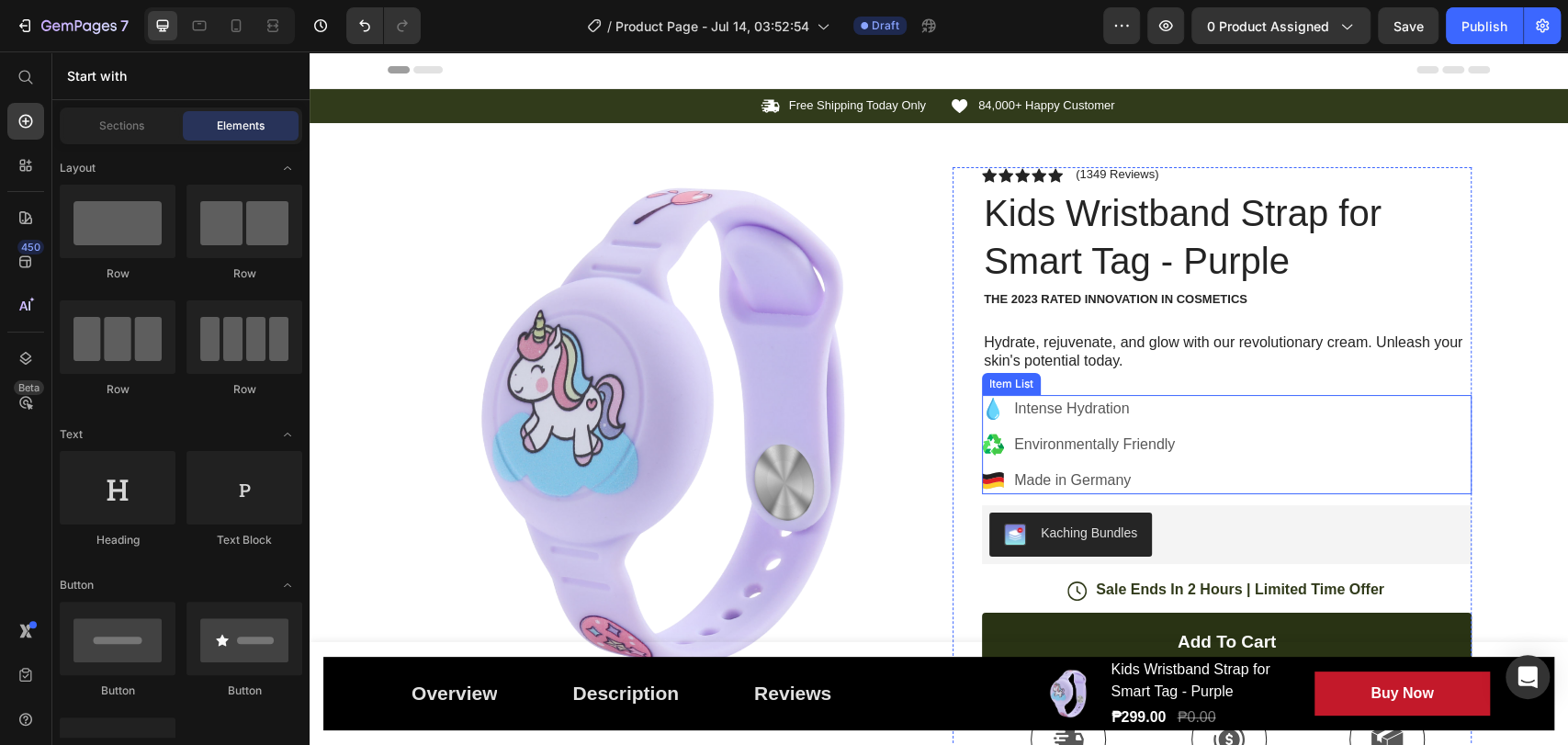 click on "Intense Hydration
Environmentally Friendly
Made in Germany" at bounding box center (1226, 445) 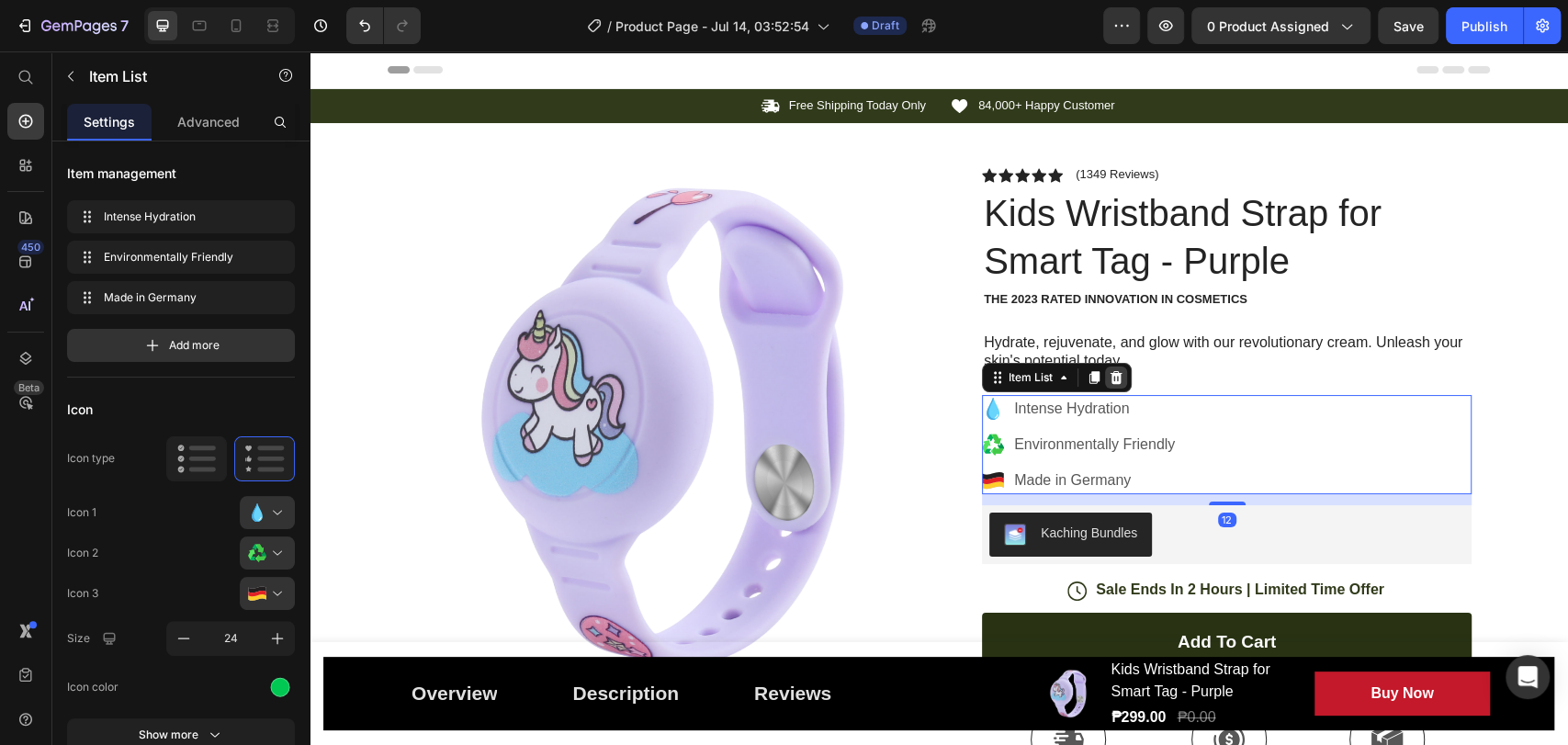 click 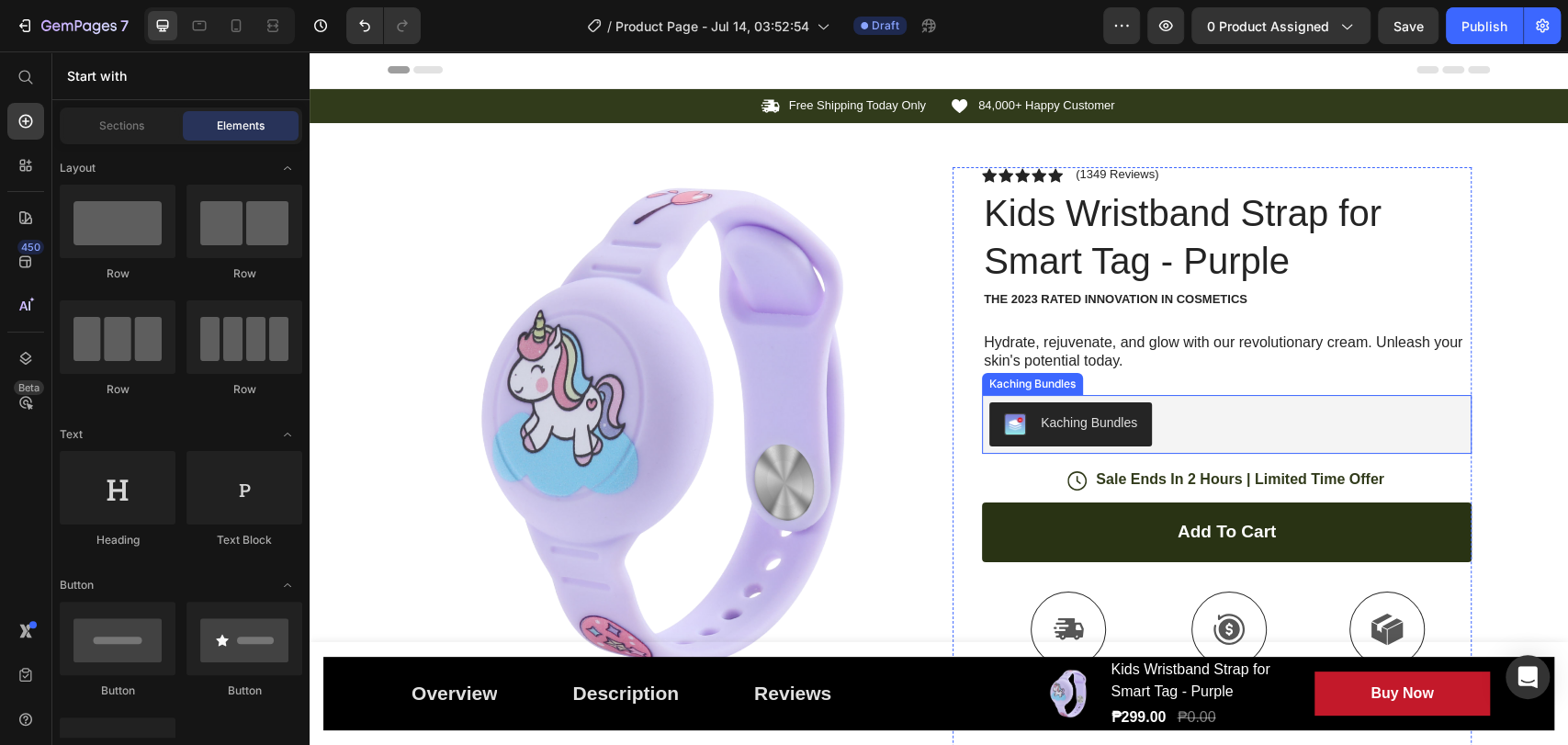 click on "Kaching Bundles" at bounding box center [1226, 424] 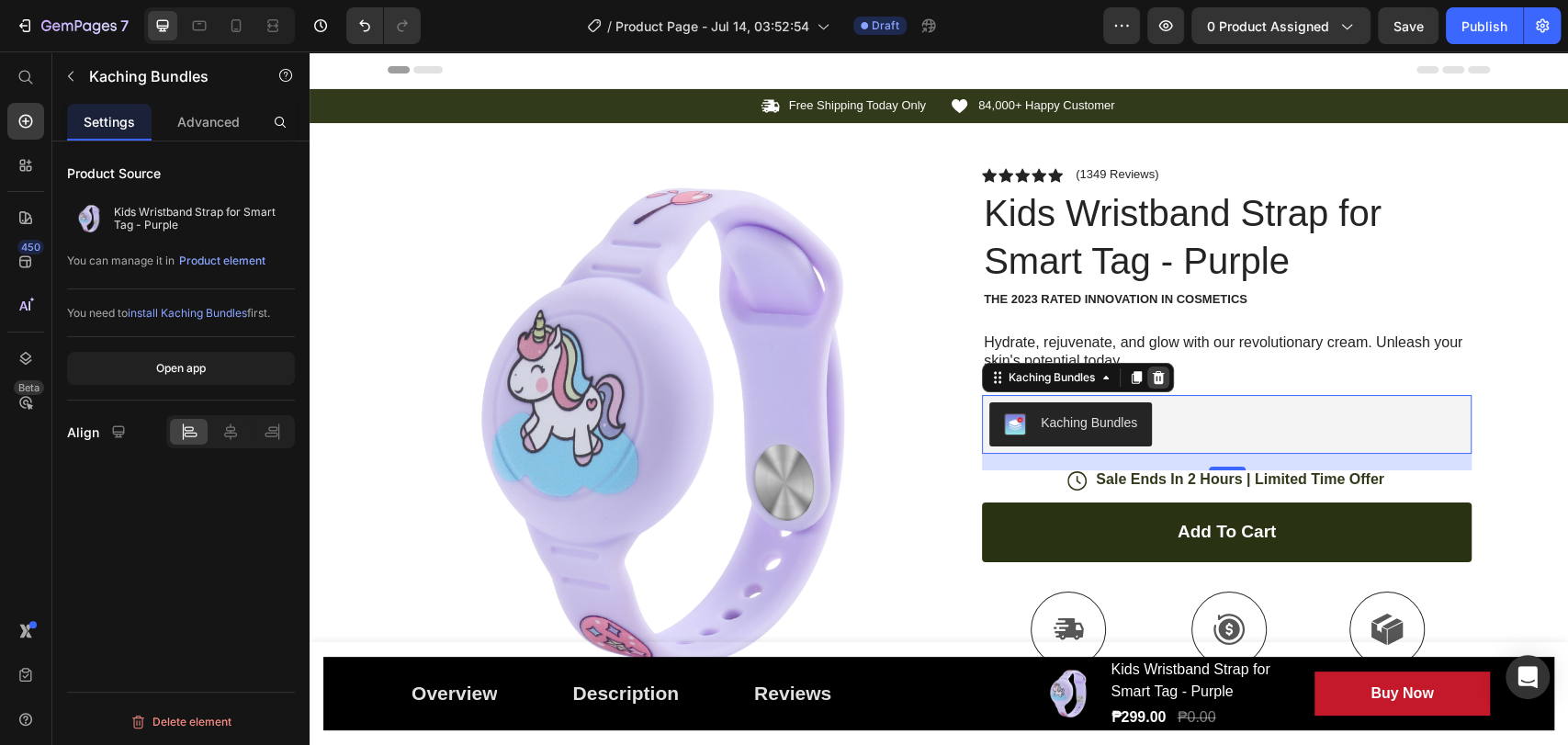 click 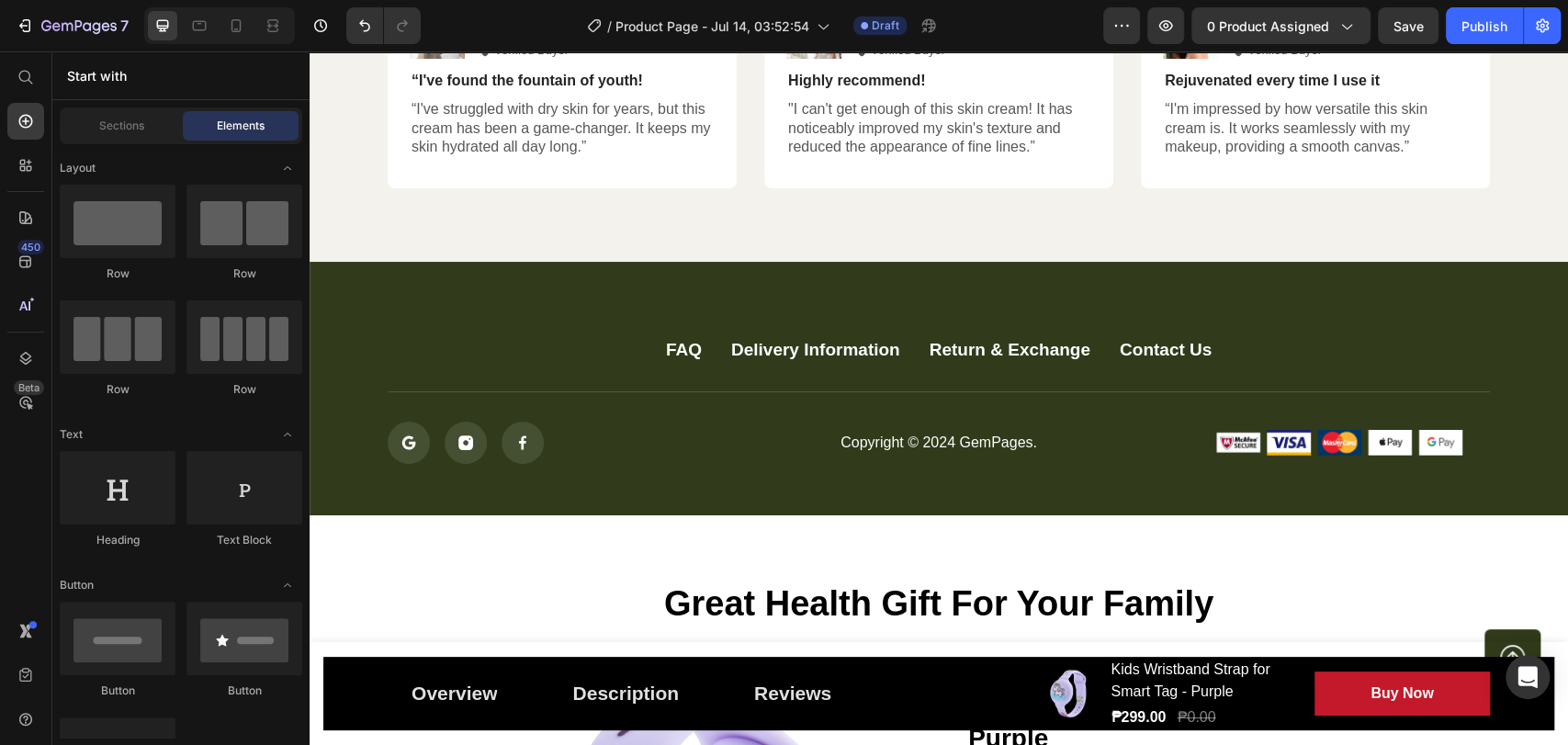 scroll, scrollTop: 2960, scrollLeft: 0, axis: vertical 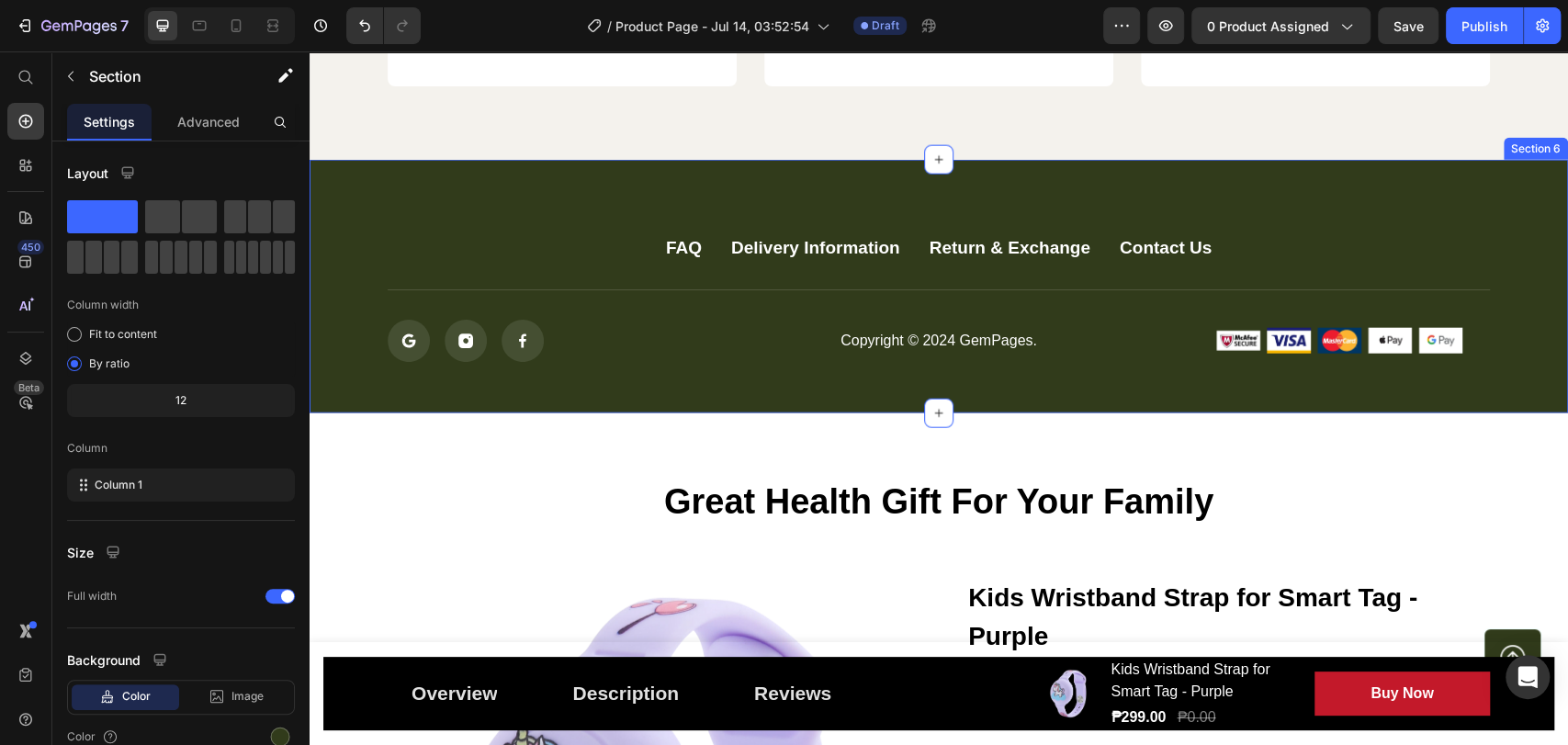 click on "FAQ Button Delivery Information Button Return & Exchange   Button Contact Us Button Row
Icon
Icon
Icon Icon List Copyright © 2024 GemPages.  Text block Image Image Image Image Image Row Row
Button Row Section 6" at bounding box center (939, 287) 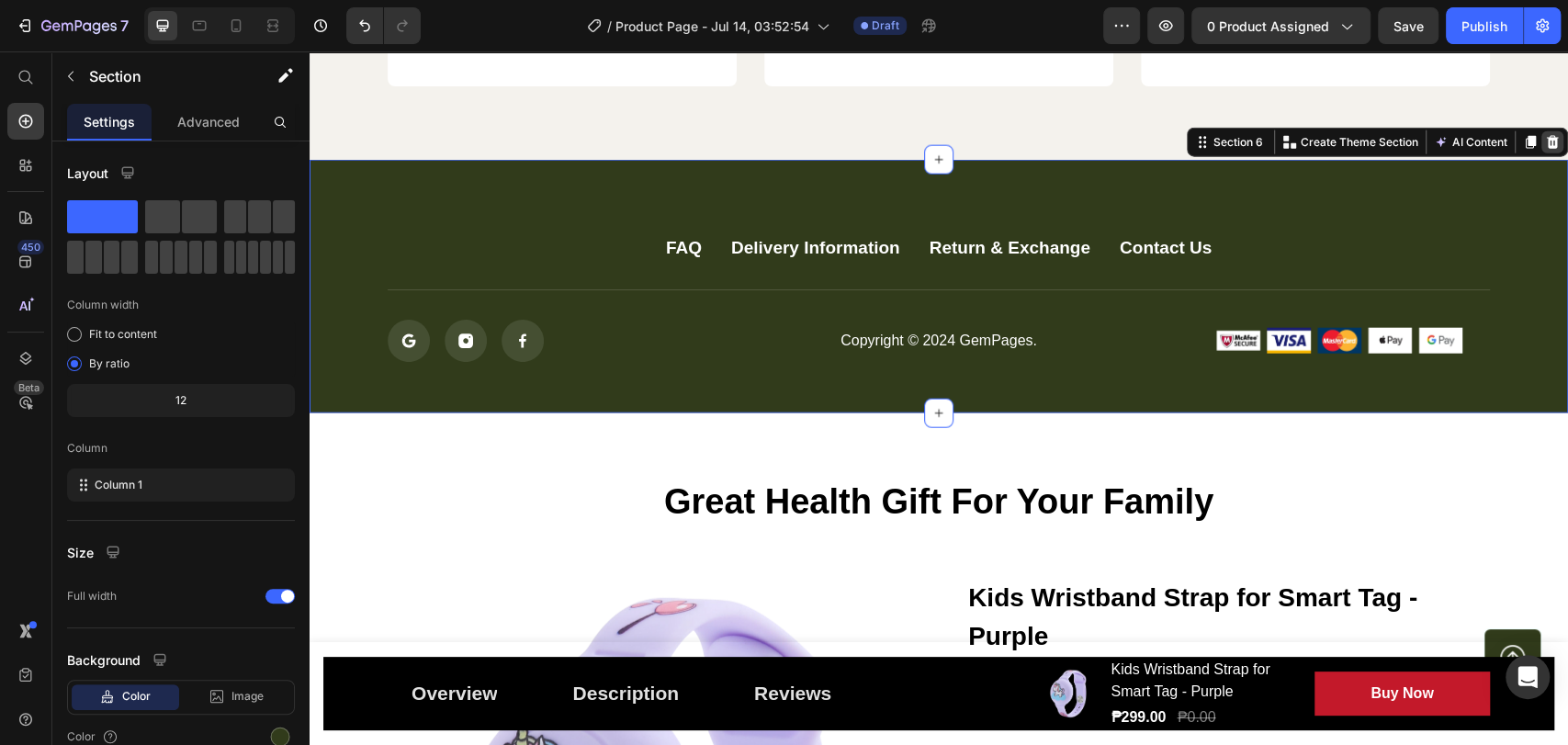 click 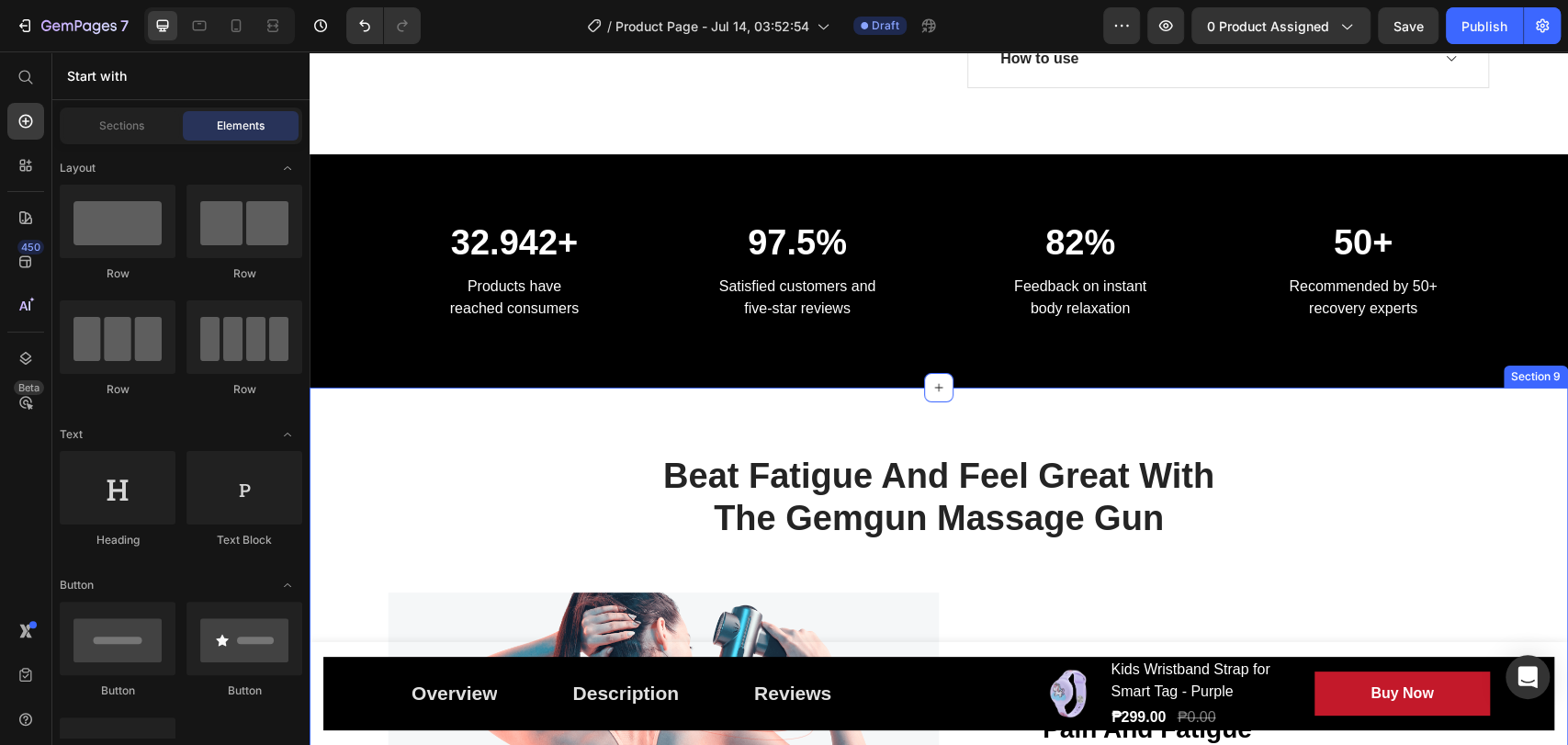scroll, scrollTop: 3813, scrollLeft: 0, axis: vertical 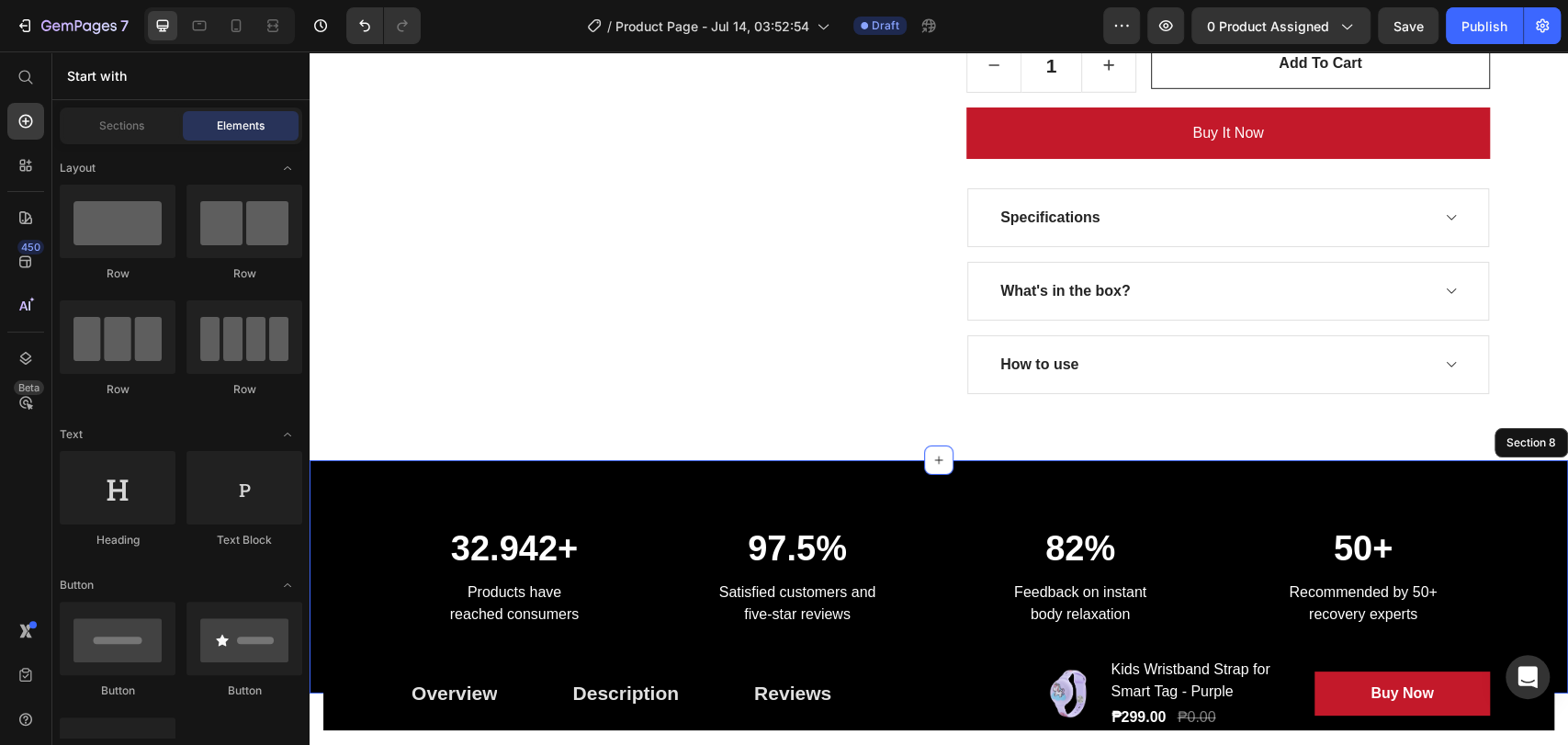 click on "32.942+ Heading Products have reached consumers Text block 97.5% Heading Satisfied customers and five-star reviews Text block 82% Heading Feedback on instant body relaxation Text block 50+ Heading Recommended by 50+ recovery experts Text block Row Section 8" at bounding box center (939, 577) 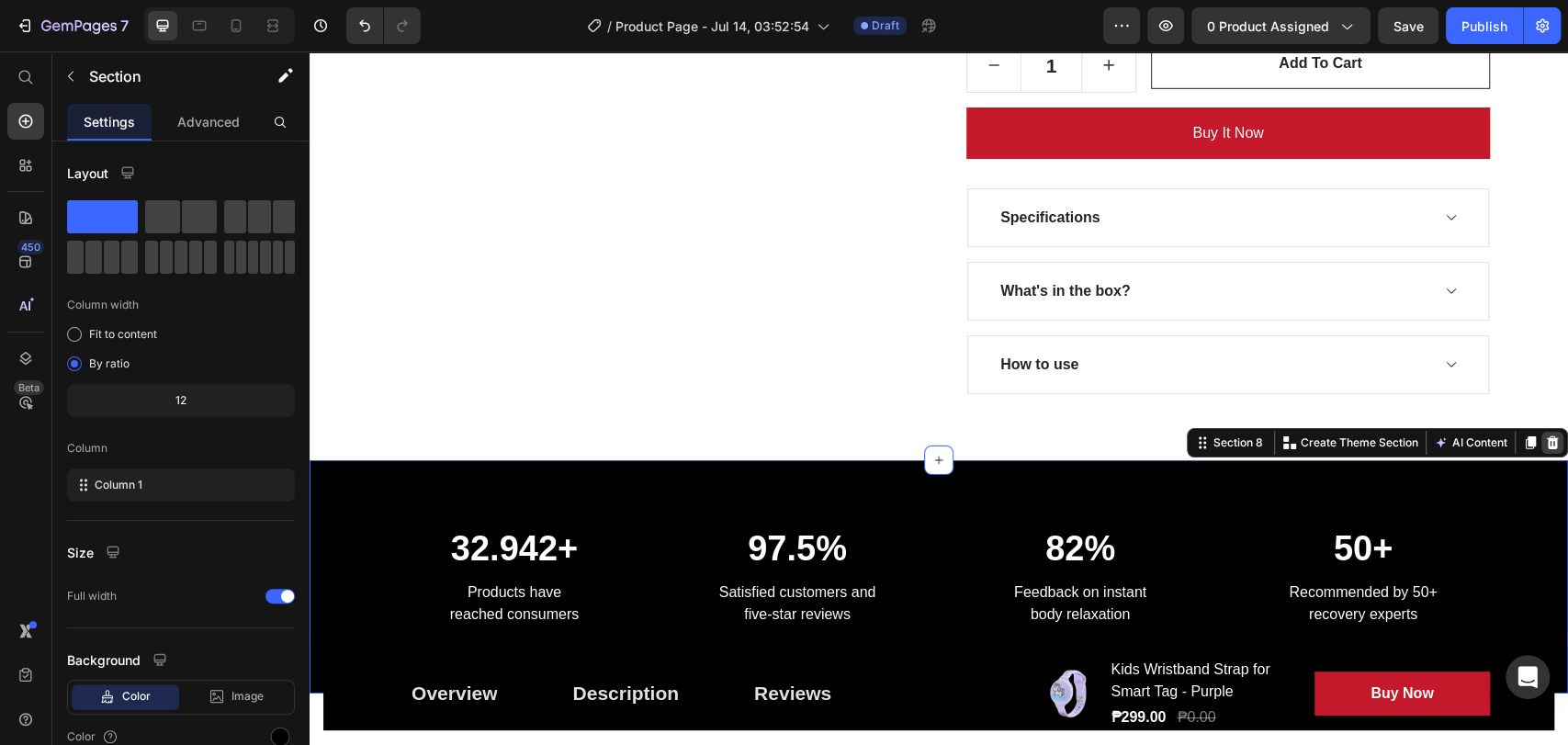 click 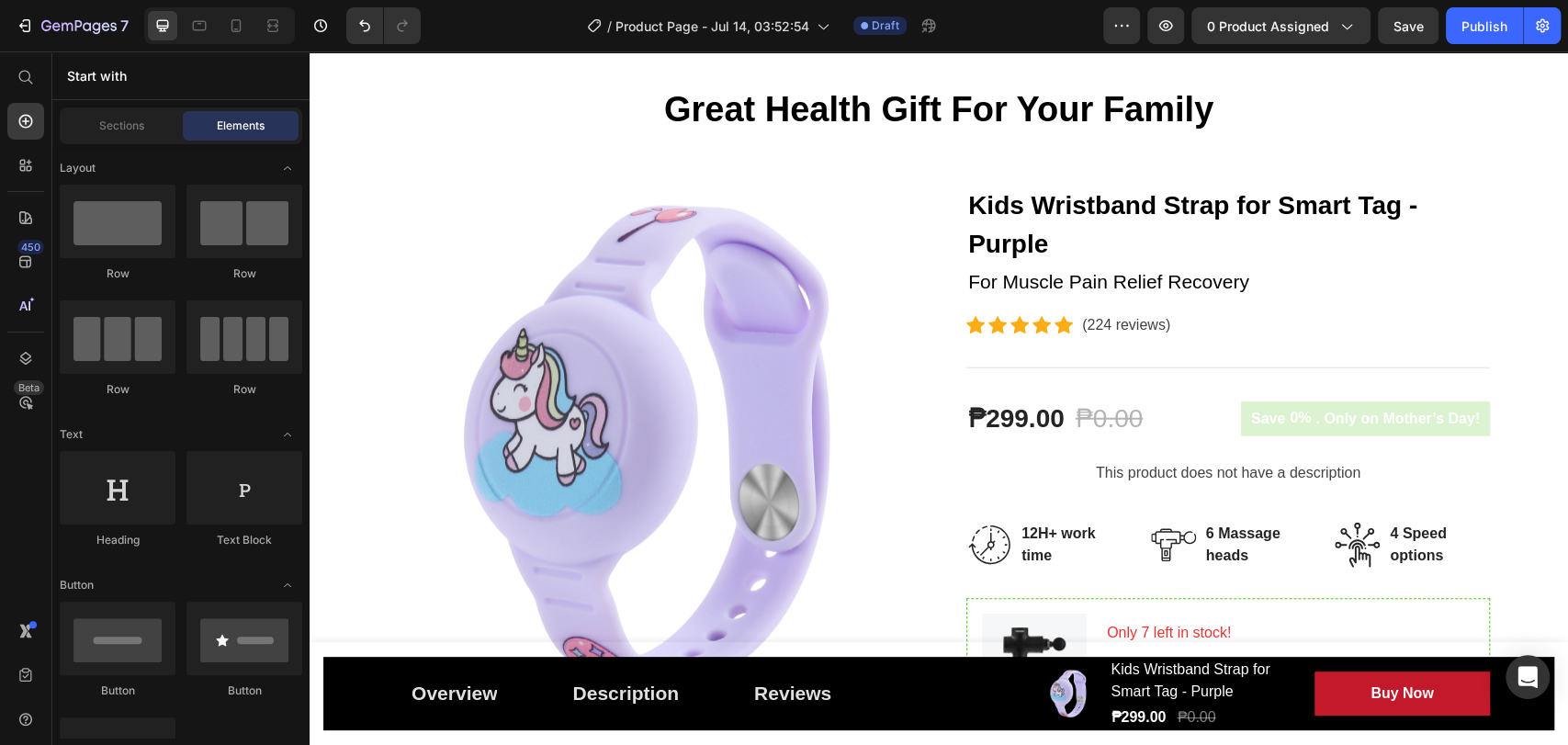scroll, scrollTop: 2997, scrollLeft: 0, axis: vertical 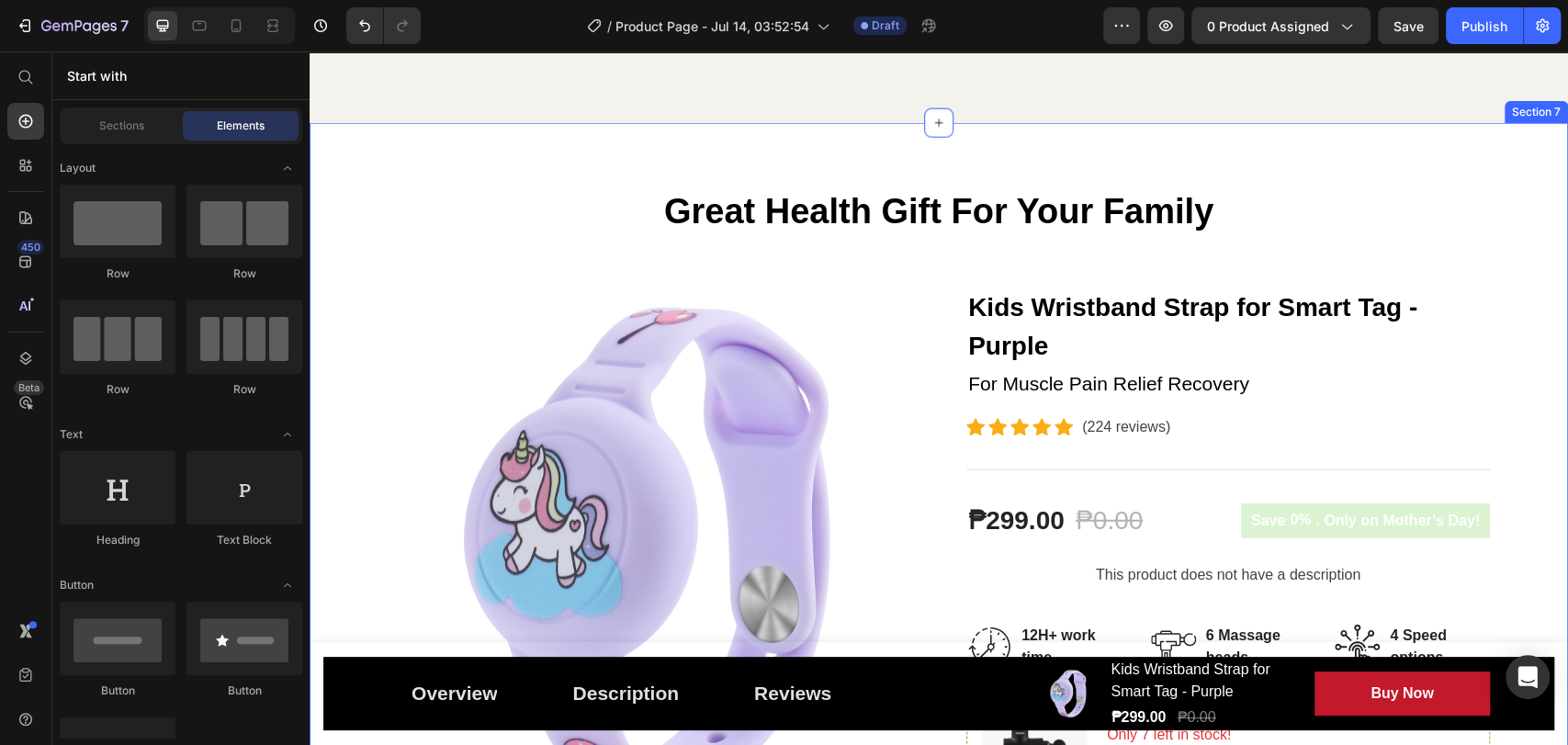 click on "Great Health Gift For Your Family Heading Row Product Images Kids Wristband Strap for Smart Tag - Purple (P) Title For Muscle Pain Relief Recovery Text block                Icon                Icon                Icon                Icon                Icon Icon List Hoz (224 reviews) Text block Row                Title Line ₱299.00 (P) Price ₱0.00 (P) Price Row Save 0% . Only on Mother’s Day! (P) Tag Row This product does not have a description (P) Description Image 12H+ work time Text block Row Image 6 Massage heads  Text block Row Image 4 Speed options Text block Row Row Image Only 7 left in stock! Text block 60 people have bought this item within the last hour! Text block Row 1 (P) Quantity add to cart (P) Cart Button Row buy it now (P) Dynamic Checkout
Specifications
What's in the box?
How to use Accordion Product Section 7" at bounding box center [939, 700] 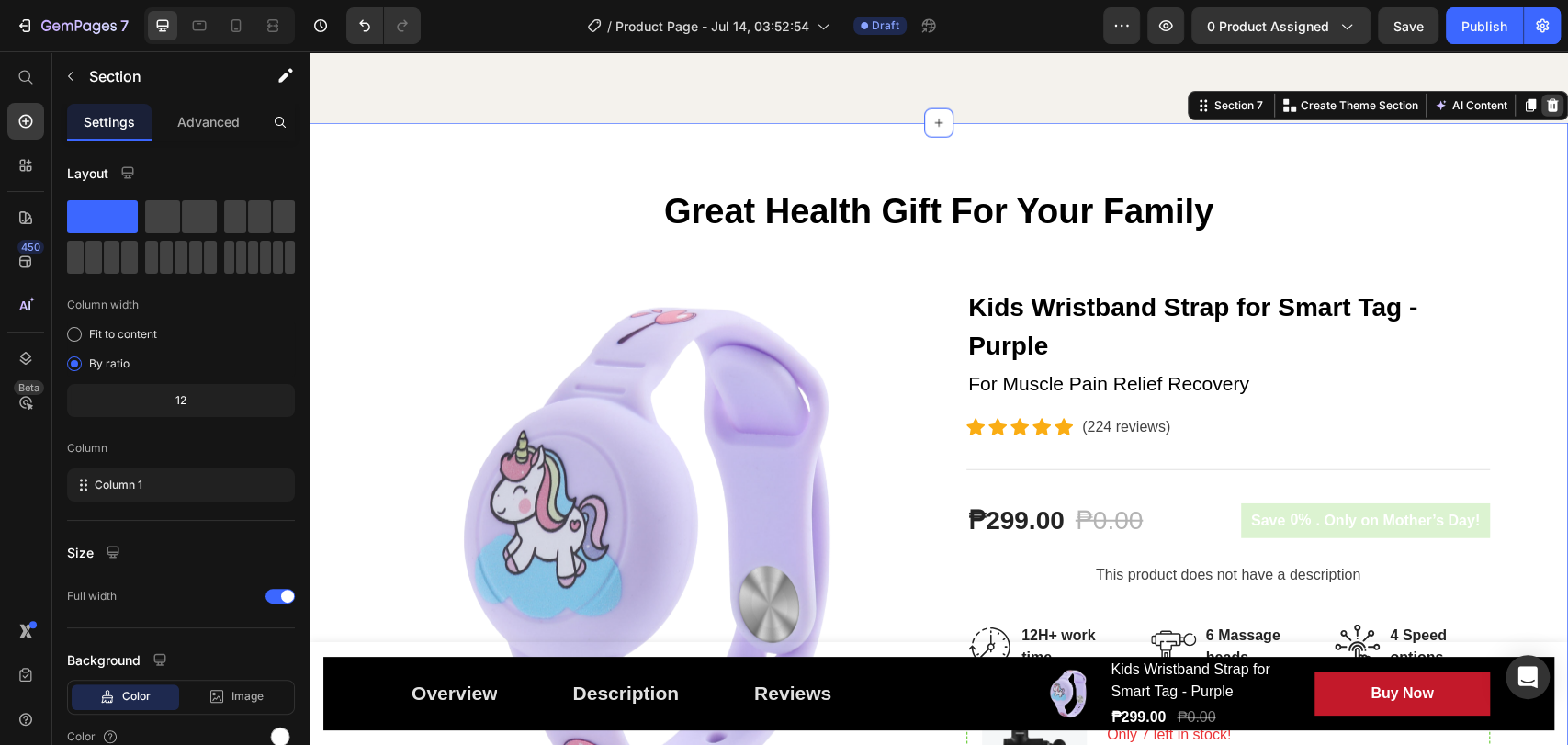 click 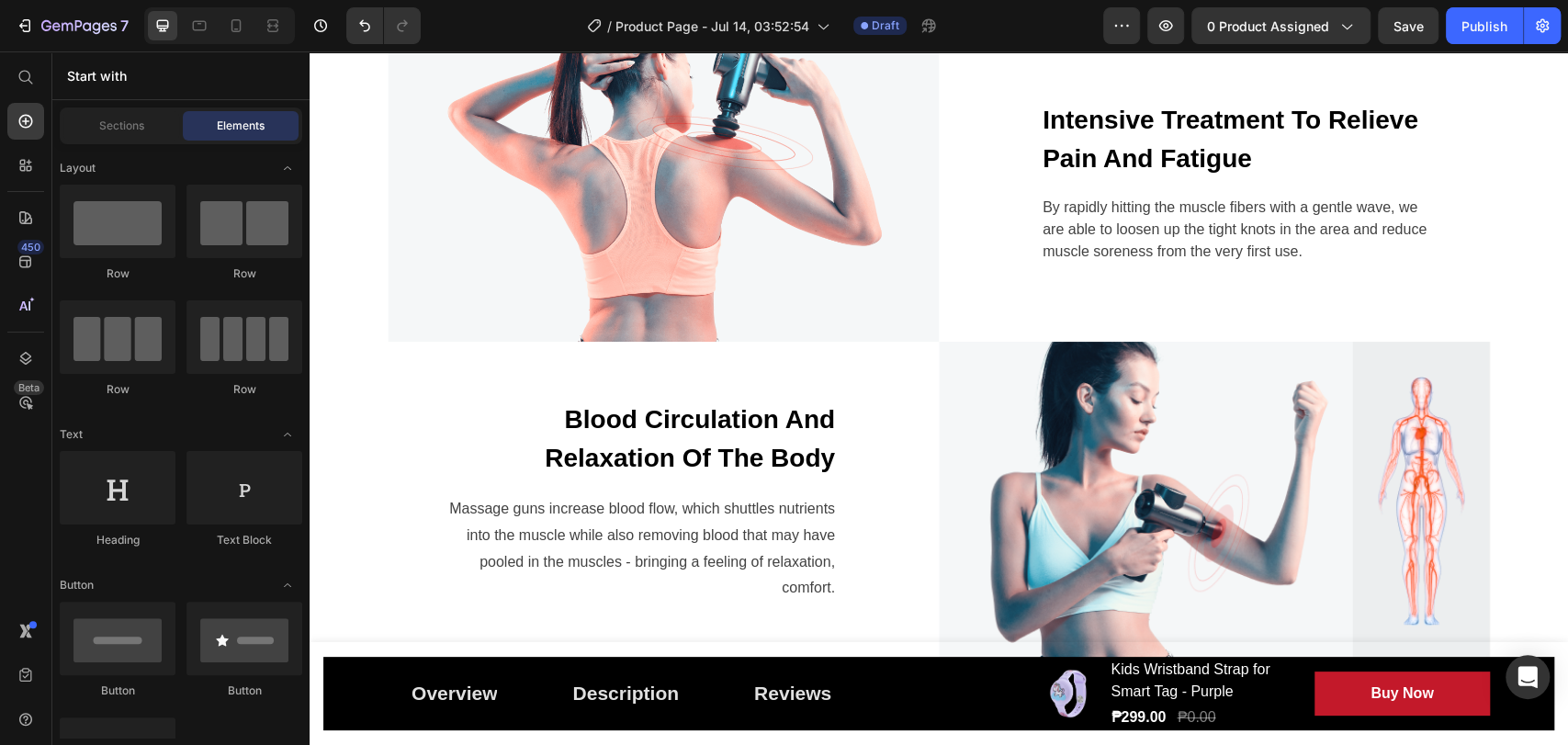 scroll, scrollTop: 2793, scrollLeft: 0, axis: vertical 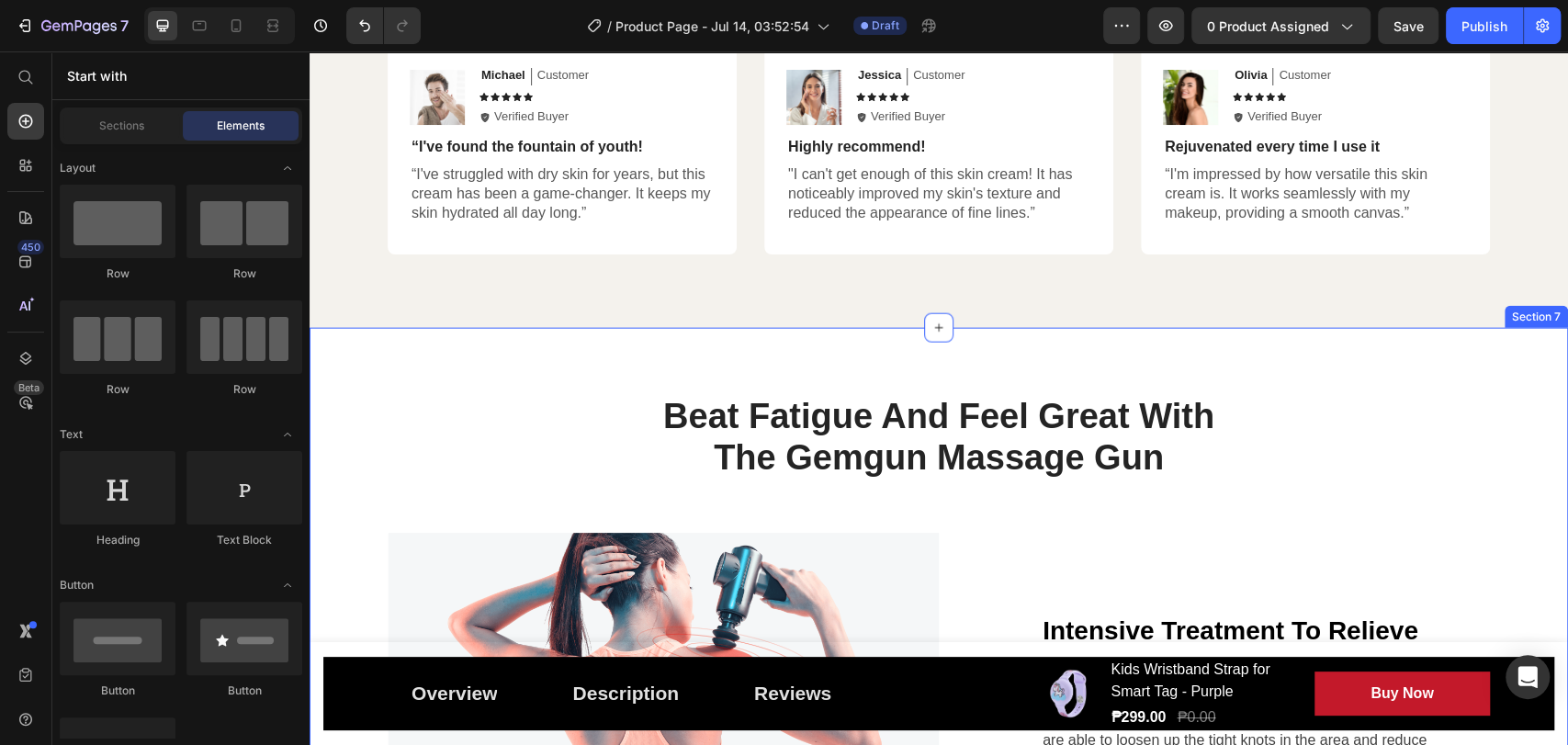 click on "Beat Fatigue And Feel Great With The Gemgun Massage Gun Heading Row Image Intensive Treatment To Relieve Pain And Fatigue Text block By rapidly hitting the muscle fibers with a gentle wave, we are able to loosen up the tight knots in the area and reduce muscle soreness from the very first use. Text block Row Row Blood Circulation And Relaxation Of The Body Text block Massage guns increase blood flow, which shuttles nutrients into the muscle while also removing blood that may have pooled in the muscles - bringing a feeling of relaxation, comfort. Text block Row Image Row Section 7" at bounding box center [939, 783] 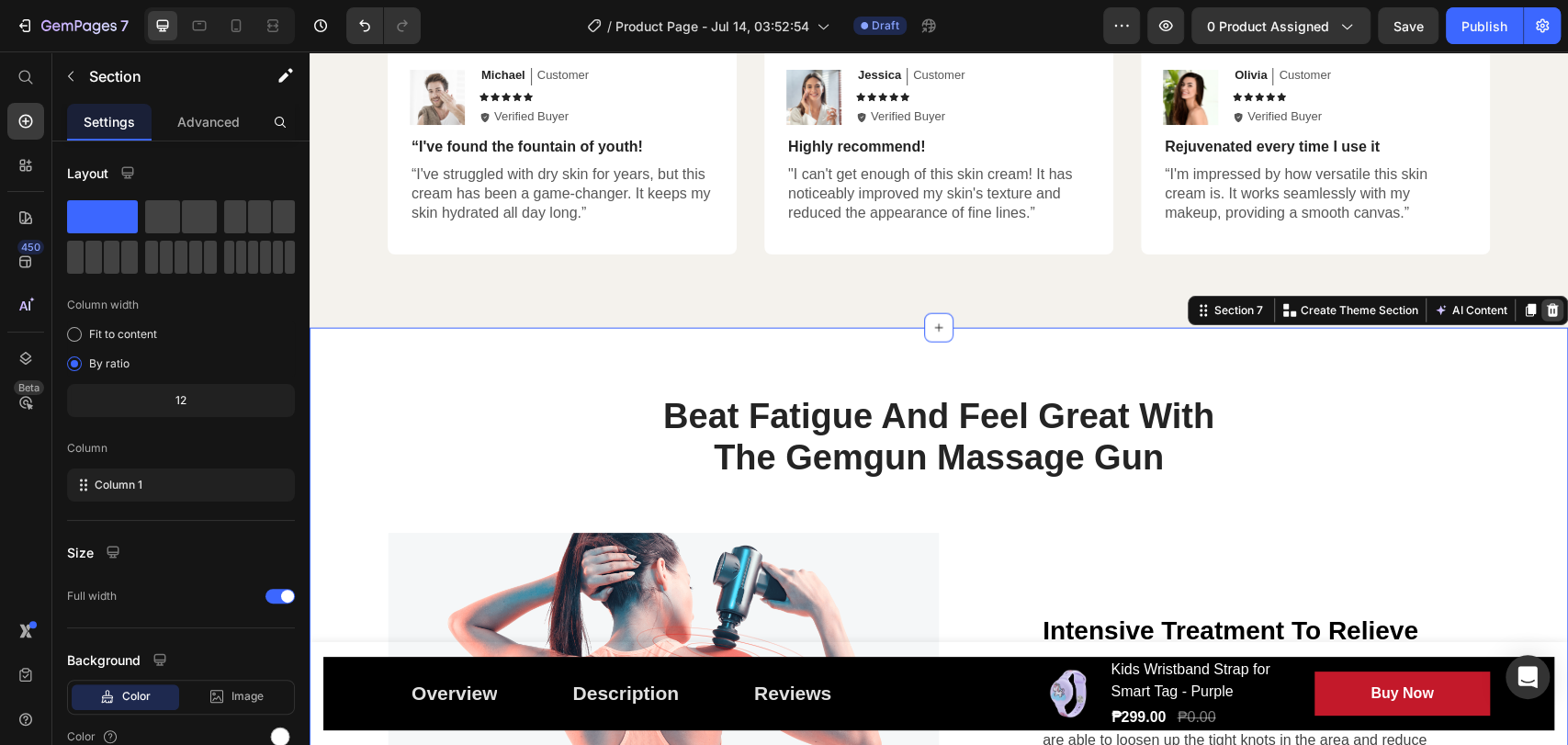 click 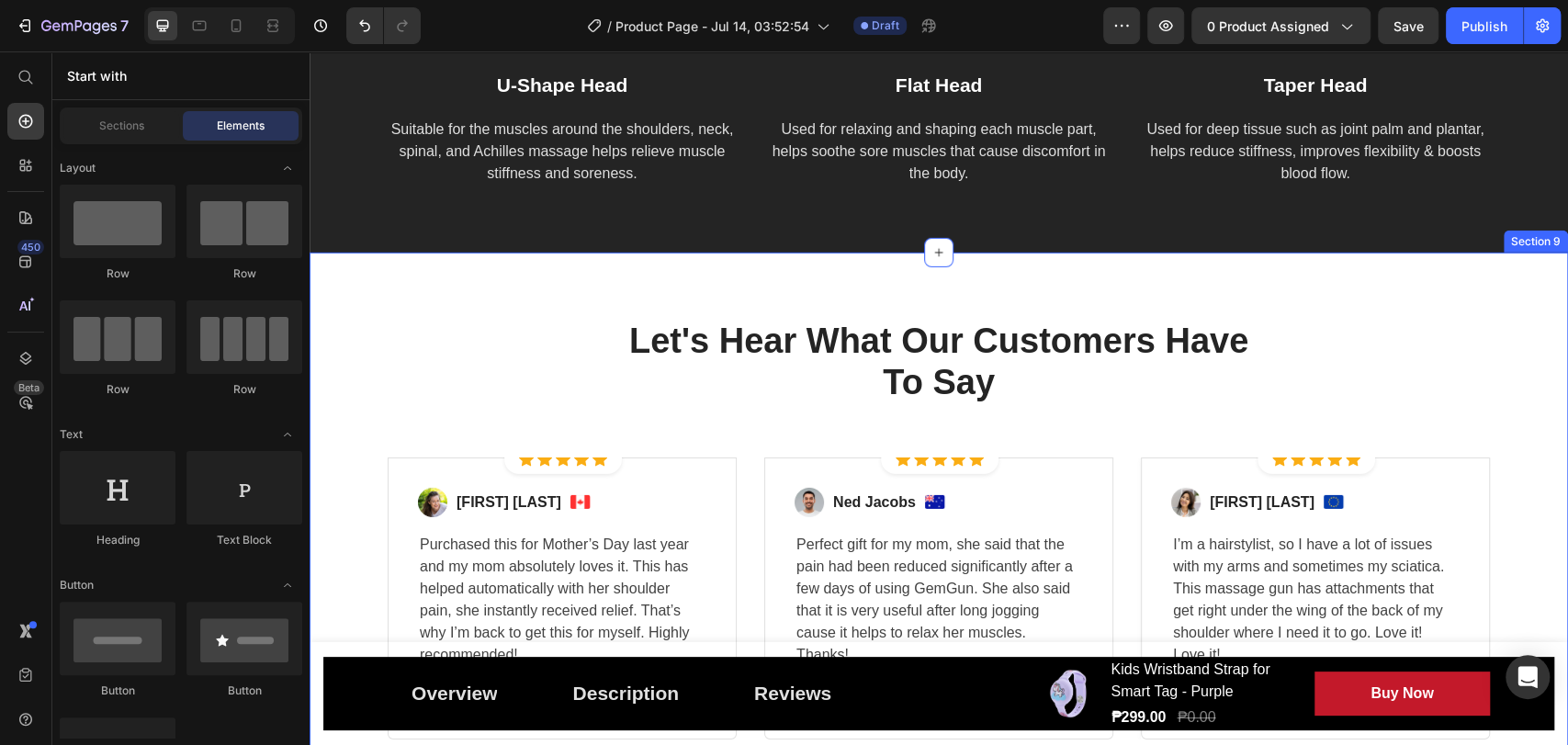 scroll, scrollTop: 3711, scrollLeft: 0, axis: vertical 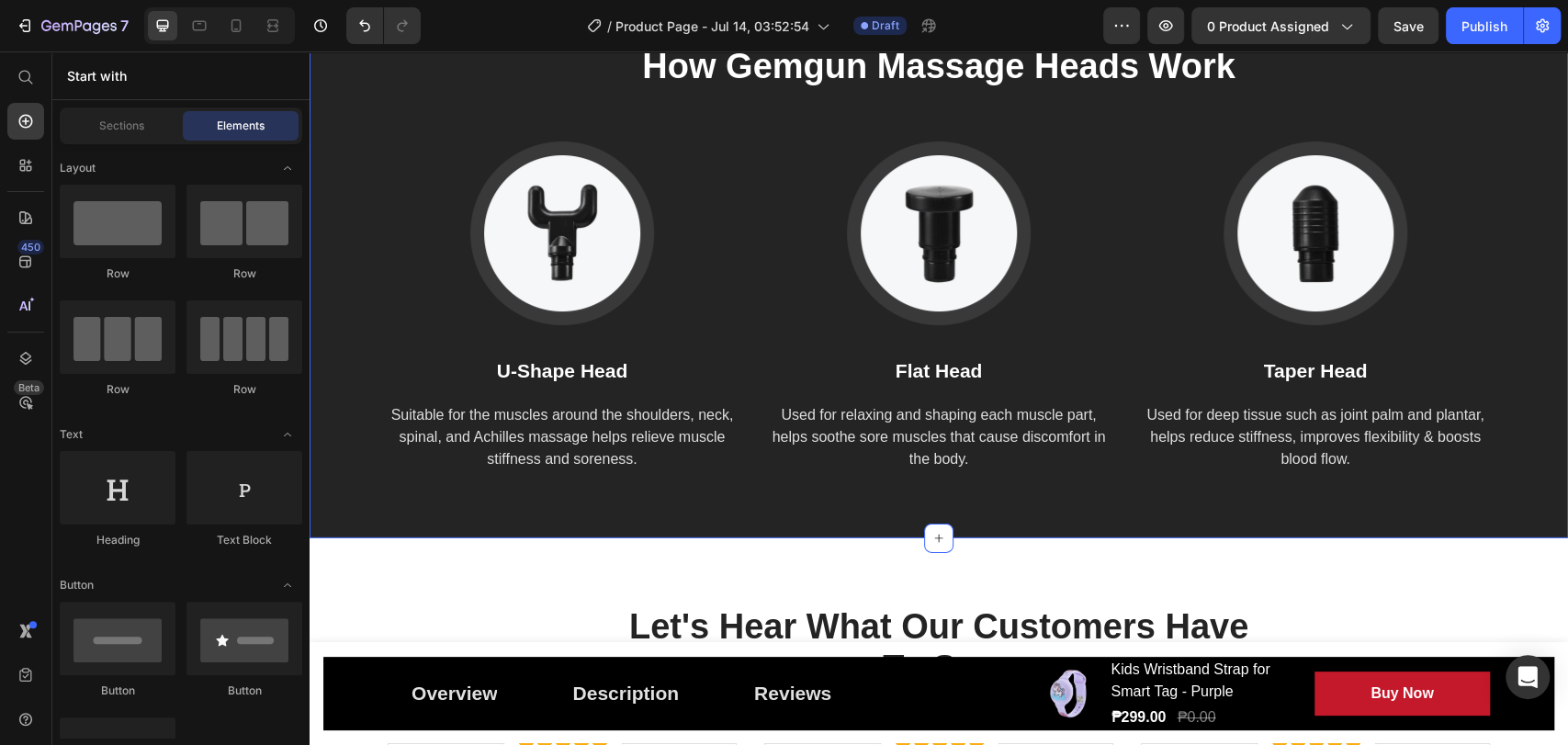 click on "How Gemgun Massage Heads Work Heading Image U-Shape Head Text block Suitable for the muscles around the shoulders, neck, spinal, and Achilles massage helps relieve muscle stiffness and soreness. Text block Image Flat Head Text block Used for relaxing and shaping each muscle part, helps soothe sore muscles that cause discomfort in the body. Text block Image Taper Head Text block Used for deep tissue such as joint palm and plantar, helps reduce stiffness, improves flexibility & boosts blood flow. Text block Row Section 8" at bounding box center (939, 257) 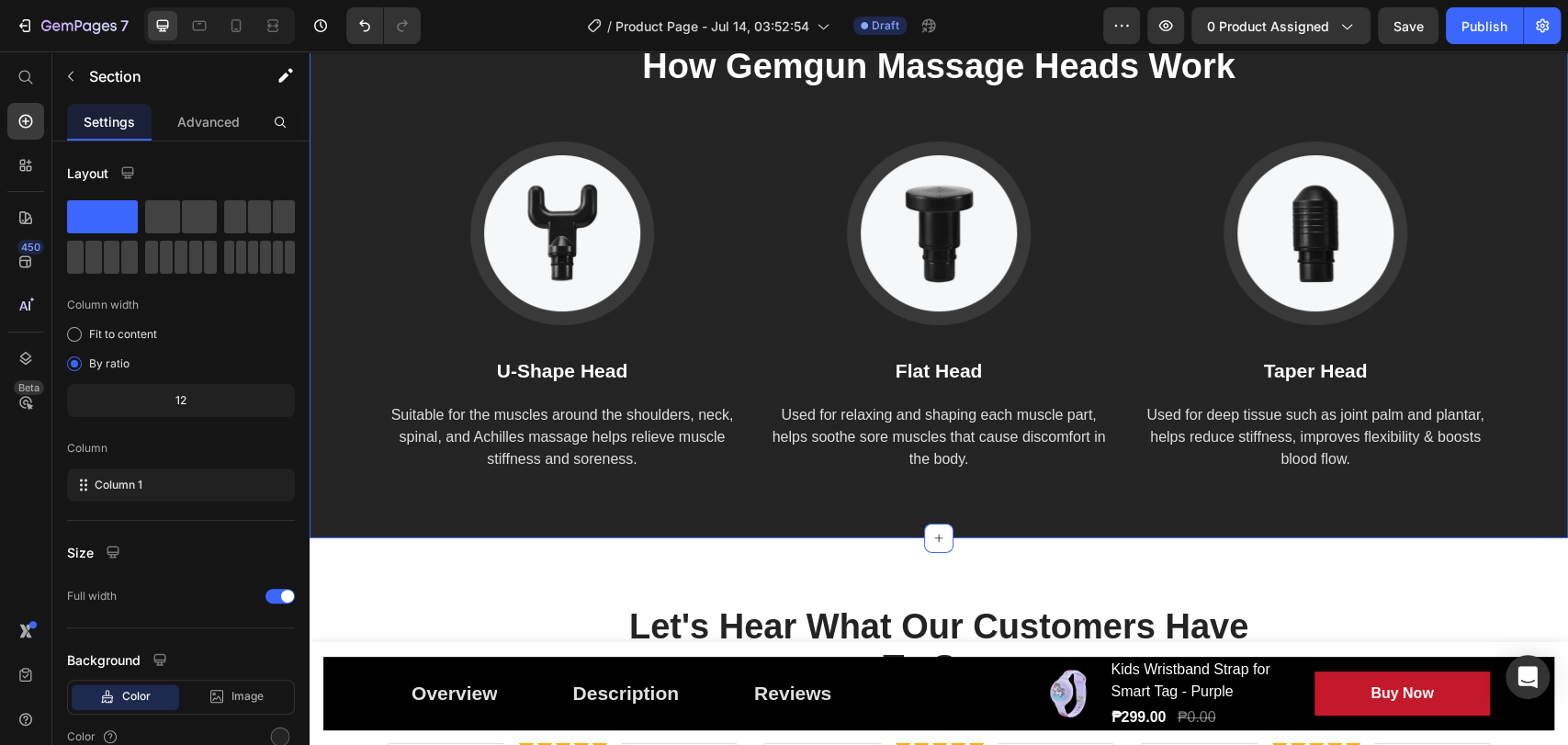 click 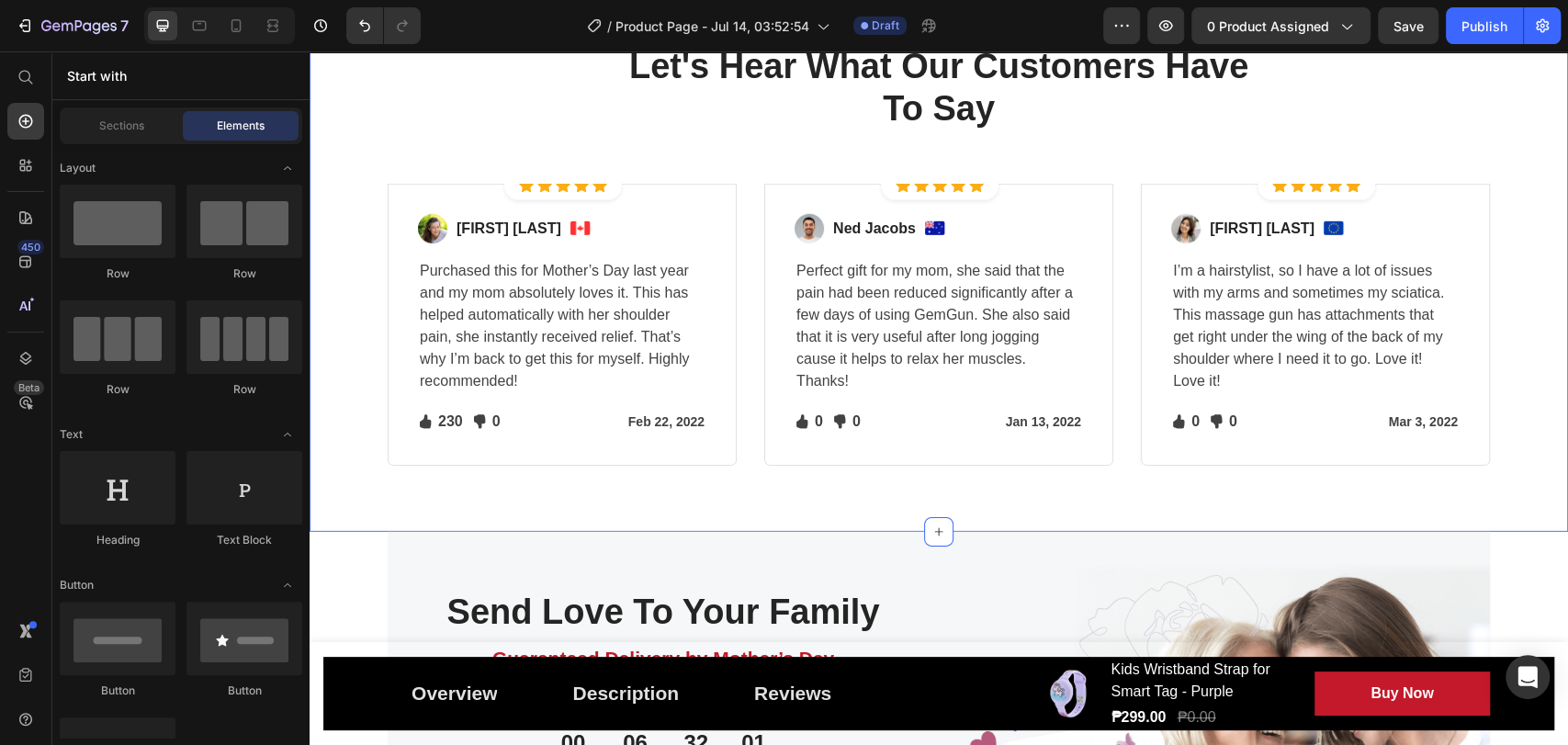 scroll, scrollTop: 3608, scrollLeft: 0, axis: vertical 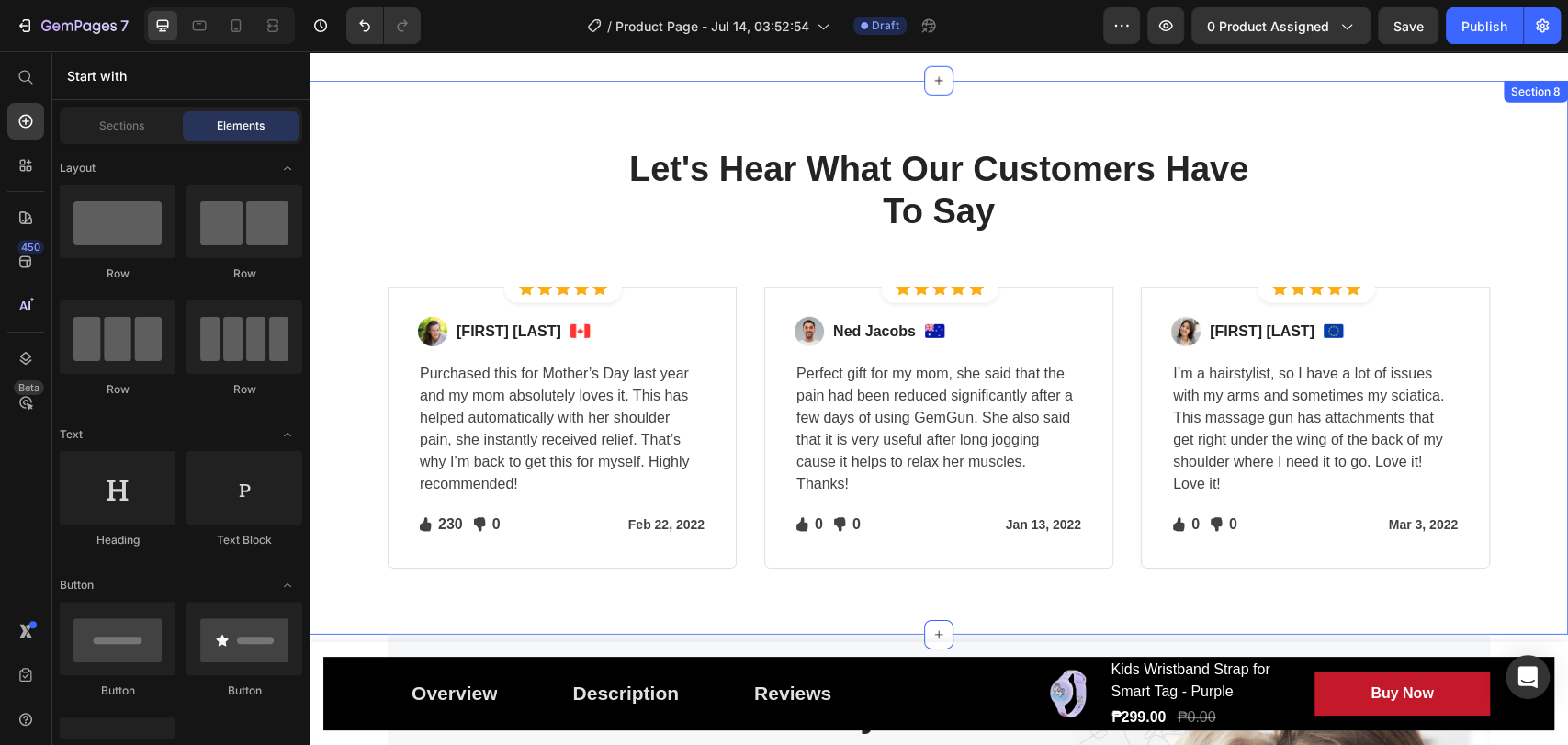 click on "Let's Hear What Our Customers Have To Say Heading Row Image                Icon                Icon                Icon                Icon                Icon Icon List Hoz Row Row Image [FIRST] [LAST] Text block Image Row Purchased this for Mother’s Day last year and my mom absolutely loves it. This has helped automatically with her shoulder pain, she instantly received relief. That’s why I’m back to get this for myself. Highly recommended! Text block
Icon 230 Text block Icon List
Icon 0 Text block Icon List Row Feb 22, 2022 Text block Row Row Row Image                Icon                Icon                Icon                Icon                Icon Icon List Hoz Row Row Image [FIRST] [LAST] Text block Image Row Perfect gift for my mom, she said that the pain had been reduced significantly after a few days of using GemGun. She also said that it is very useful after long jogging cause it helps to relax her muscles. Thanks! Text block
Icon 0 Text block Icon 0" at bounding box center (939, 357) 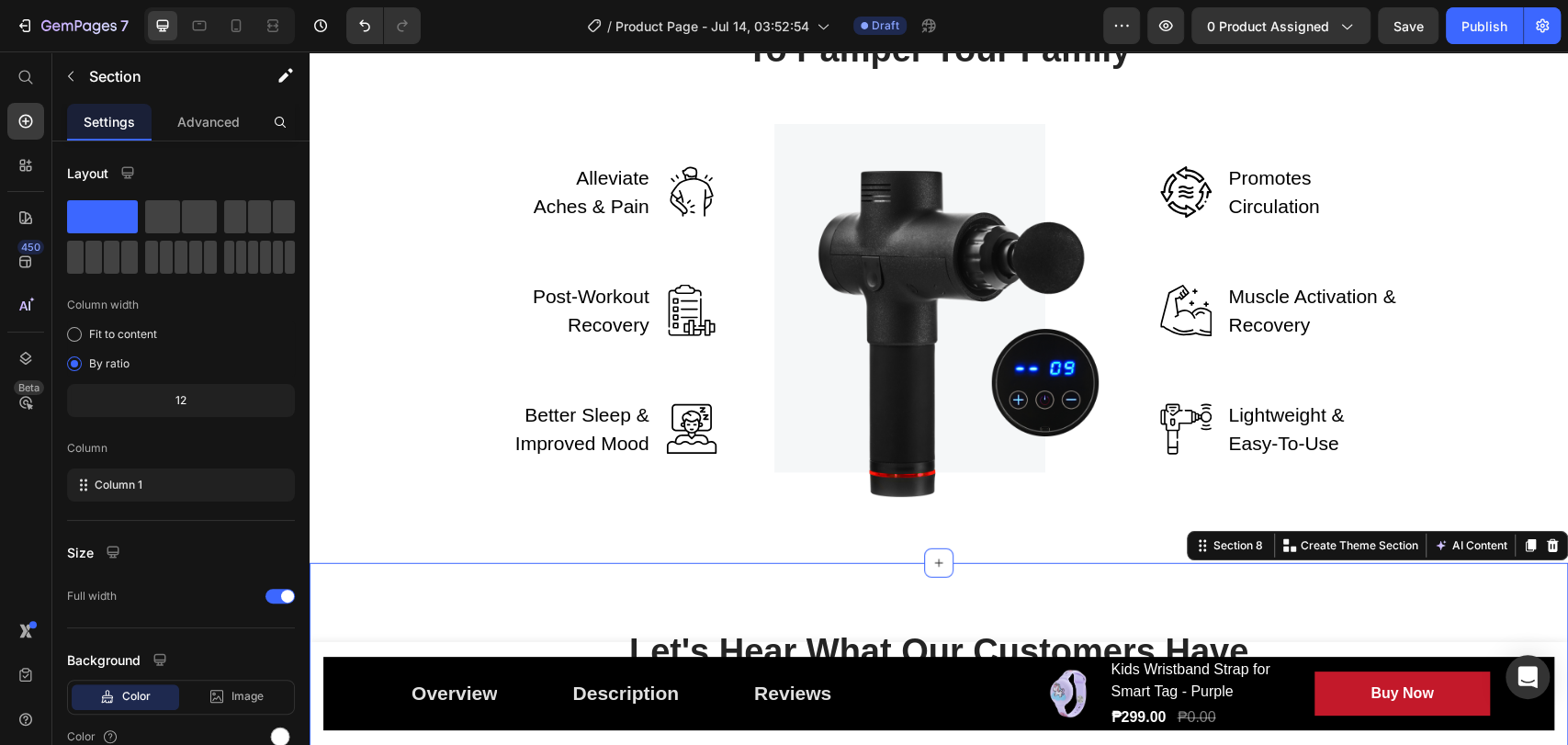 scroll, scrollTop: 3404, scrollLeft: 0, axis: vertical 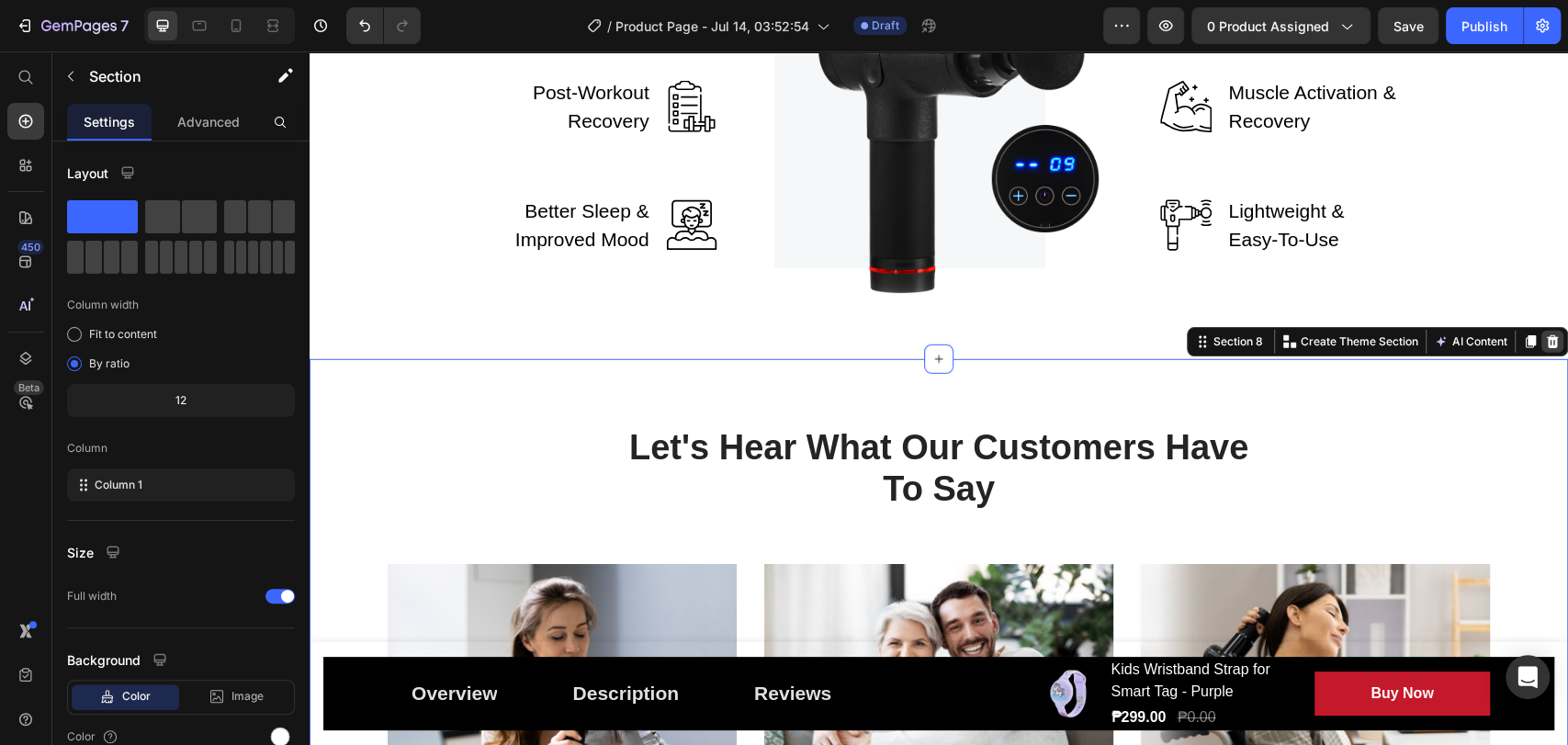 click 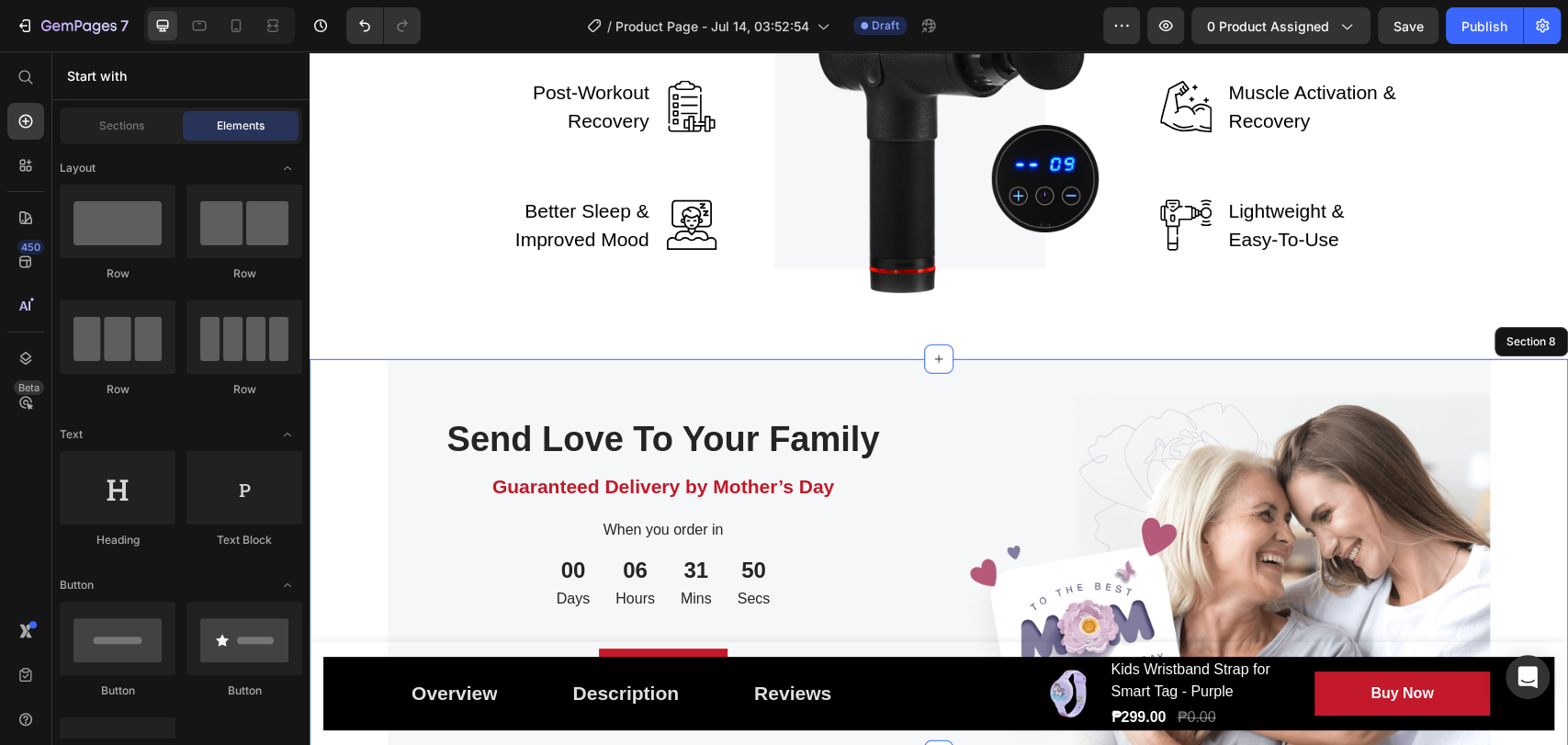 click on "Send Love To Your Family Heading Guaranteed Delivery by Mother’s Day Text block When you order in Text block 00 Days 06 Hours 31 Mins 50 Secs CountDown Timer Get It Now Button Row Image Row" at bounding box center (939, 557) 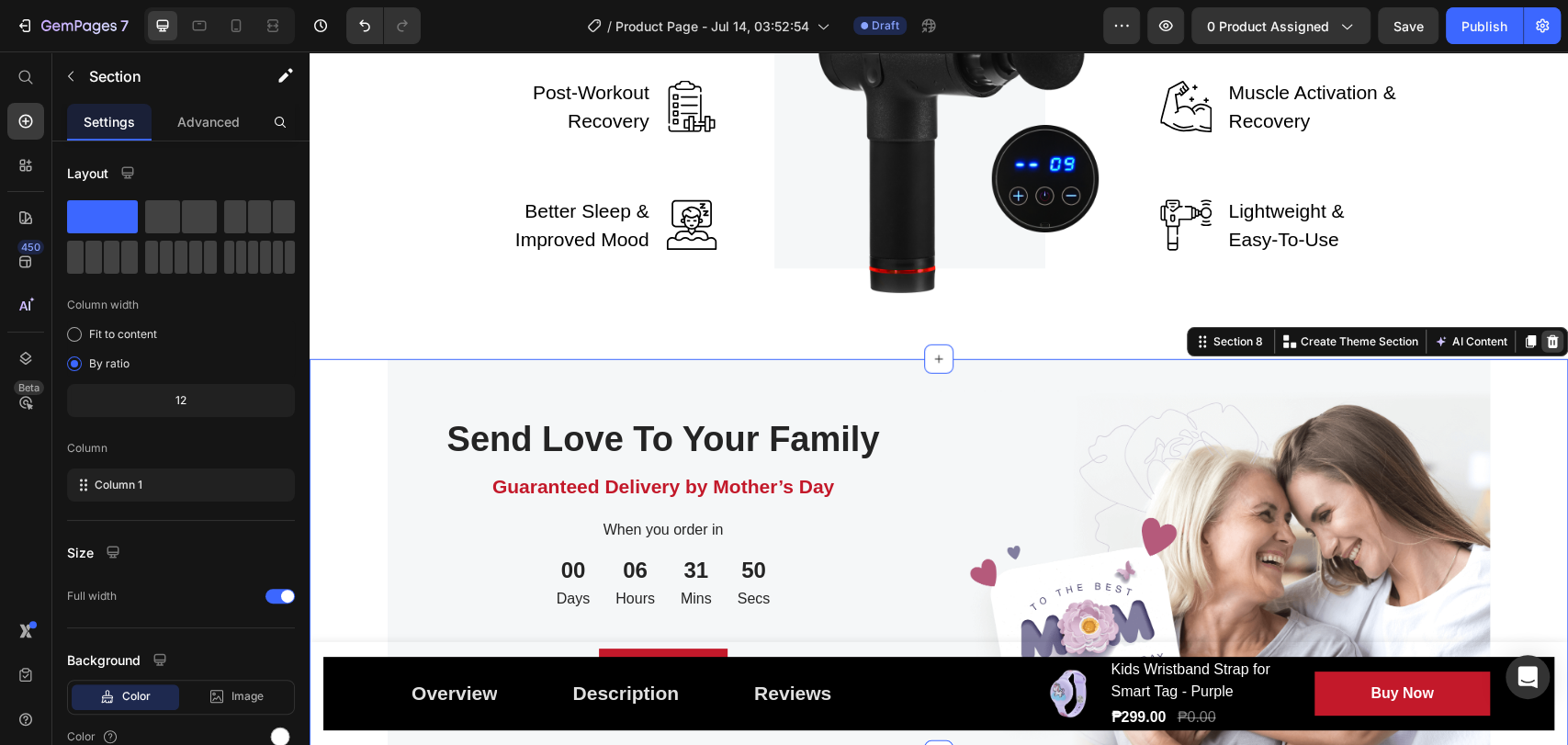 click 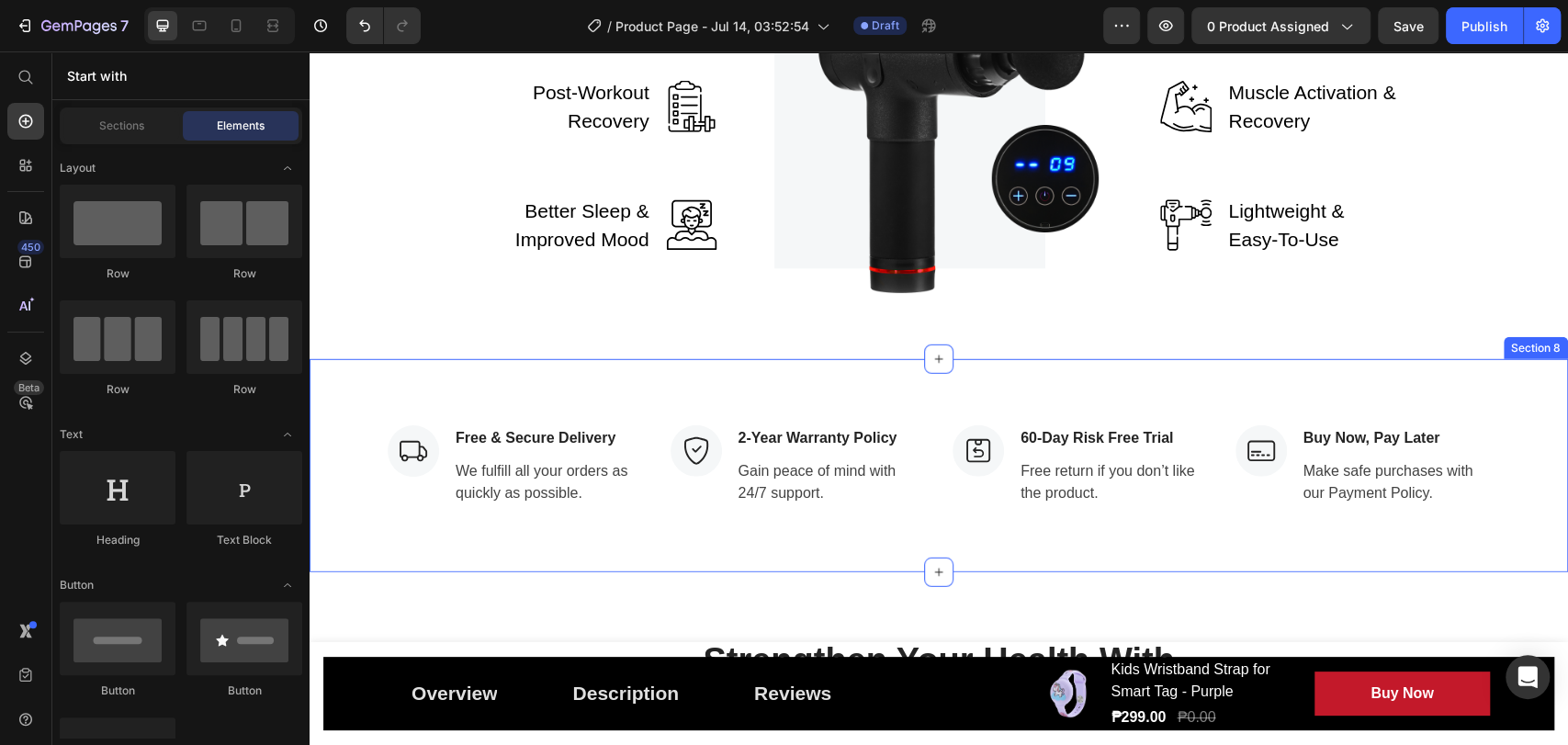 scroll, scrollTop: 3608, scrollLeft: 0, axis: vertical 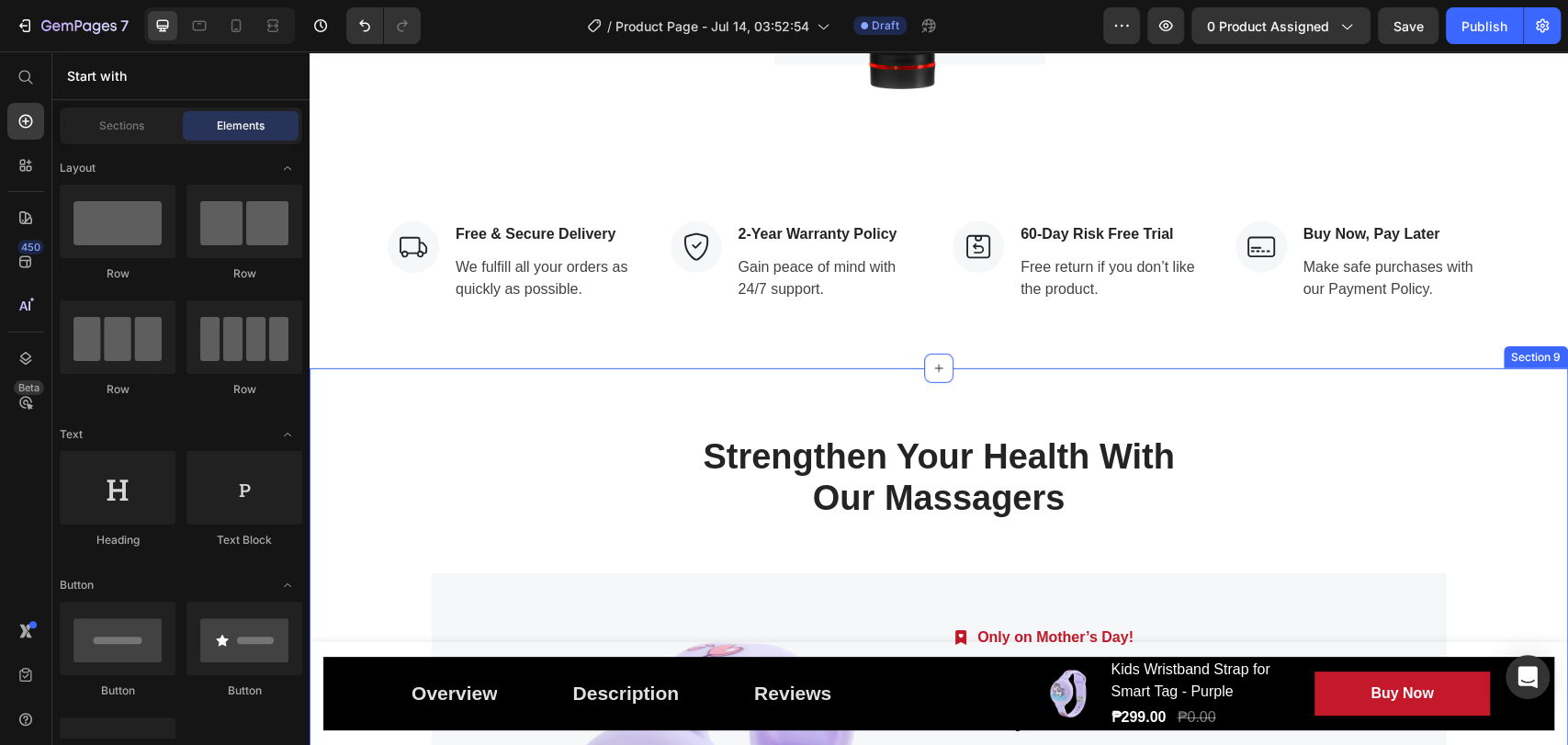 click on "Strengthen Your Health With  Our Massagers Heading Row
Product Images Image Only on Mother’s Day! Text block Row Kids Wristband Strap for Smart Tag - Purple (P) Title Relieve Eye Pain and Improve Sleep Text block                Icon                Icon                Icon                Icon                Icon Icon List Hoz (224 reviews) Text block Row ₱299.00 (P) Price ₱0.00 (P) Price Row Buy Now (P) Cart Button Row Product Product Images Image Only on Mother’s Day! Text block Row Kids Wristband Strap for Smart Tag - Purple (P) Title Relieve Eye Pain and Improve Sleep Text block                Icon                Icon                Icon                Icon                Icon Icon List Hoz (224 reviews) Text block Row ₱299.00 (P) Price ₱0.00 (P) Price Row Buy Now (P) Cart Button Row Product Product Images Image Only on Mother’s Day! Text block Row Kids Wristband Strap for Smart Tag - Purple (P) Title Relieve Eye Pain and Improve Sleep Text block                Icon Icon Icon" at bounding box center (939, 775) 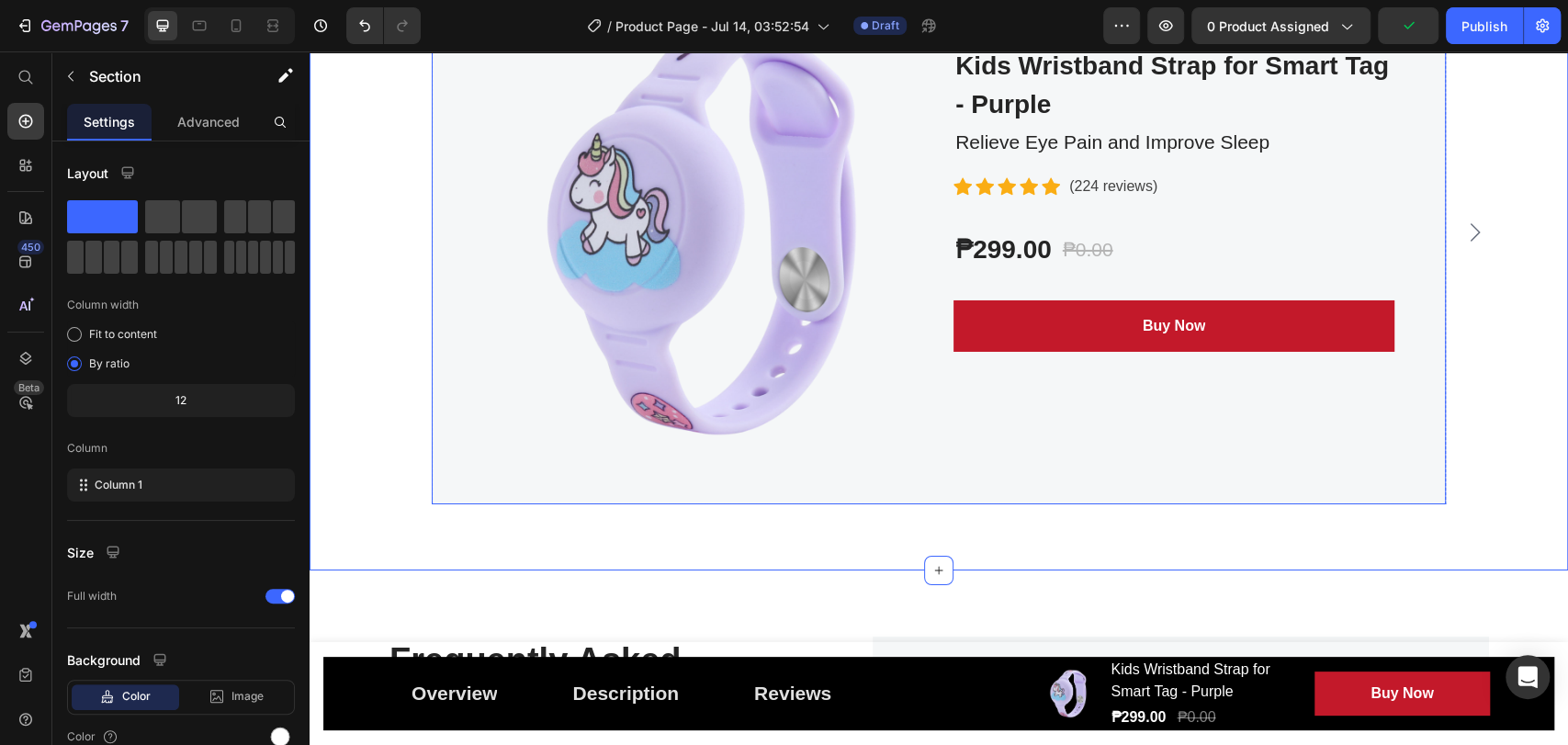 scroll, scrollTop: 3813, scrollLeft: 0, axis: vertical 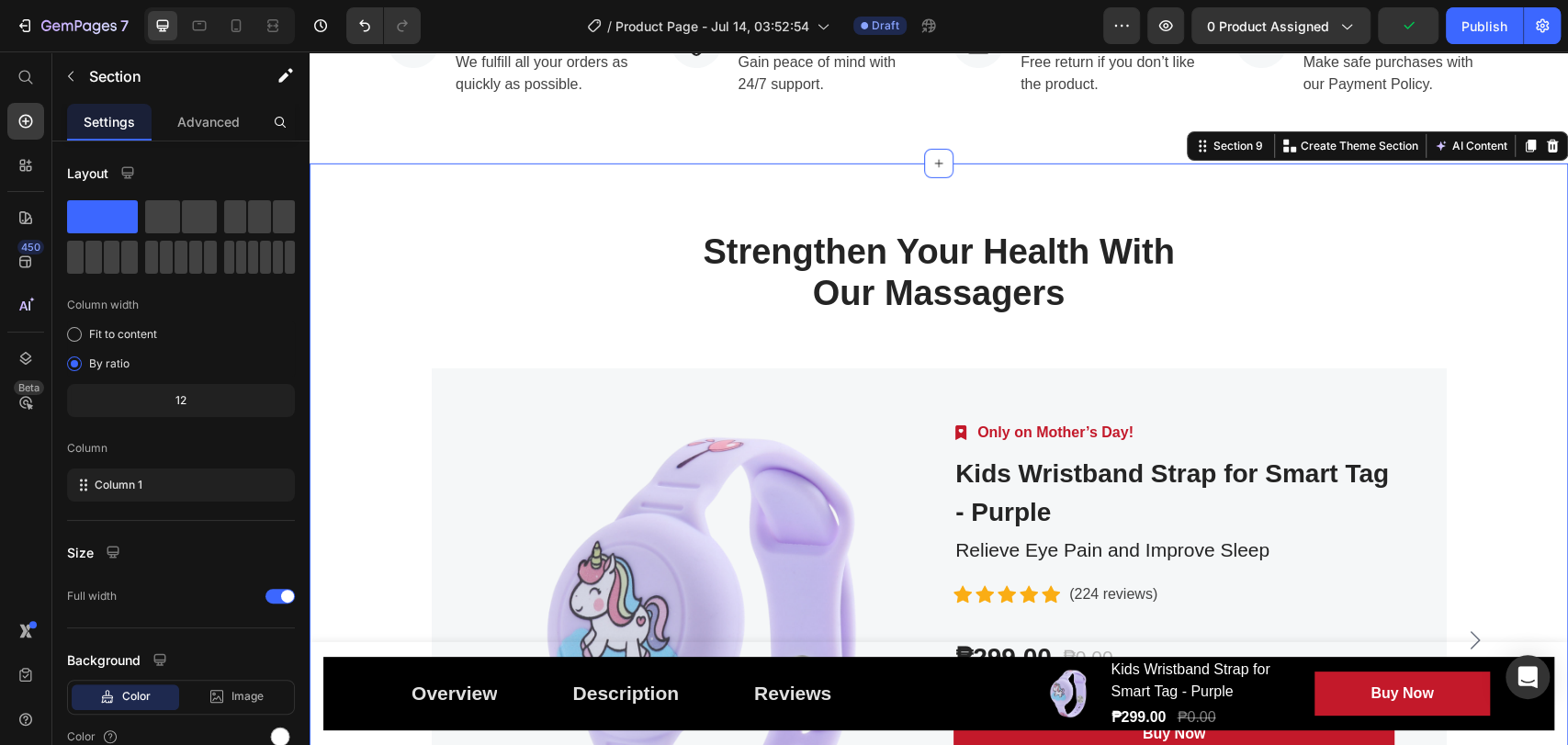 click 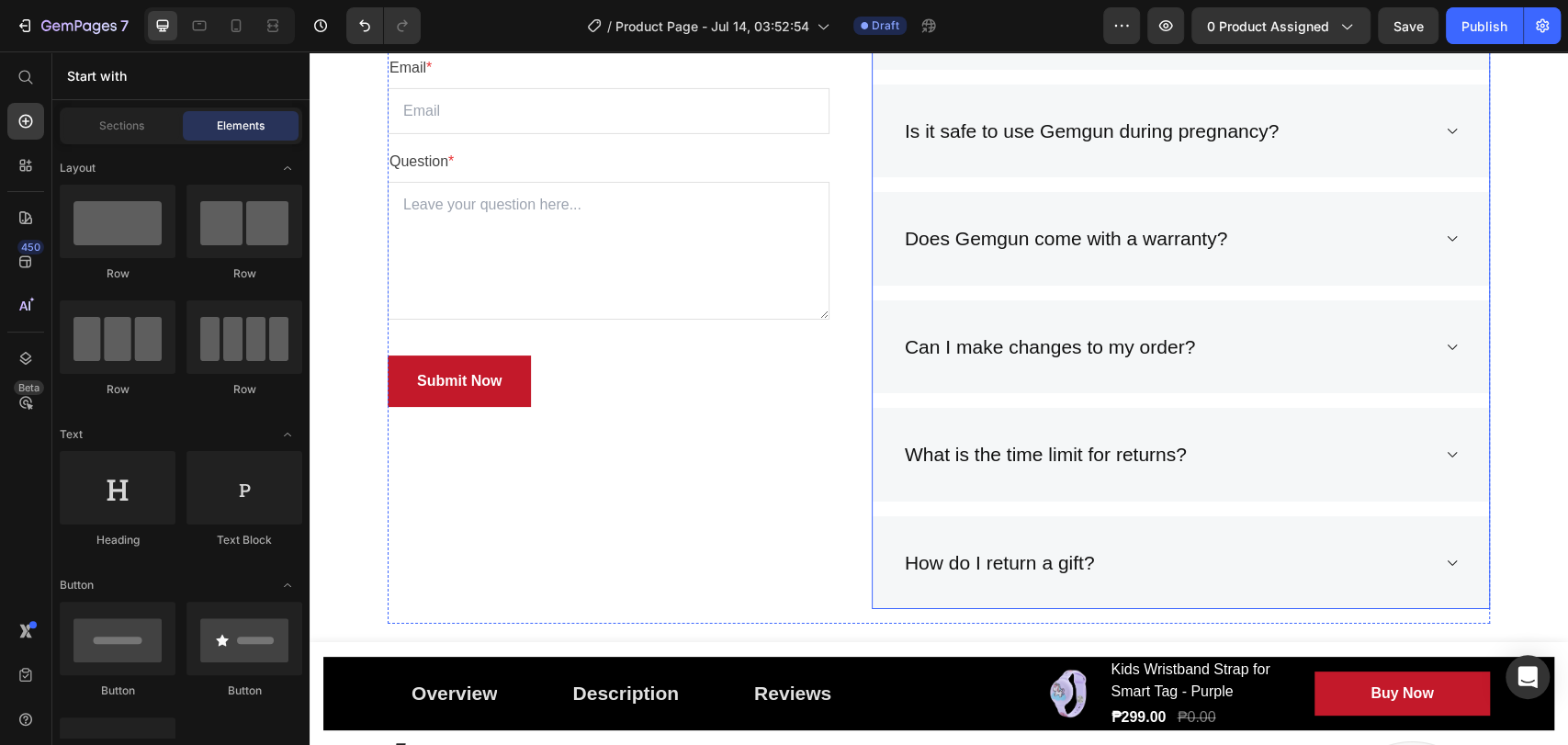 scroll, scrollTop: 4685, scrollLeft: 0, axis: vertical 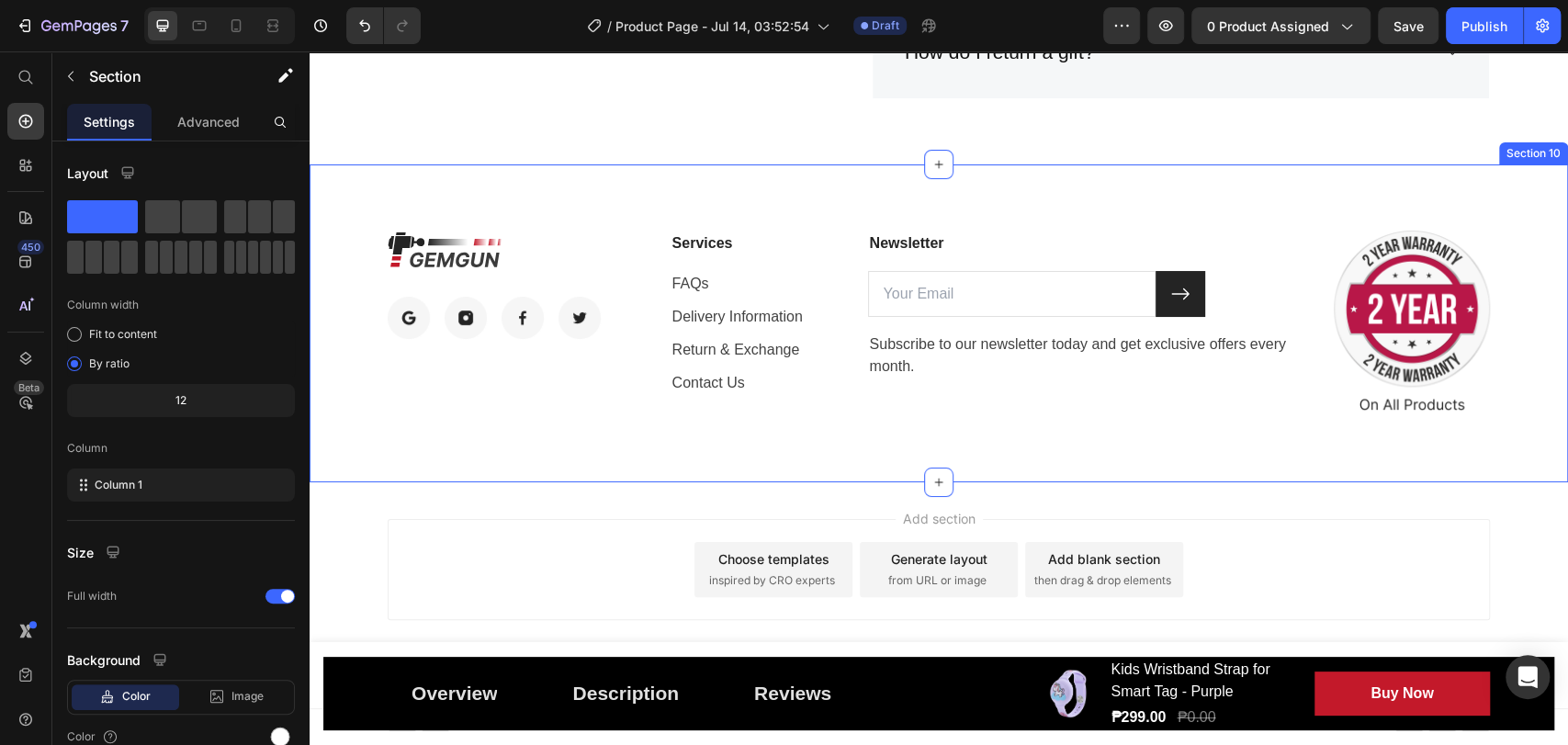click on "Image Image Image Image Image Row Services Text block FAQs Text block Delivery Information Text block Return & Exchange  Text block Contact Us Text block Newsletter Text block Email Field
Submit Button Row Subscribe to our newsletter today and get exclusive offers every month. Text block Newsletter Image Row" at bounding box center [939, 322] 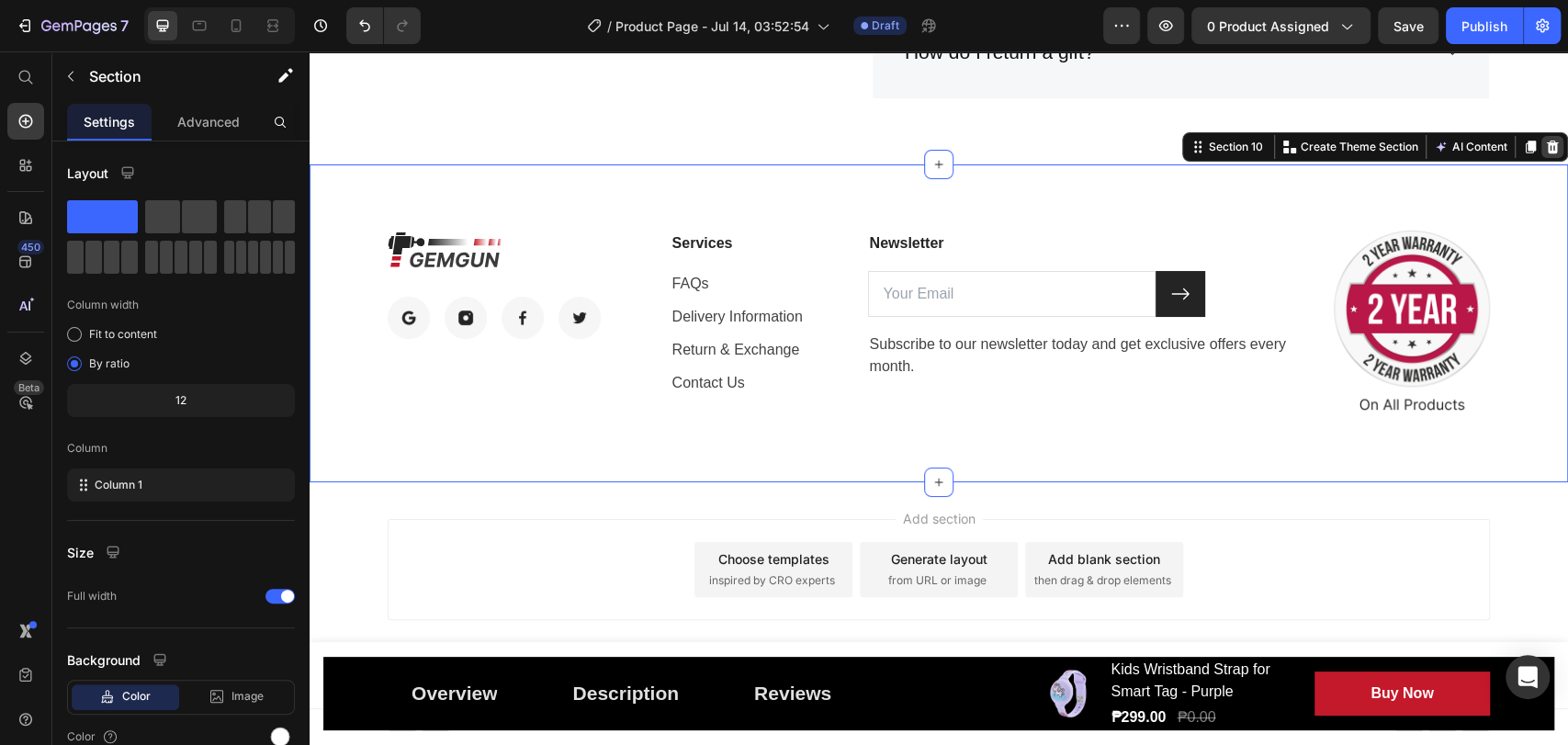 click at bounding box center [1552, 147] 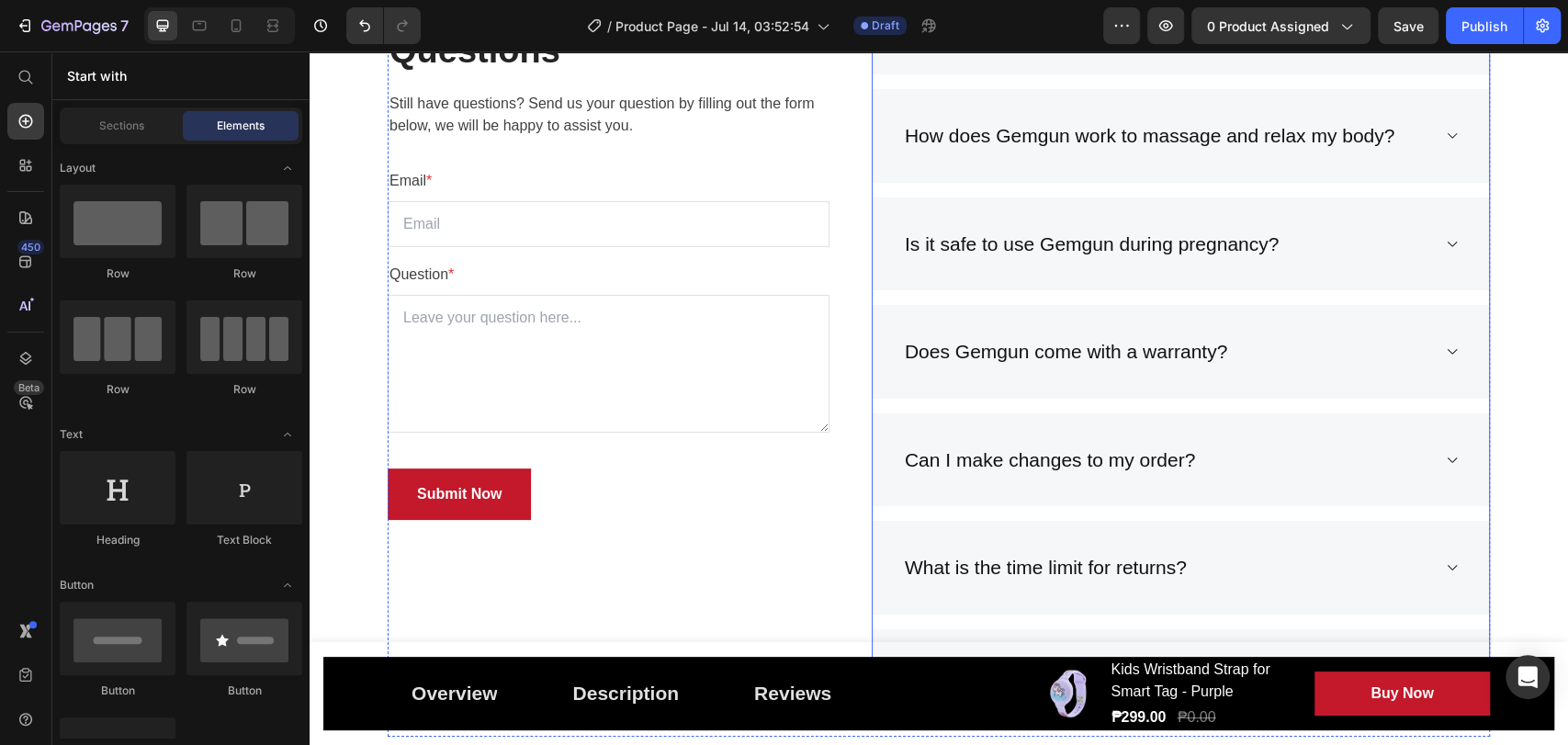 scroll, scrollTop: 3857, scrollLeft: 0, axis: vertical 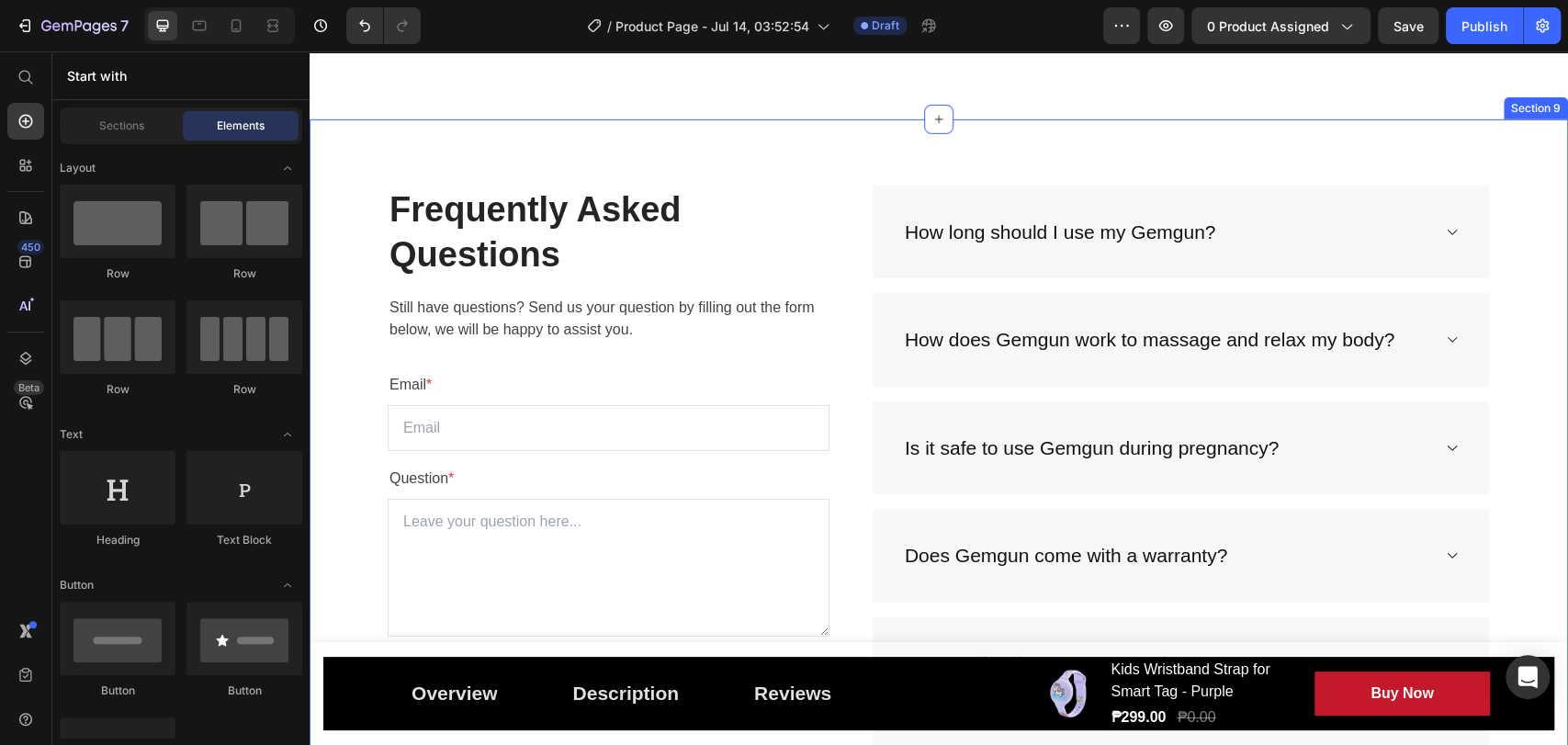 click on "Frequently Asked Questions Heading Still have questions? Send us your question by filling out the form below, we will be happy to assist you. Text block Email  * Text block Email Field Question  * Text block Text Area Submit Now Submit Button Contact Form
How long should I use my Gemgun?
How does Gemgun work to massage and relax my body?
Is it safe to use Gemgun during pregnancy?
Does Gemgun come with a warranty?
Can I make changes to my order?
What is the time limit for returns?
How do I return a gift? Accordion Row" at bounding box center (939, 570) 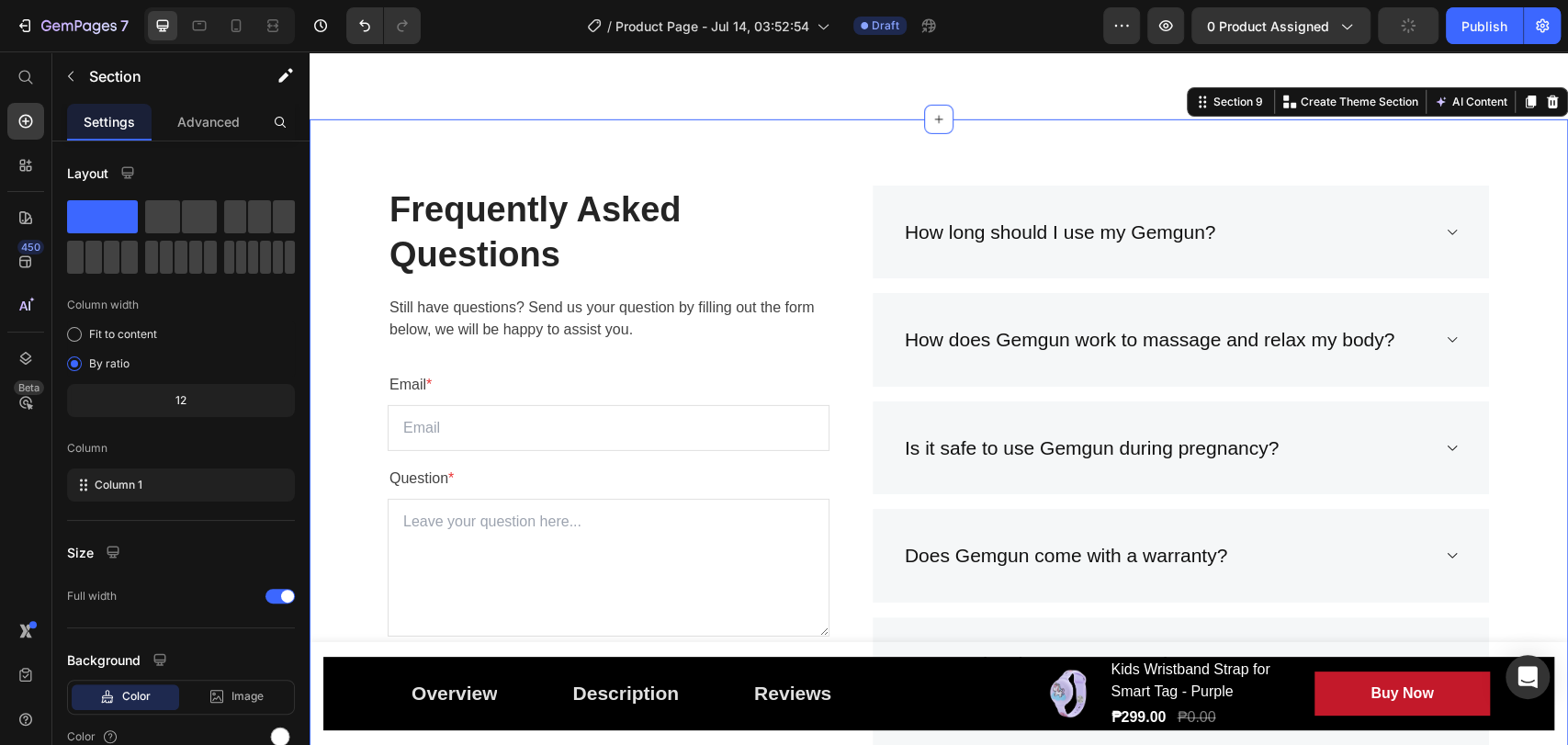 click 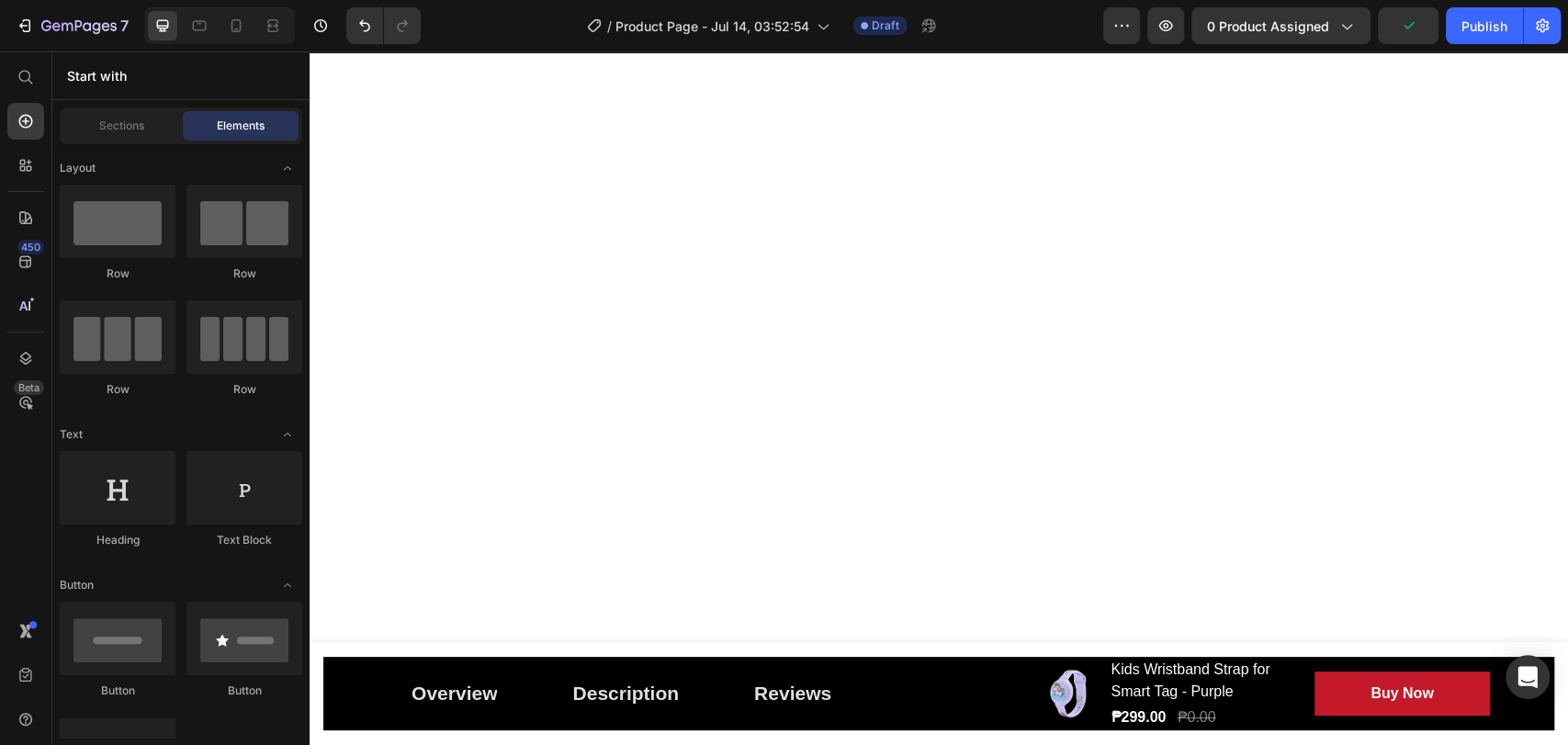 scroll, scrollTop: 2858, scrollLeft: 0, axis: vertical 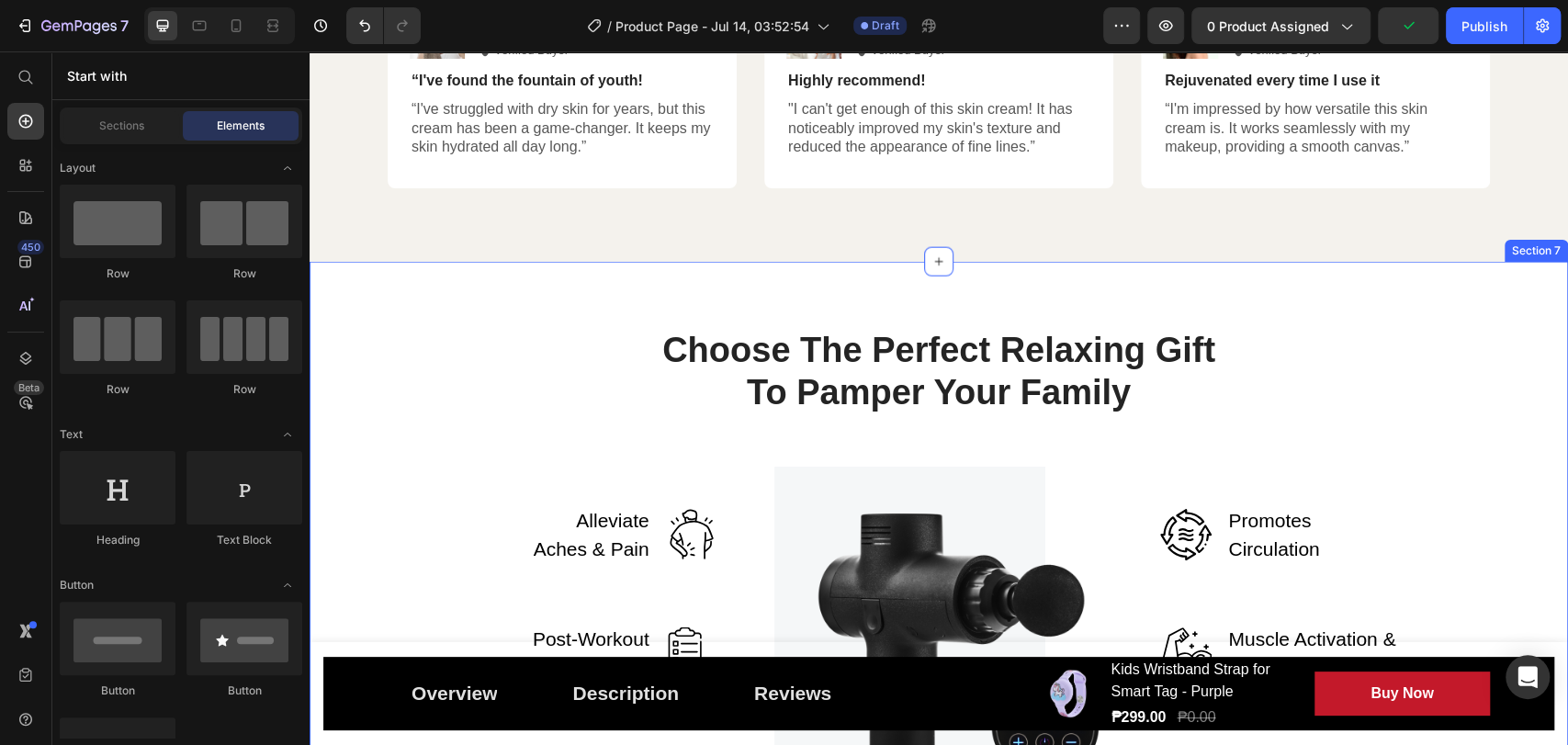 click on "Choose The Perfect Relaxing Gift To Pamper Your Family Heading Row Alleviate Aches & Pain Text block Image Row Post-Workout Recovery Text block Image Row Better Sleep & Improved Mood Text block Image Row Image Image Promotes Circulation Text block Row Image Muscle Activation & Recovery Text block Row Image Lightweight & Easy-To-Use Text block Row Row Section 7" at bounding box center (939, 583) 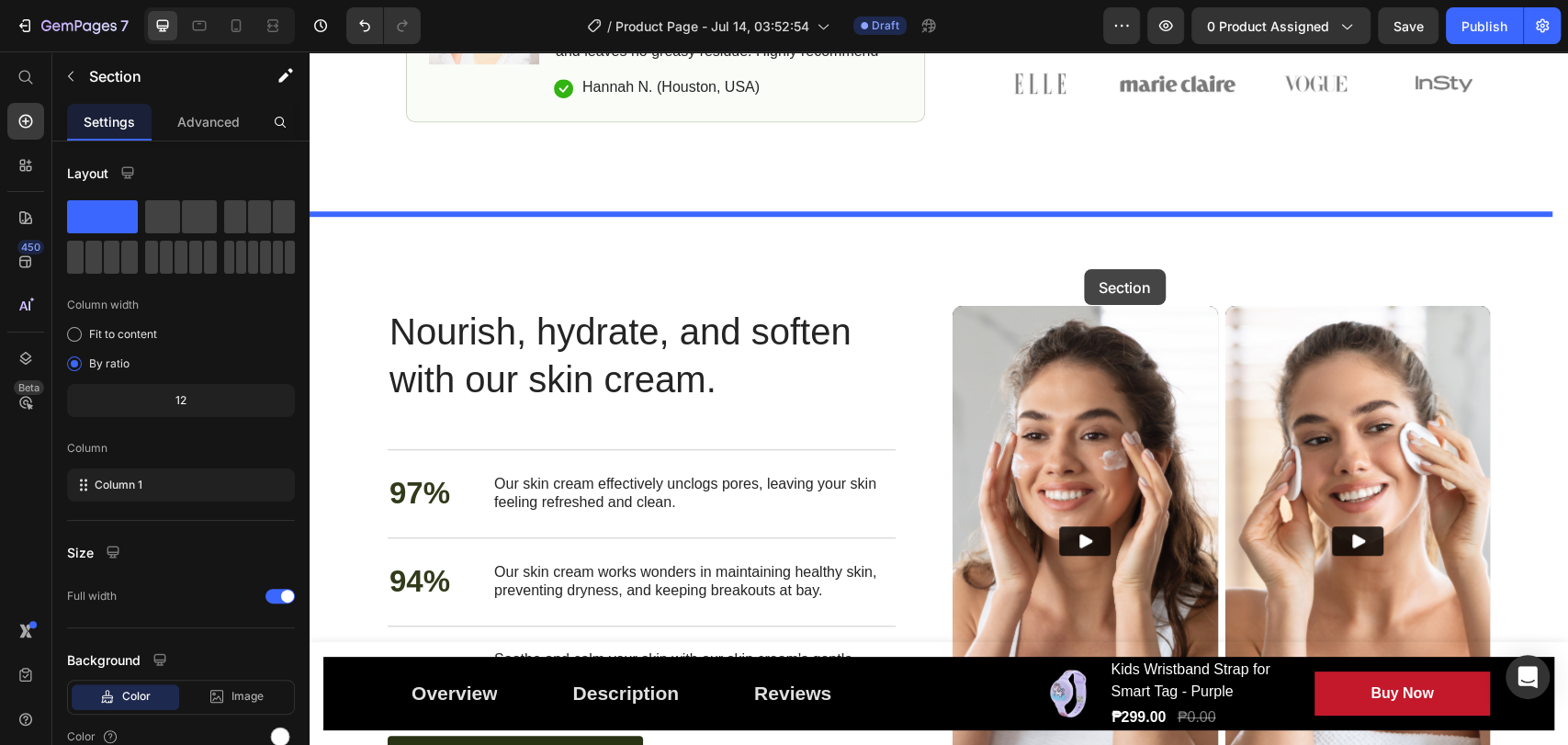 scroll, scrollTop: 931, scrollLeft: 0, axis: vertical 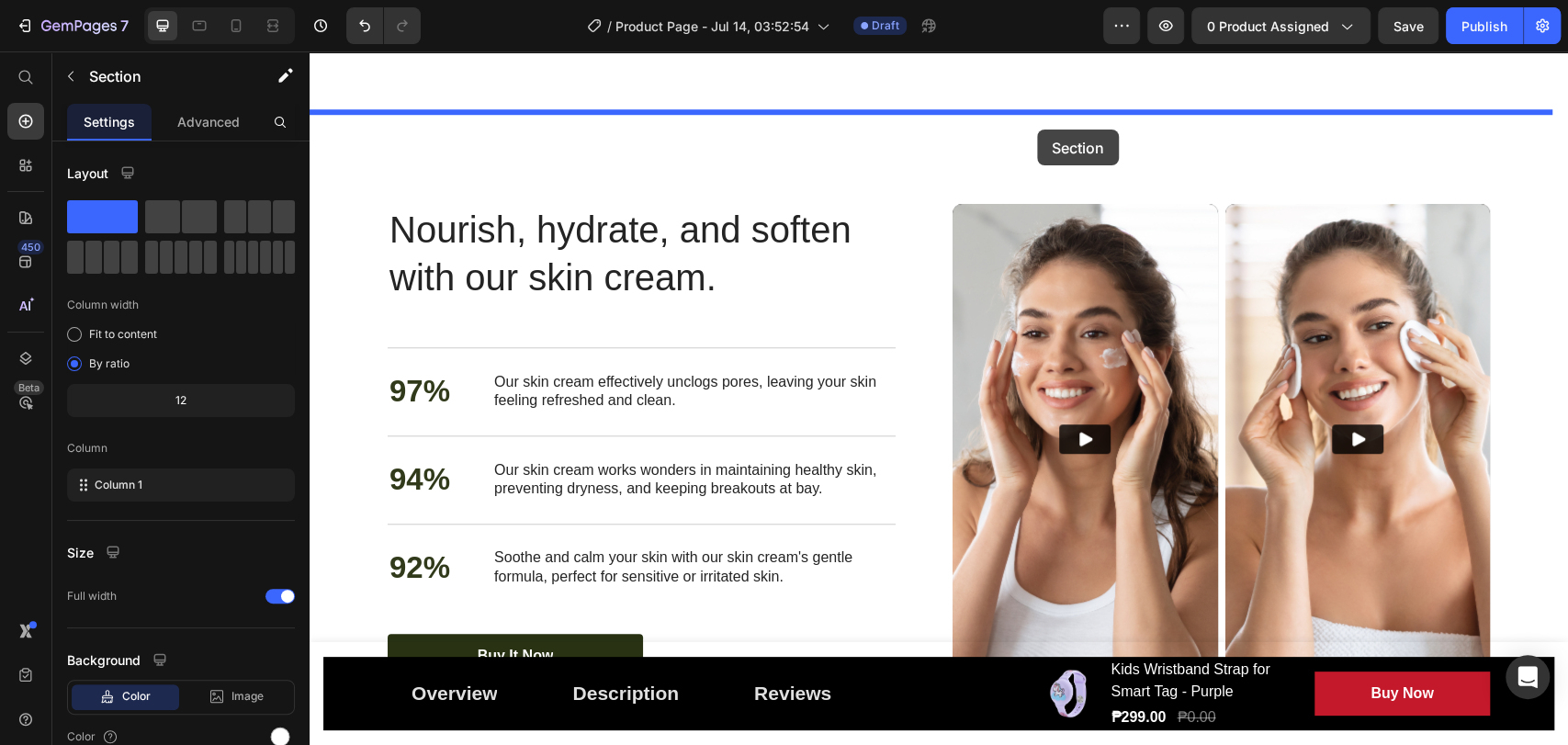 drag, startPoint x: 1197, startPoint y: 246, endPoint x: 1037, endPoint y: 130, distance: 197.6259 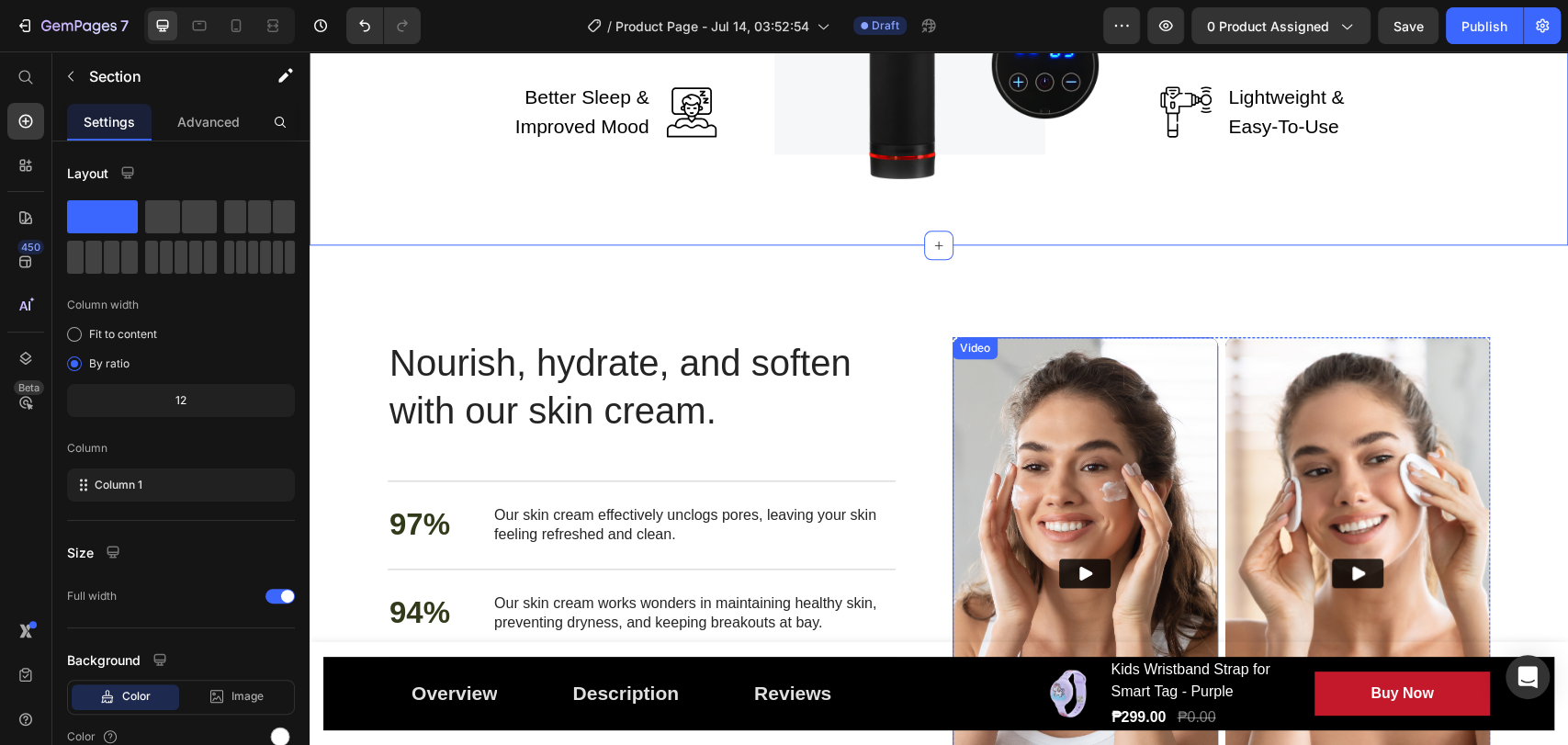 scroll, scrollTop: 1338, scrollLeft: 0, axis: vertical 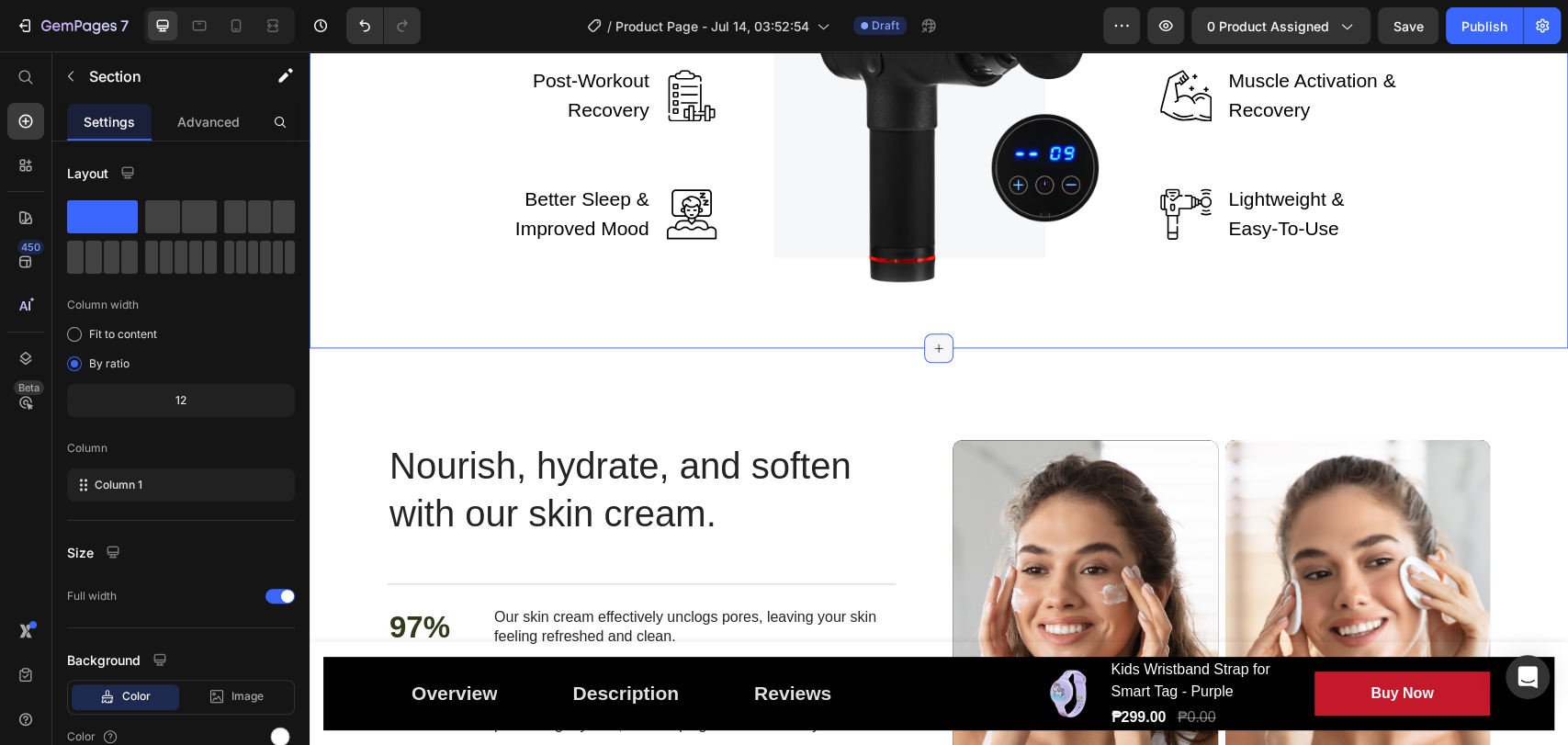 click 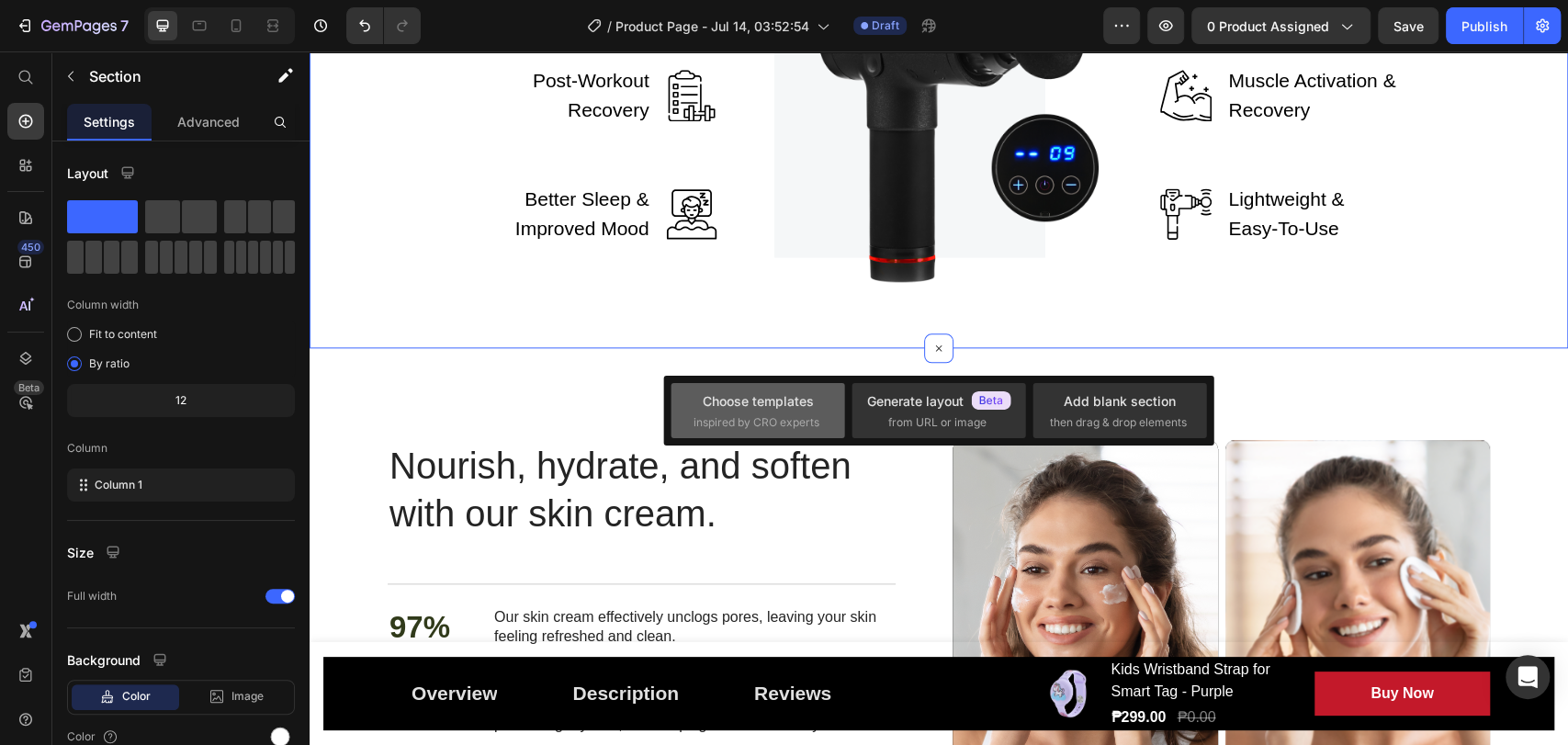 click on "Choose templates  inspired by CRO experts" at bounding box center [758, 411] 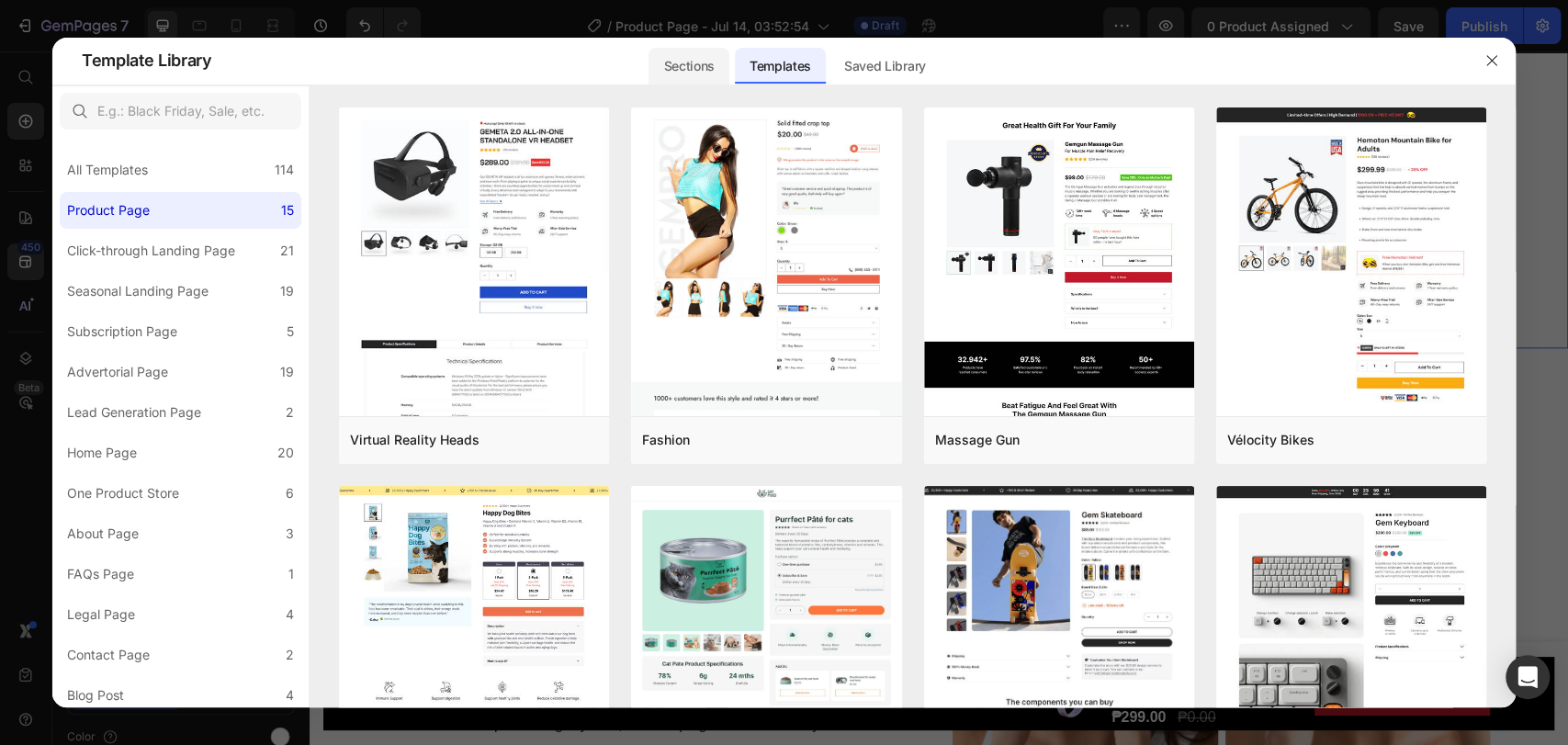click on "Sections" 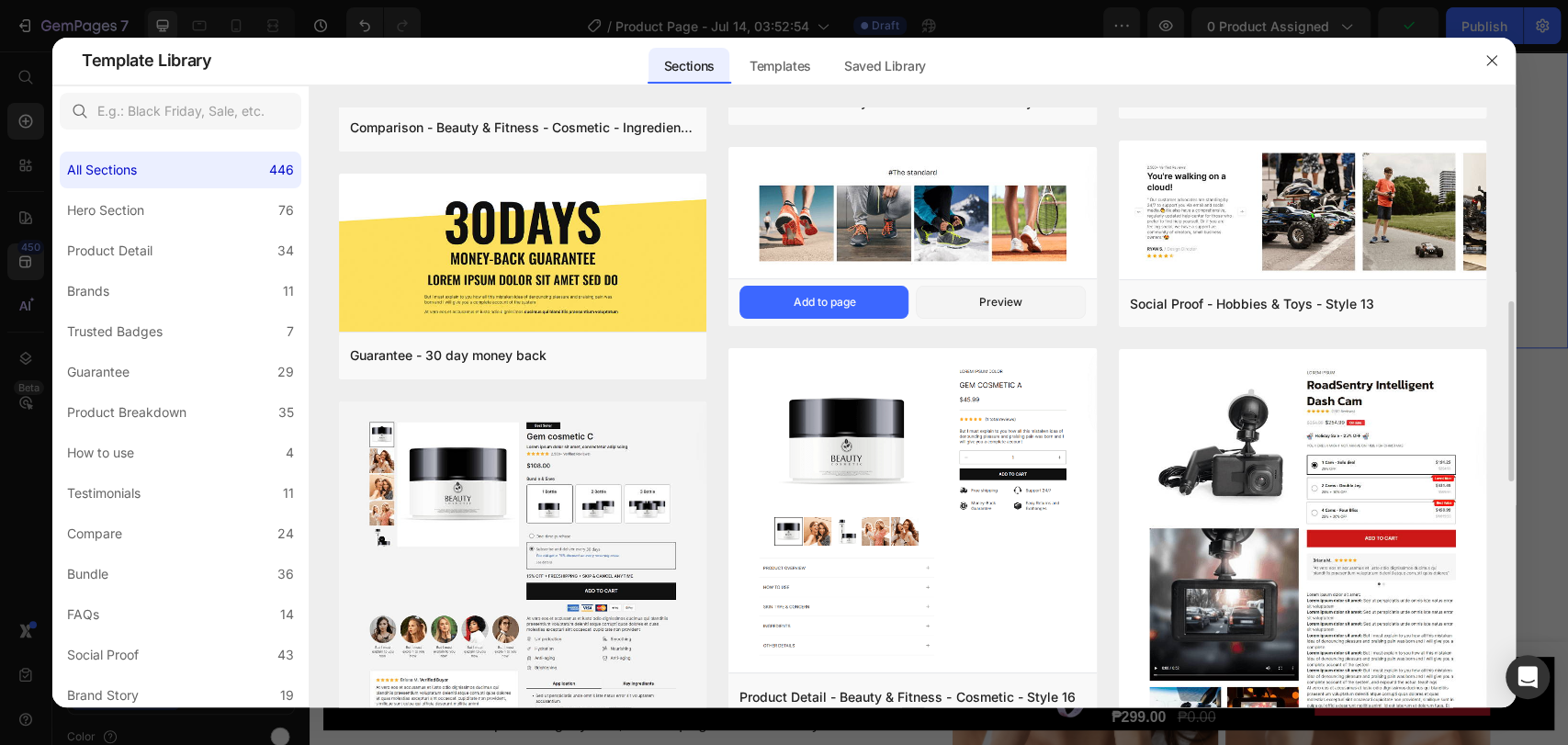 scroll, scrollTop: 306, scrollLeft: 0, axis: vertical 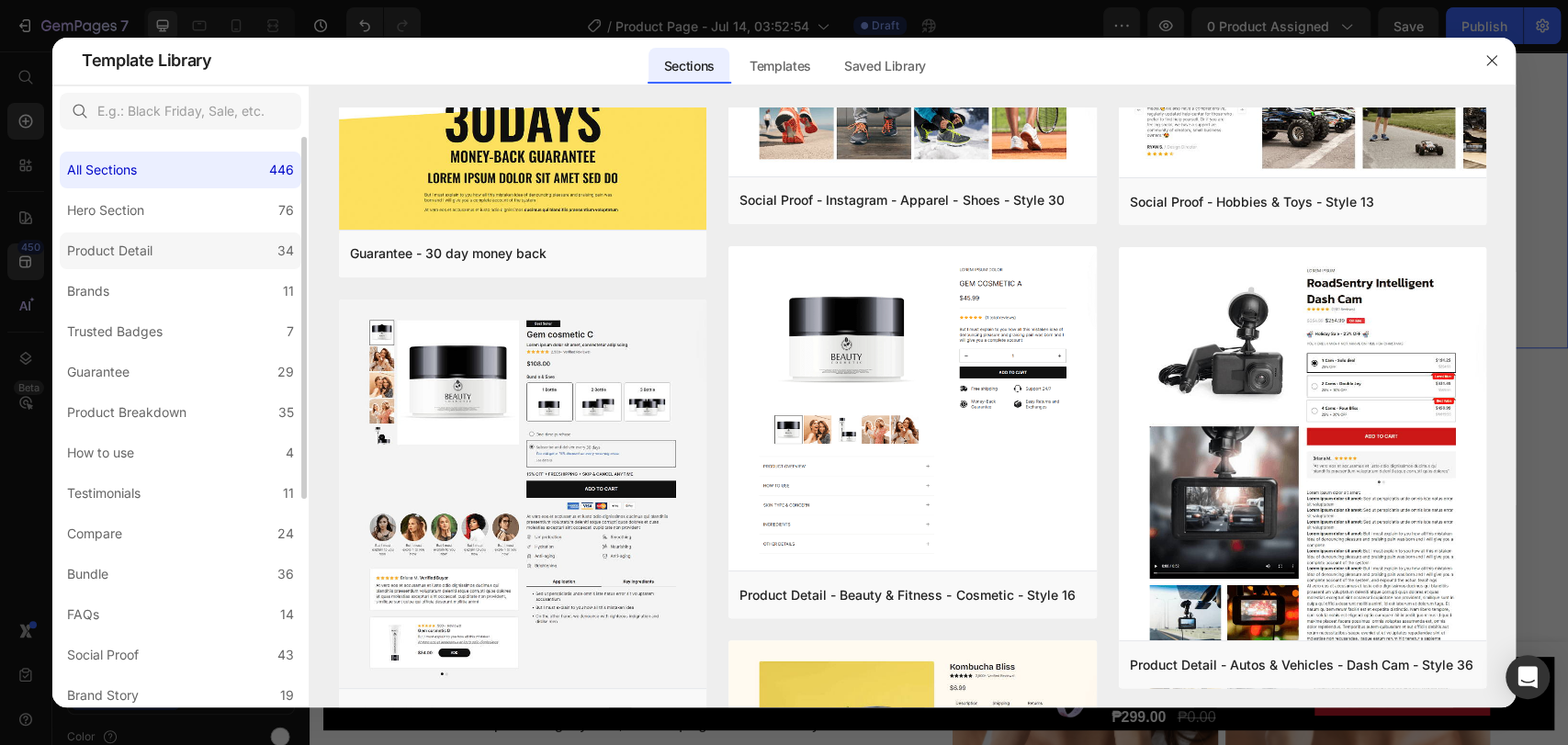 click on "Product Detail 34" 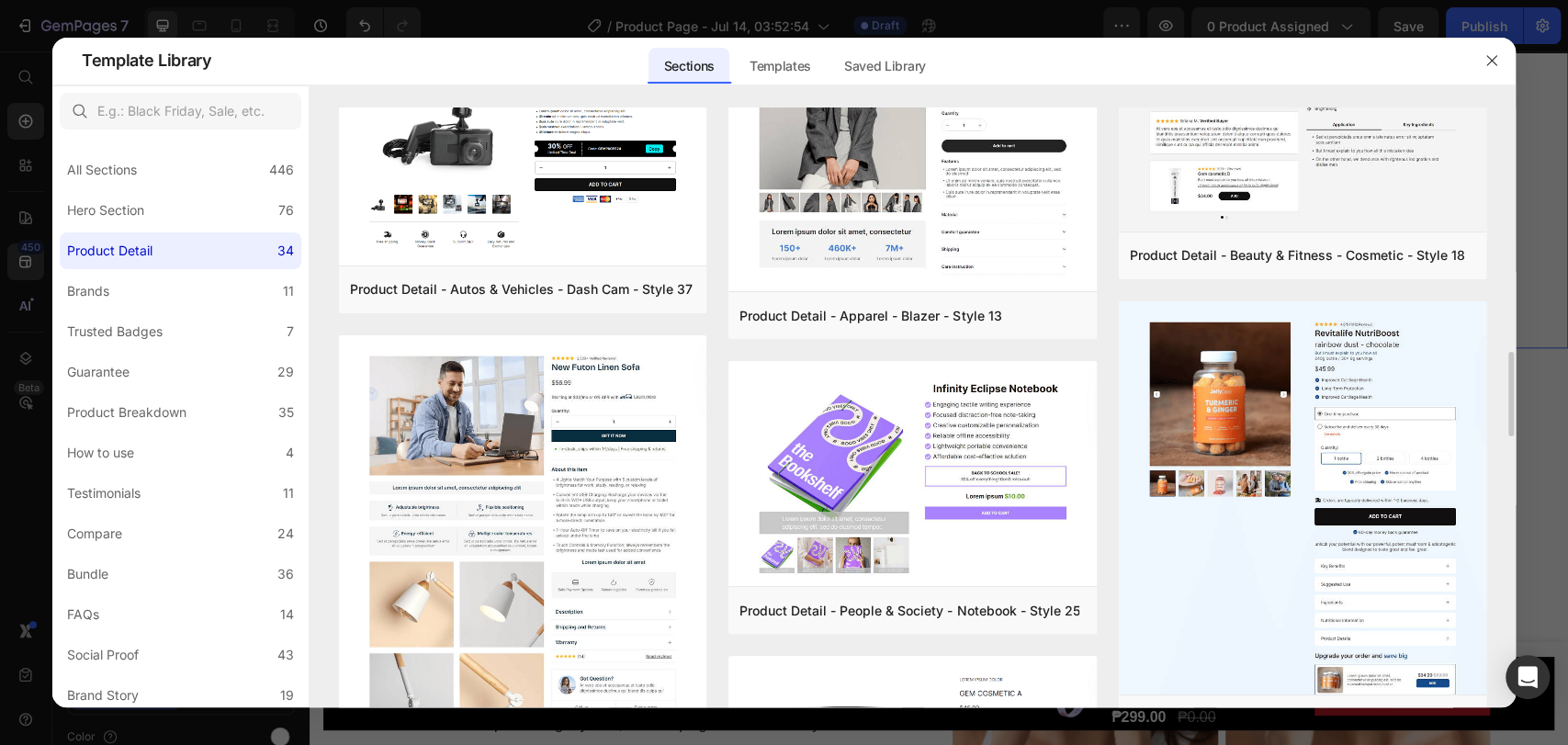 scroll, scrollTop: 1837, scrollLeft: 0, axis: vertical 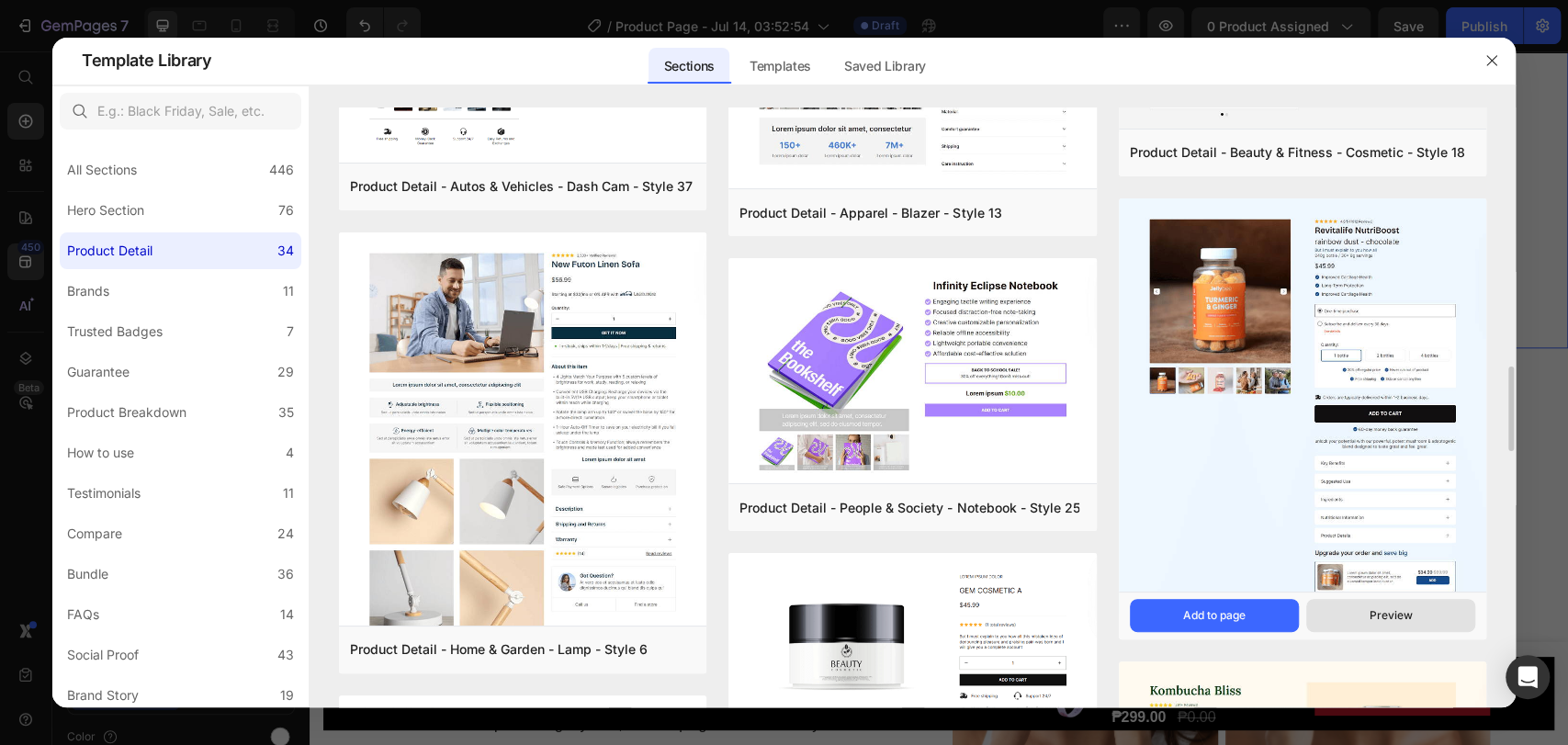 click on "Preview" at bounding box center (1391, 615) 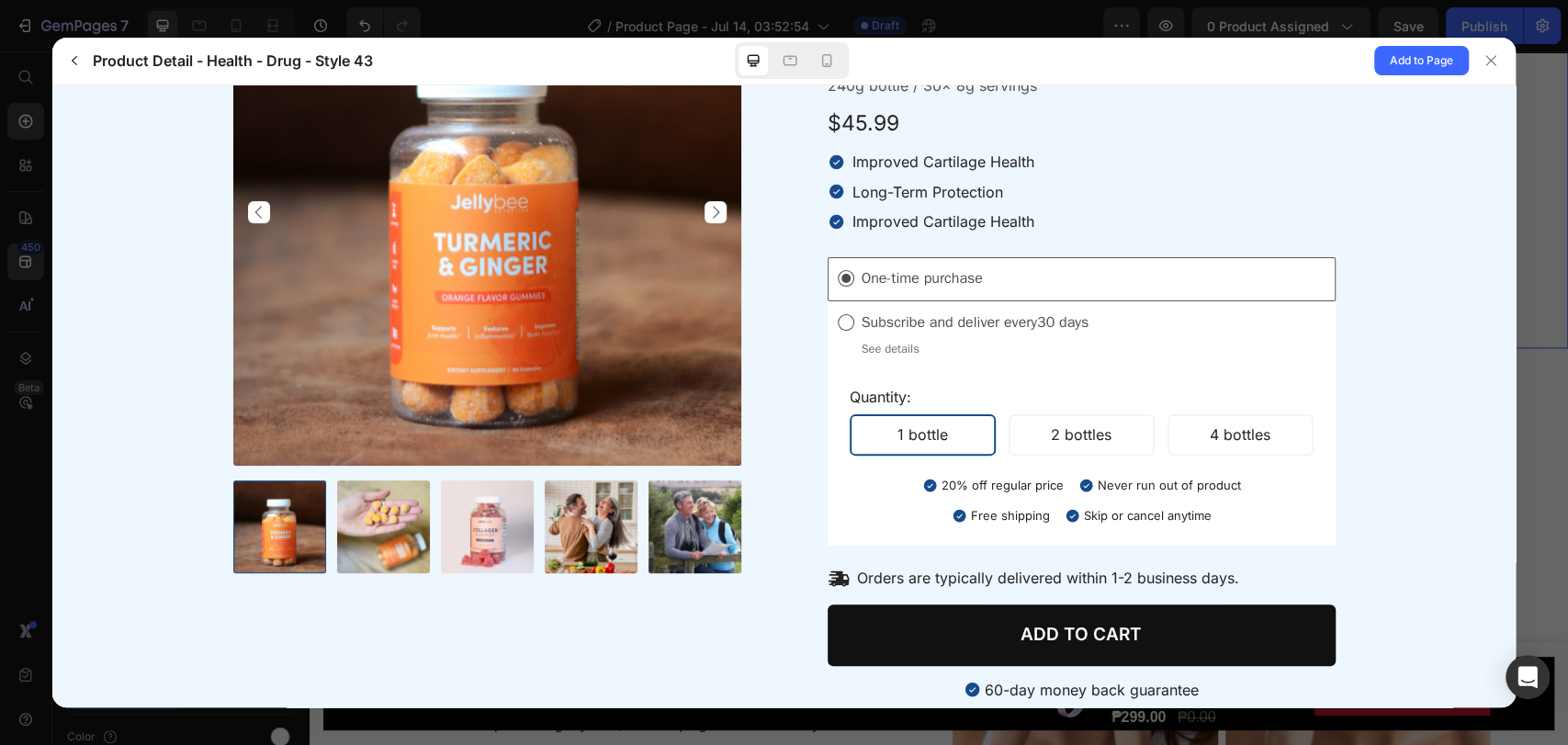 scroll, scrollTop: 0, scrollLeft: 0, axis: both 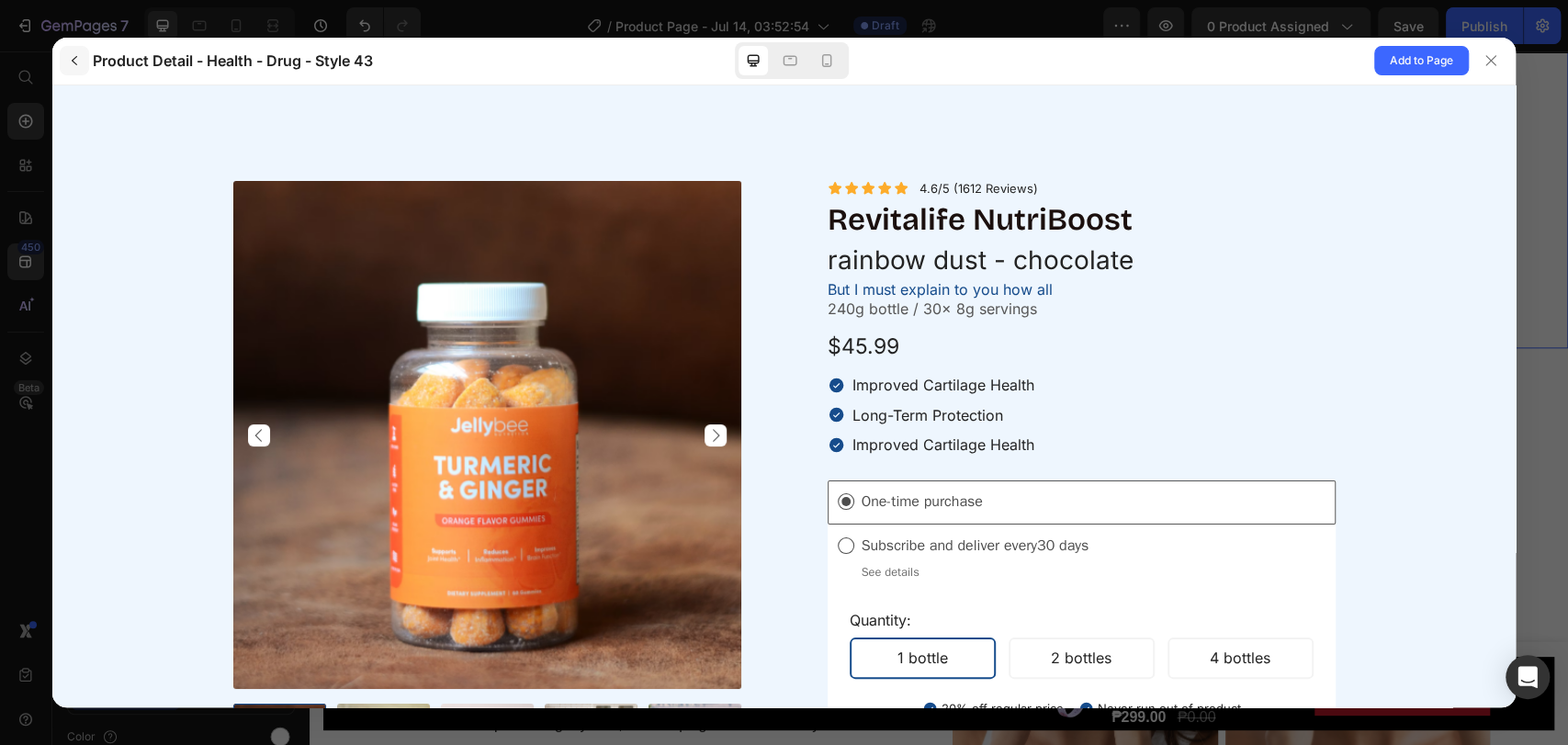 click at bounding box center (74, 61) 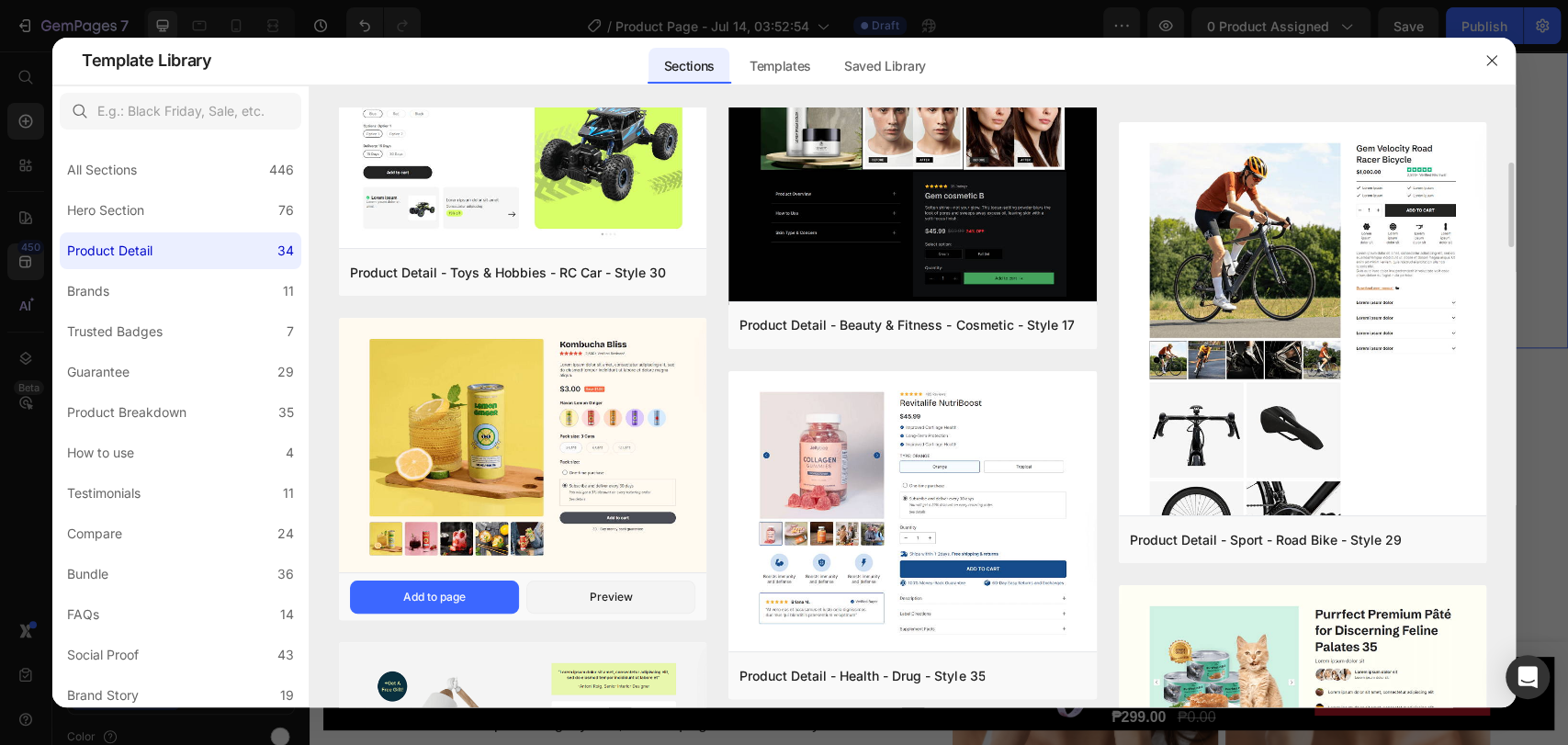 scroll, scrollTop: 0, scrollLeft: 0, axis: both 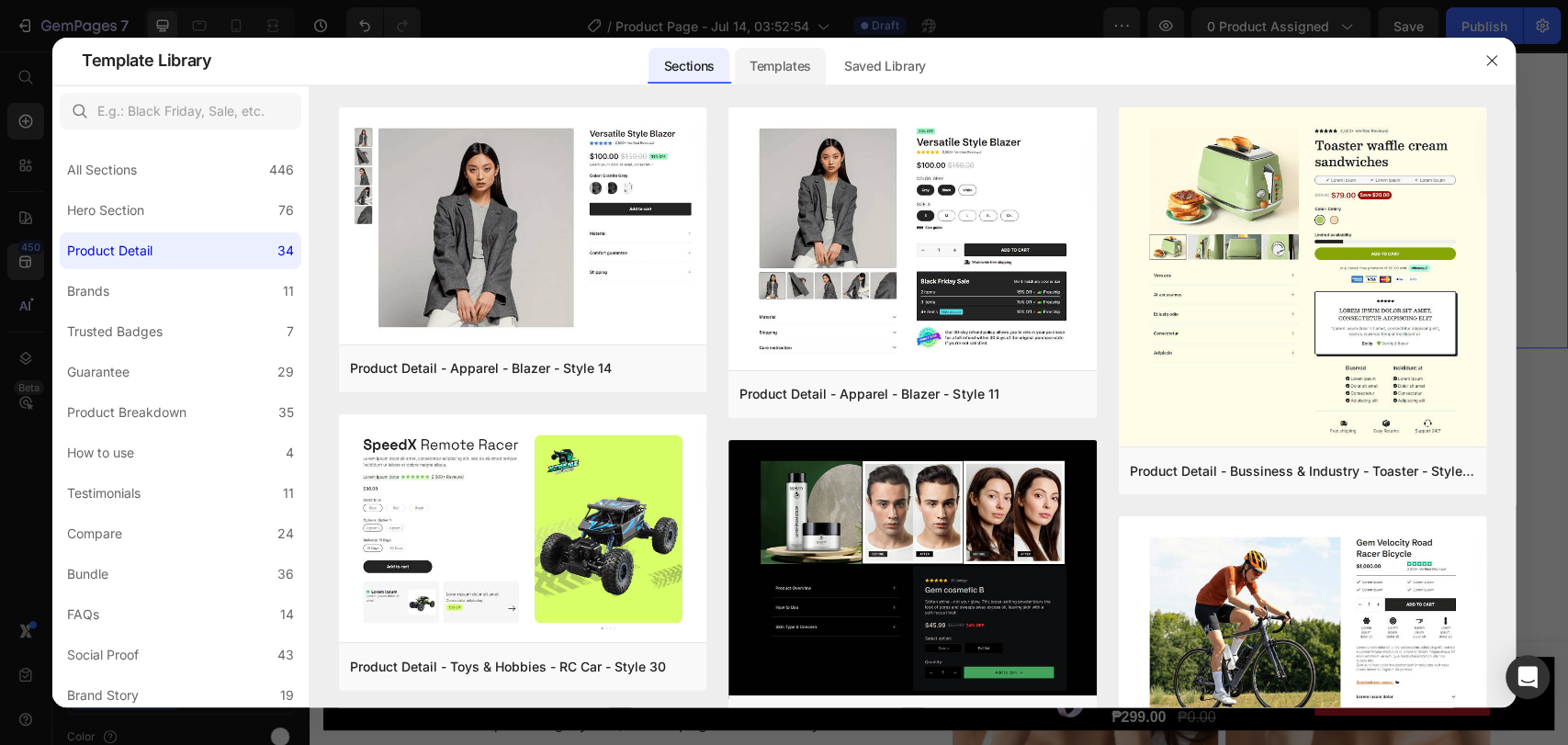click on "Templates" 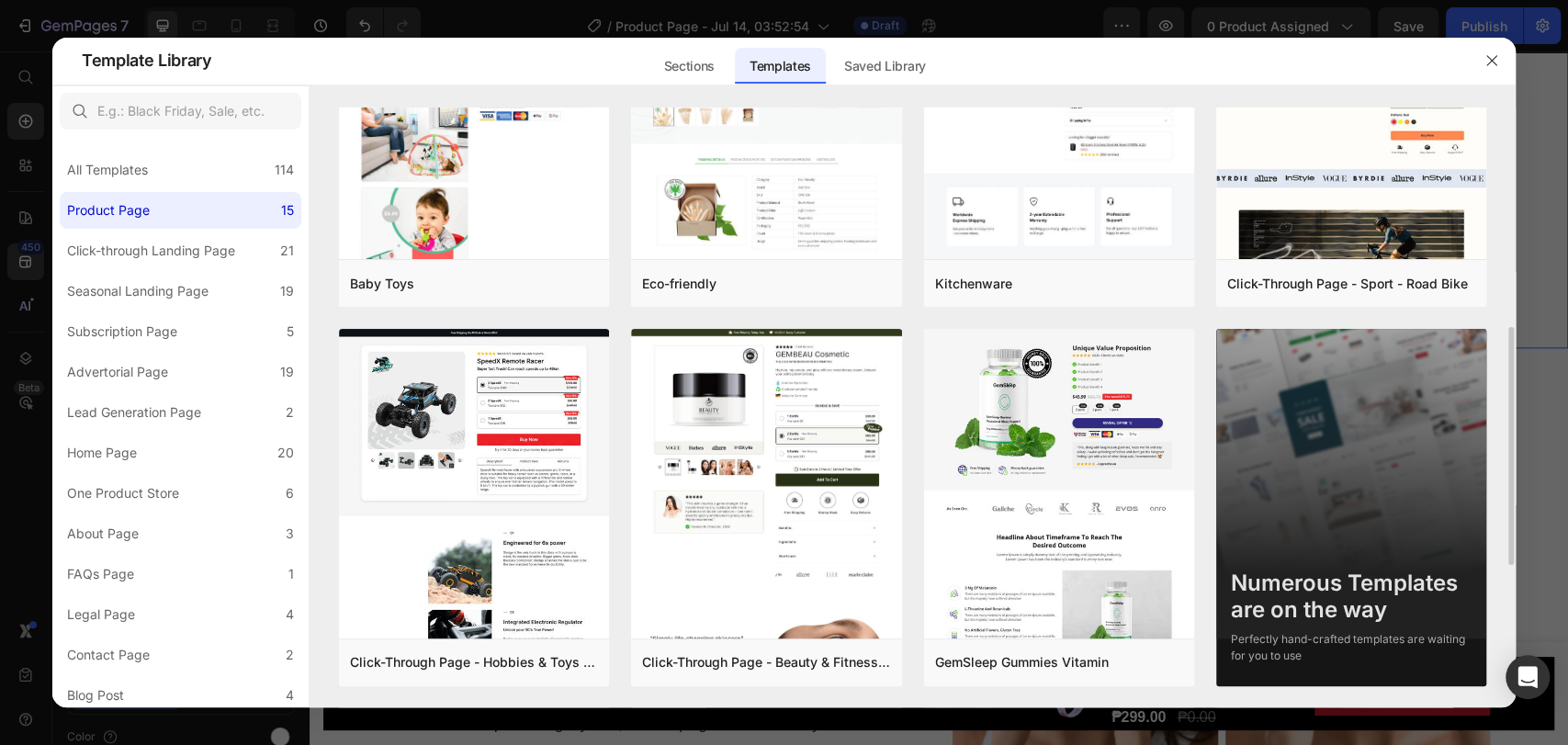 scroll, scrollTop: 506, scrollLeft: 0, axis: vertical 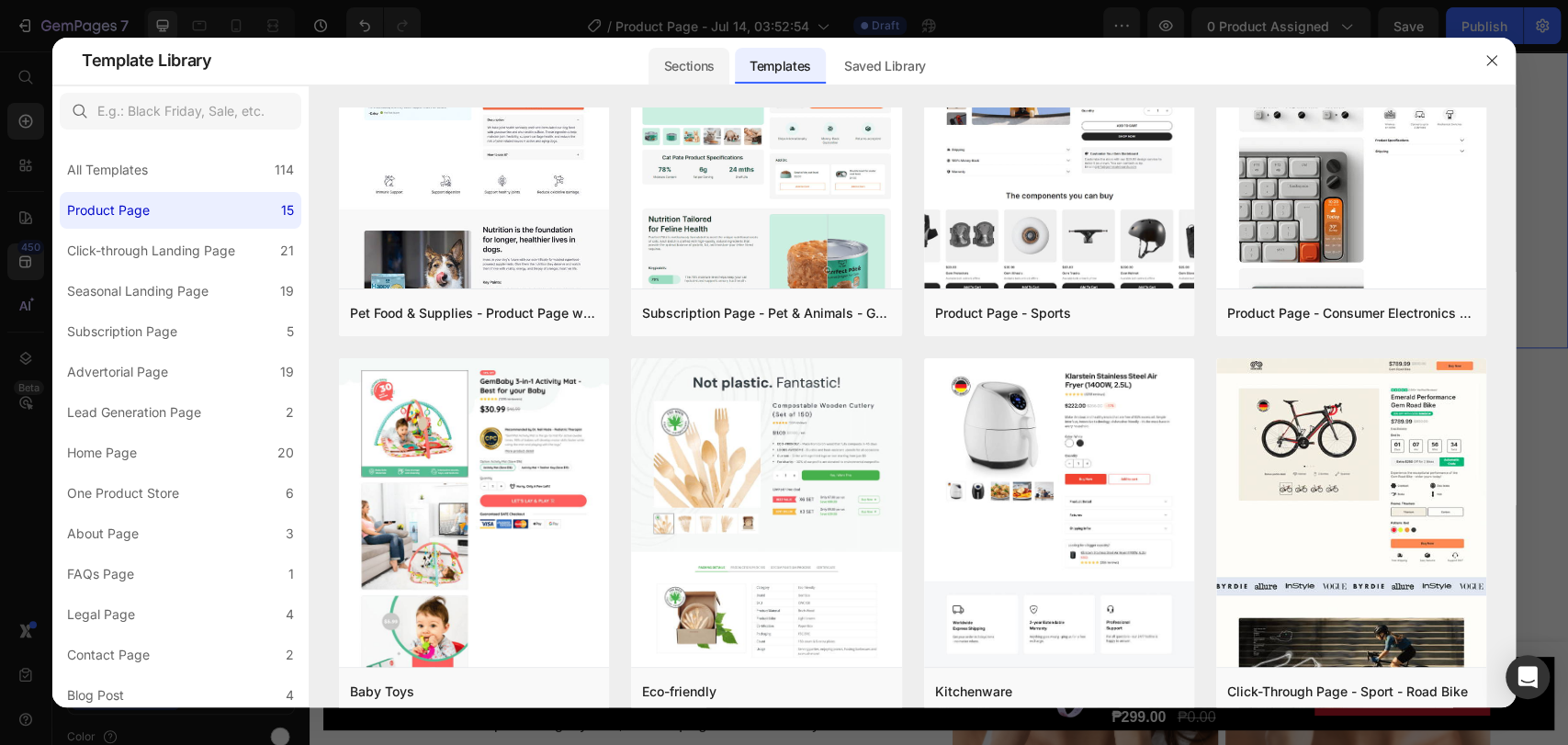click on "Sections" 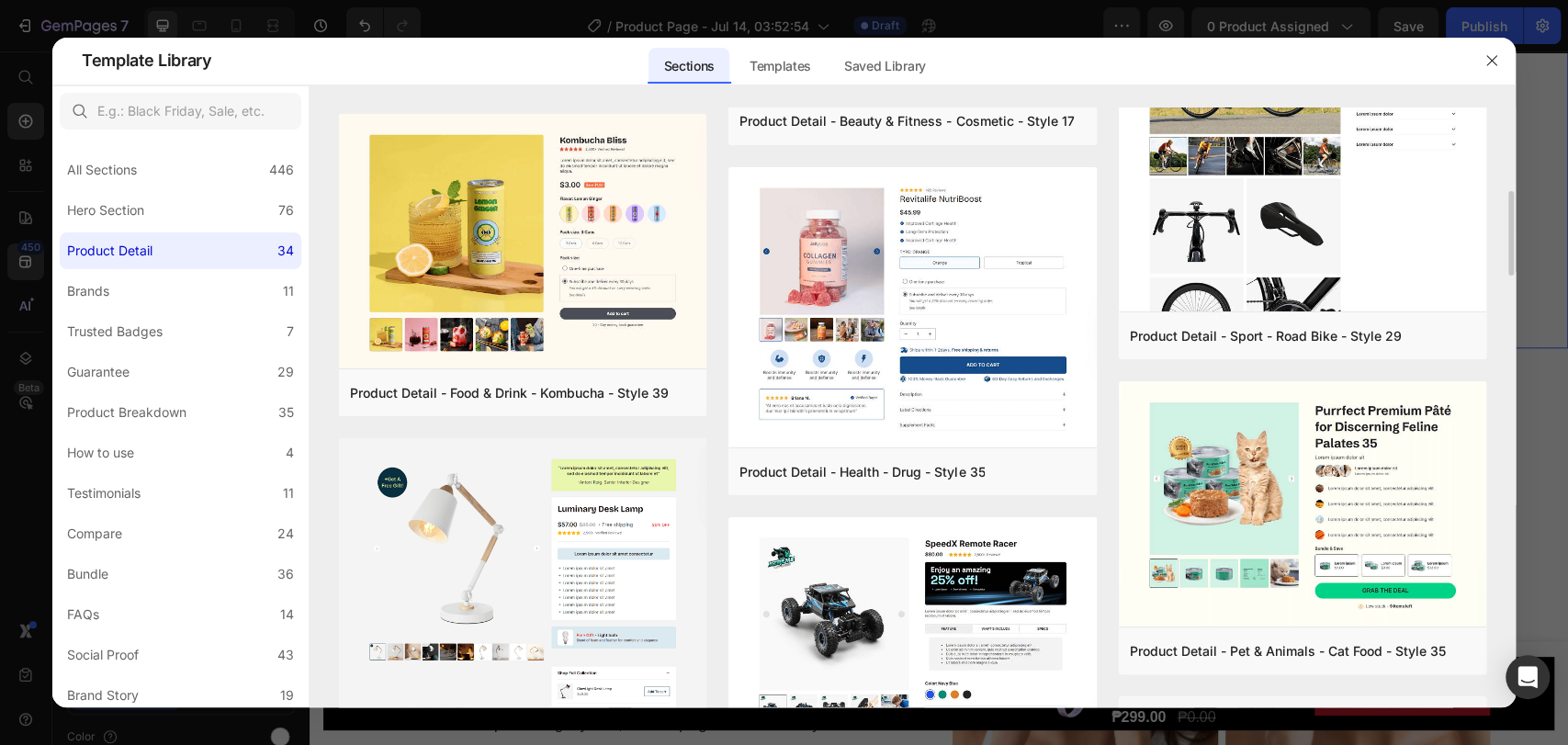 scroll, scrollTop: 394, scrollLeft: 0, axis: vertical 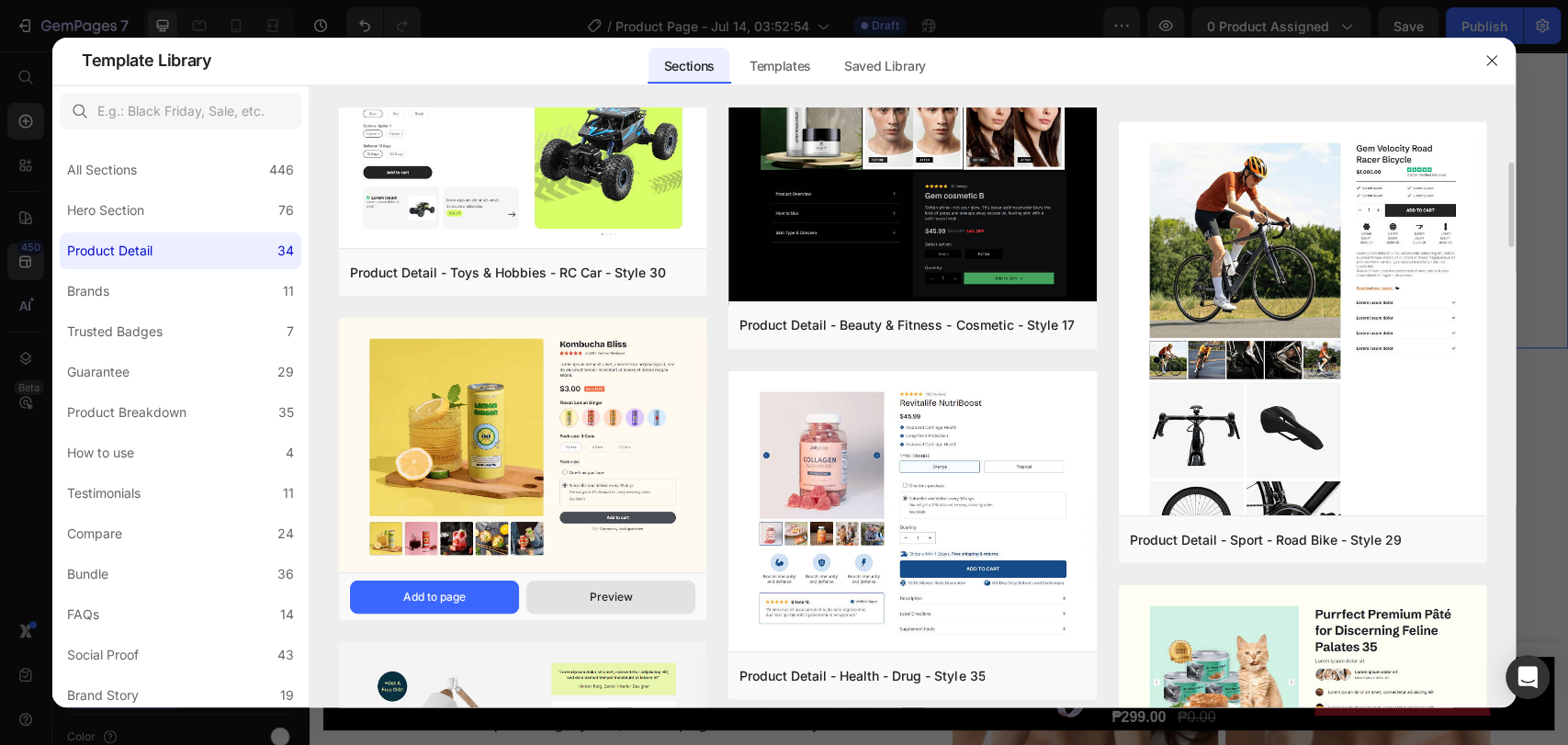 click on "Preview" at bounding box center (611, 597) 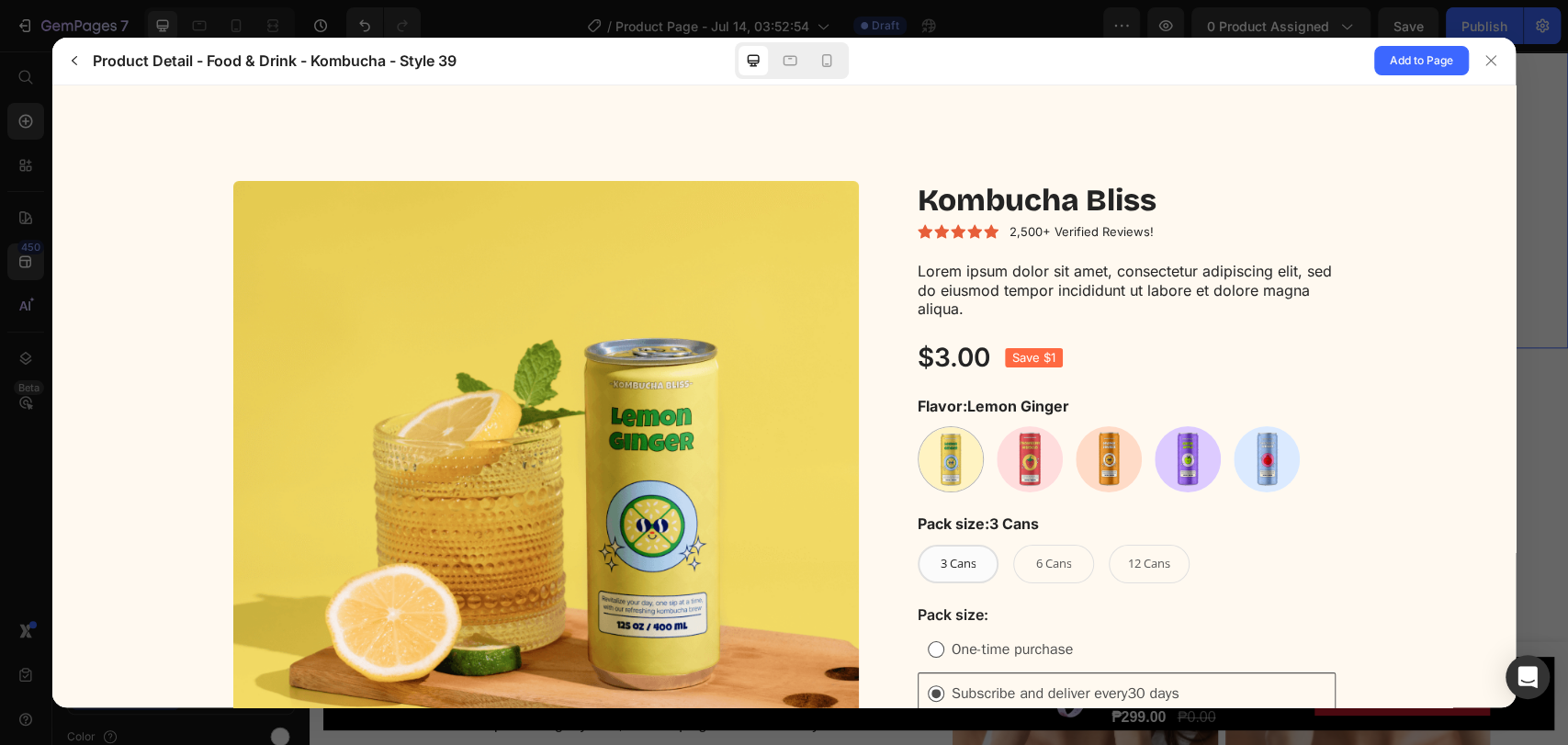 scroll, scrollTop: 310, scrollLeft: 0, axis: vertical 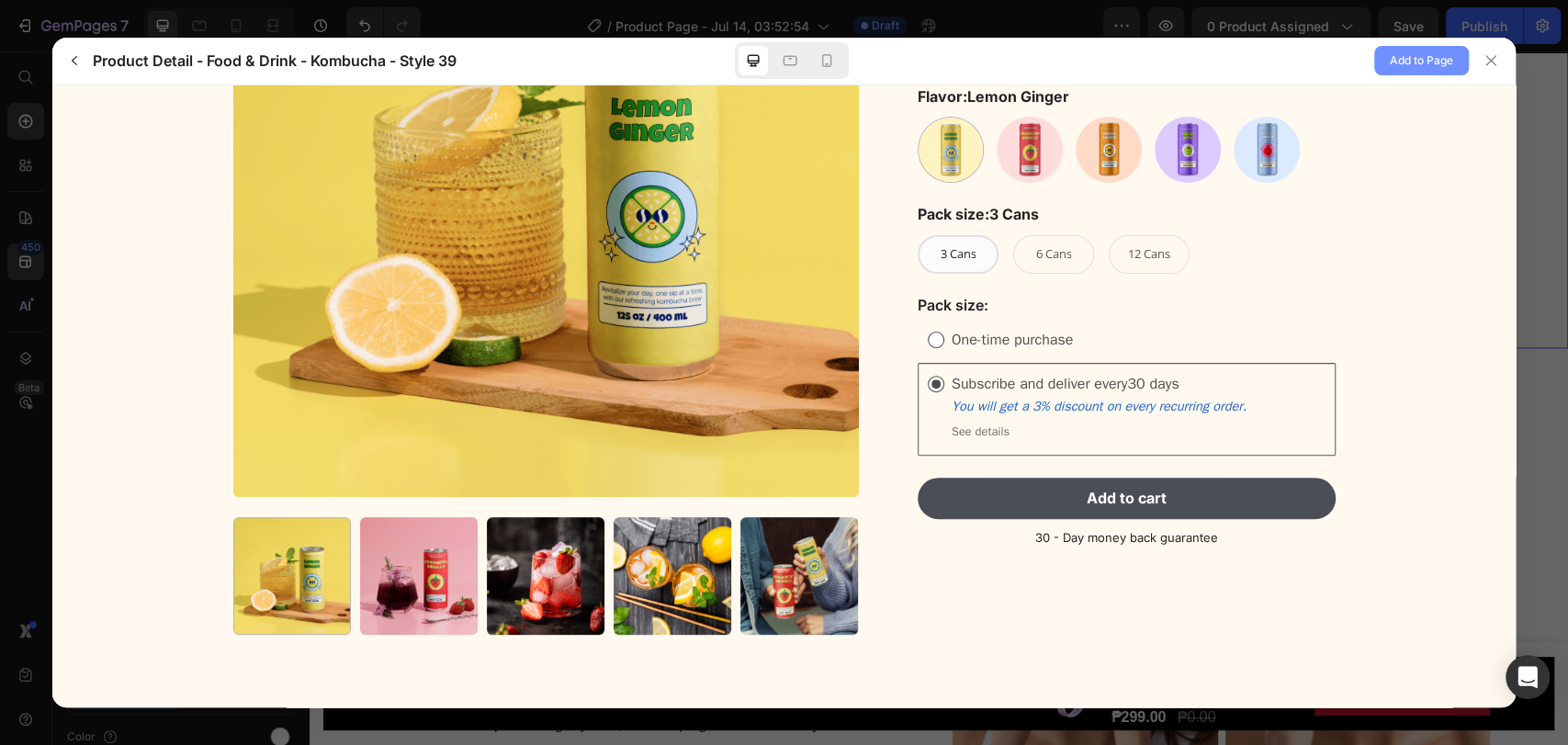 click on "Add to Page" 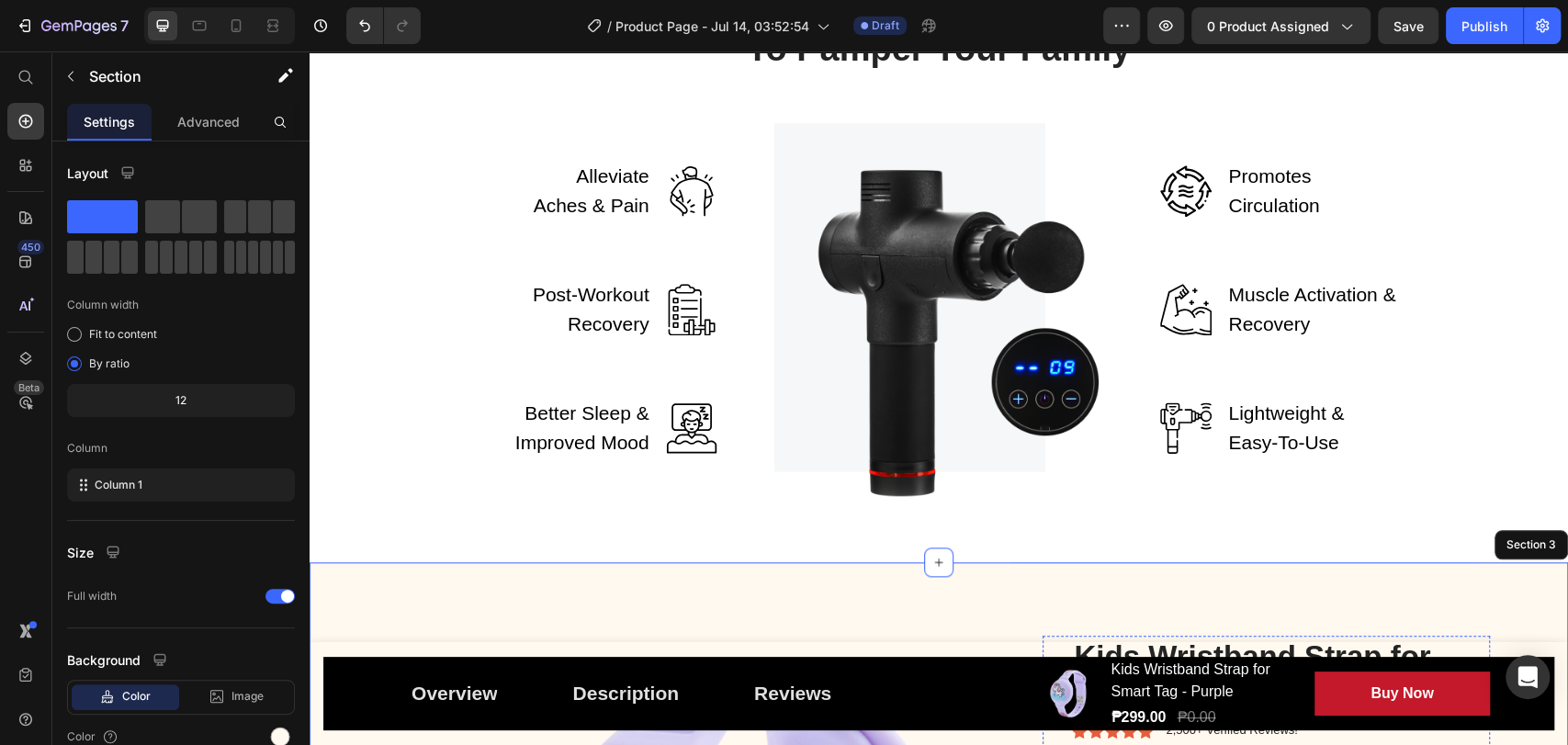 scroll, scrollTop: 1634, scrollLeft: 0, axis: vertical 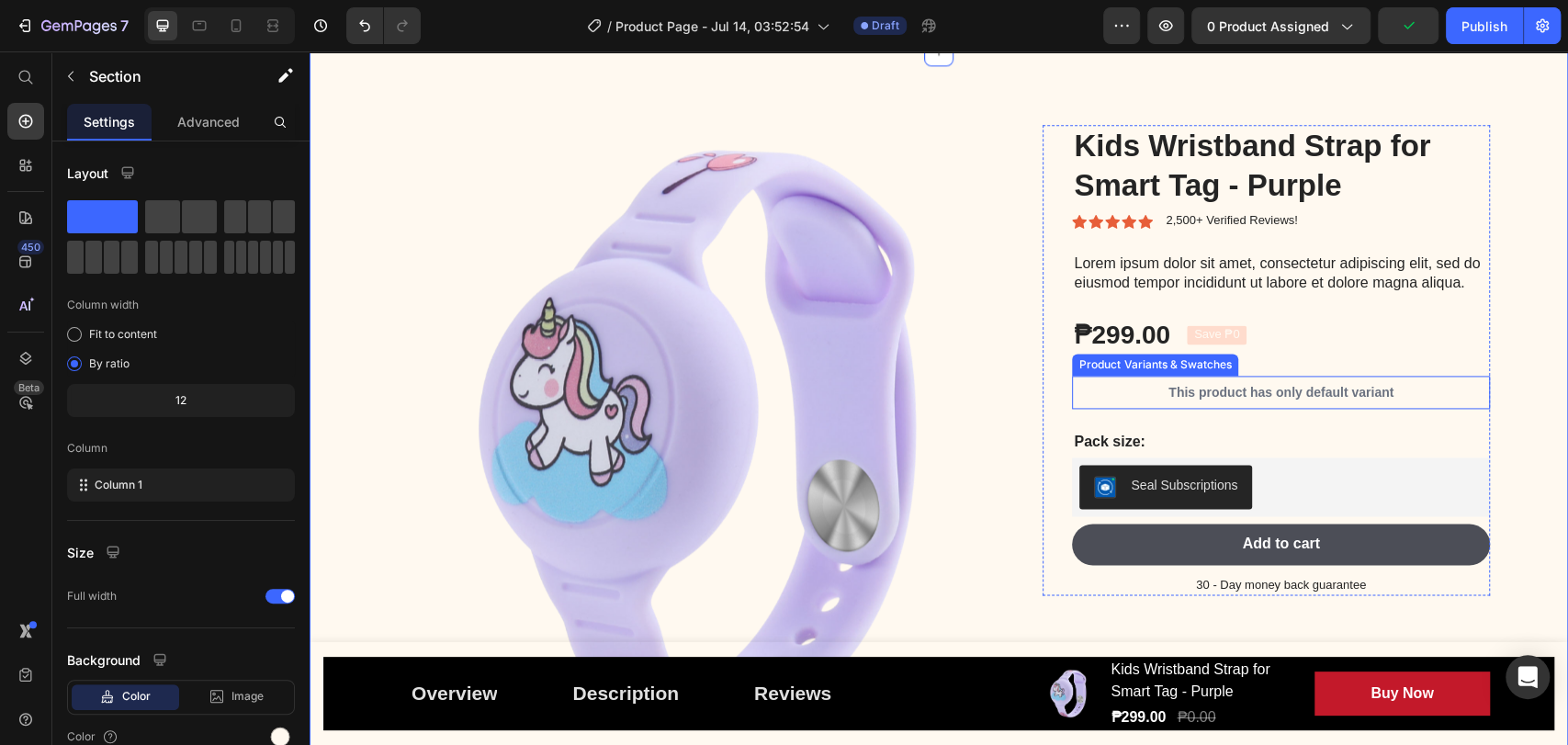 click on "This product has only default variant" at bounding box center (1280, 392) 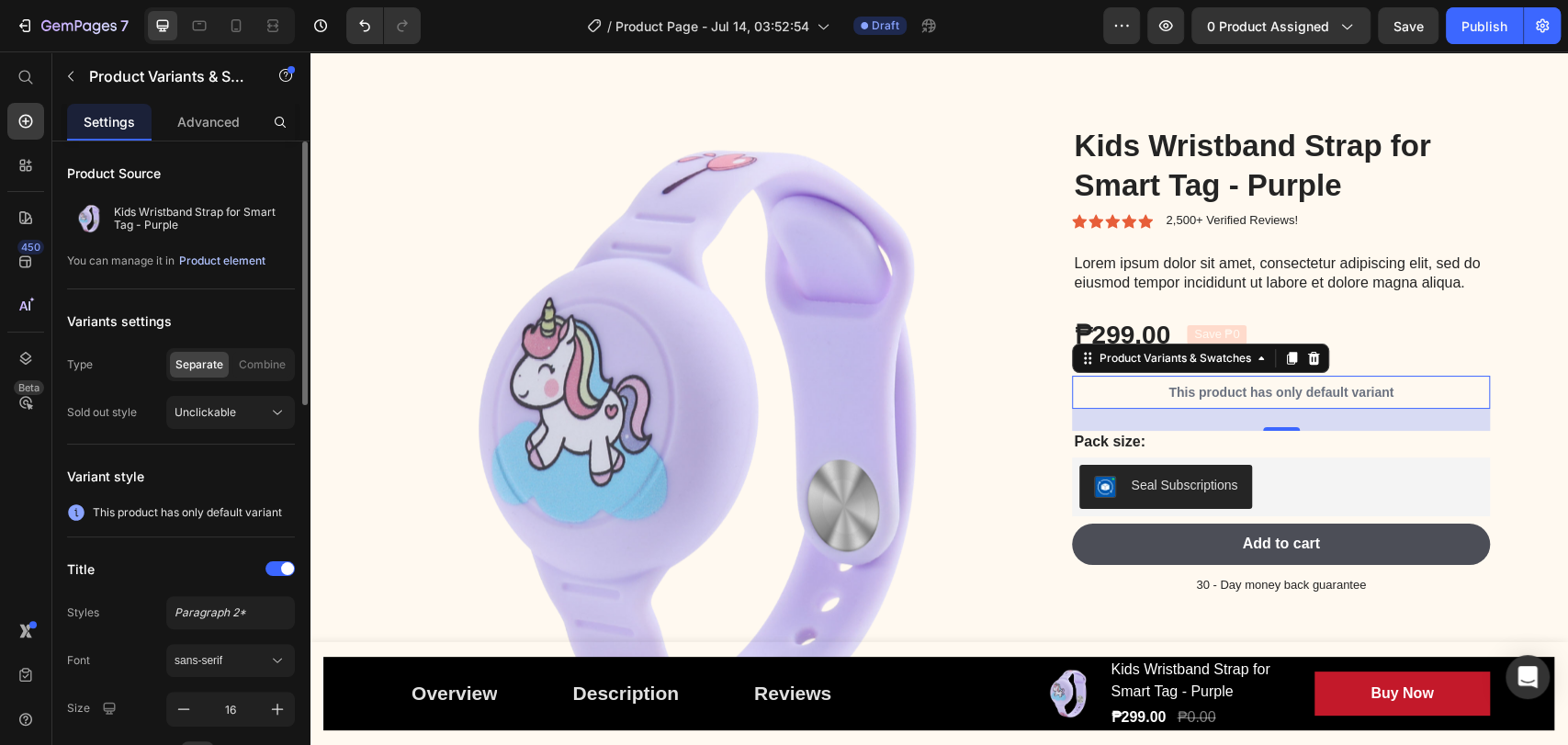 click on "Product element" at bounding box center (222, 261) 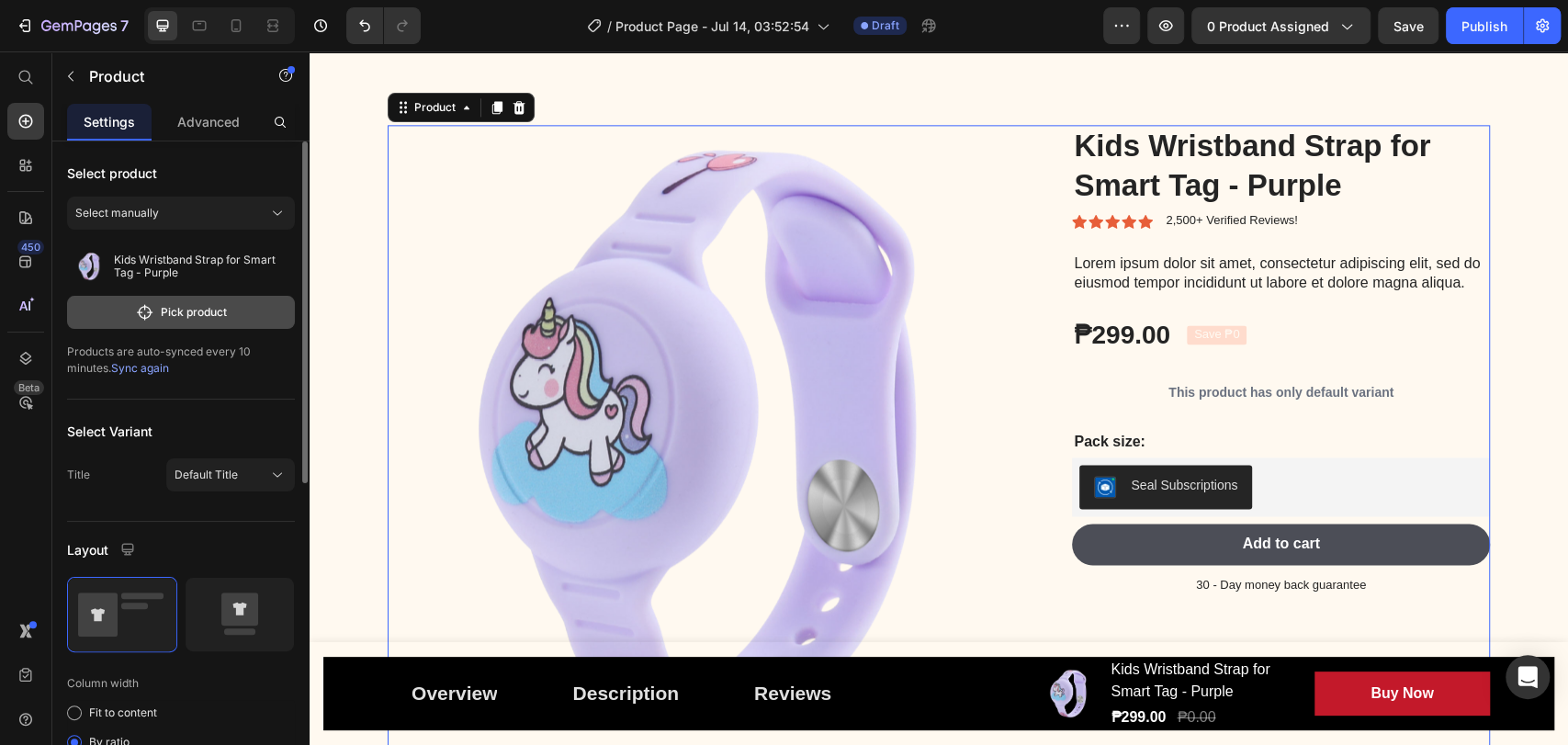 click on "Pick product" at bounding box center [181, 312] 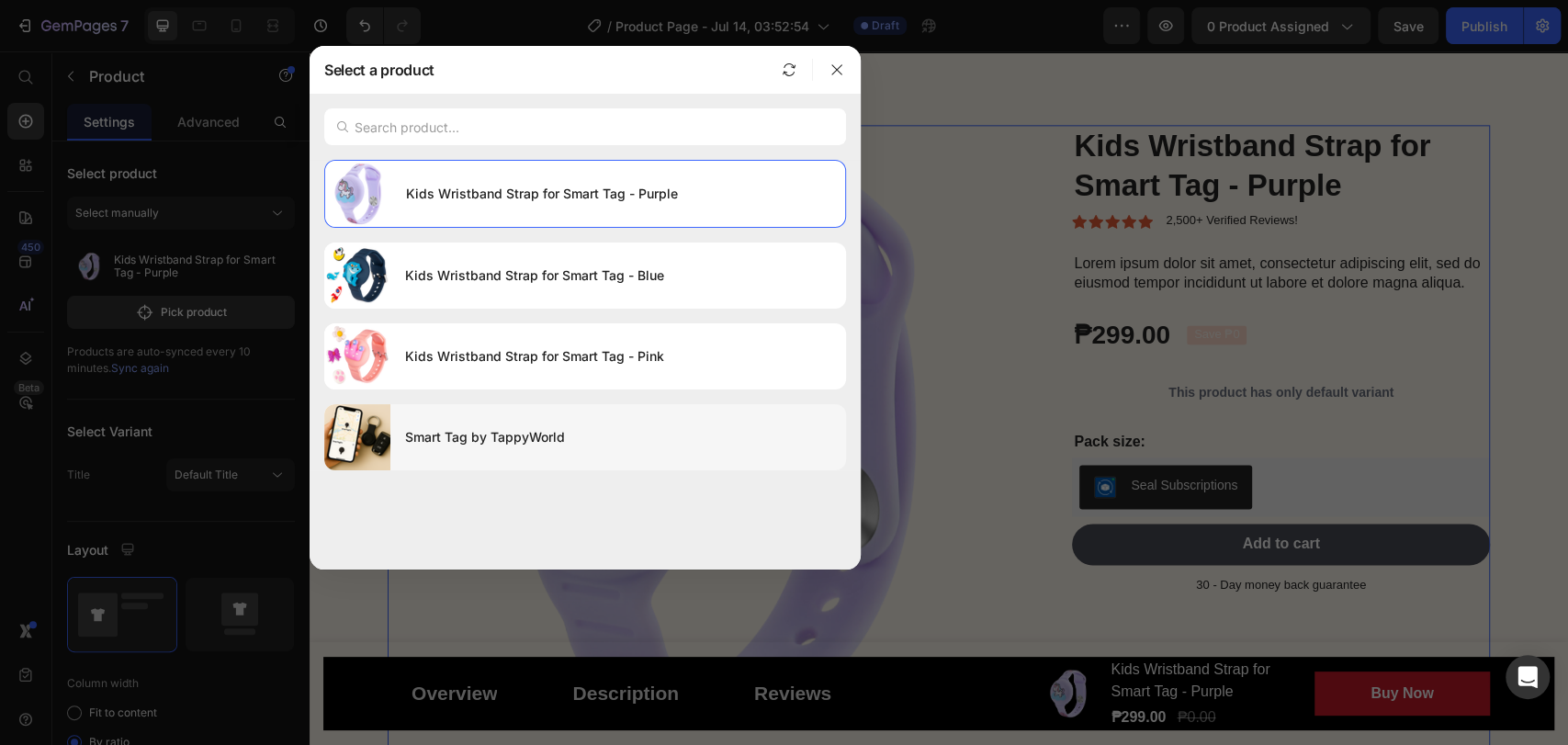 click on "Smart Tag by TappyWorld" at bounding box center (618, 437) 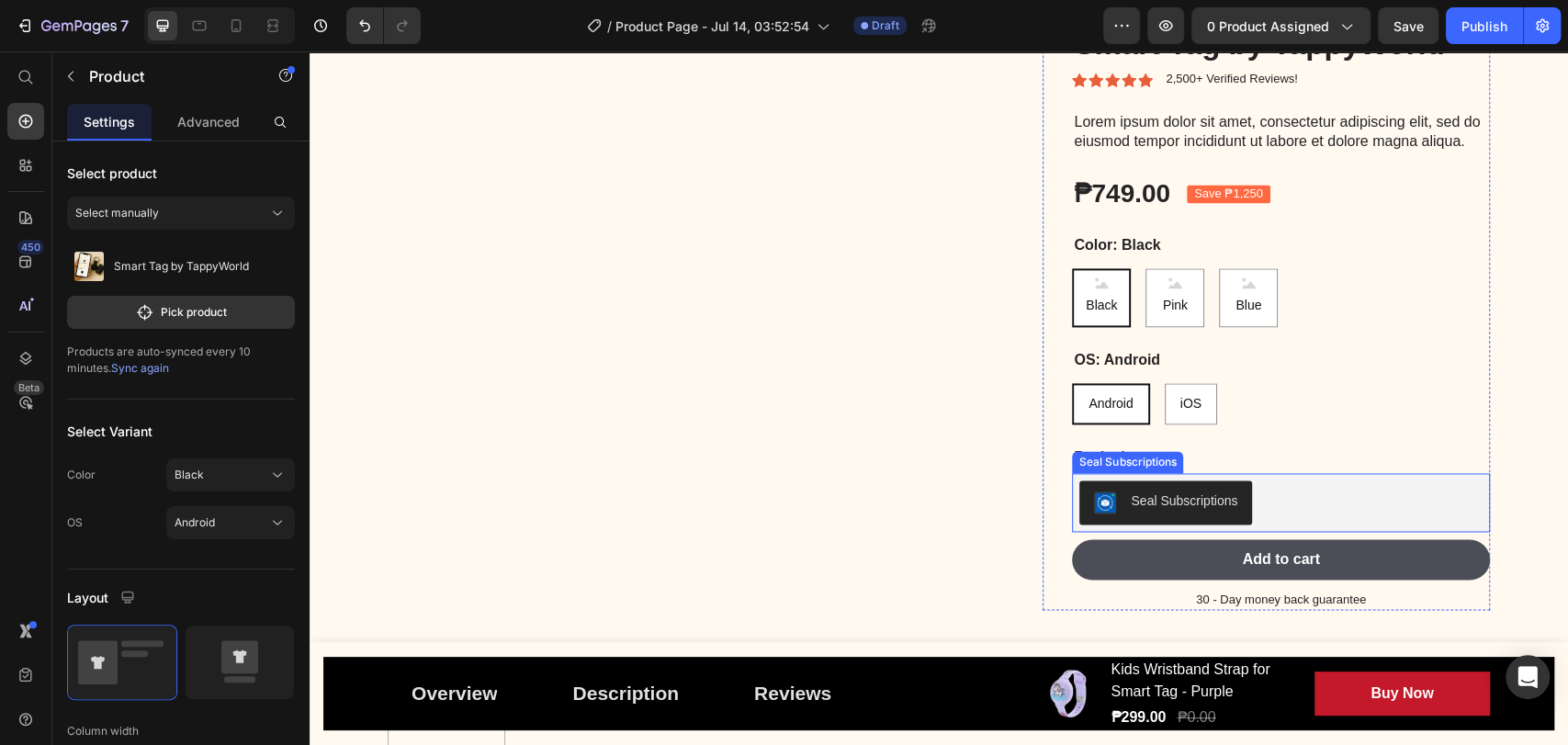scroll, scrollTop: 1634, scrollLeft: 0, axis: vertical 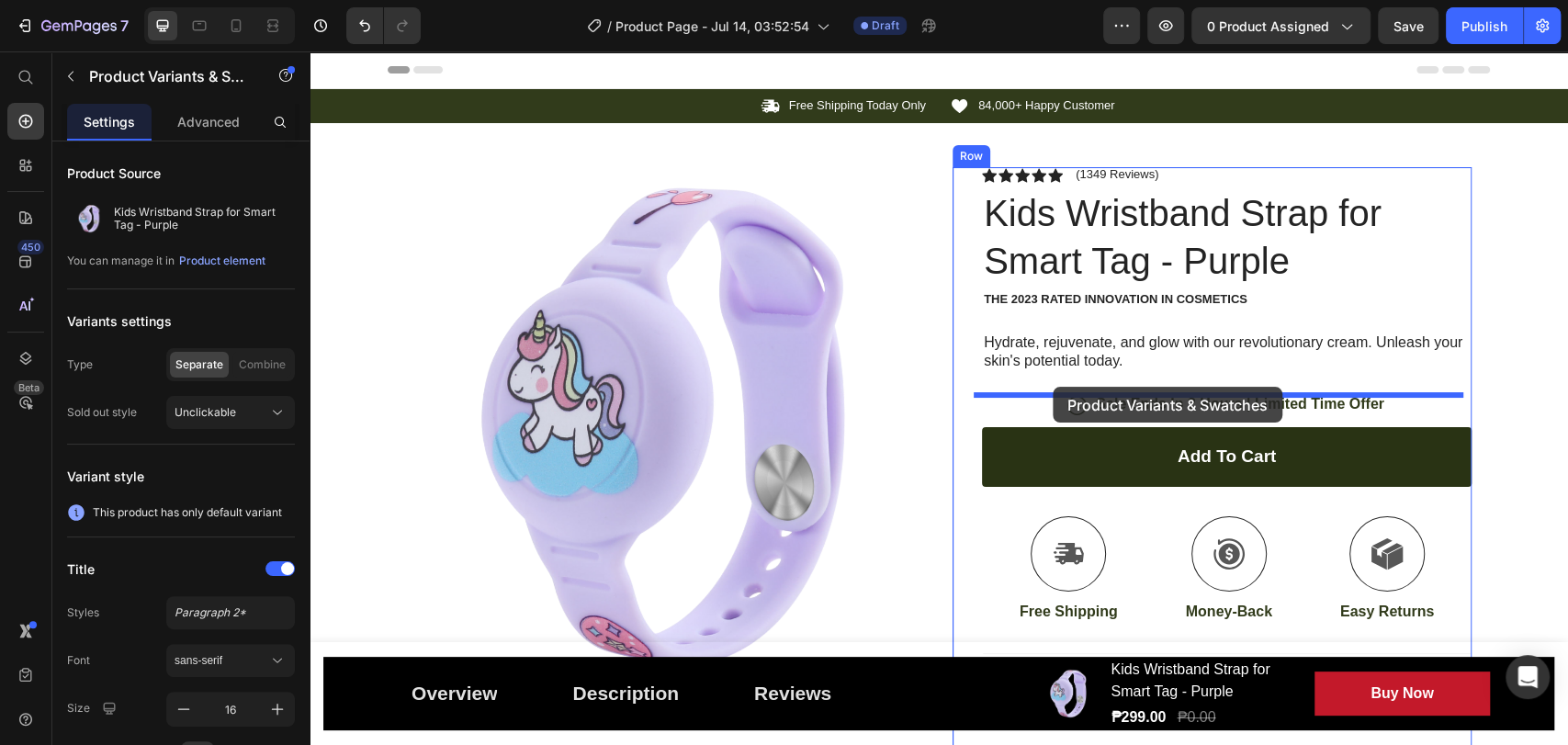 drag, startPoint x: 1168, startPoint y: 261, endPoint x: 1053, endPoint y: 387, distance: 170.59015 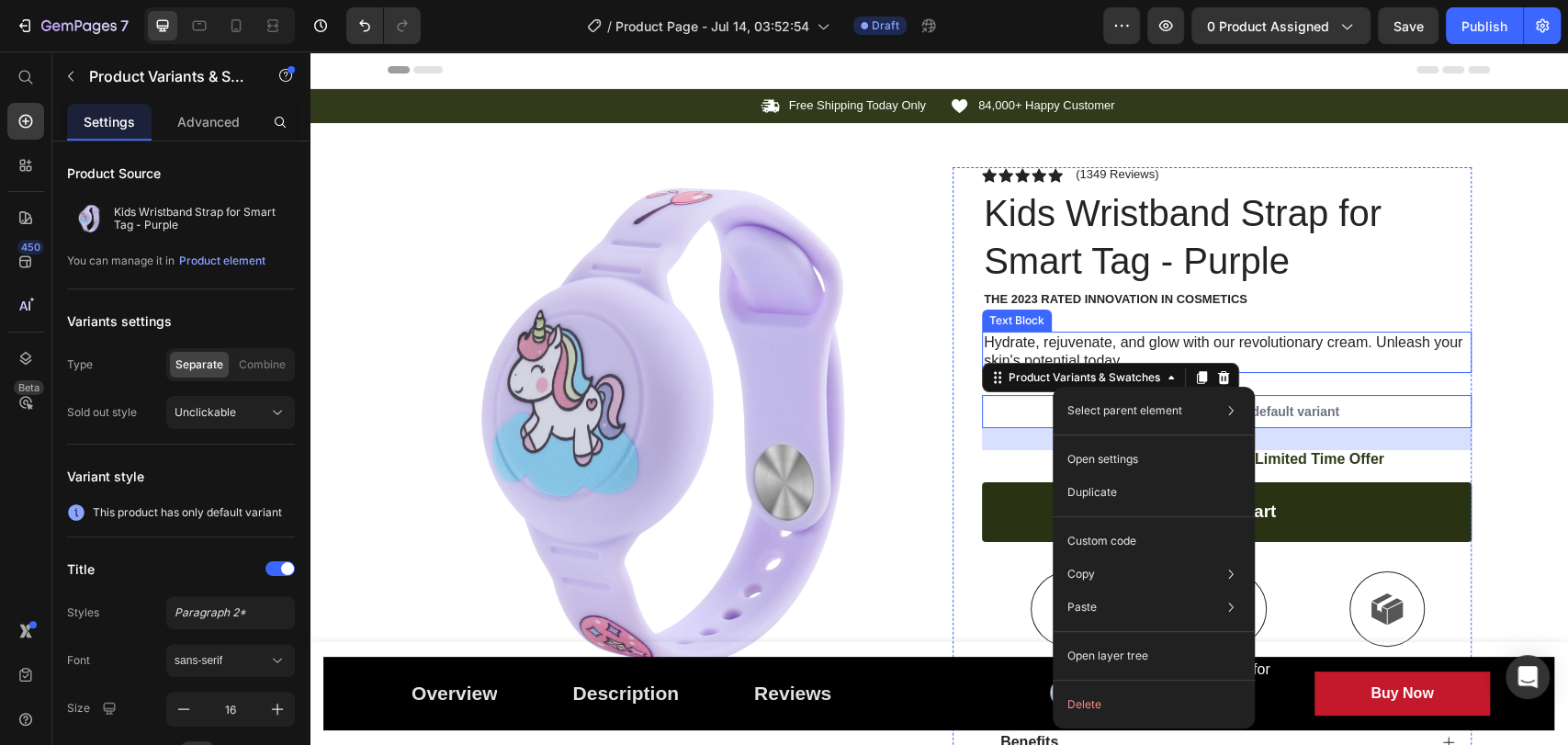 click on "Hydrate, rejuvenate, and glow with our revolutionary cream. Unleash your skin's potential today." at bounding box center (1226, 353) 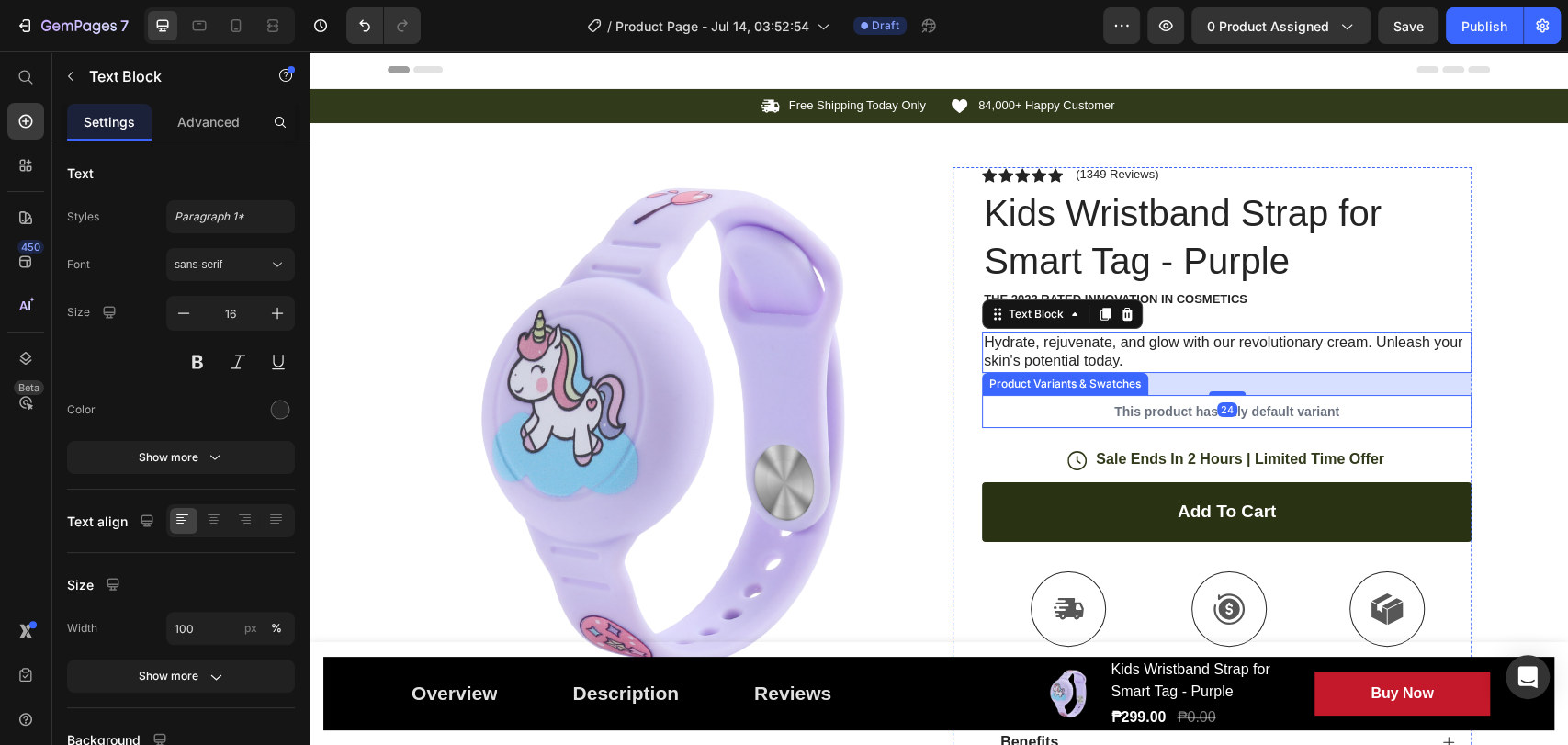 click on "This product has only default variant" at bounding box center [1226, 412] 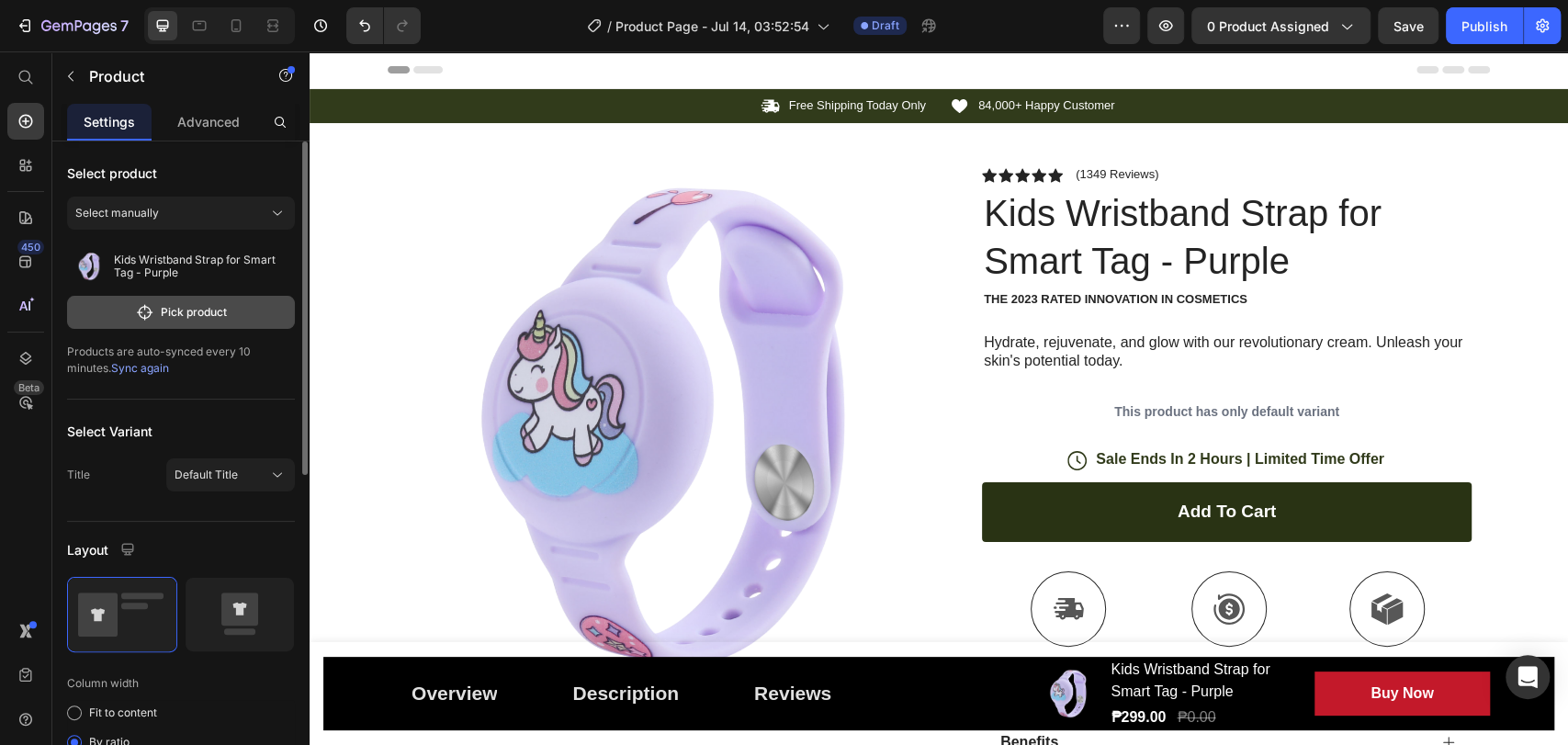 click on "Pick product" at bounding box center [181, 312] 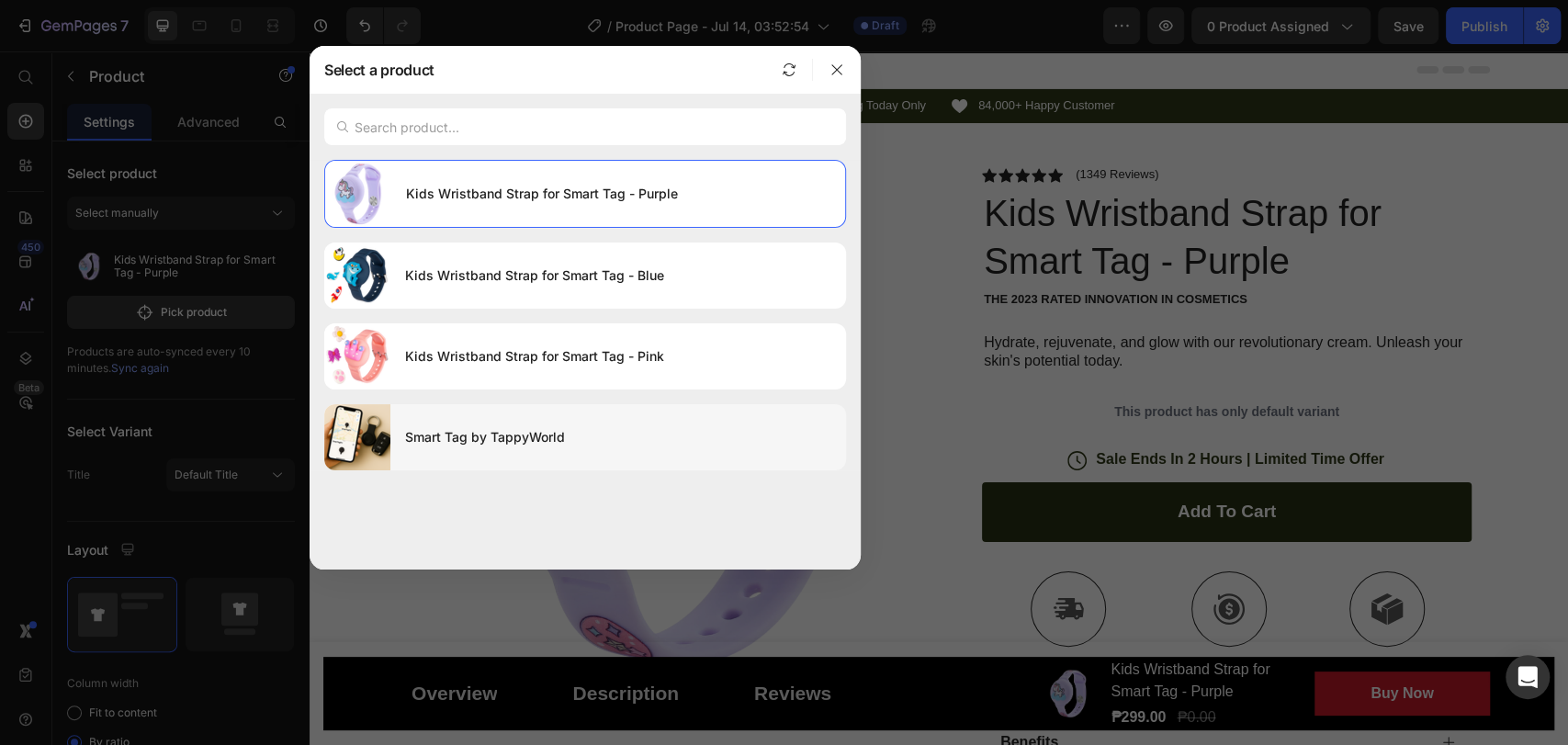 click on "Smart Tag by TappyWorld" at bounding box center (618, 437) 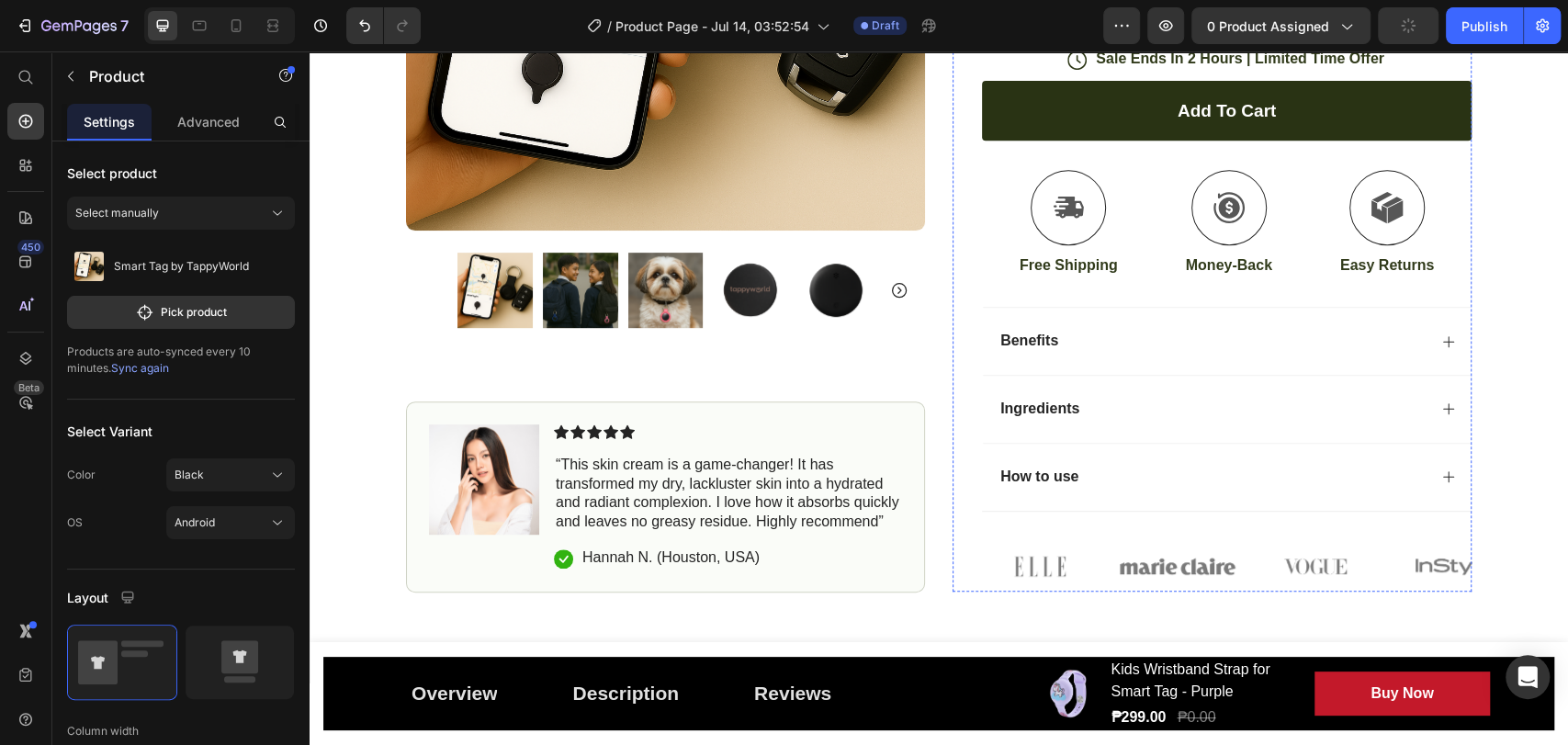 scroll, scrollTop: 102, scrollLeft: 0, axis: vertical 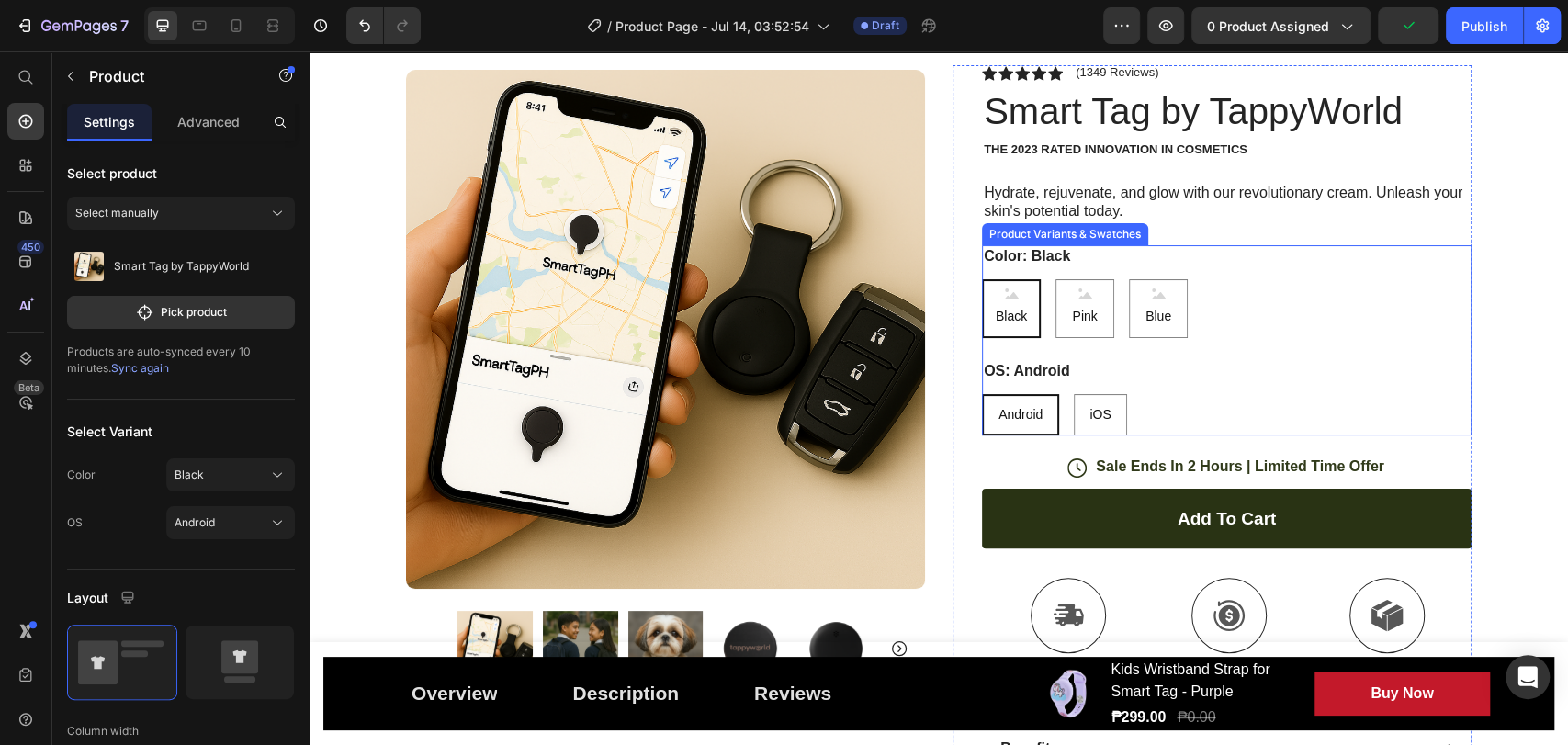 click on "Color: Black Black Black Black Pink Pink Pink Blue Blue Blue" at bounding box center (1226, 291) 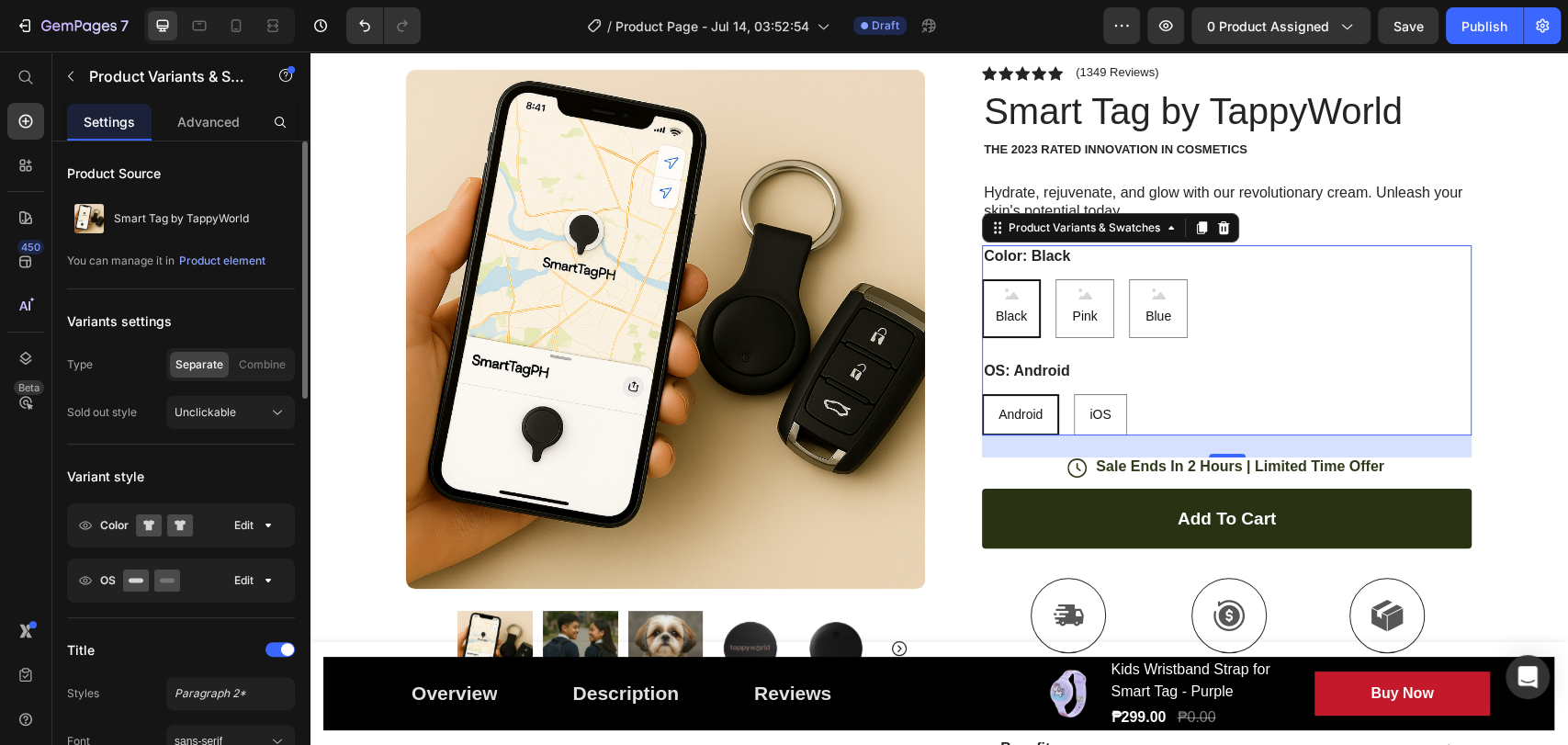 scroll, scrollTop: 102, scrollLeft: 0, axis: vertical 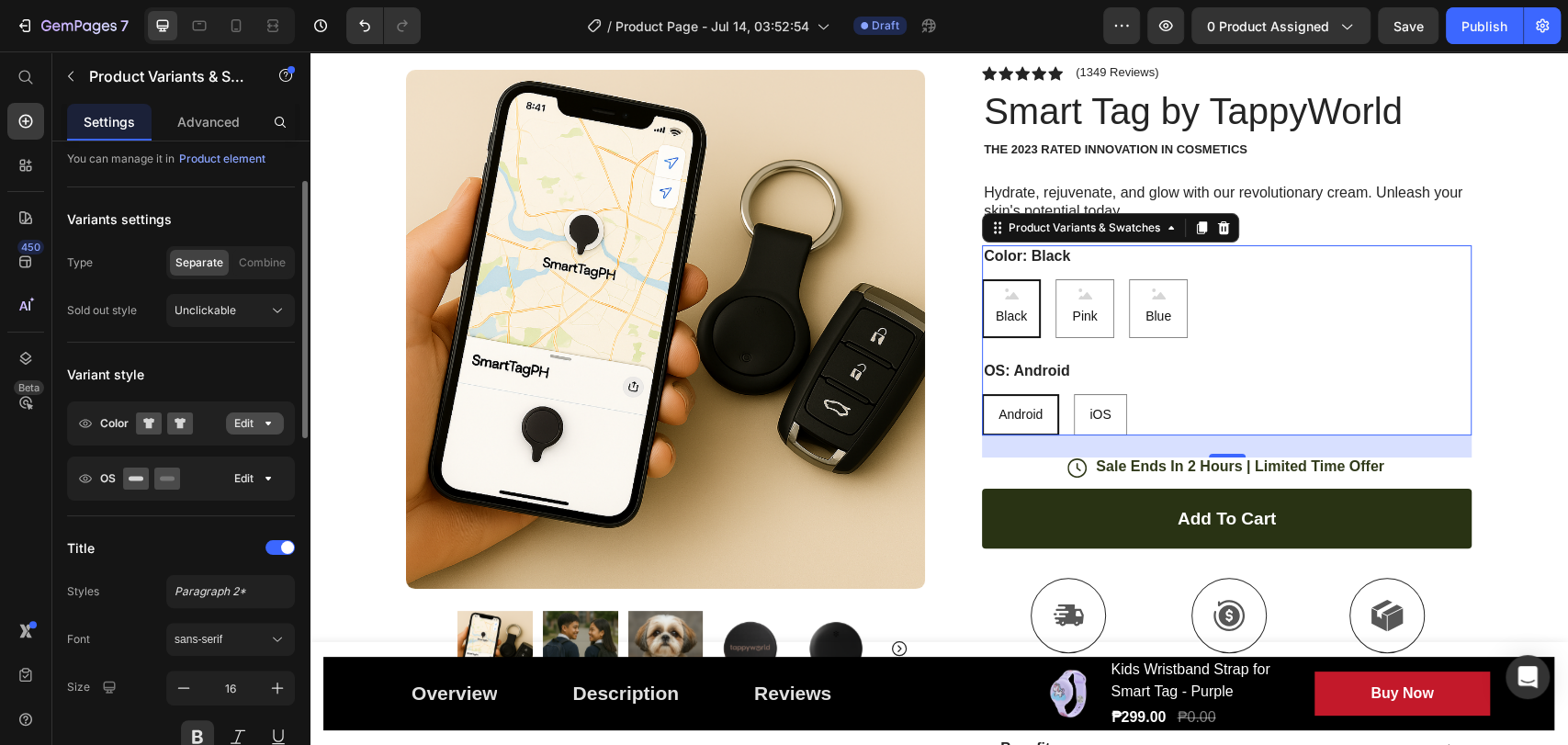 click on "Edit" at bounding box center (254, 423) 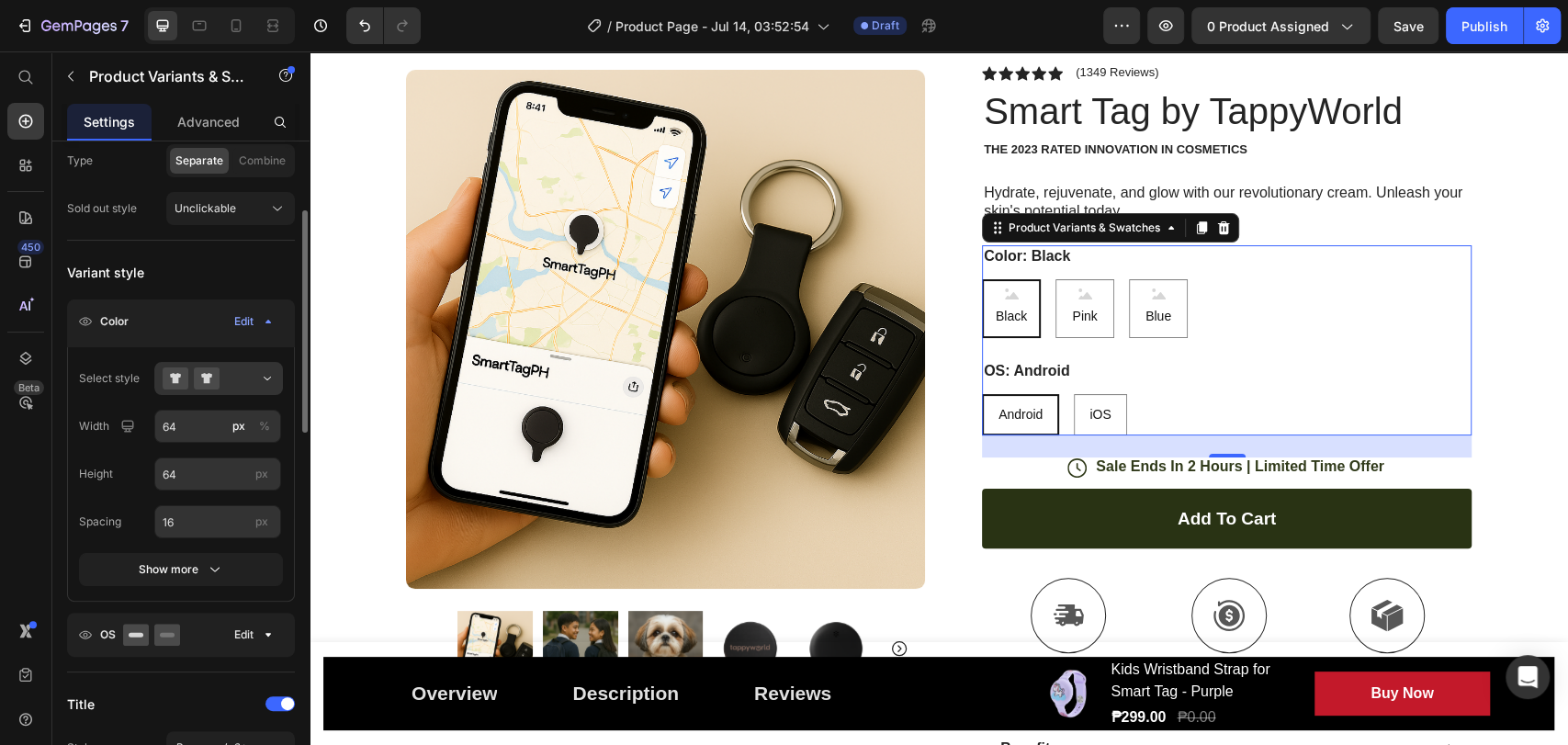 scroll, scrollTop: 306, scrollLeft: 0, axis: vertical 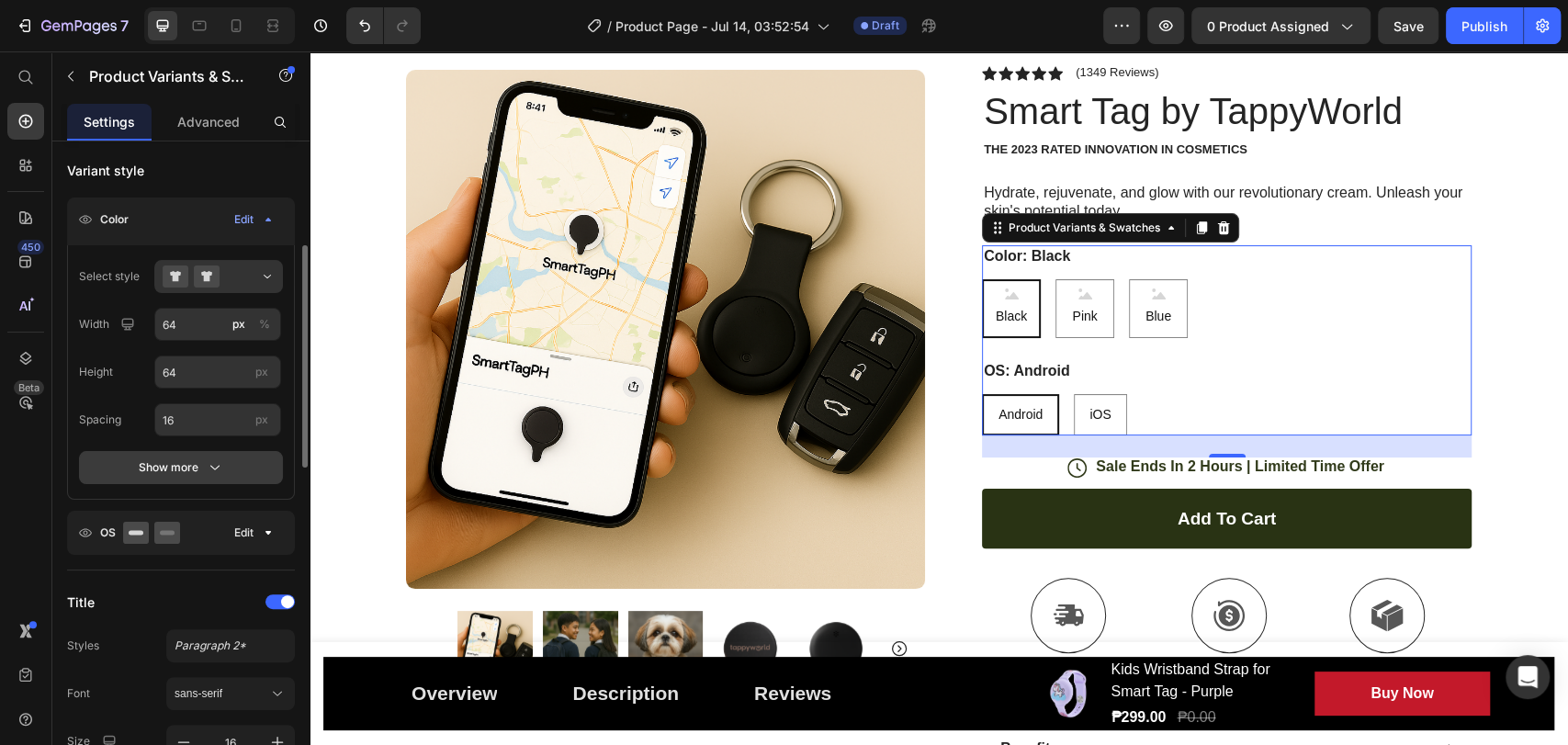 click 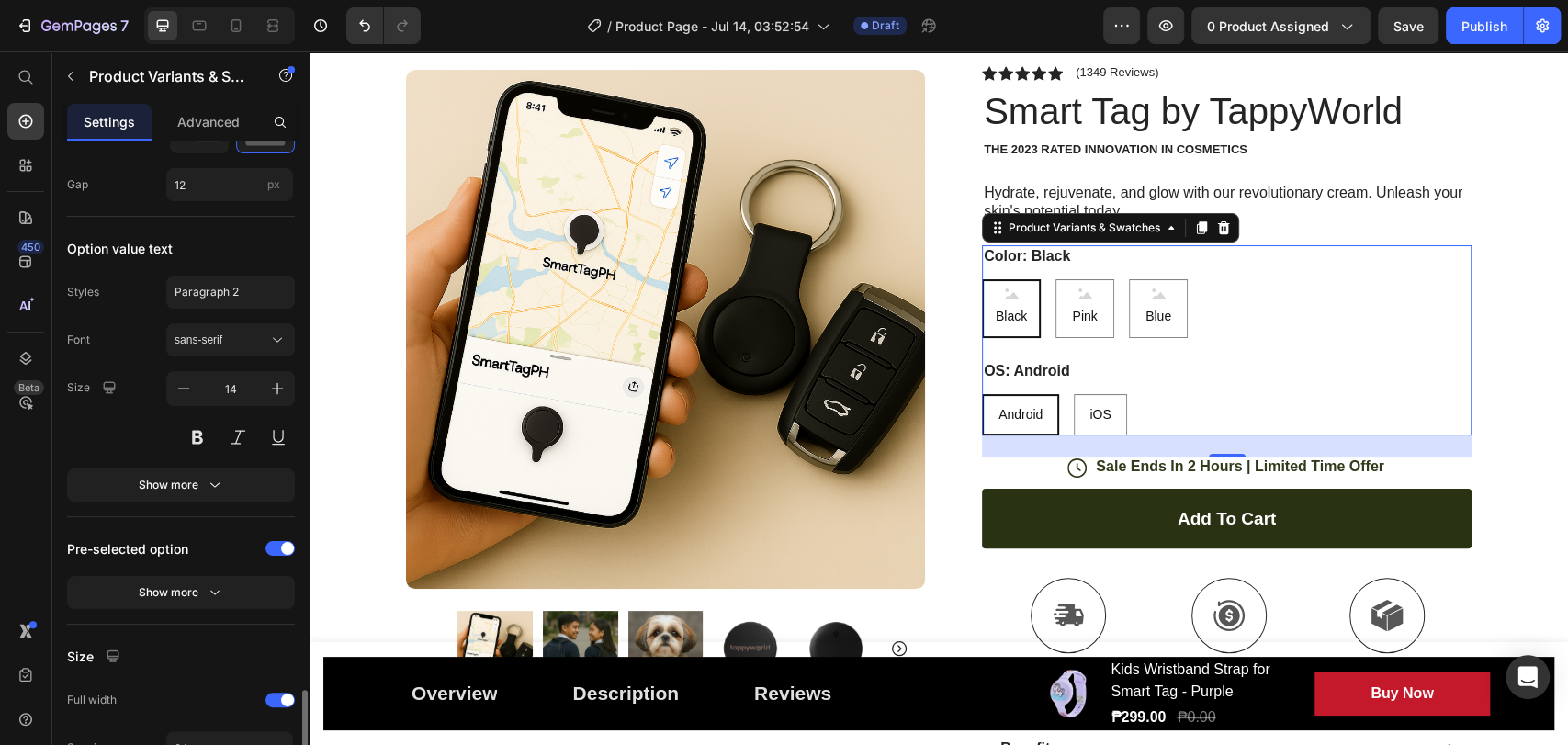 scroll, scrollTop: 1589, scrollLeft: 0, axis: vertical 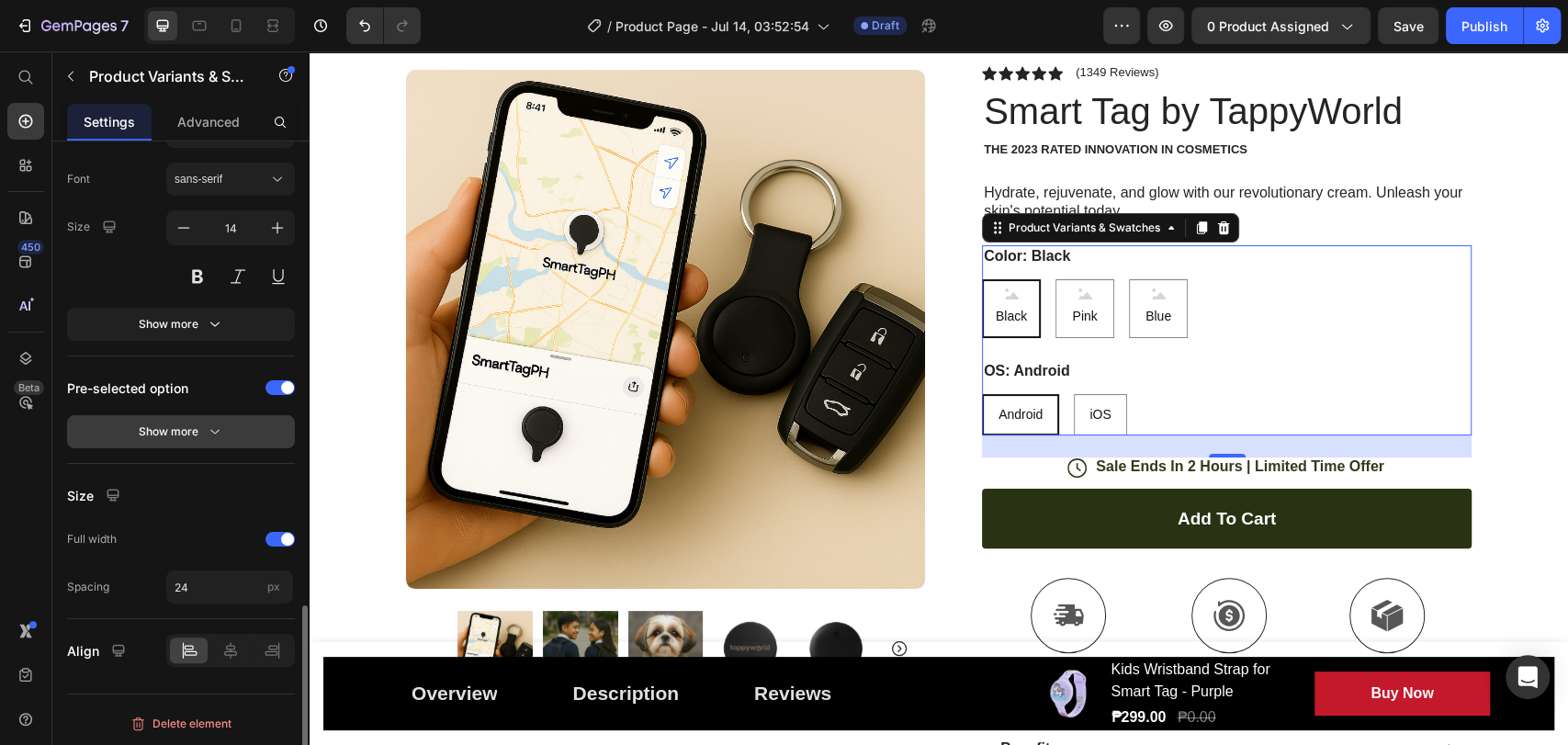 click 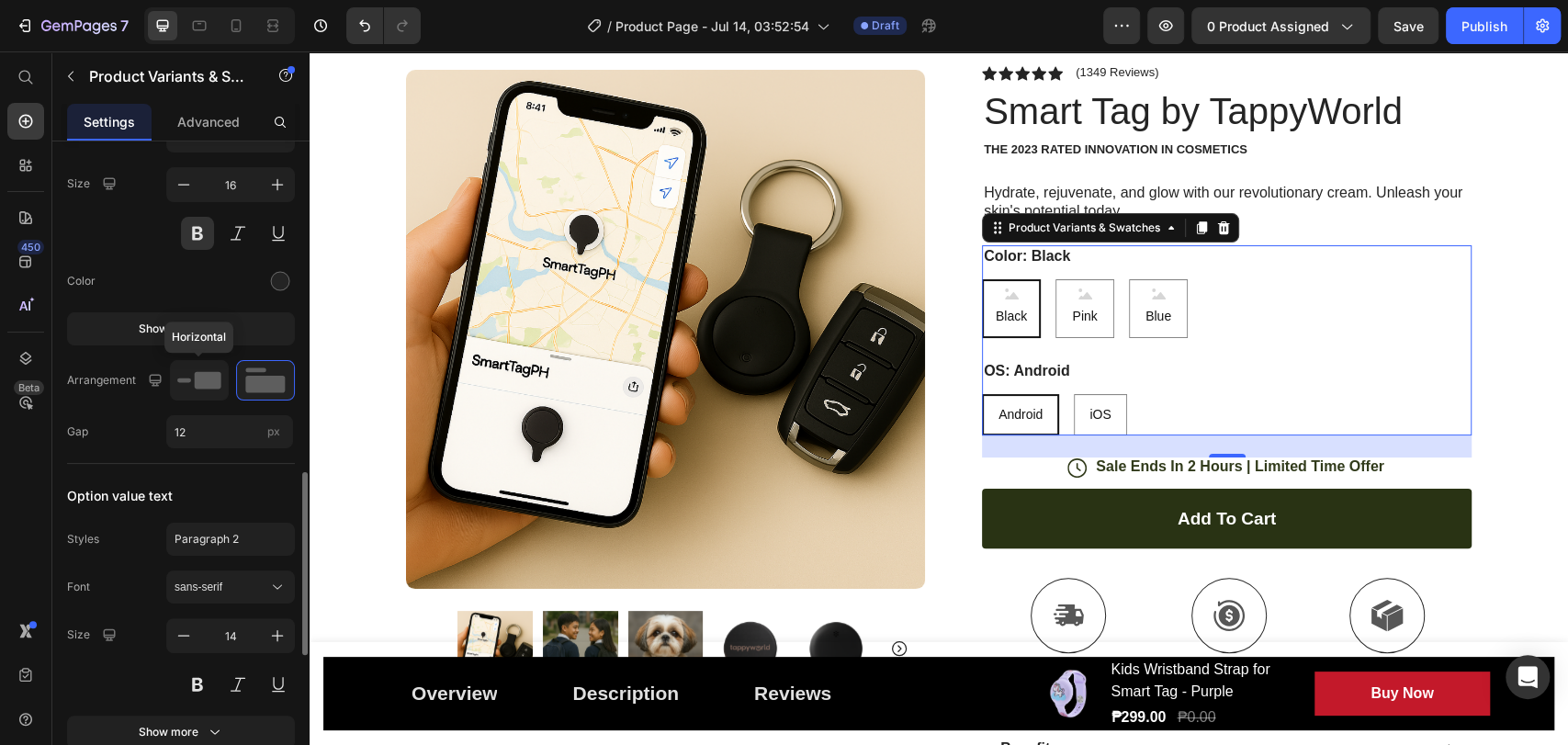 scroll, scrollTop: 875, scrollLeft: 0, axis: vertical 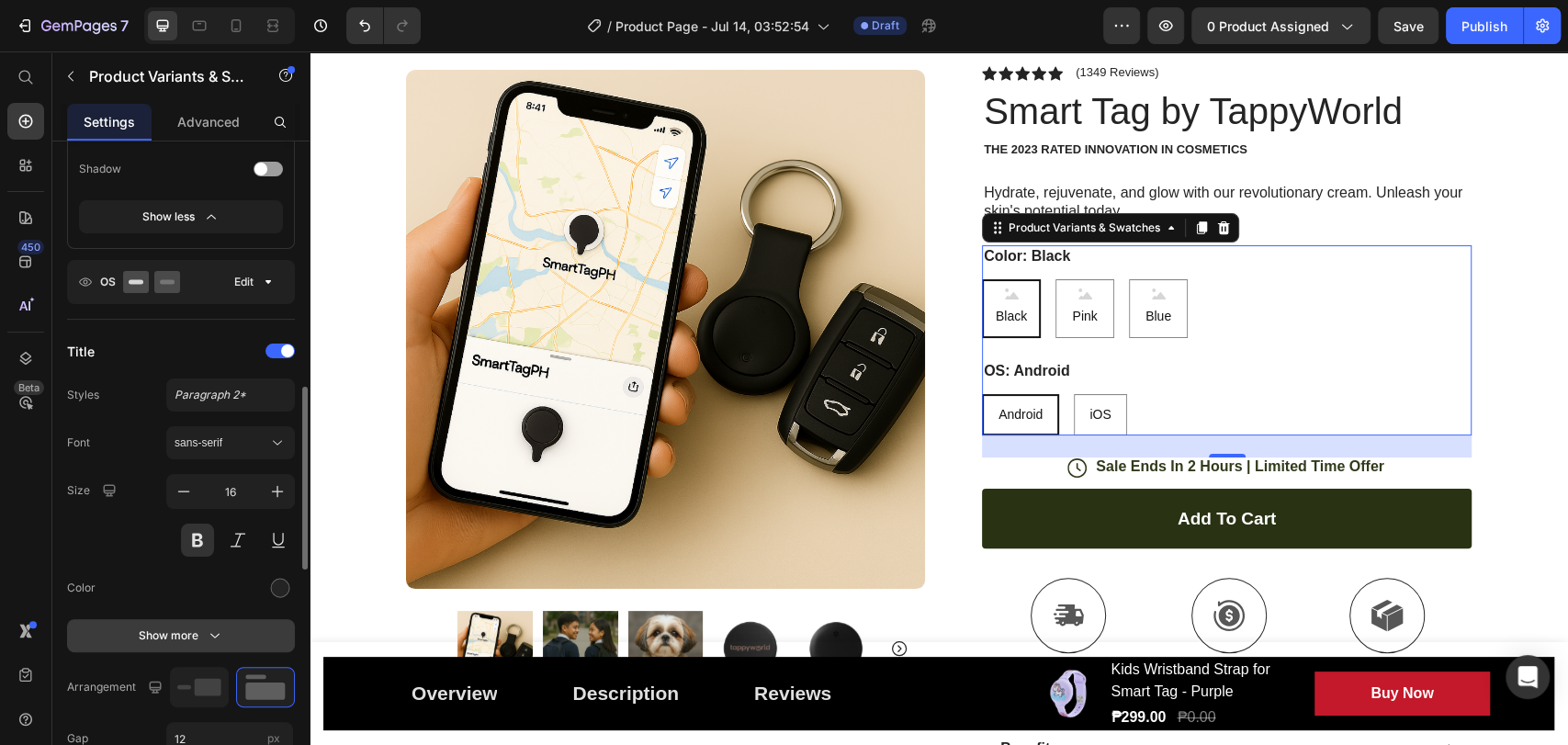 click on "Show more" at bounding box center [181, 636] 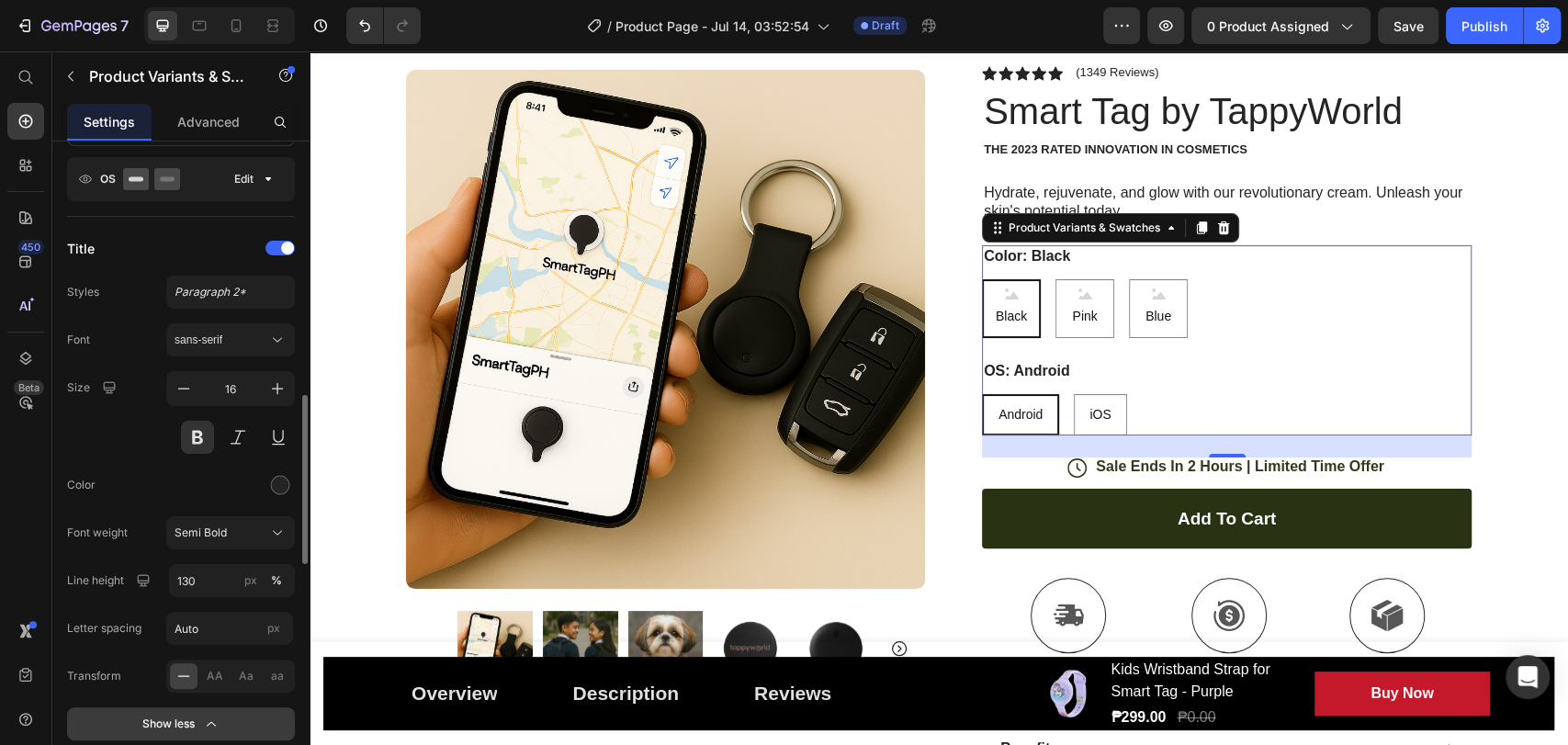 scroll, scrollTop: 875, scrollLeft: 0, axis: vertical 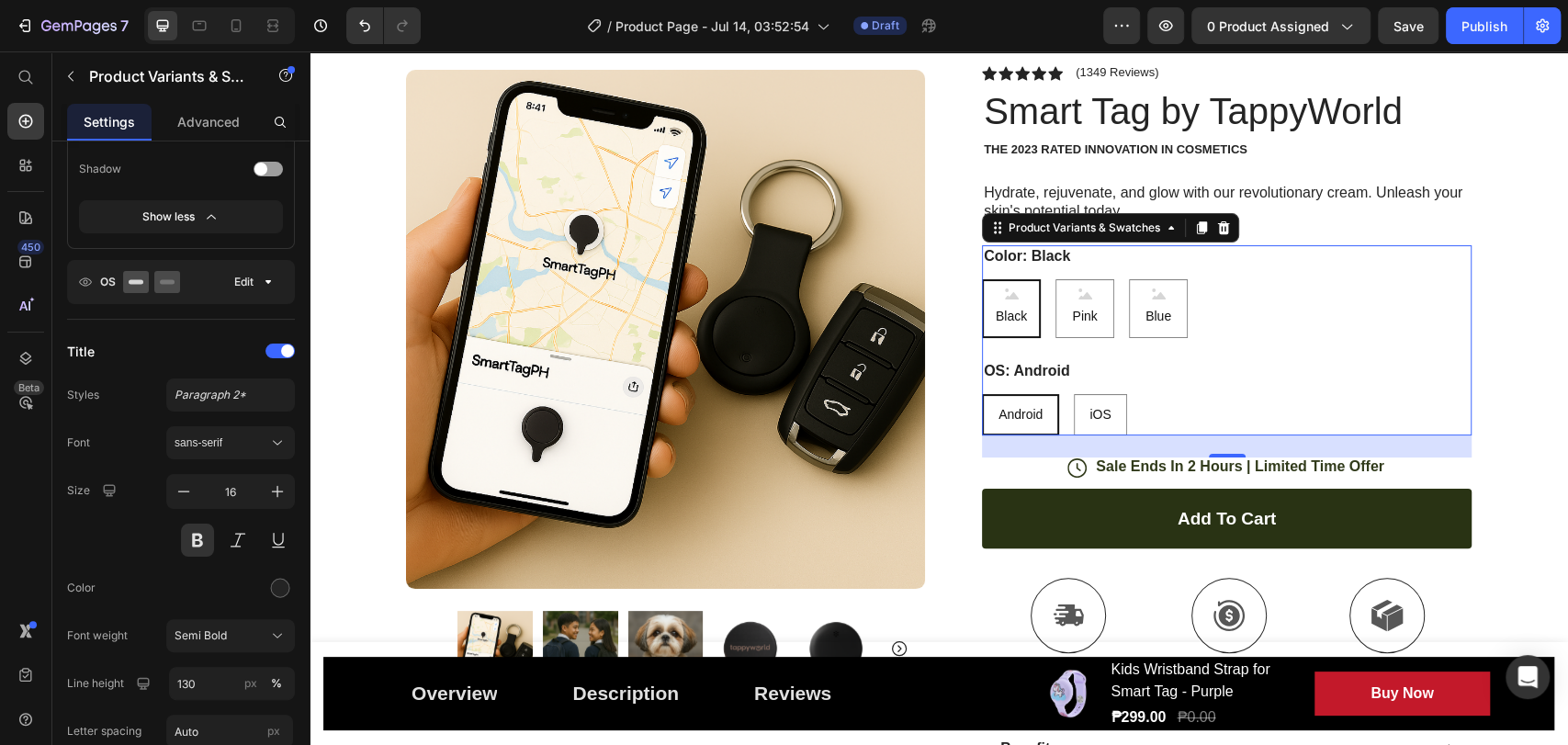 click on "Black" at bounding box center (1011, 316) 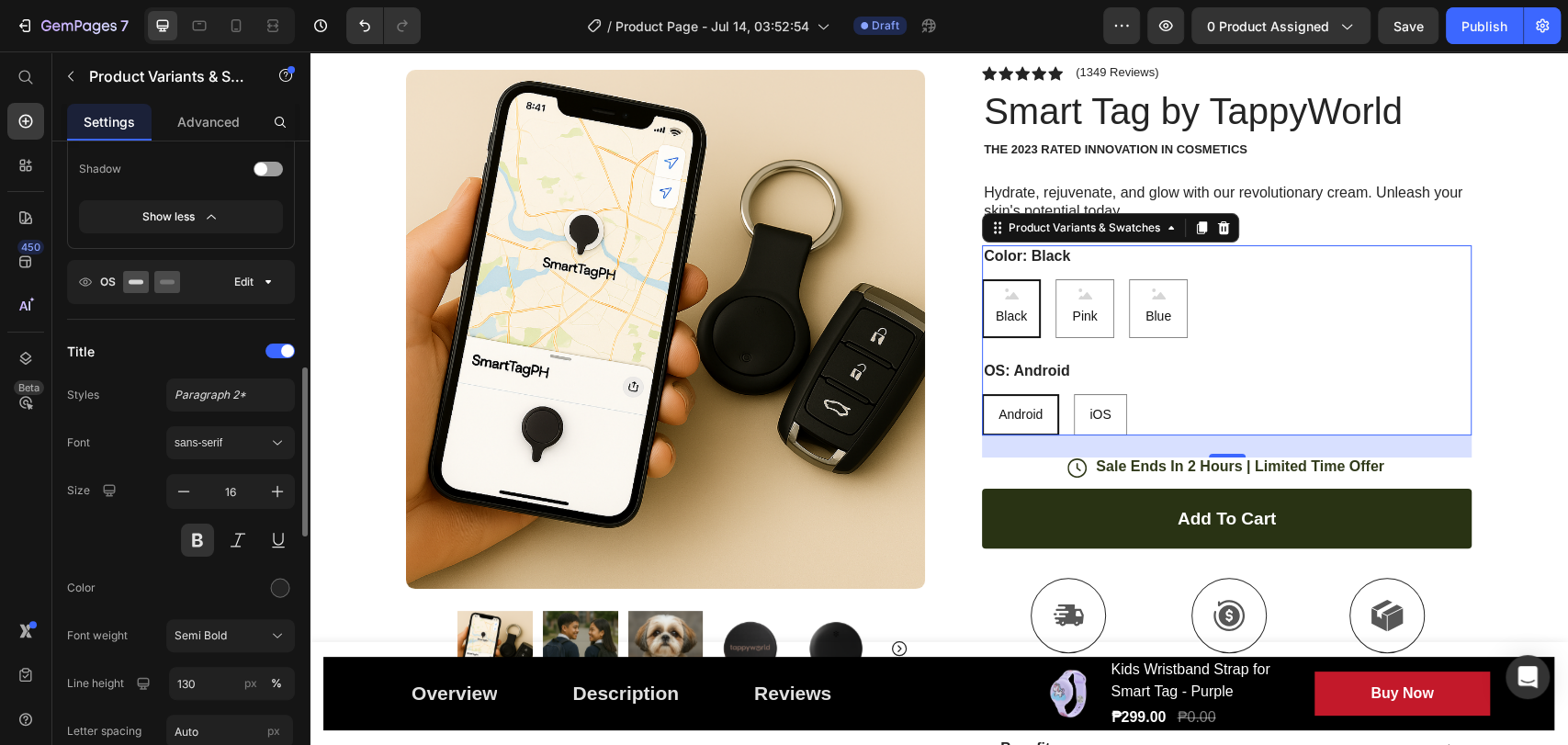 scroll, scrollTop: 773, scrollLeft: 0, axis: vertical 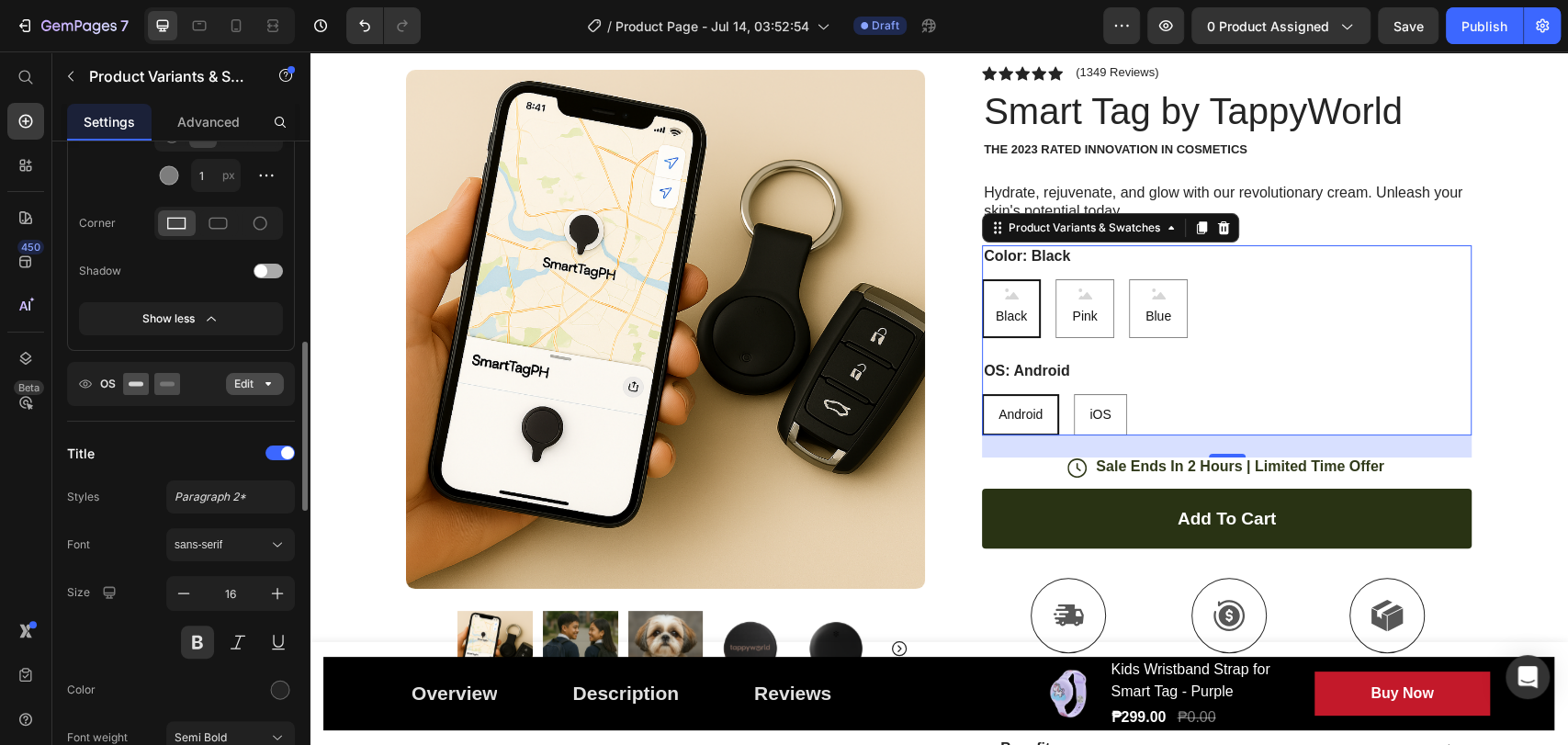 click 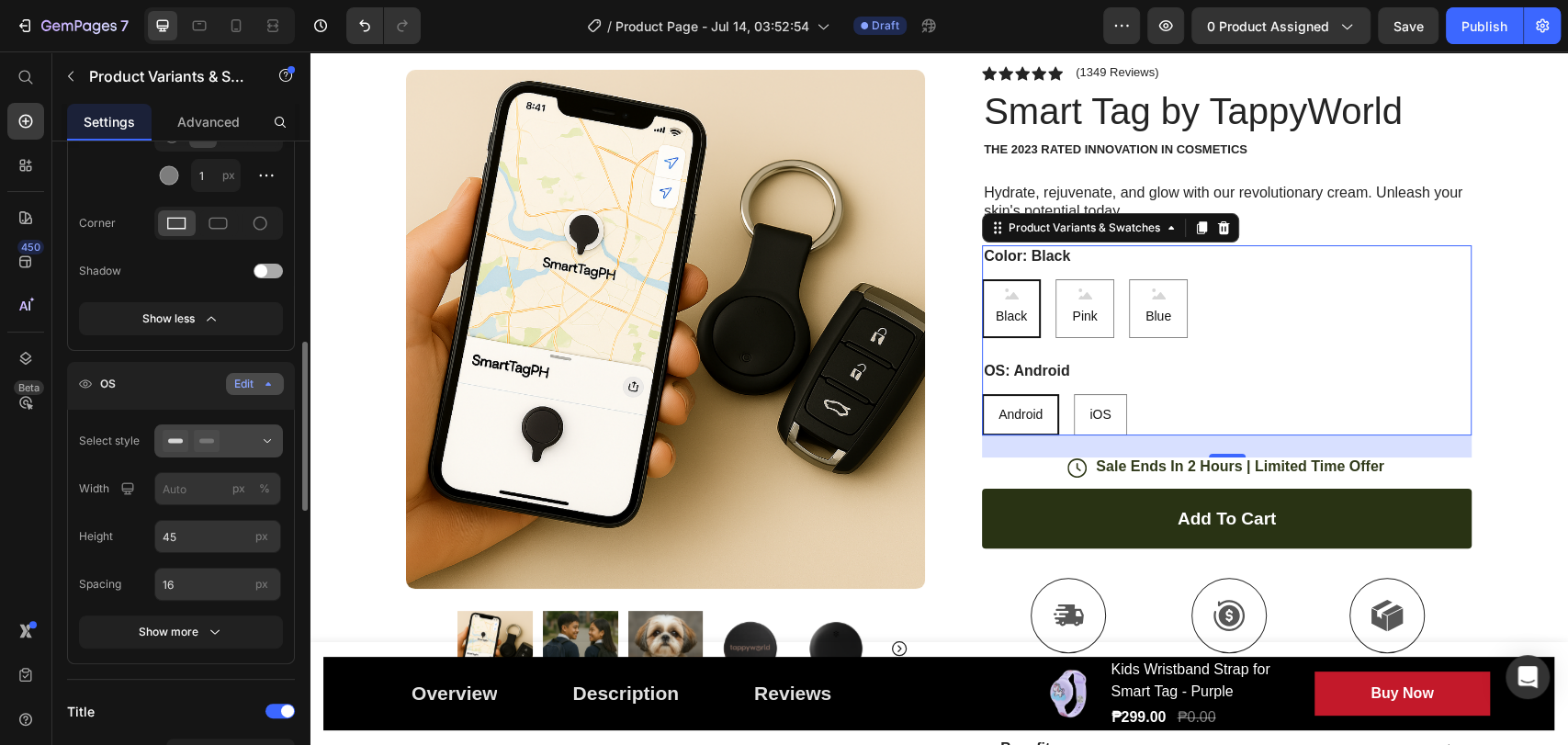 click at bounding box center (219, 441) 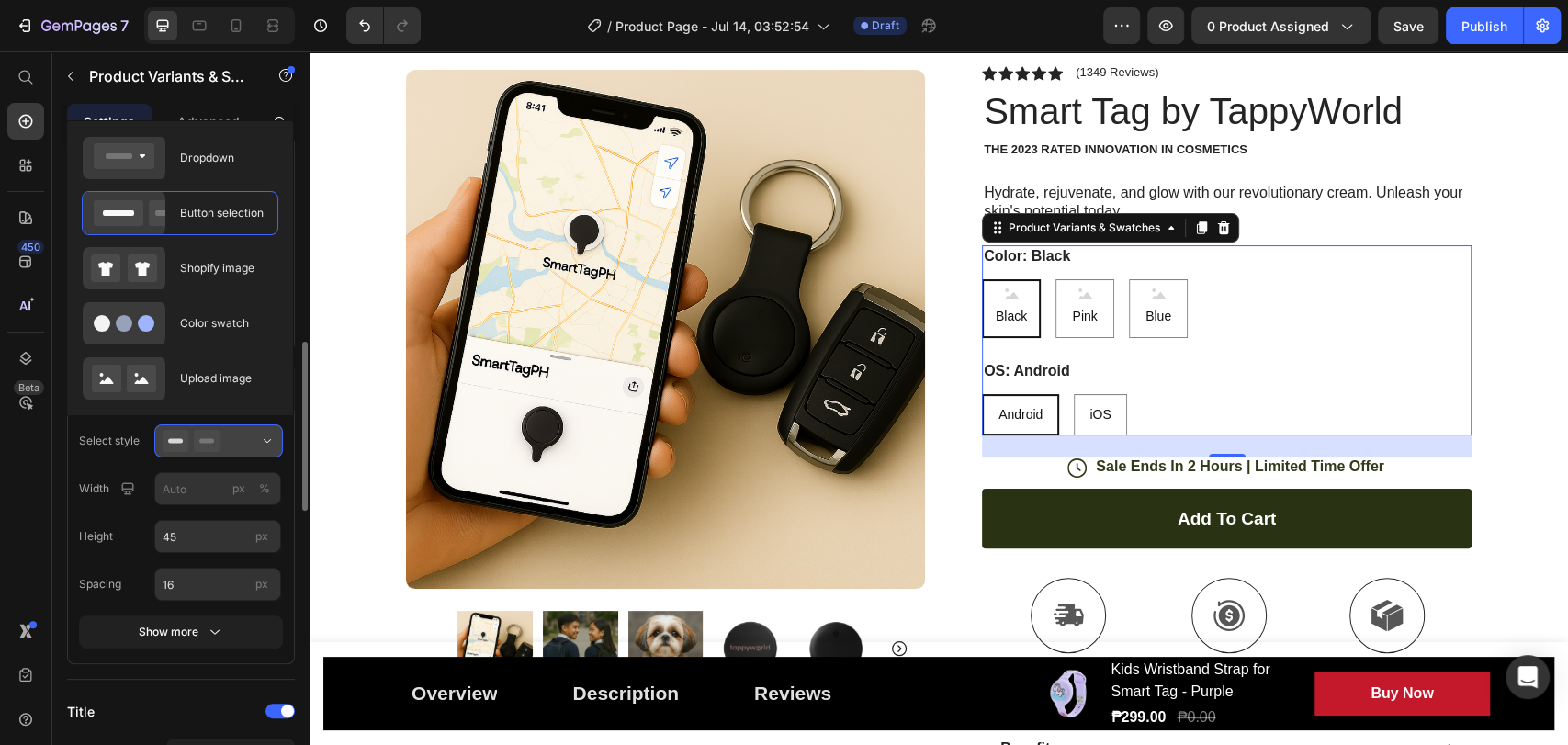 click at bounding box center [219, 441] 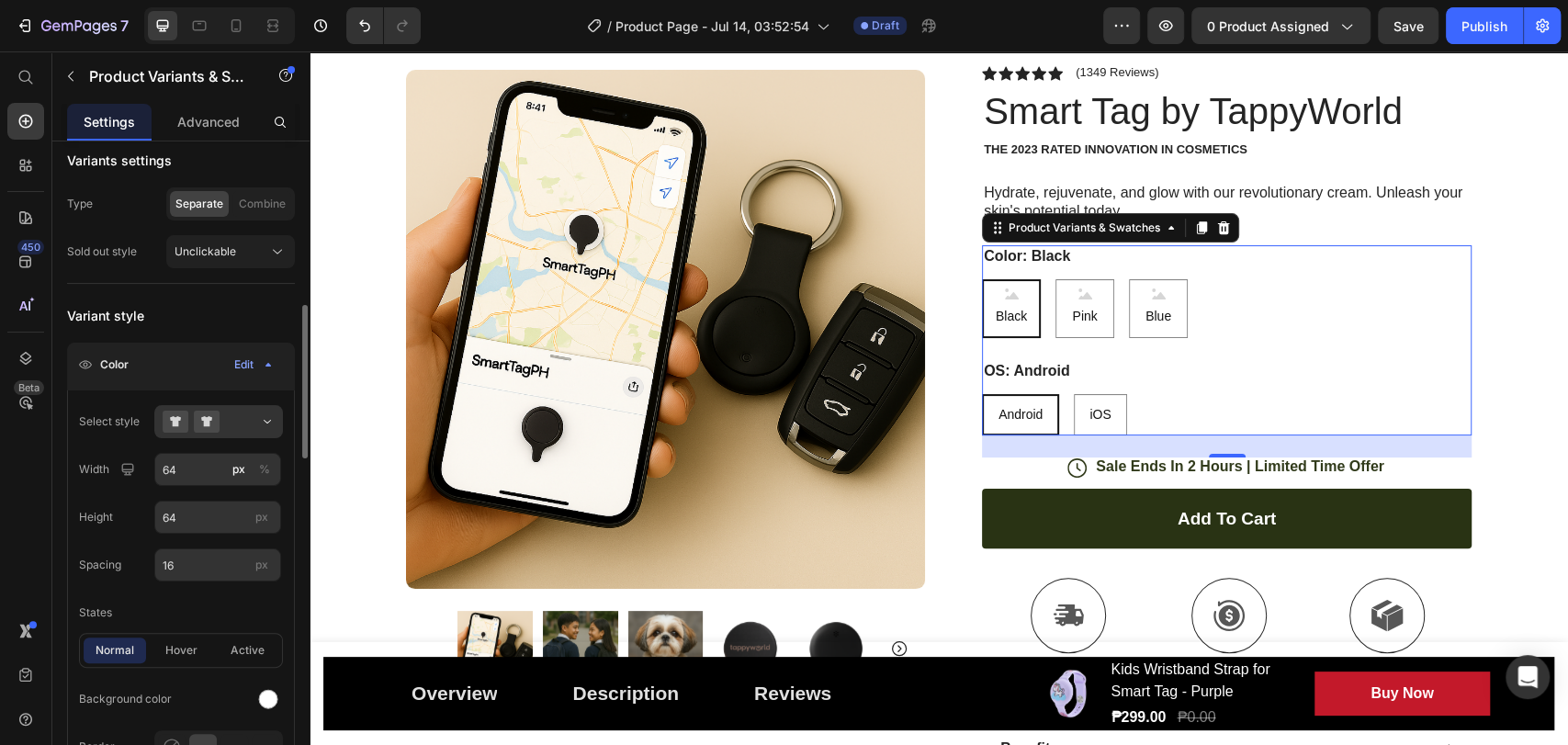 scroll, scrollTop: 0, scrollLeft: 0, axis: both 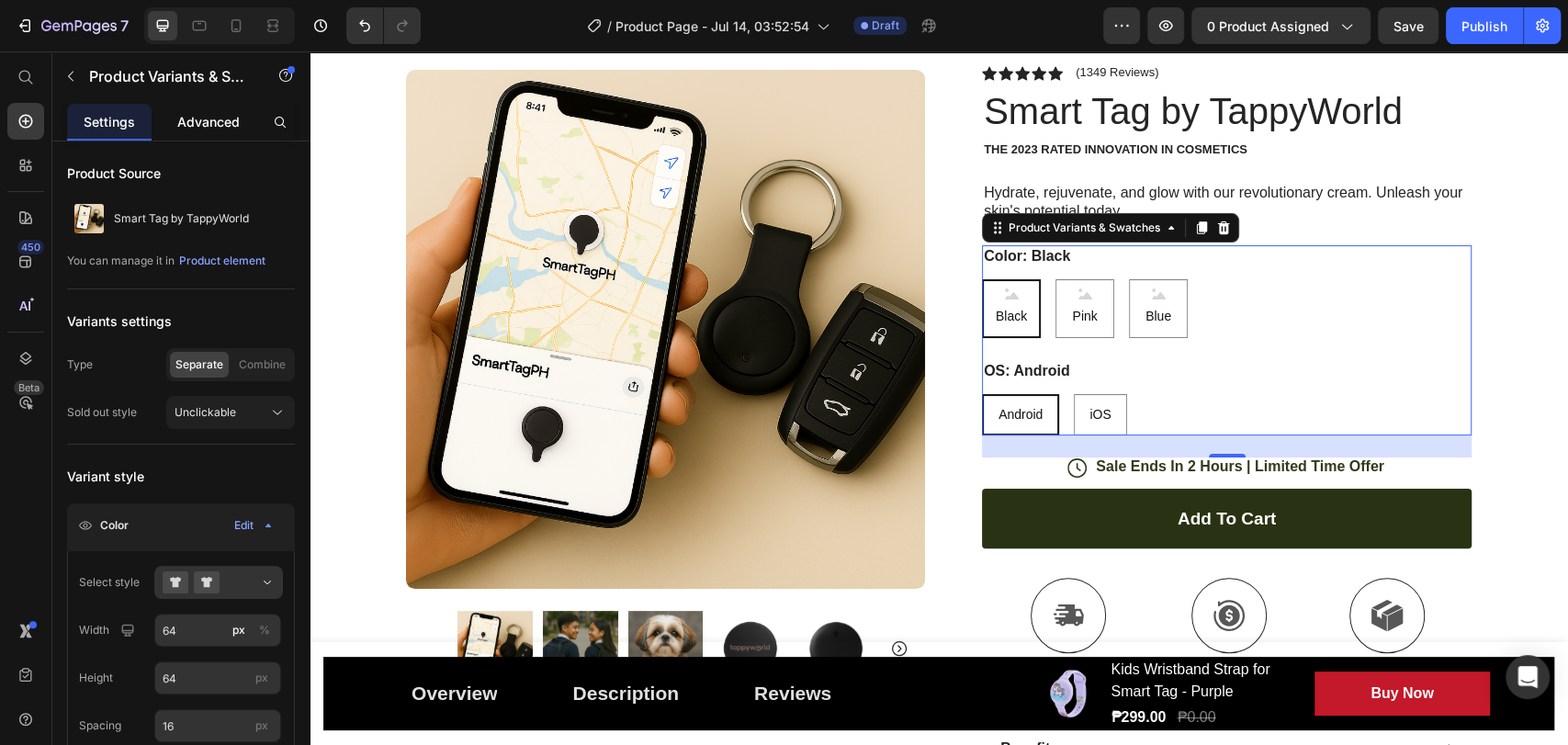 click on "Advanced" at bounding box center (209, 121) 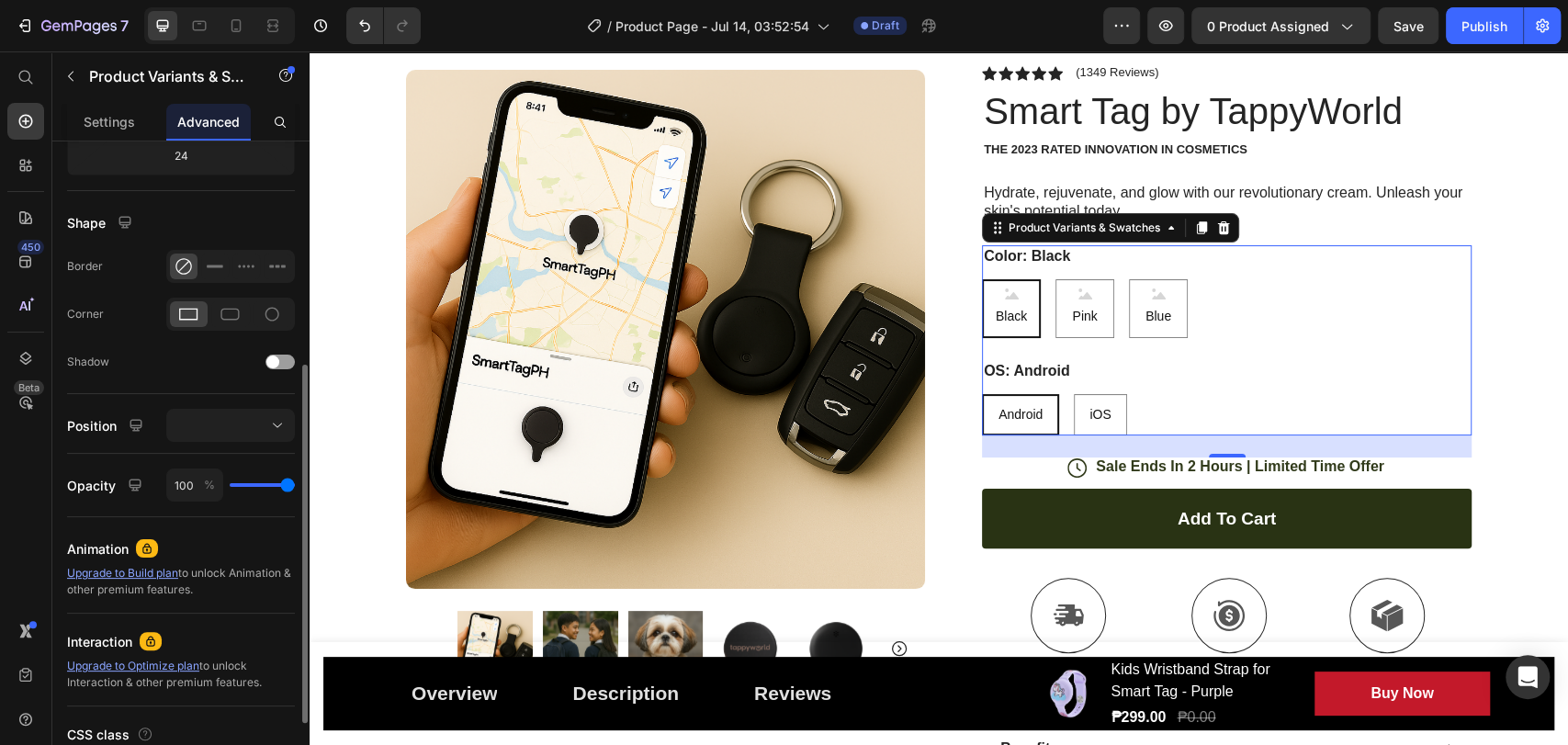 scroll, scrollTop: 542, scrollLeft: 0, axis: vertical 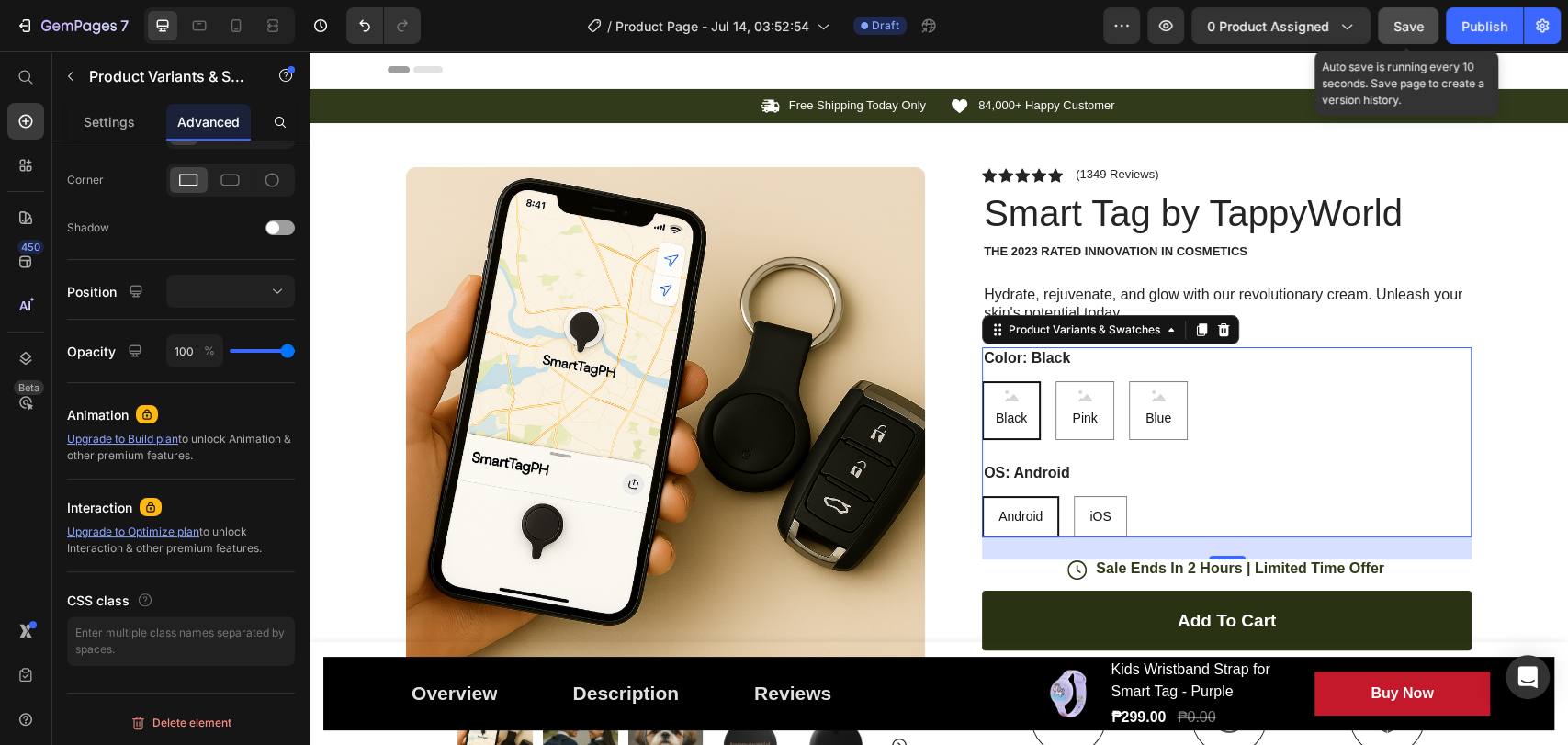 click on "Save" at bounding box center (1408, 26) 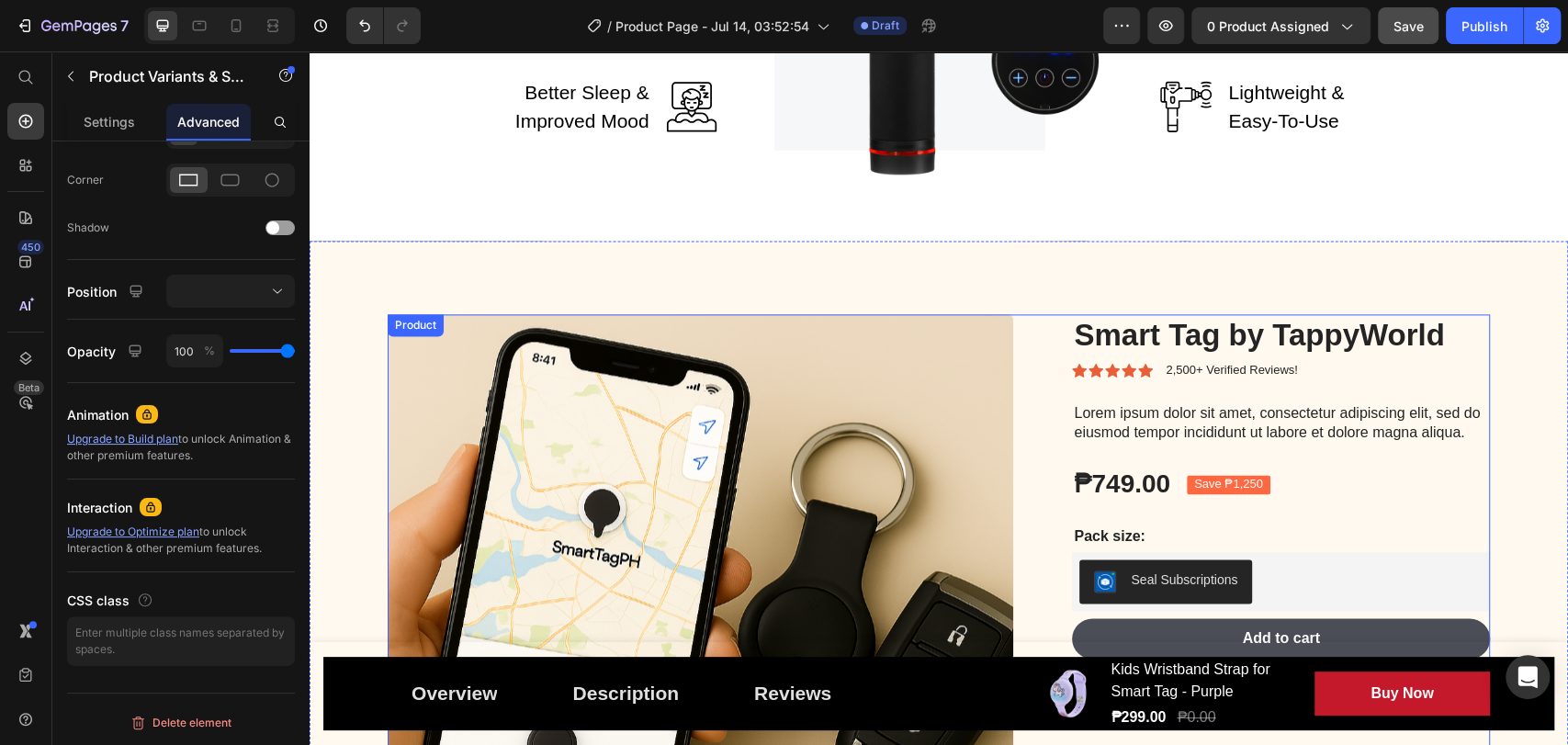 scroll, scrollTop: 1495, scrollLeft: 0, axis: vertical 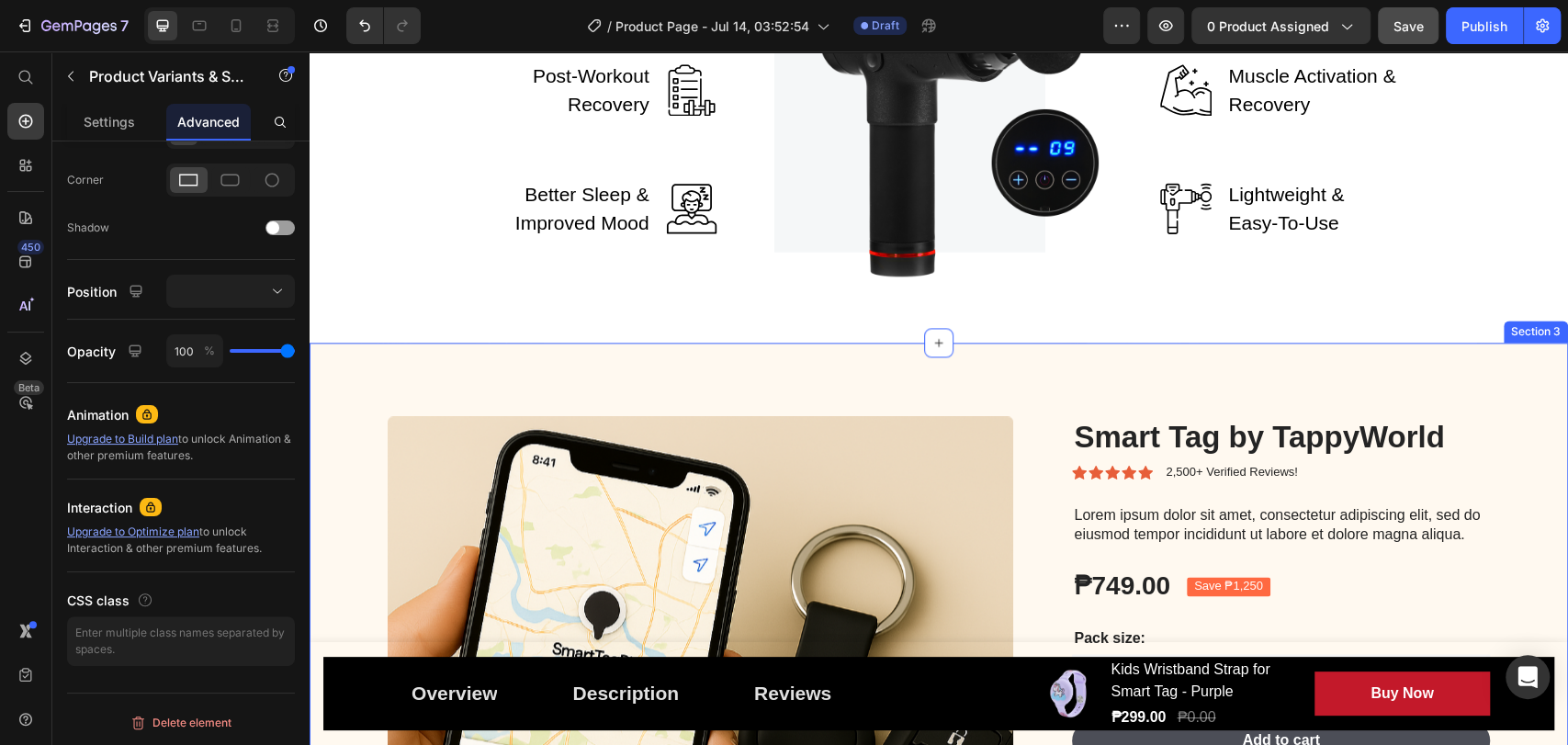 click on "Product Images Smart Tag by TappyWorld Product Title Icon Icon Icon Icon Icon Icon List 2,500+ Verified Reviews! Text Block Row Lorem ipsum dolor sit amet, consectetur adipiscing elit, sed do eiusmod tempor incididunt ut labore et dolore magna aliqua. Text Block ₱749.00 Product Price Save ₱1,250 Product Badge Row Pack size: Text Block Seal Subscriptions Seal Subscriptions Add to cart Add to Cart 30 - Day money back guarantee Text Block Row Product Section 3" at bounding box center [939, 798] 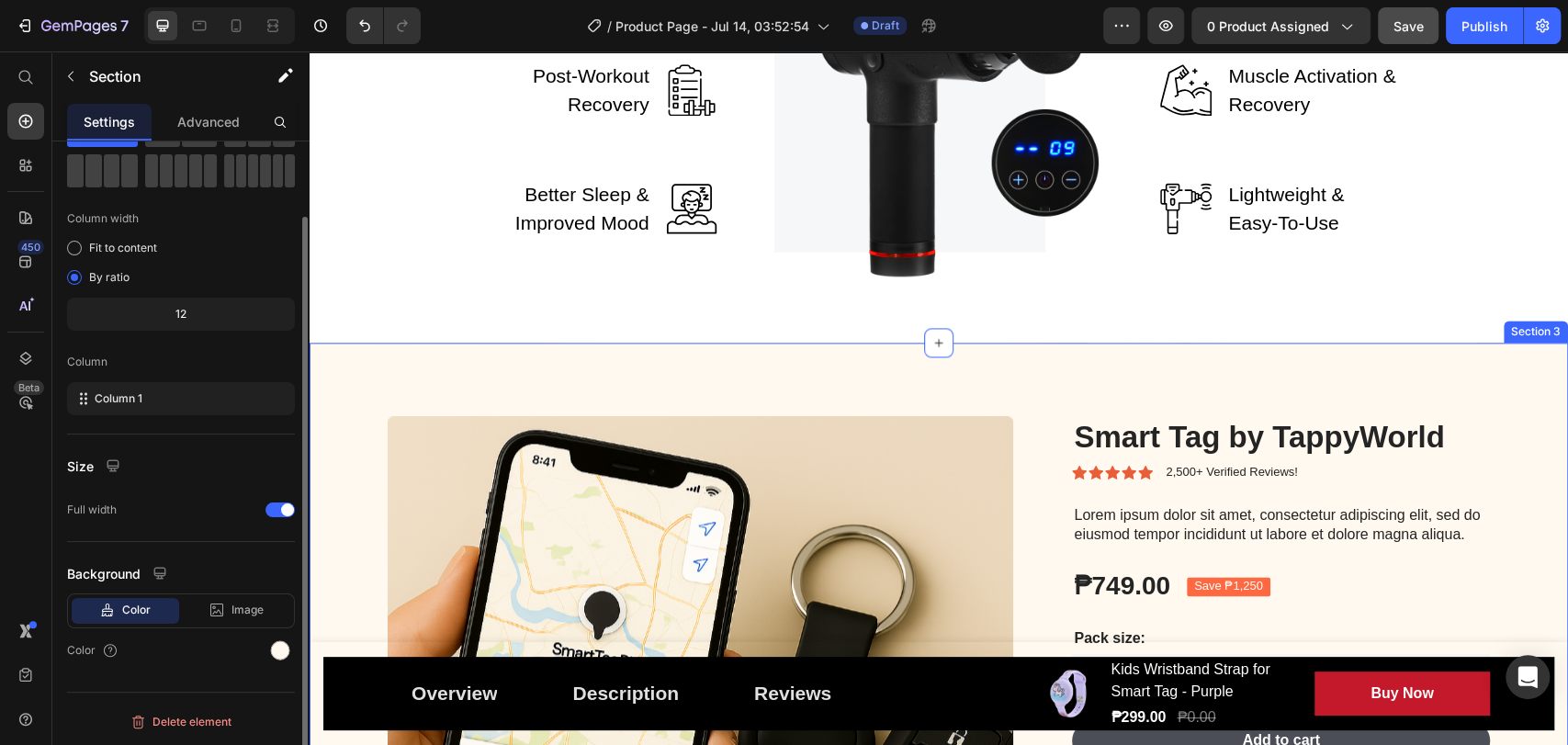 scroll, scrollTop: 0, scrollLeft: 0, axis: both 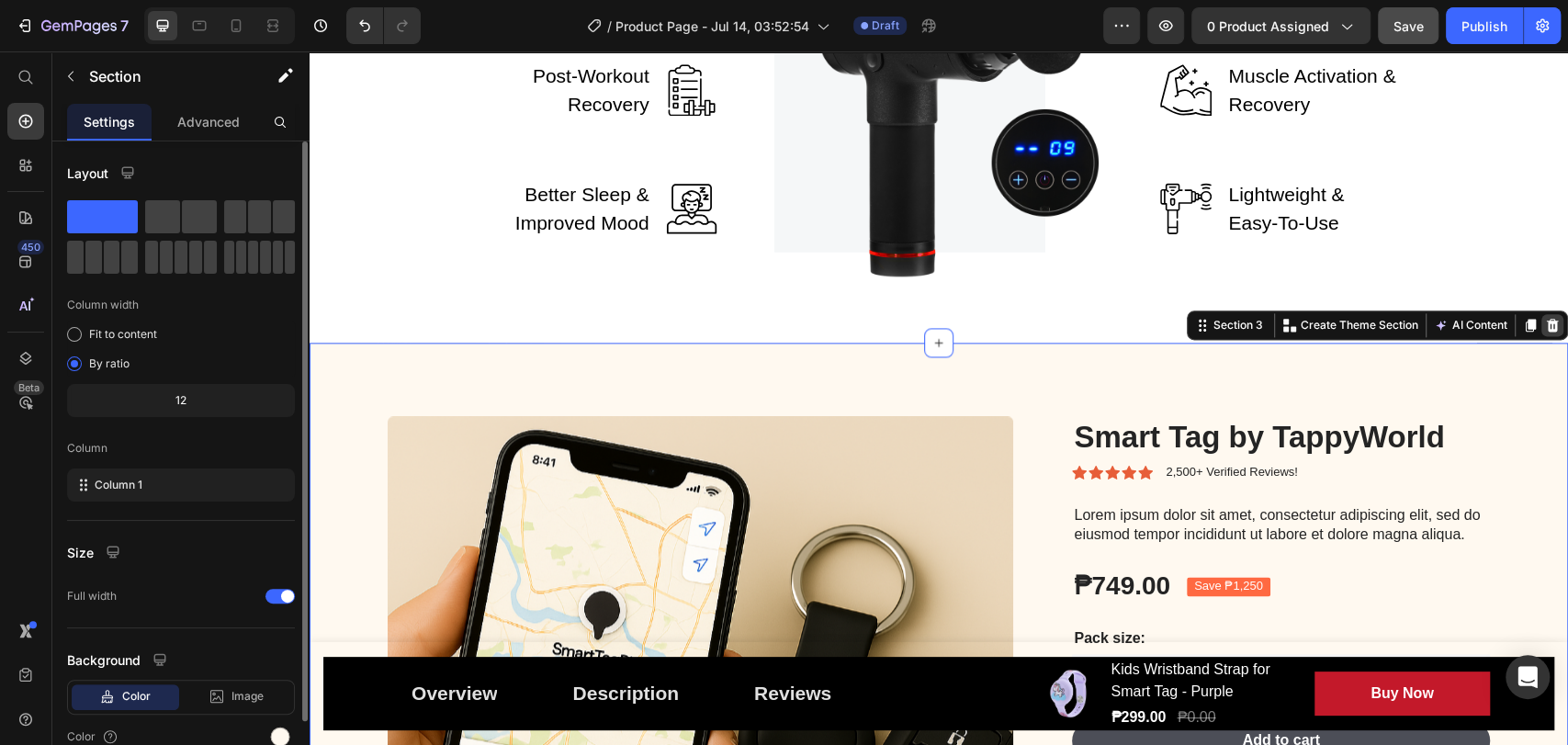 click 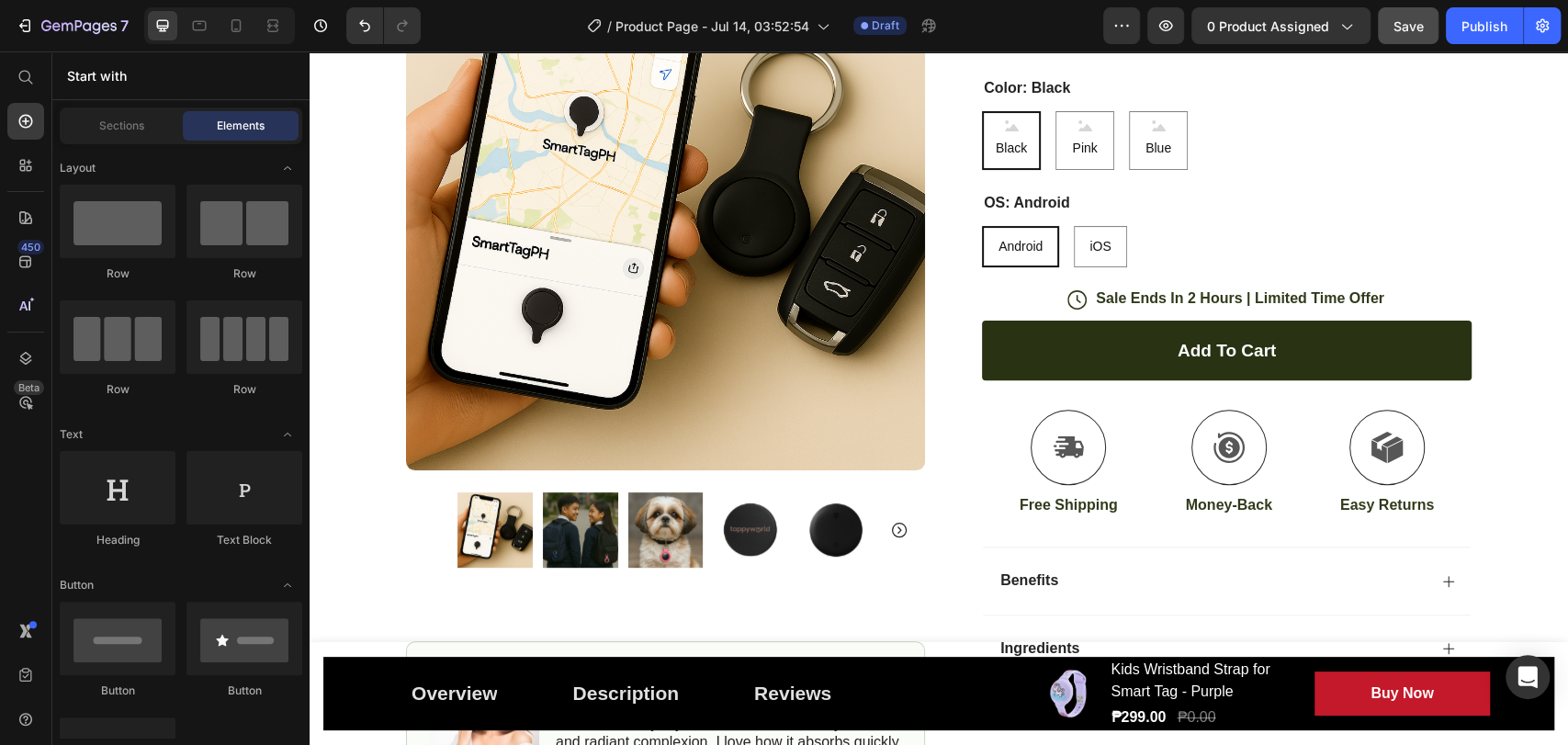 scroll, scrollTop: 0, scrollLeft: 0, axis: both 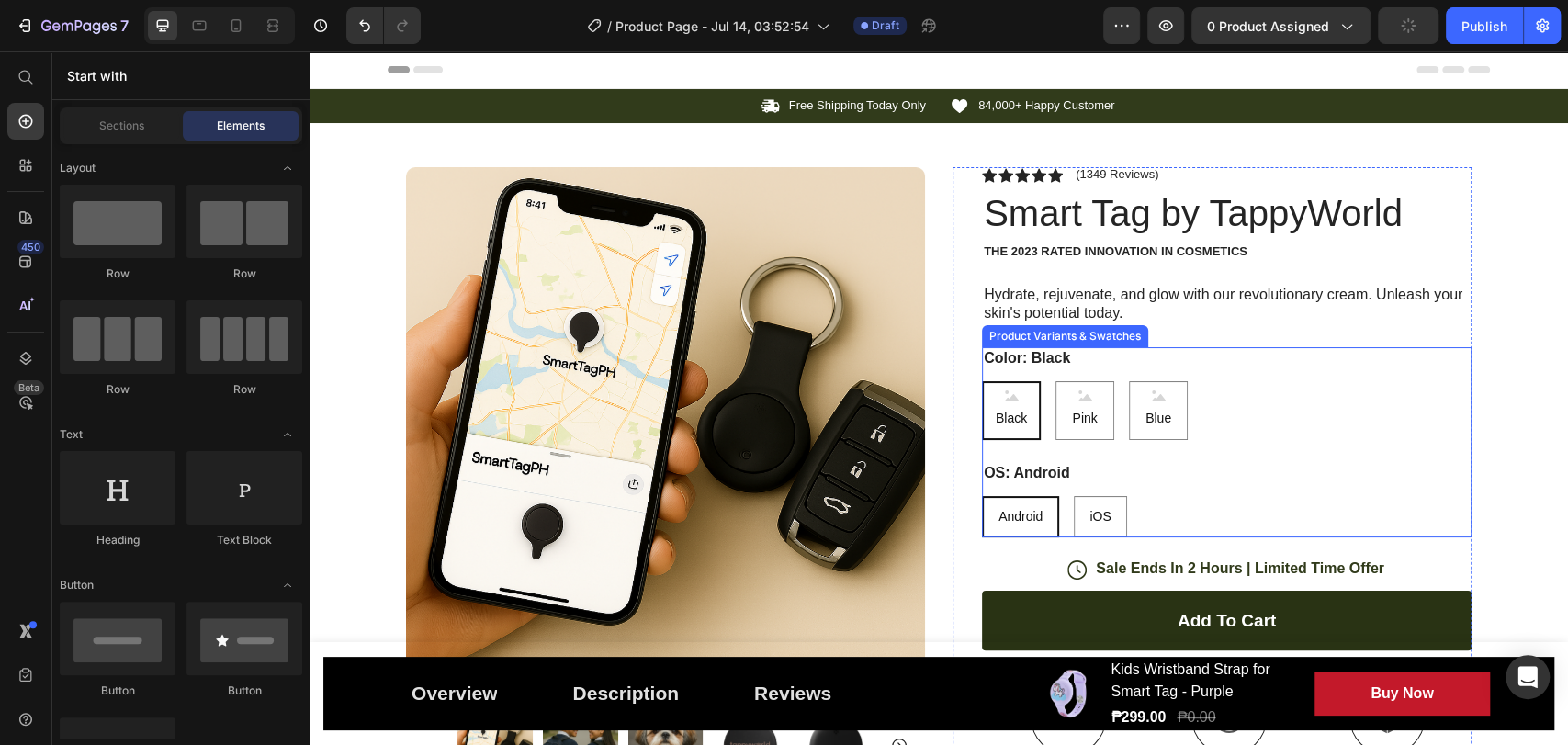 click on "Black Black Black Pink Pink Pink Blue Blue Blue" at bounding box center (1226, 411) 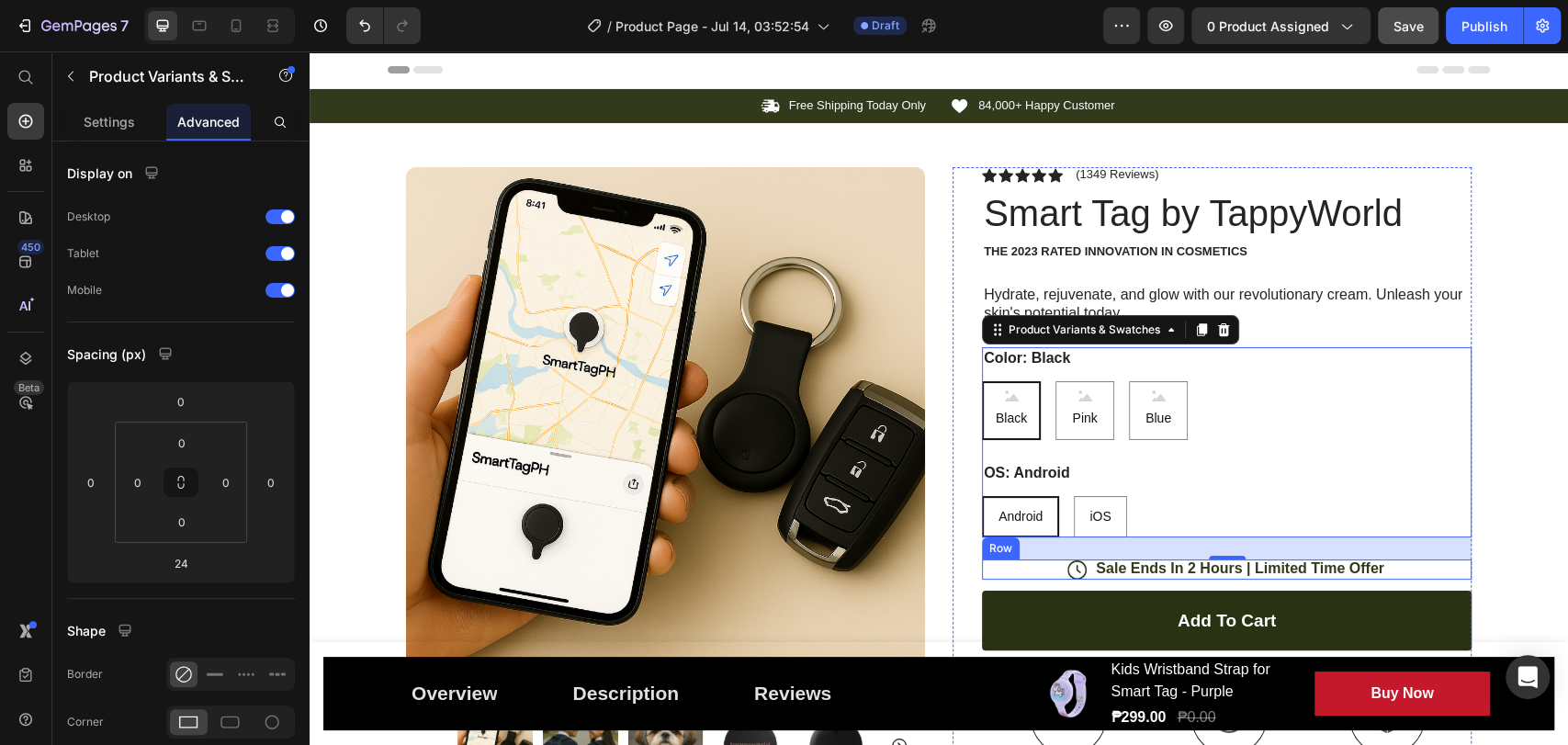 click on "Icon Sale Ends In 2 Hours | Limited Time Offer Text Block Row" at bounding box center [1226, 570] 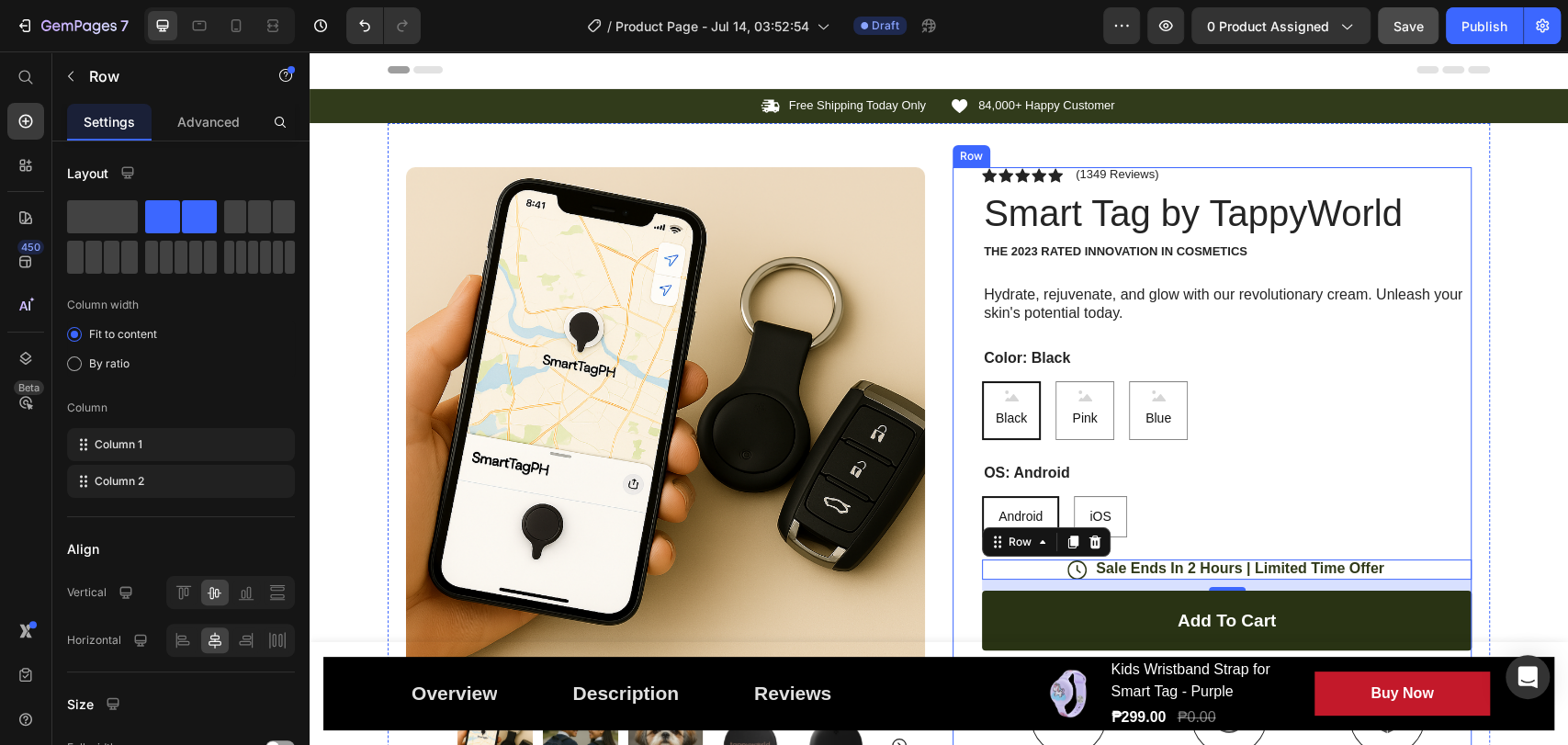 click on "Icon Icon Icon Icon Icon Icon List (1349 Reviews) Text Block Row Smart Tag by TappyWorld Product Title The 2023 Rated Innovation in Cosmetics Text Block Hydrate, rejuvenate, and glow with our revolutionary cream. Unleash your skin's potential today. Text Block Color: Black Black Black Black Pink Pink Pink Blue Blue Blue OS: Android Android Android Android iOS iOS iOS Product Variants & Swatches
Icon Sale Ends In 2 Hours | Limited Time Offer Text Block Row   12 add to cart Add to Cart
Icon Free Shipping Text Block
Icon Money-Back Text Block
Icon Easy Returns Text Block Row Image Icon Icon Icon Icon Icon Icon List “This skin cream is a game-changer! It has transformed my dry, lackluster skin into a hydrated and radiant complexion. I love how it absorbs quickly and leaves no greasy residue. Highly recommend” Text Block
Icon [FIRST] [LAST]. ([CITY], [COUNTRY]) Text Block Row Row
Benefits Image" at bounding box center (1212, 634) 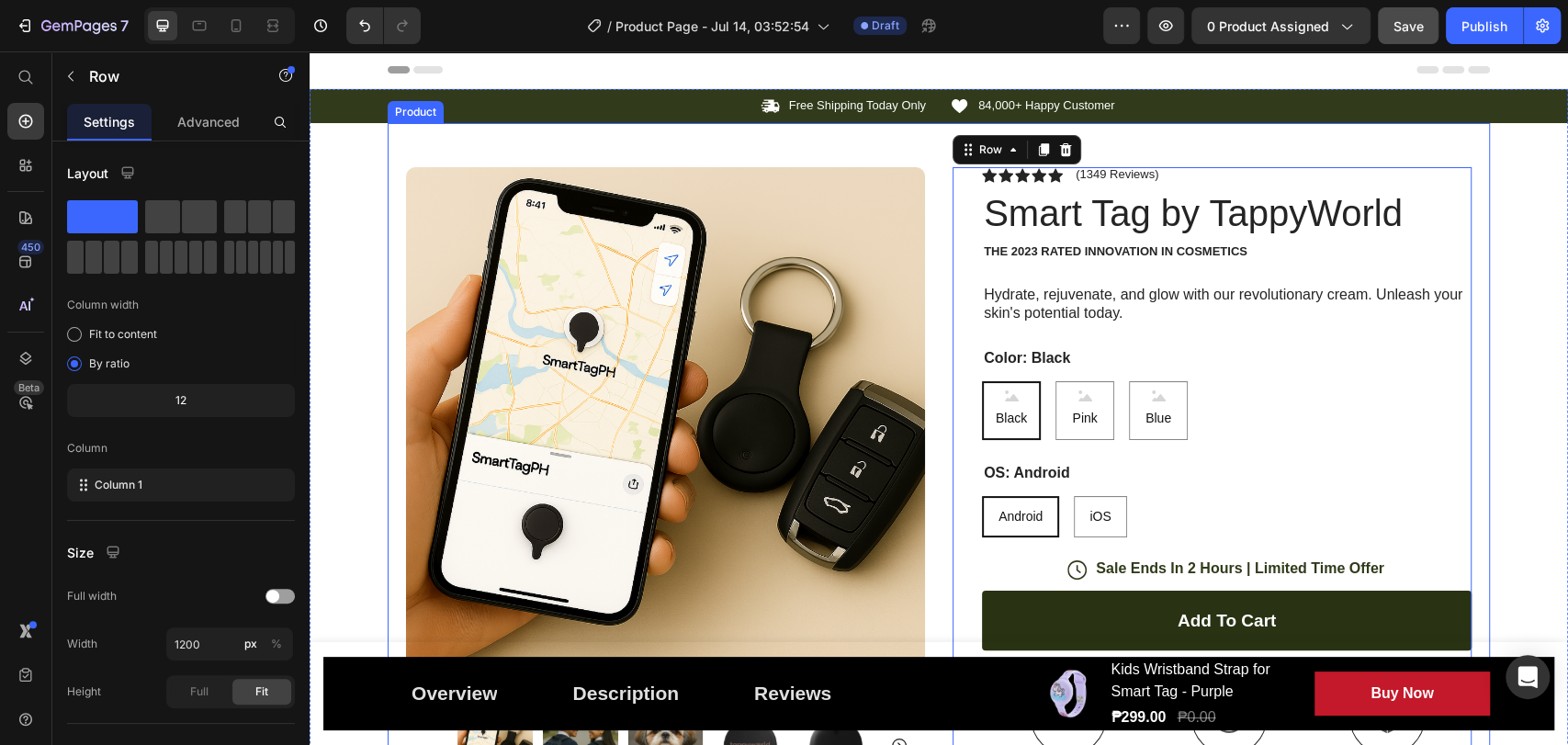 click on "Product Images Image Icon Icon Icon Icon Icon Icon List “This skin cream is a game-changer! It has transformed my dry, lackluster skin into a hydrated and radiant complexion. I love how it absorbs quickly and leaves no greasy residue. Highly recommend” Text Block
Icon [FIRST] [LAST]. ([CITY], [COUNTRY]) Text Block Row Row Row Icon Icon Icon Icon Icon Icon List (1349 Reviews) Text Block Row Smart Tag by TappyWorld Product Title The 2023 Rated Innovation in Cosmetics Text Block Hydrate, rejuvenate, and glow with our revolutionary cream. Unleash your skin's potential today. Text Block Color: Black Black Black Black Pink Pink Pink Blue Blue Blue OS: Android Android Android Android iOS iOS iOS Product Variants & Swatches
Icon Sale Ends In 2 Hours | Limited Time Offer Text Block Row add to cart Add to Cart
Icon Free Shipping Text Block
Icon Money-Back Text Block
Icon Easy Returns Text Block Row Image Icon Icon Icon" at bounding box center (939, 612) 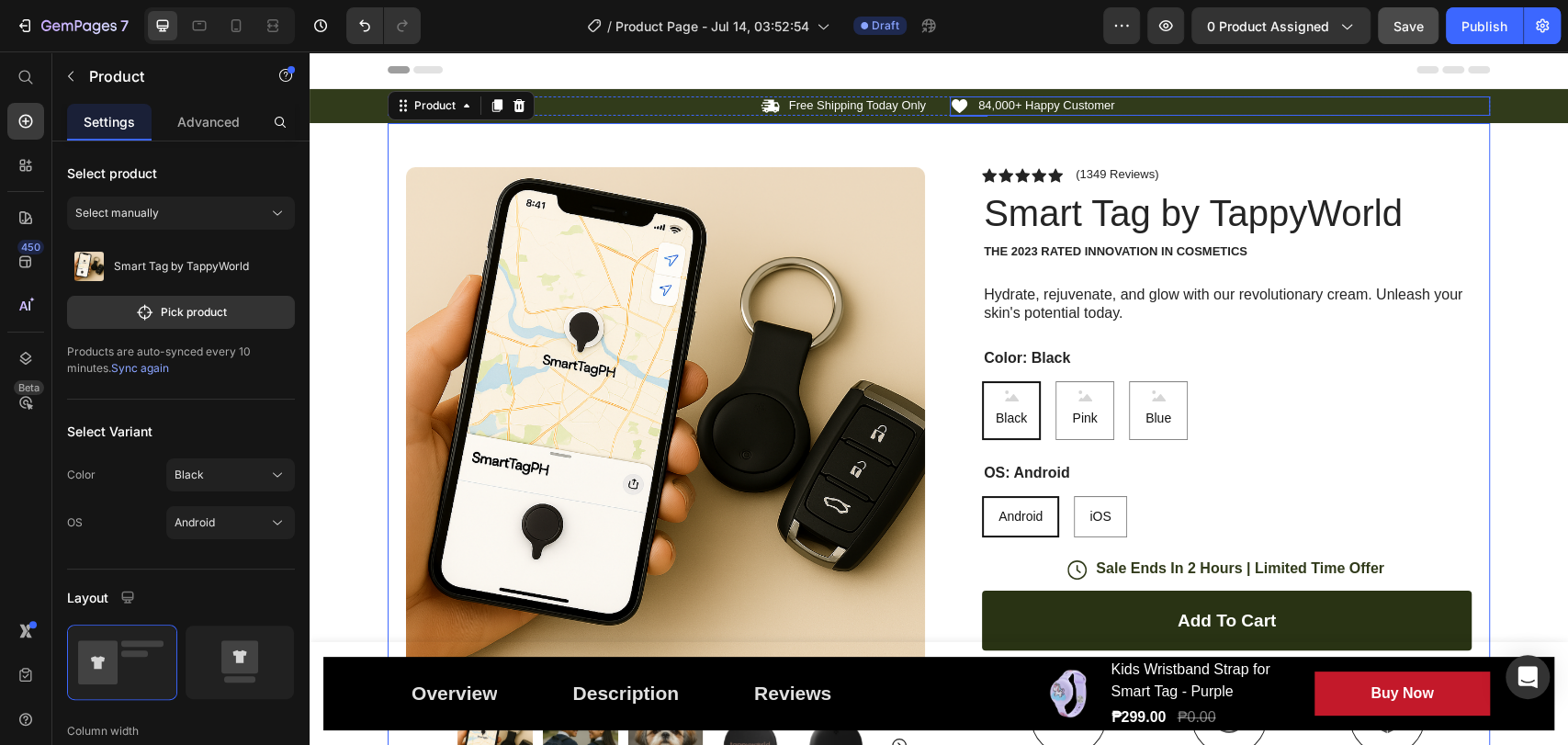 click on "Icon 84,000+ Happy Customer Text Block Row" at bounding box center [1220, 106] 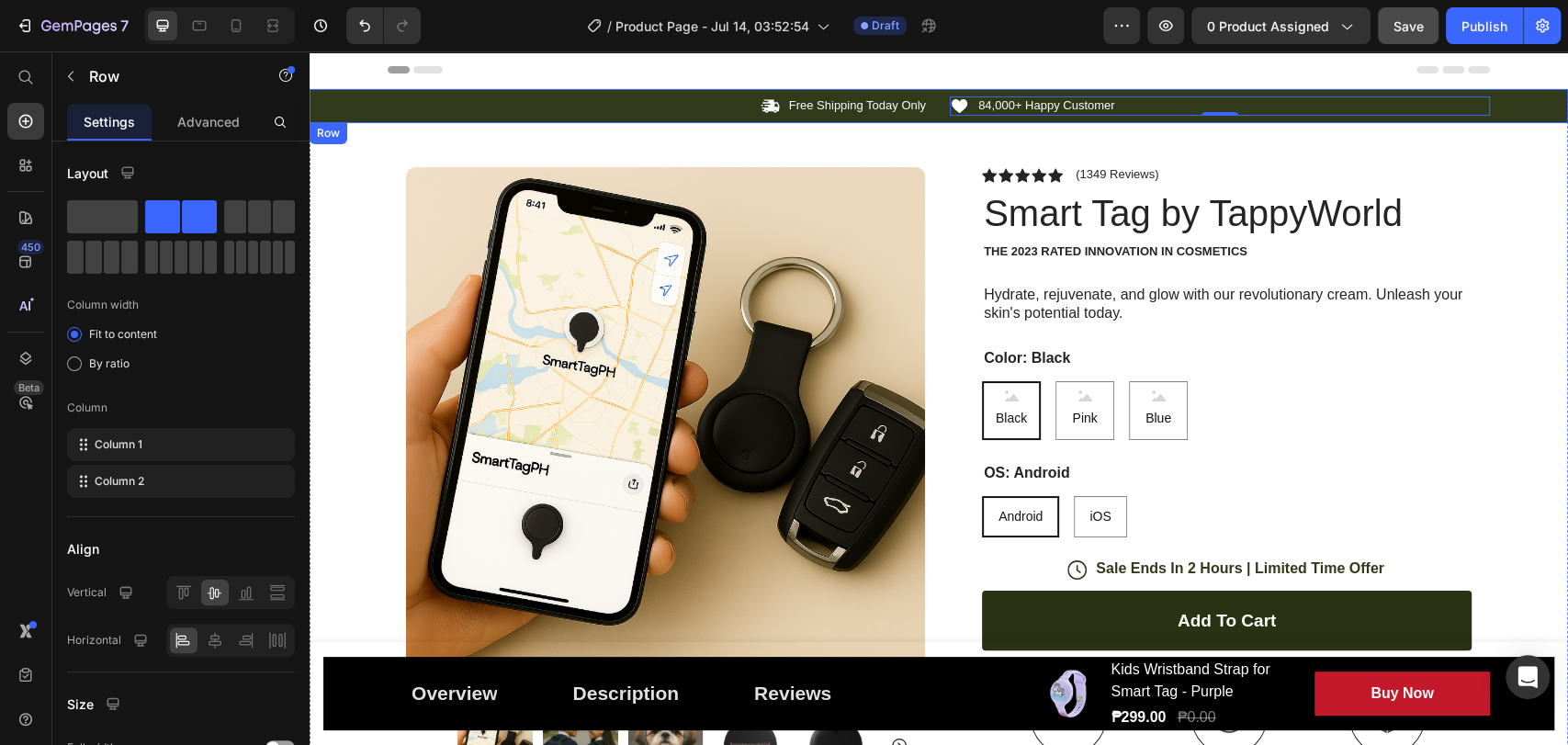 click on "Icon Free Shipping Today Only Text Block Row
Icon 84,000+ Happy Customer Text Block Row   0 Carousel" at bounding box center (939, 106) 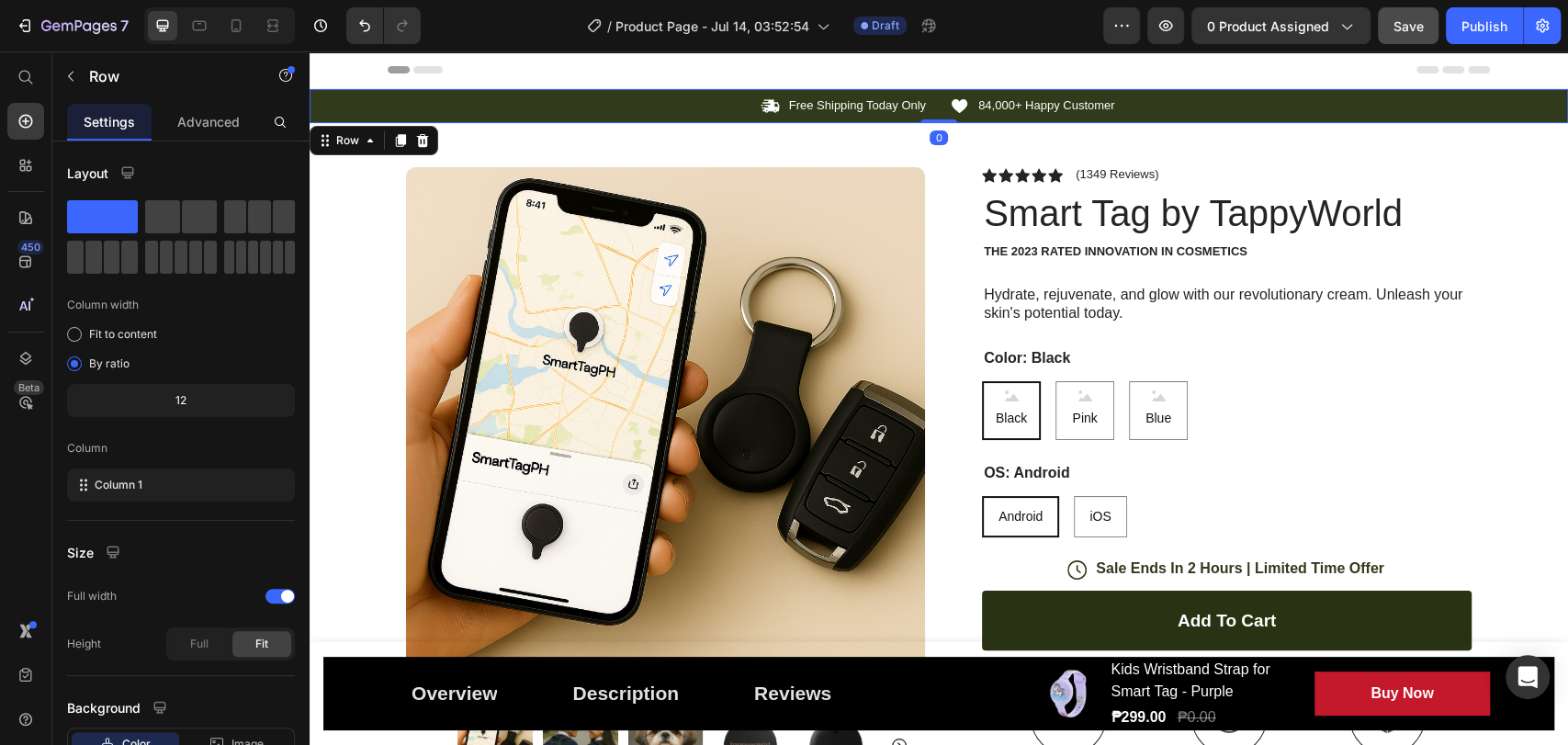 click on "Icon Free Shipping Today Only Text Block Row
Icon 84,000+ Happy Customer Text Block Row Carousel" at bounding box center (939, 106) 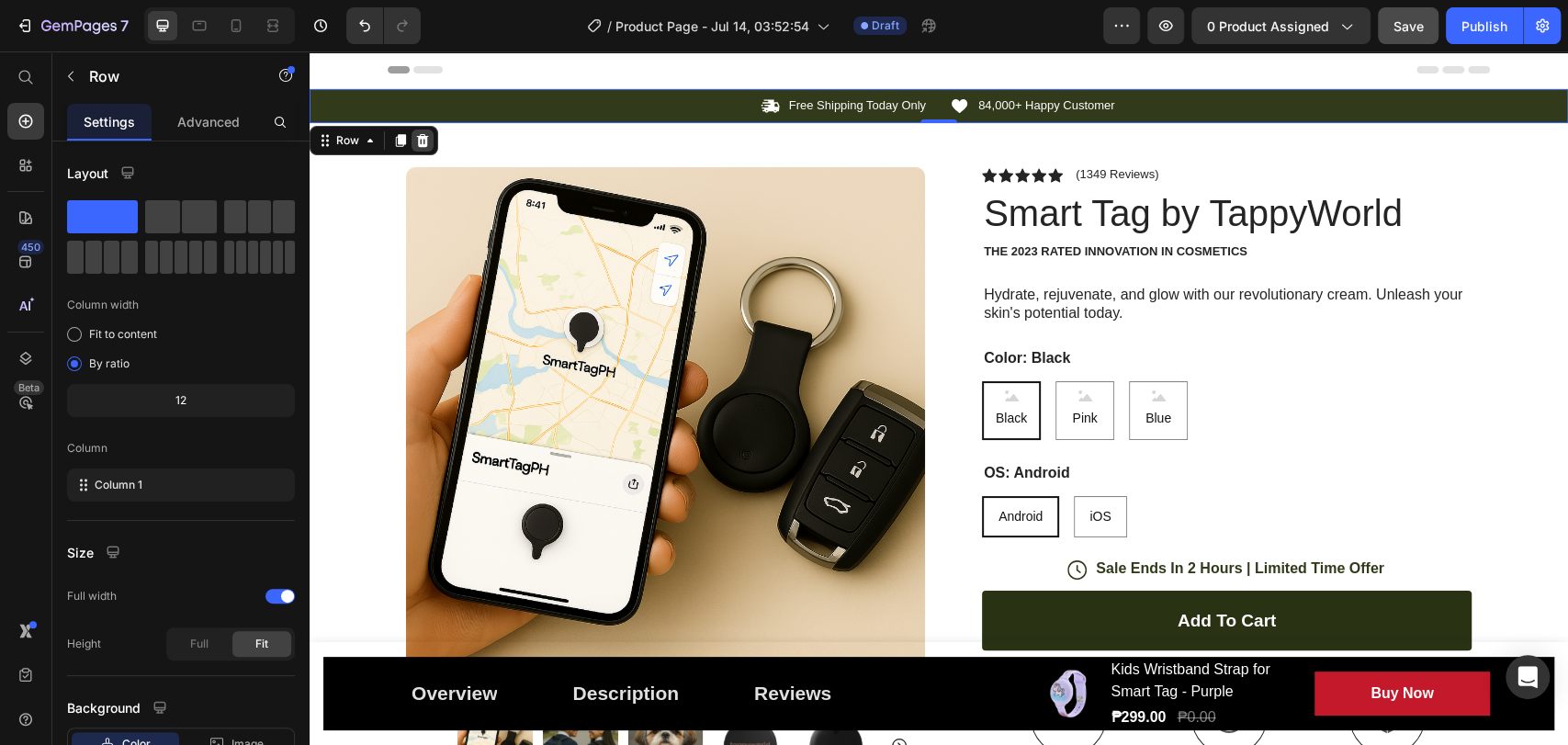 click 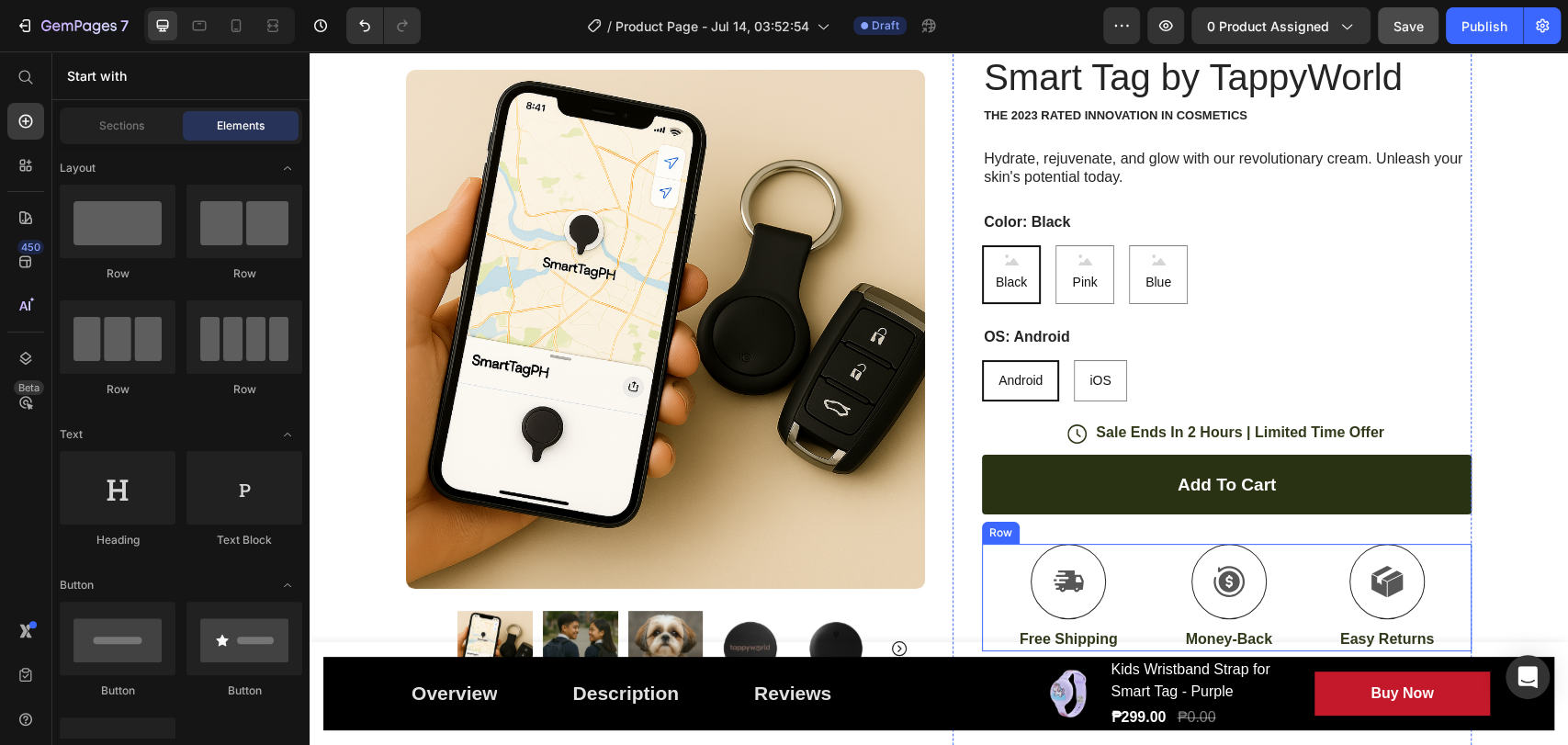 scroll, scrollTop: 0, scrollLeft: 0, axis: both 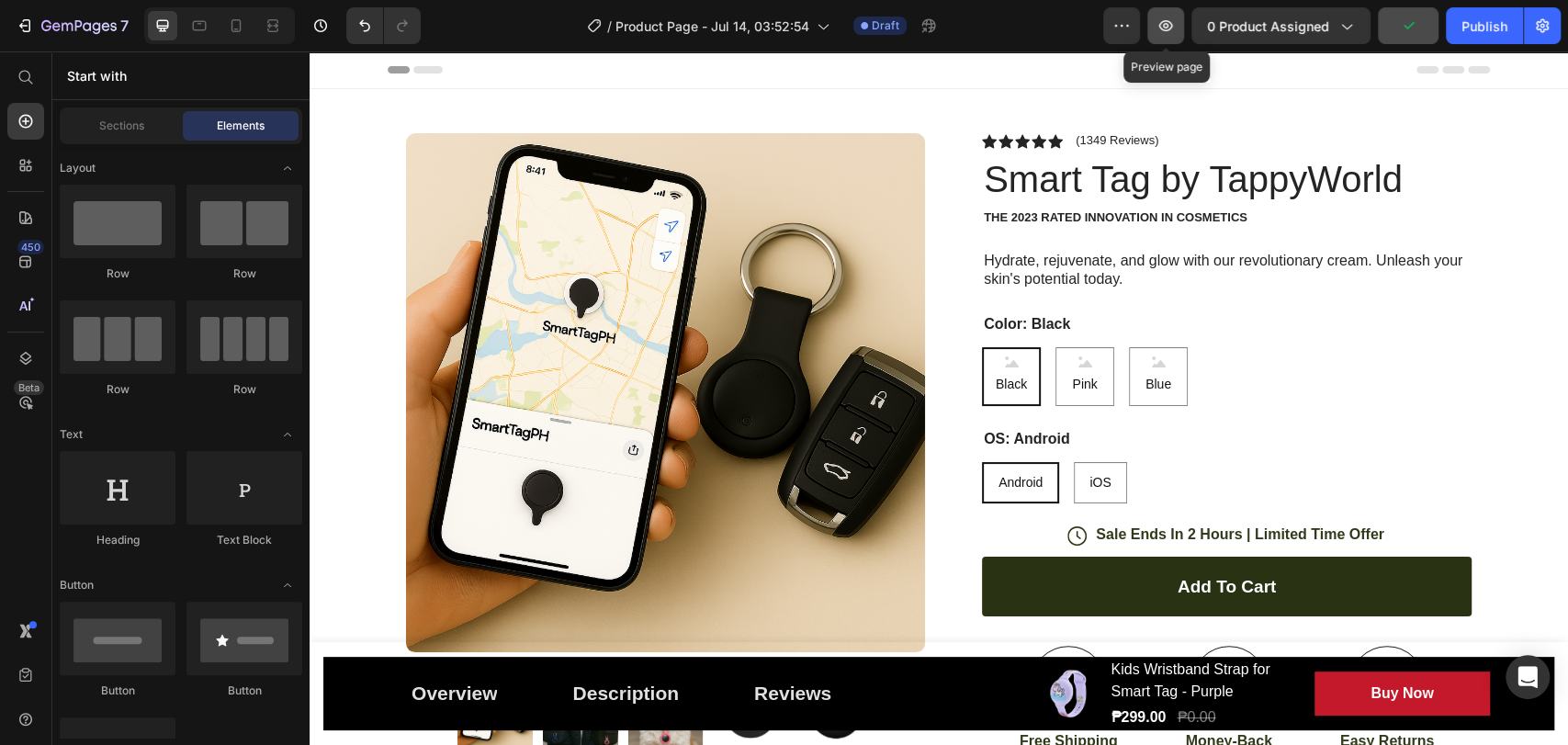 click 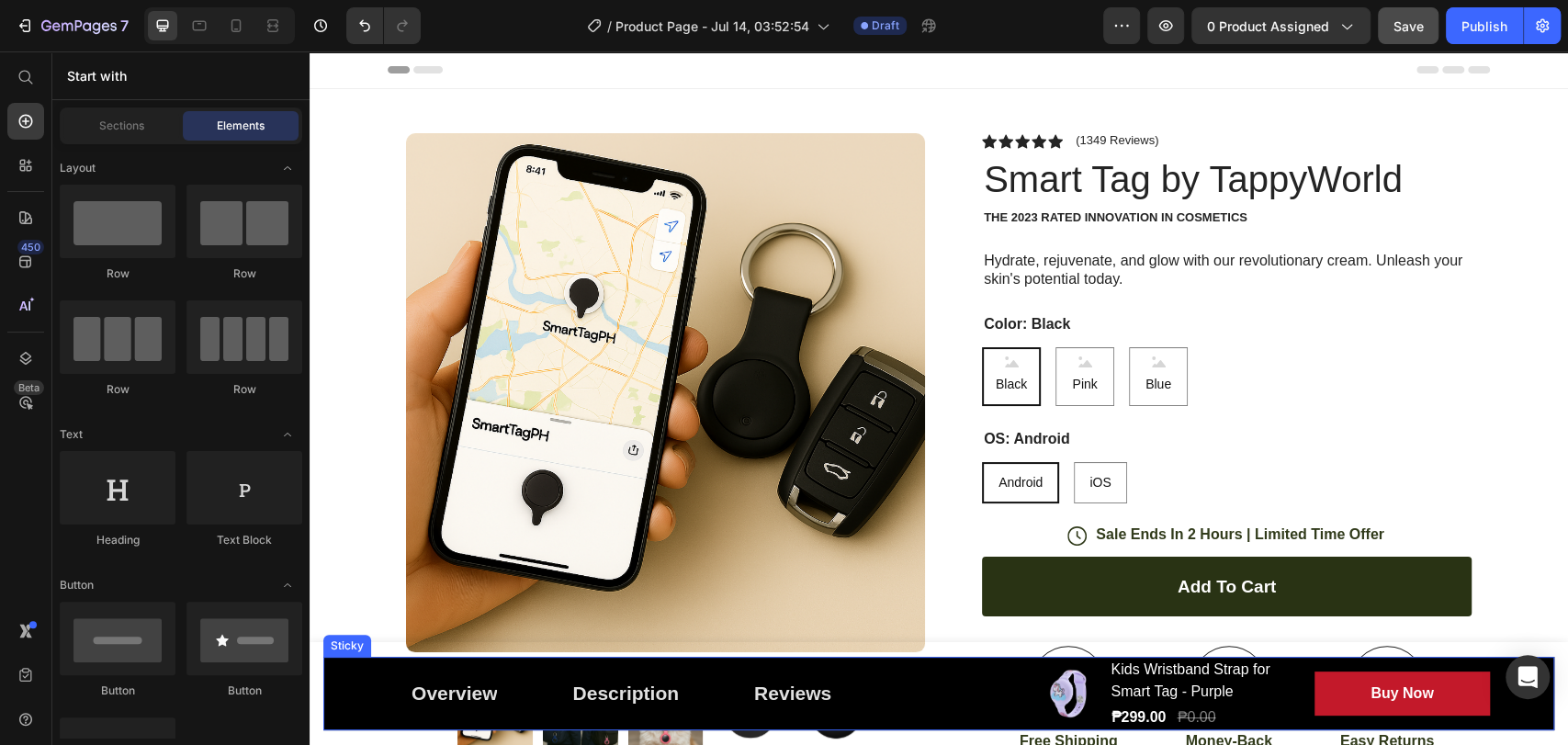 click on "Overview Button Description Button Reviews Button Row Product Images Kids Wristband Strap for Smart Tag - Purple (P) Title ₱299.00 (P) Price ₱0.00 (P) Price Row Buy Now (P) Cart Button Row Row Product" at bounding box center (939, 694) 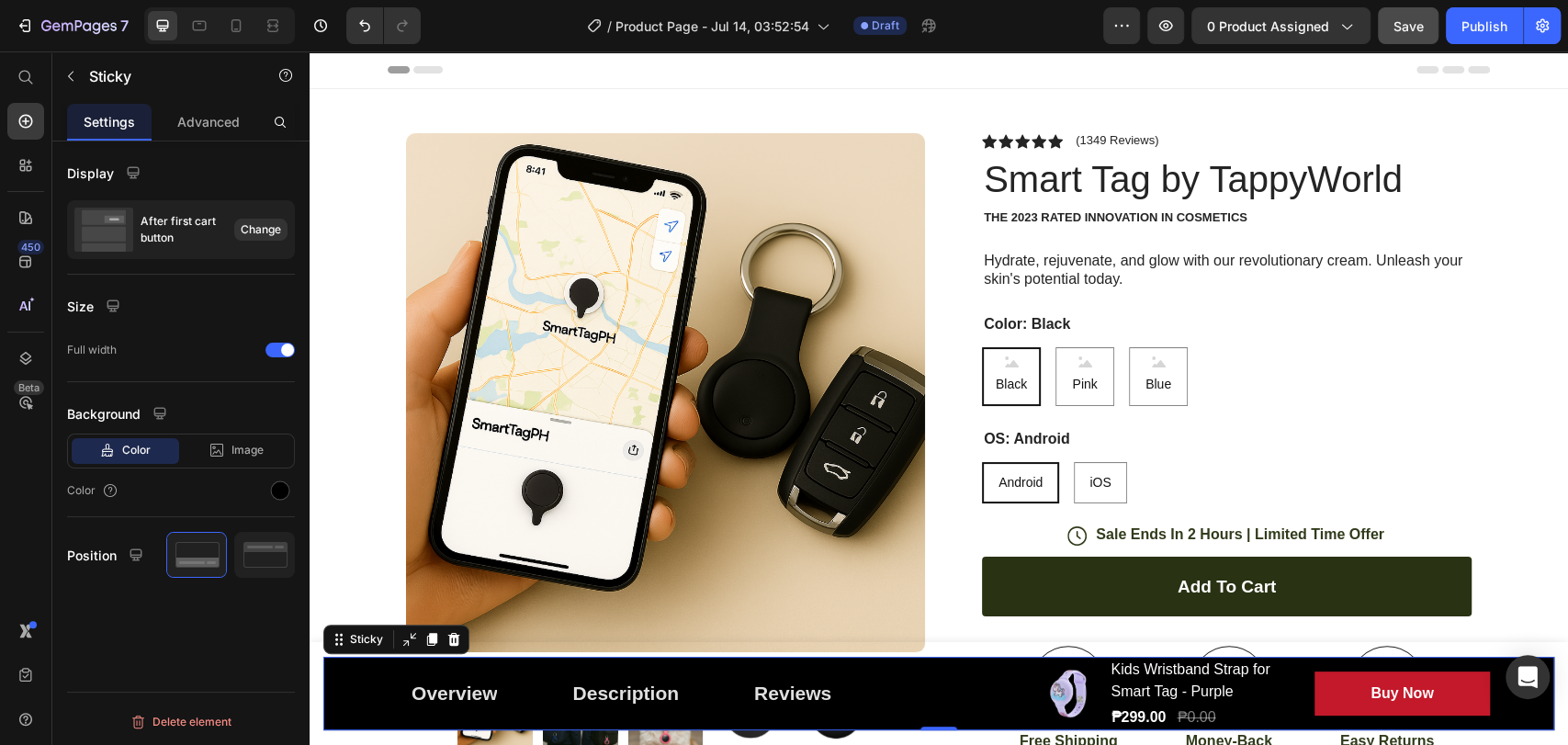 click on "Overview Button Description Button Reviews Button Row Product Images Kids Wristband Strap for Smart Tag - Purple (P) Title ₱299.00 (P) Price ₱0.00 (P) Price Row Buy Now (P) Cart Button Row Row Product" at bounding box center (939, 694) 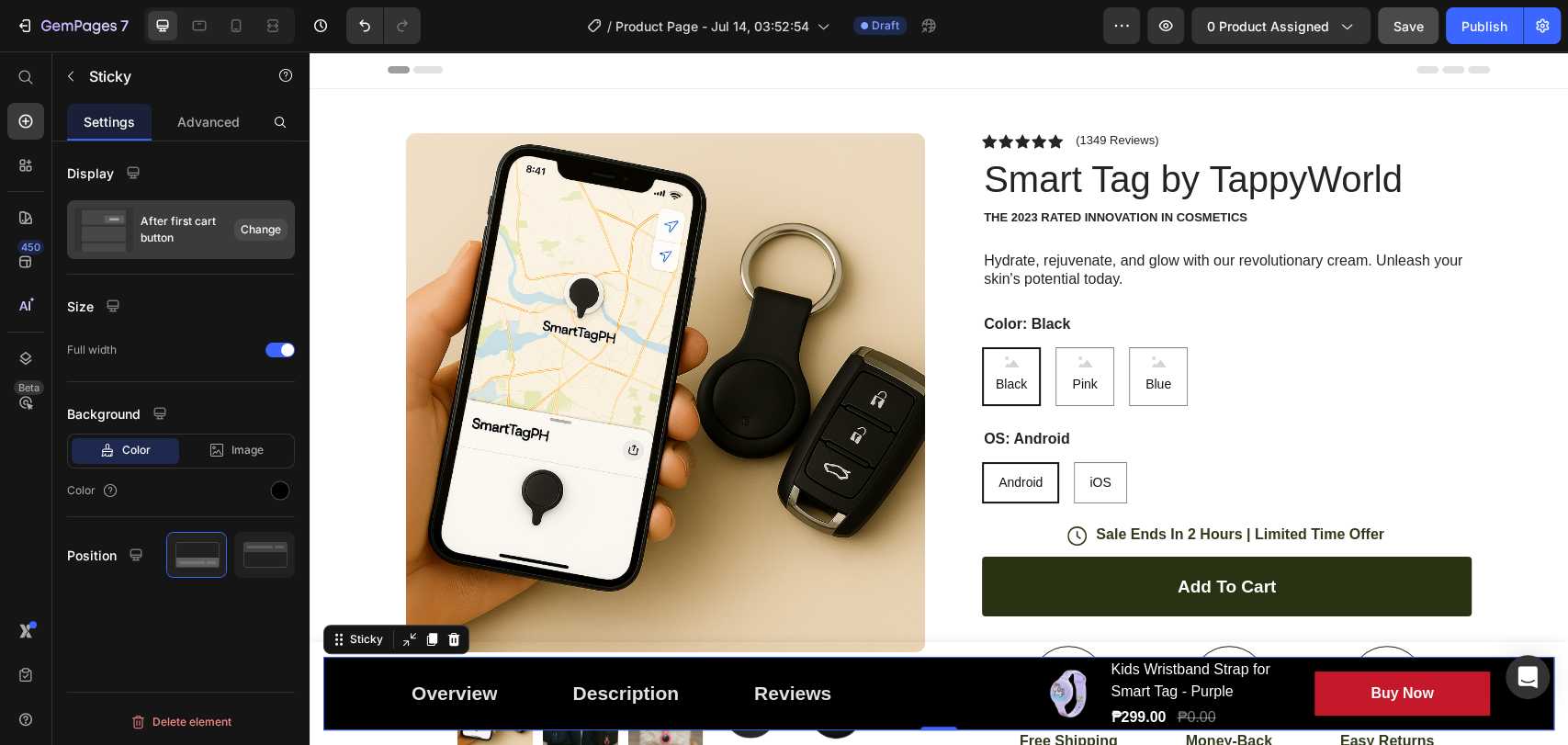 click on "Change" at bounding box center [261, 230] 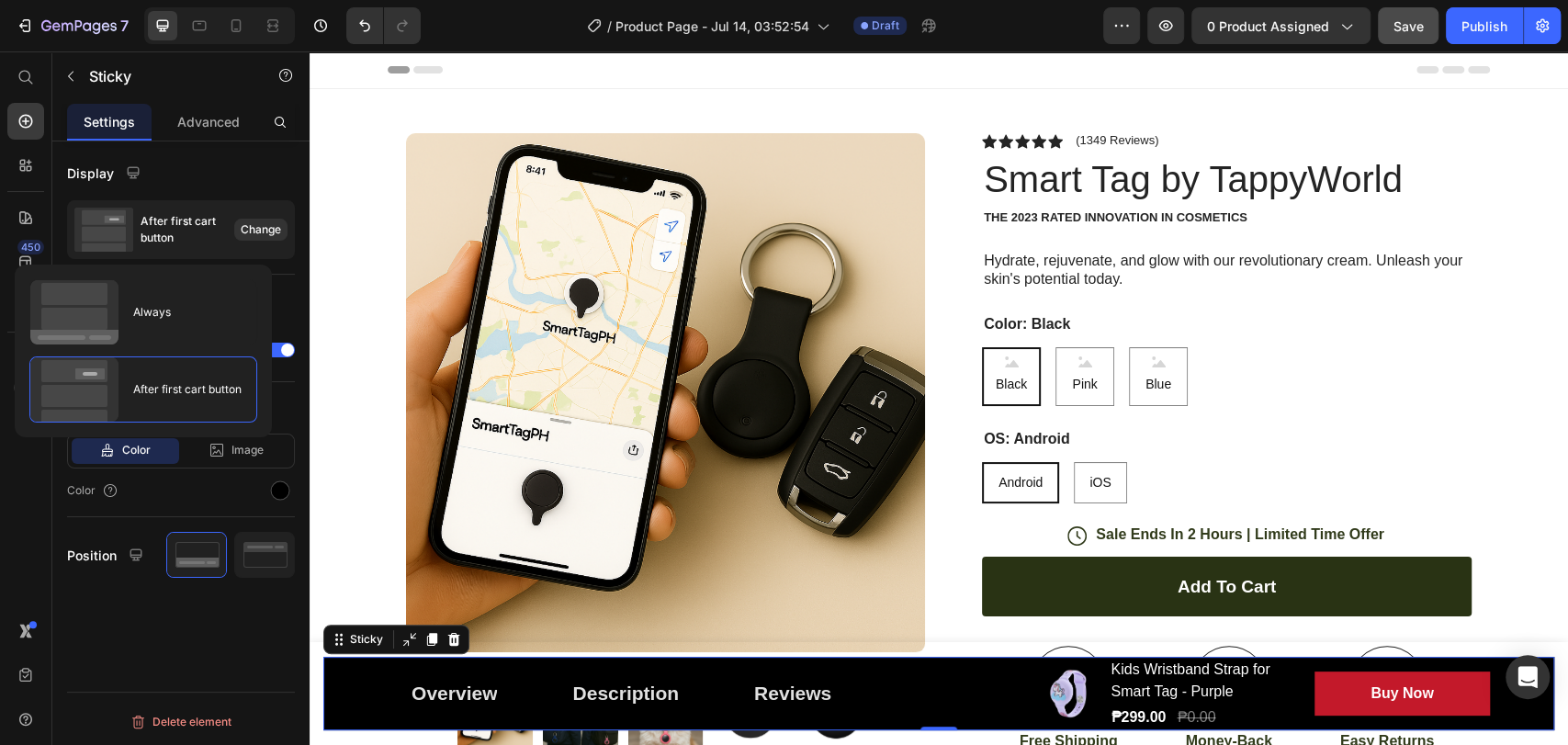 click on "Background" at bounding box center [181, 413] 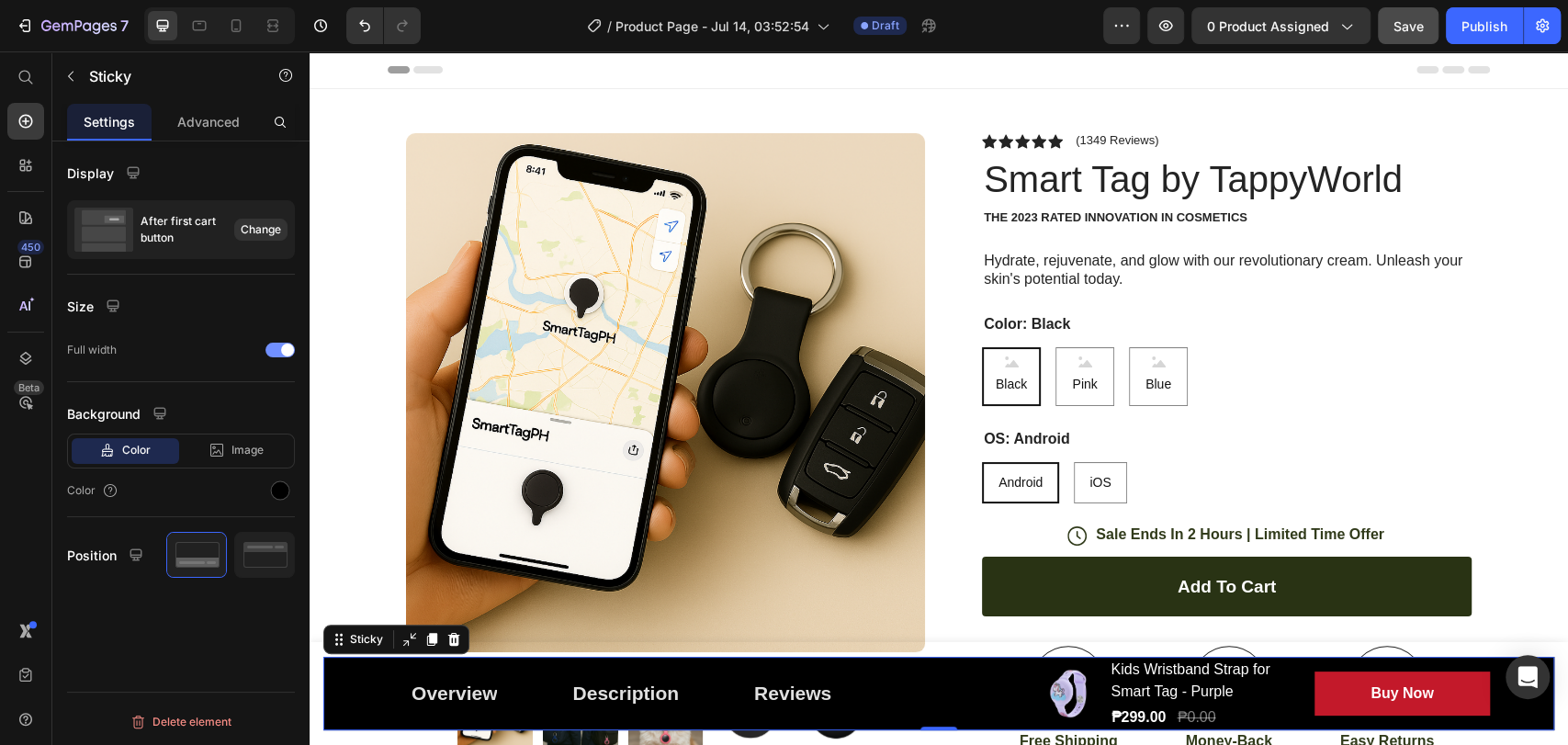 click at bounding box center [280, 350] 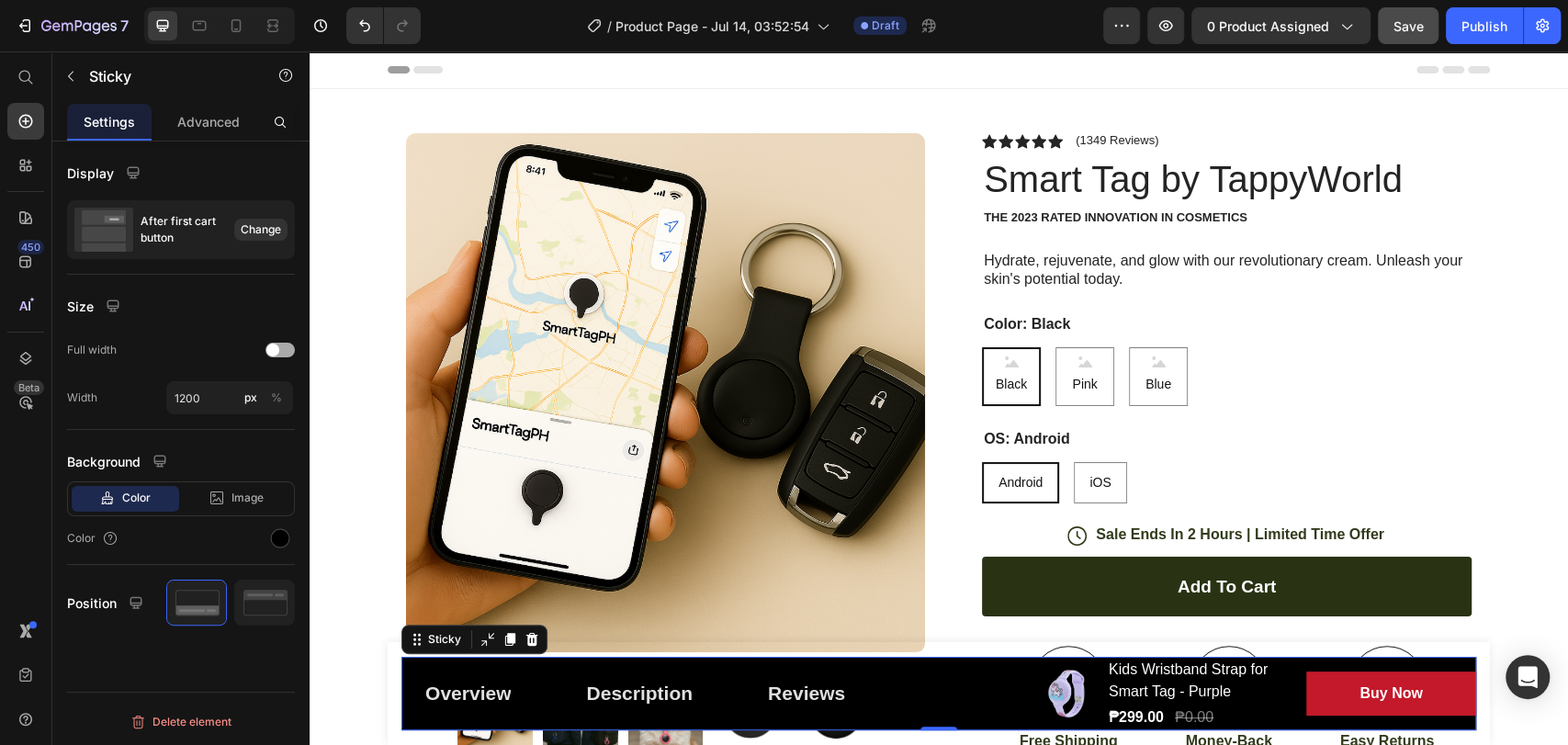 click at bounding box center (273, 350) 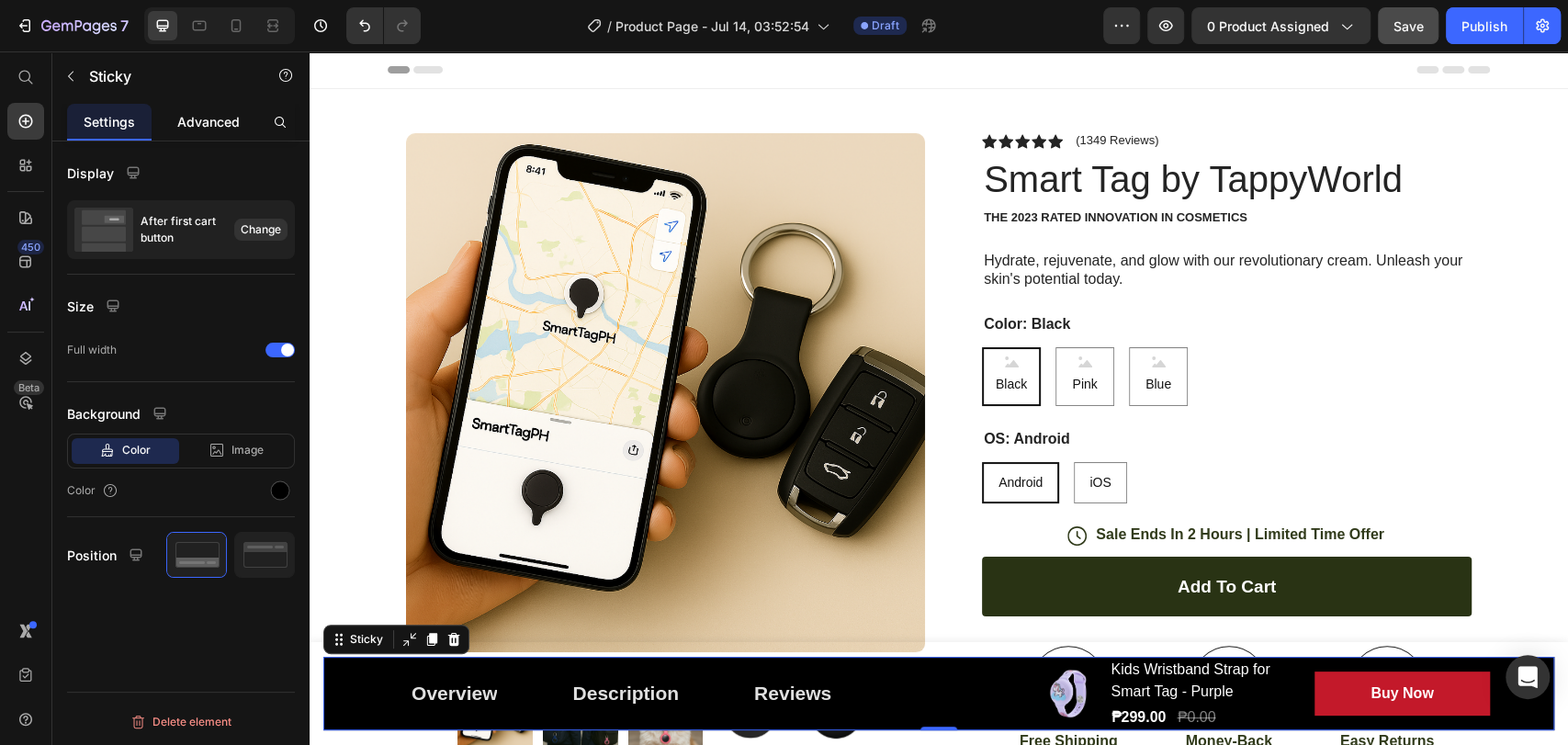 click on "Advanced" 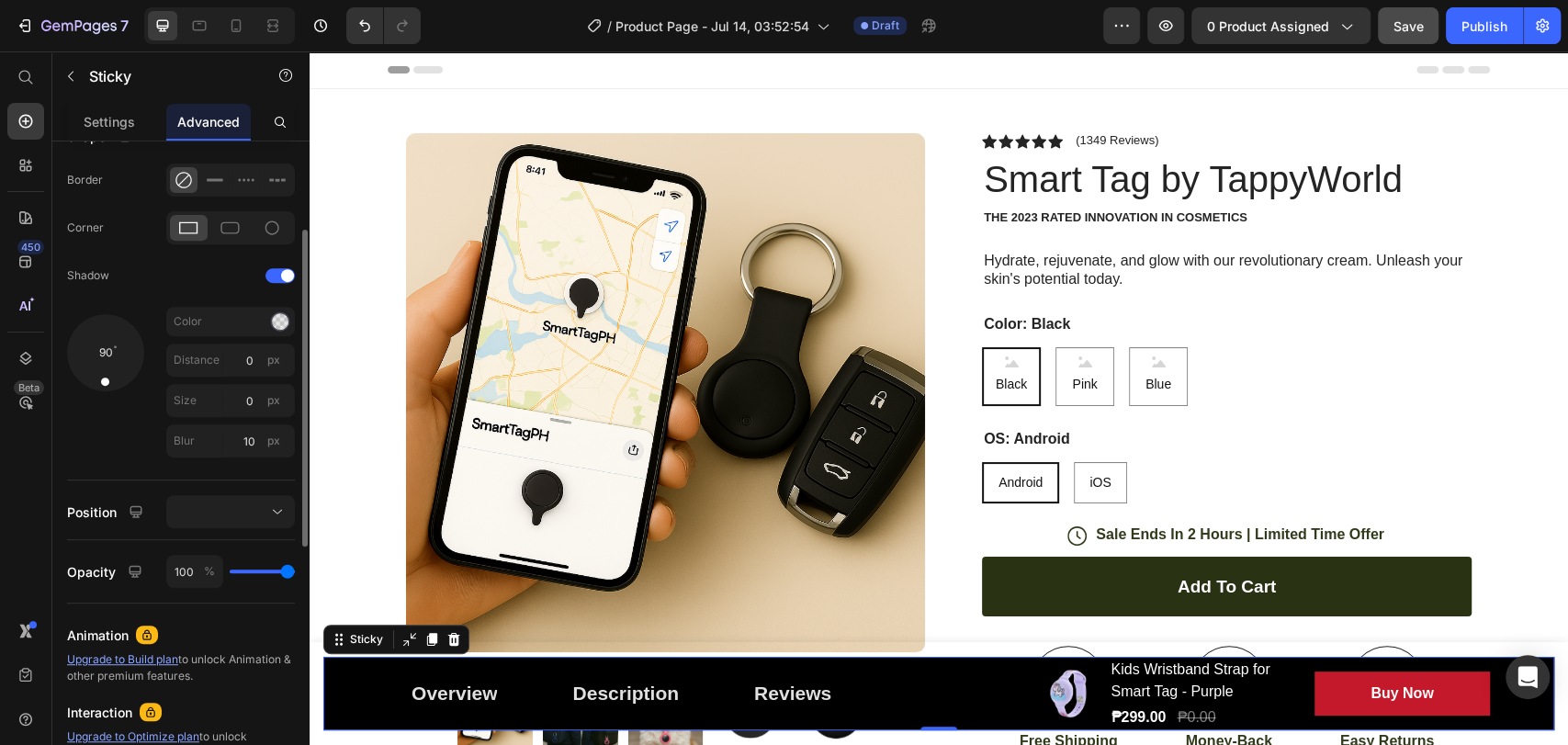 scroll, scrollTop: 392, scrollLeft: 0, axis: vertical 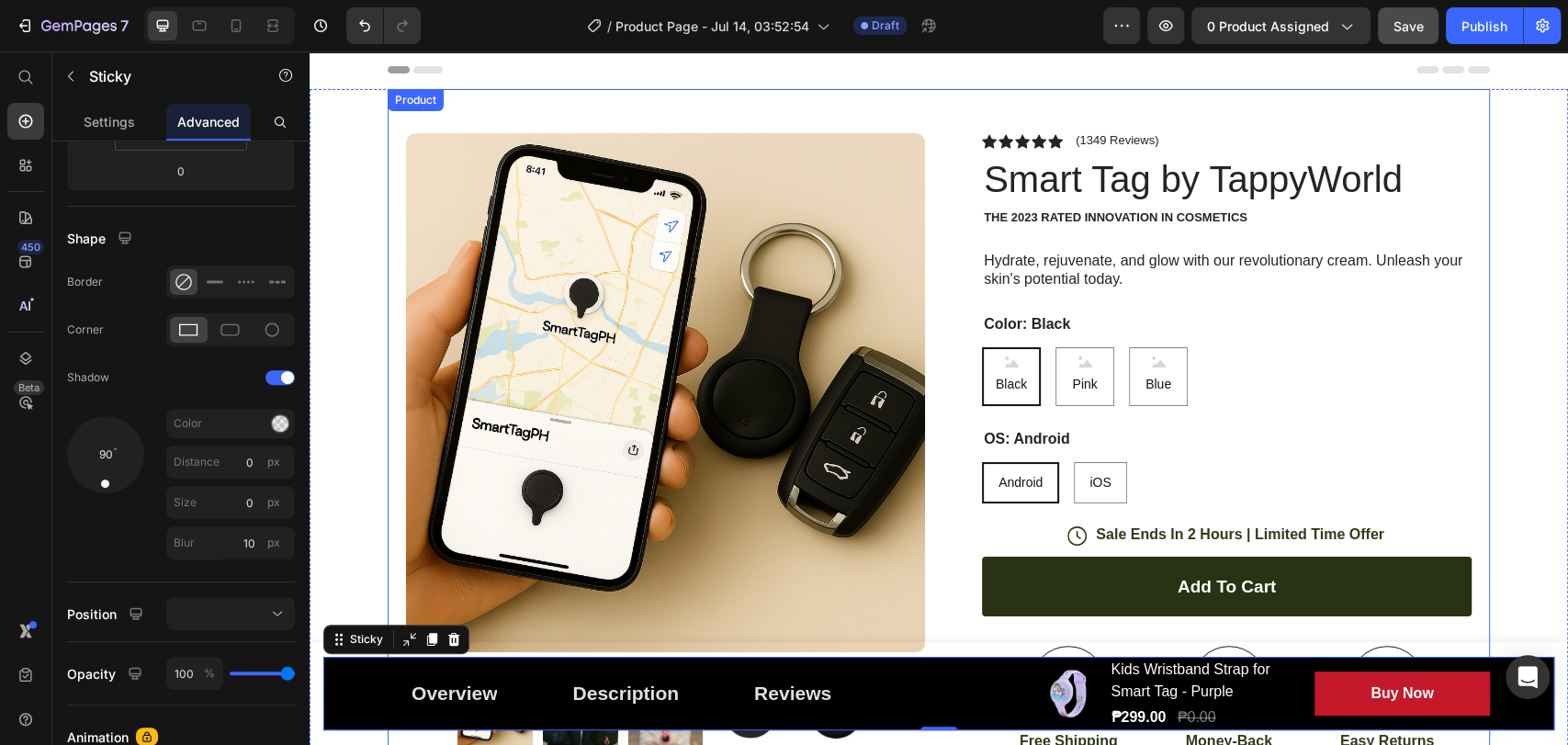 click on "Product Images Image Icon Icon Icon Icon Icon Icon List “This skin cream is a game-changer! It has transformed my dry, lackluster skin into a hydrated and radiant complexion. I love how it absorbs quickly and leaves no greasy residue. Highly recommend” Text Block
Icon [FIRST] [LAST]. ([CITY], [COUNTRY]) Text Block Row Row Row Icon Icon Icon Icon Icon Icon List (1349 Reviews) Text Block Row Smart Tag by TappyWorld Product Title The 2023 Rated Innovation in Cosmetics Text Block Hydrate, rejuvenate, and glow with our revolutionary cream. Unleash your skin's potential today. Text Block Color: Black Black Black Black Pink Pink Pink Blue Blue Blue OS: Android Android Android Android iOS iOS iOS Product Variants & Swatches
Icon Sale Ends In 2 Hours | Limited Time Offer Text Block Row add to cart Add to Cart
Icon Free Shipping Text Block
Icon Money-Back Text Block
Icon Easy Returns Text Block Row Image Icon Icon Icon" at bounding box center (939, 578) 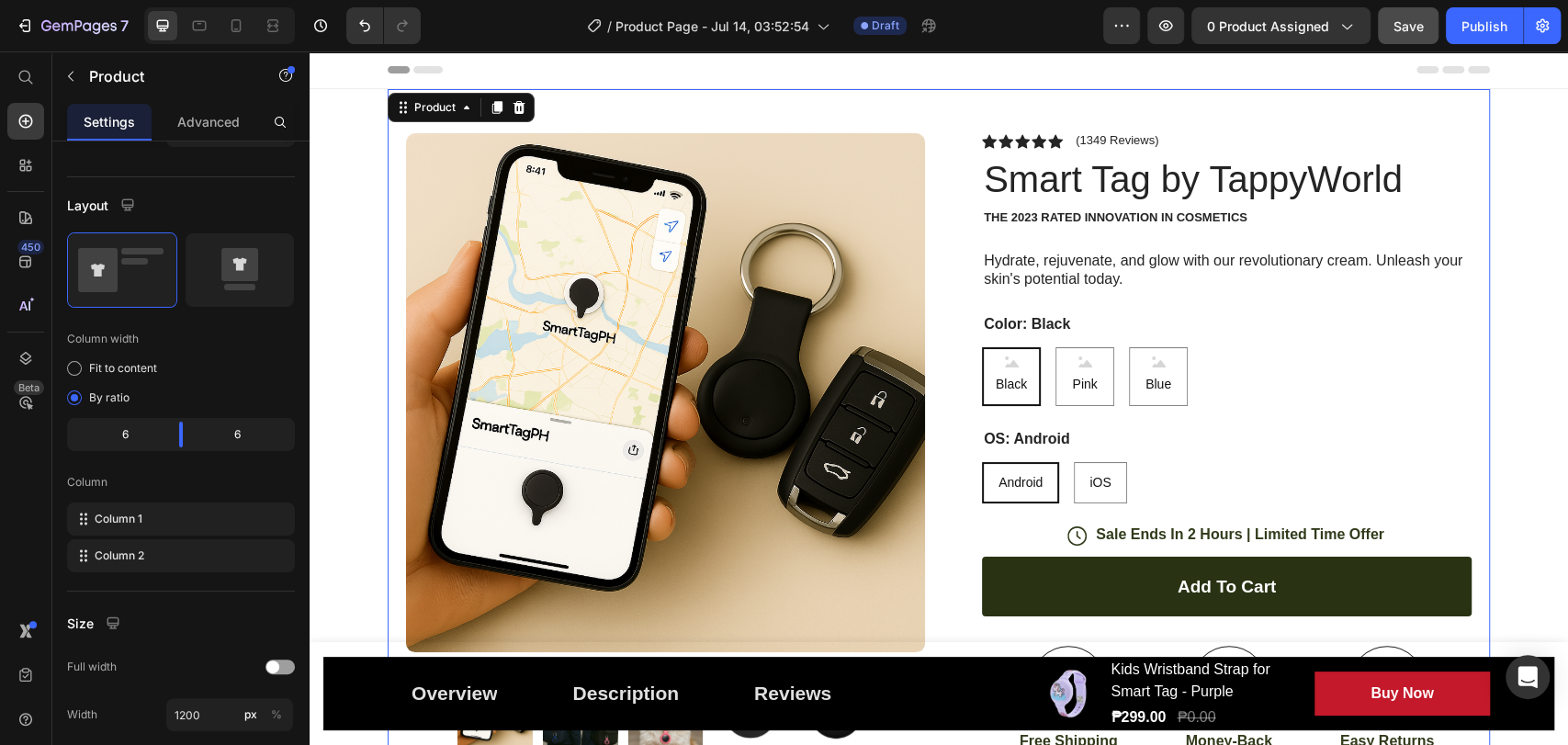scroll, scrollTop: 0, scrollLeft: 0, axis: both 